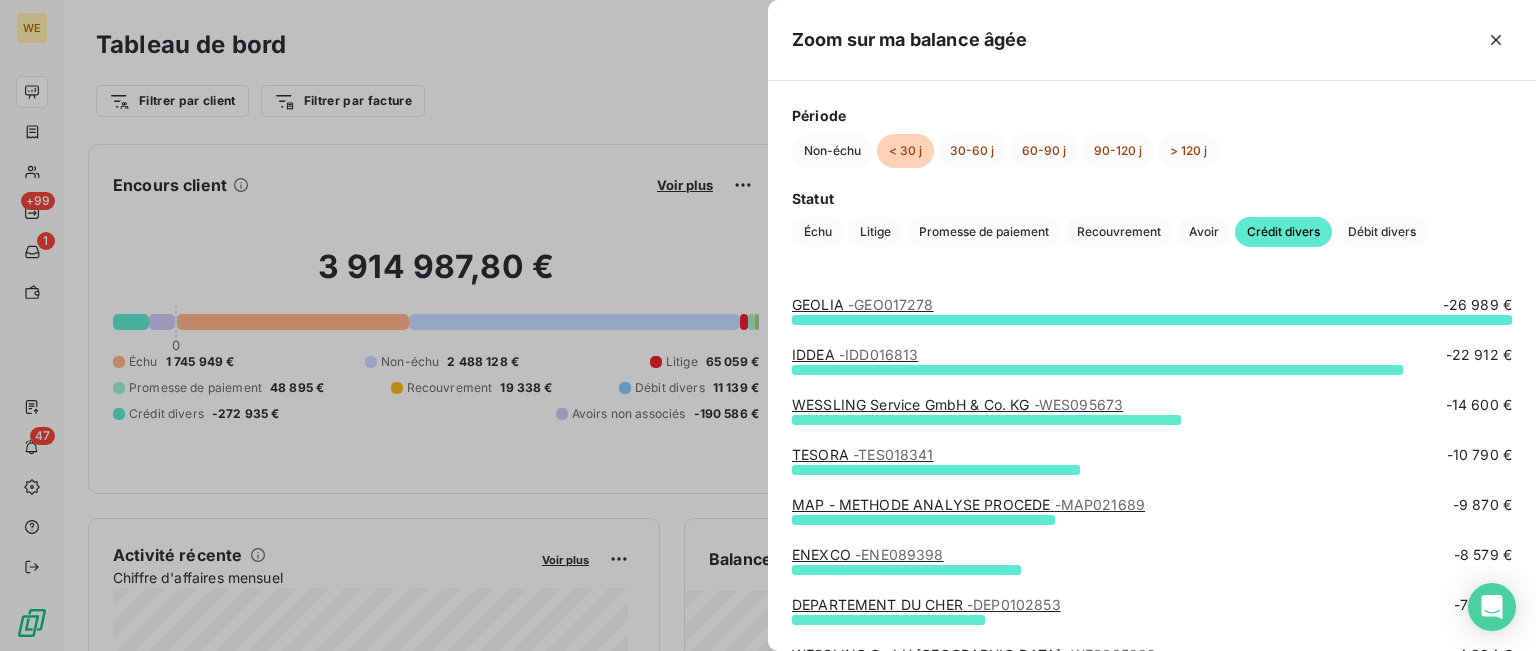 scroll, scrollTop: 0, scrollLeft: 0, axis: both 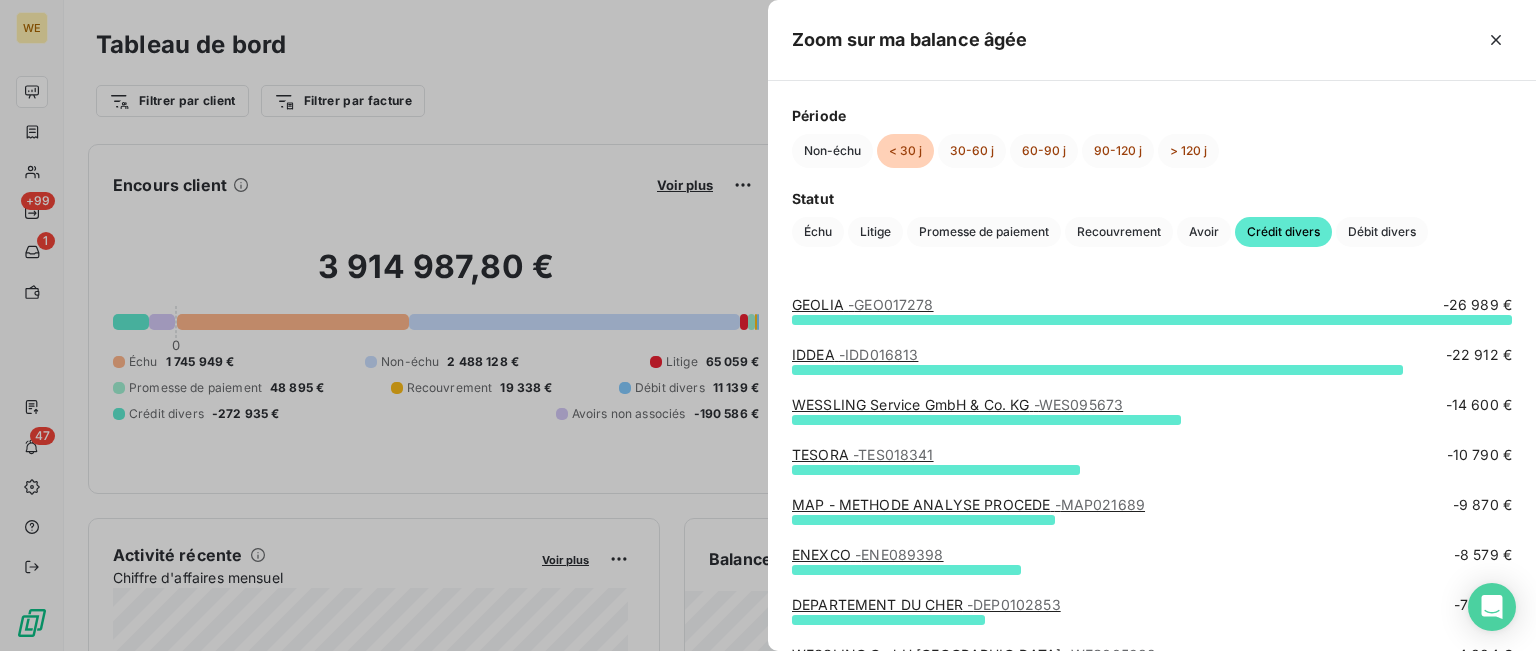 click at bounding box center (768, 325) 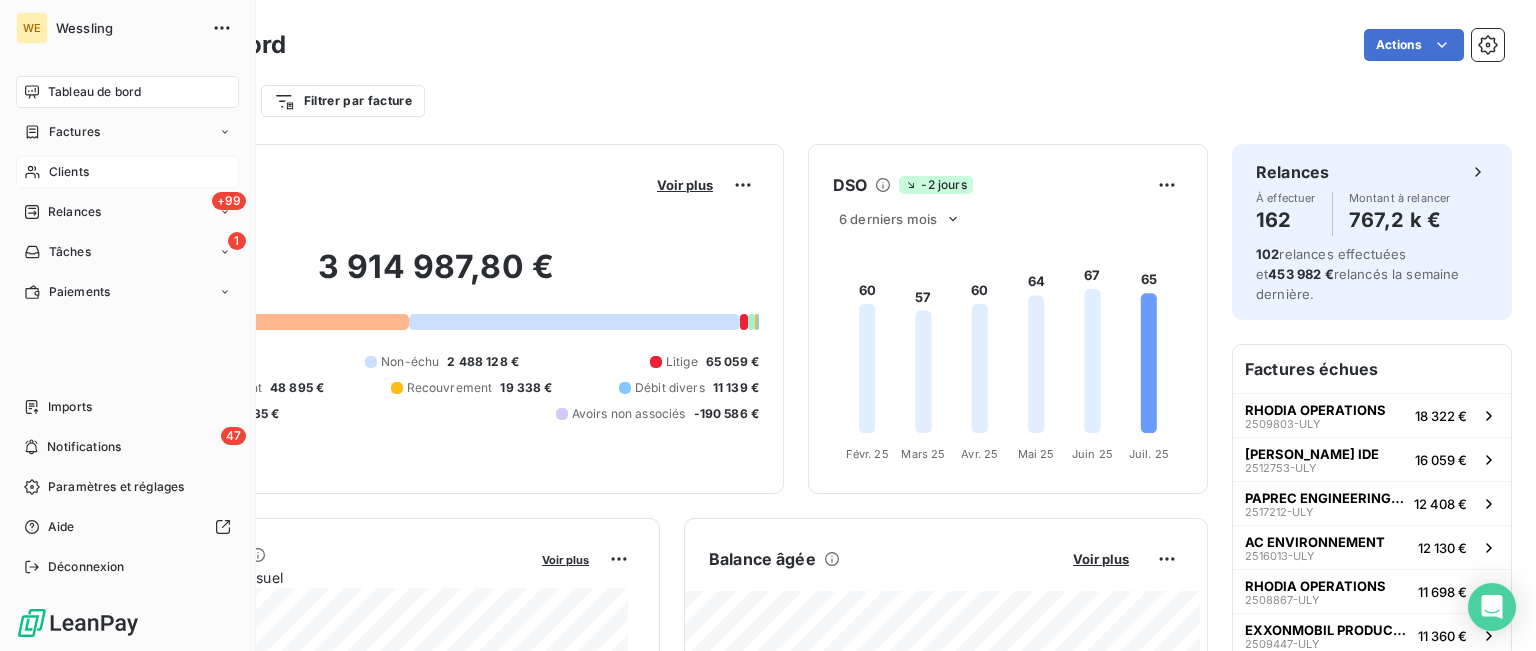 click on "Clients" at bounding box center [69, 172] 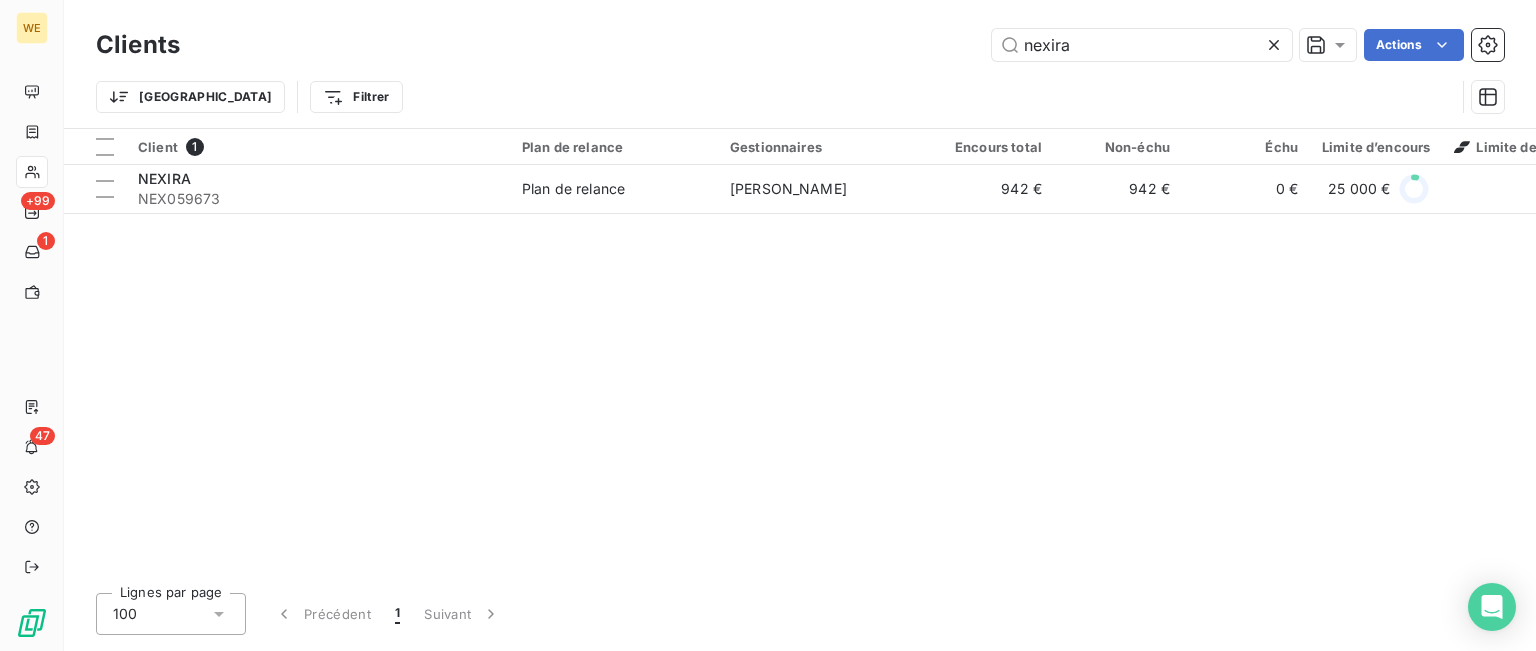 drag, startPoint x: 1106, startPoint y: 51, endPoint x: 936, endPoint y: 47, distance: 170.04706 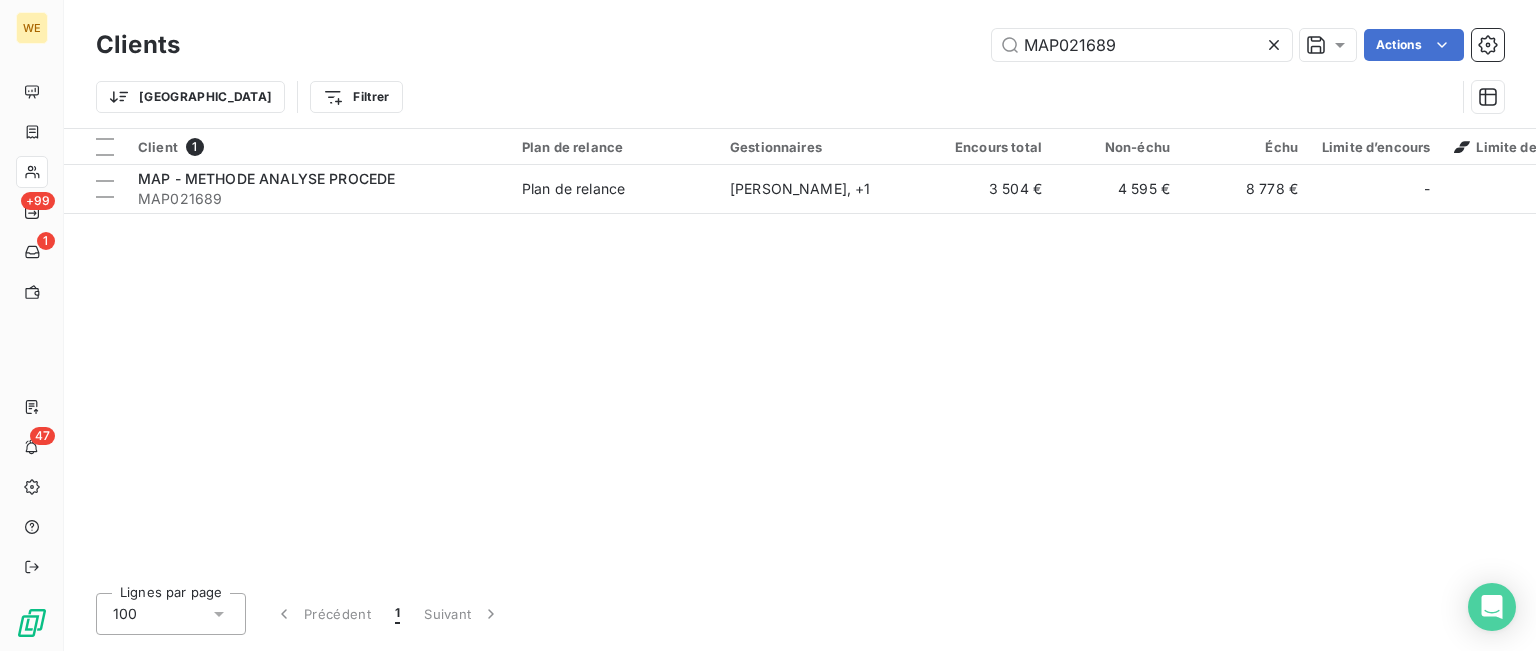 type on "MAP021689" 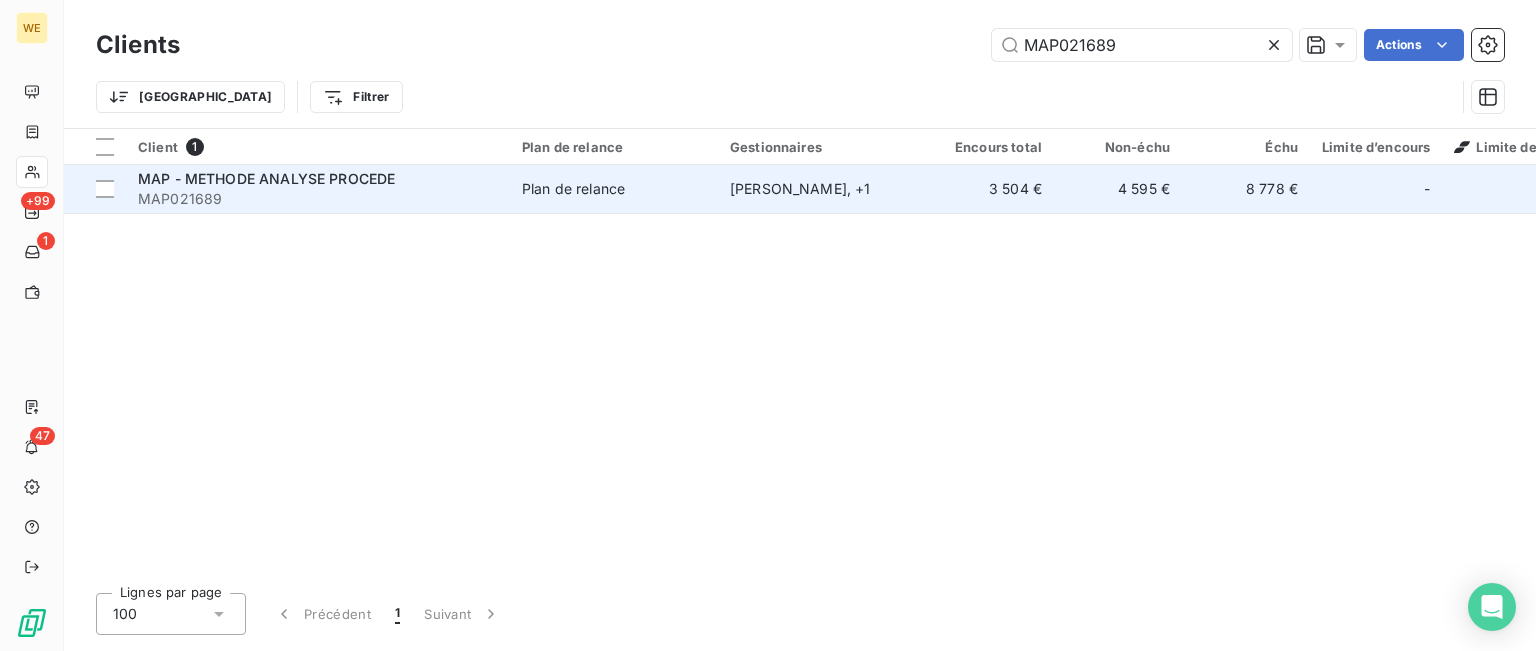 click on "MAP - METHODE ANALYSE PROCEDE" at bounding box center [266, 178] 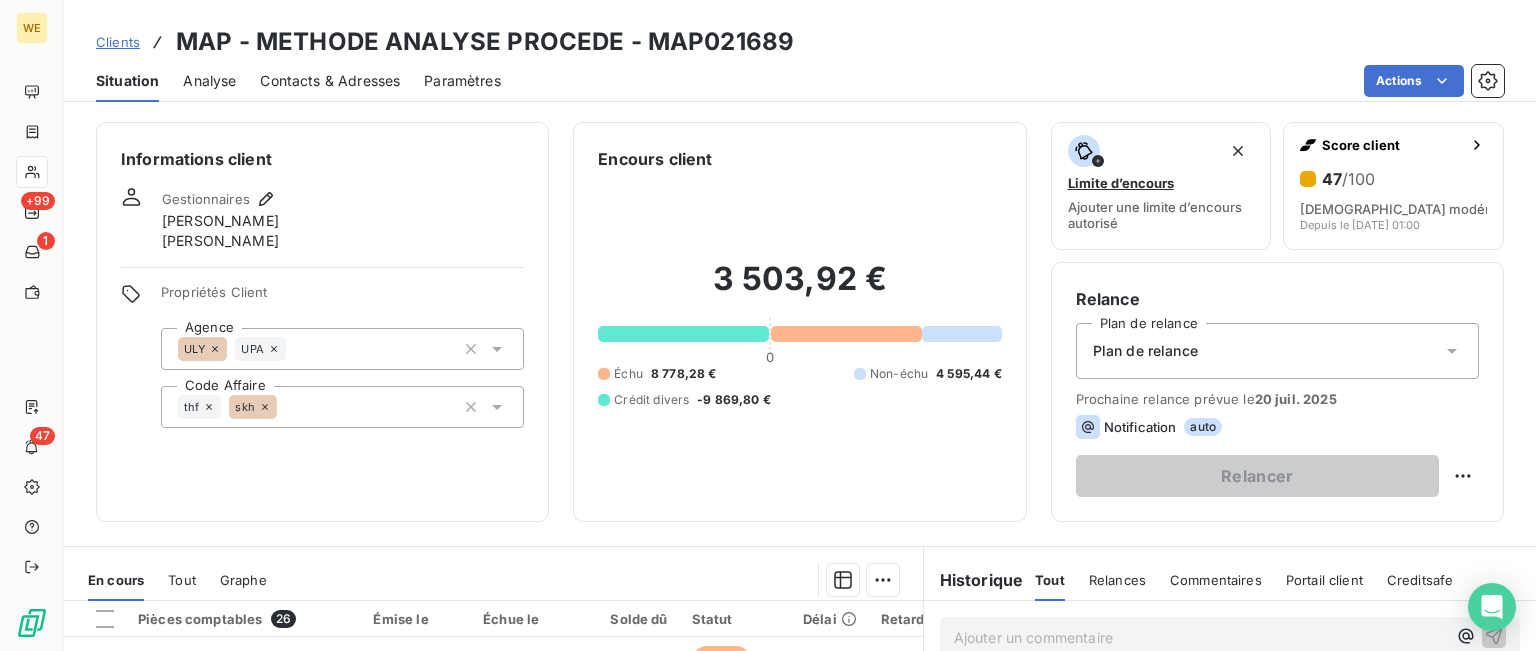 scroll, scrollTop: 300, scrollLeft: 0, axis: vertical 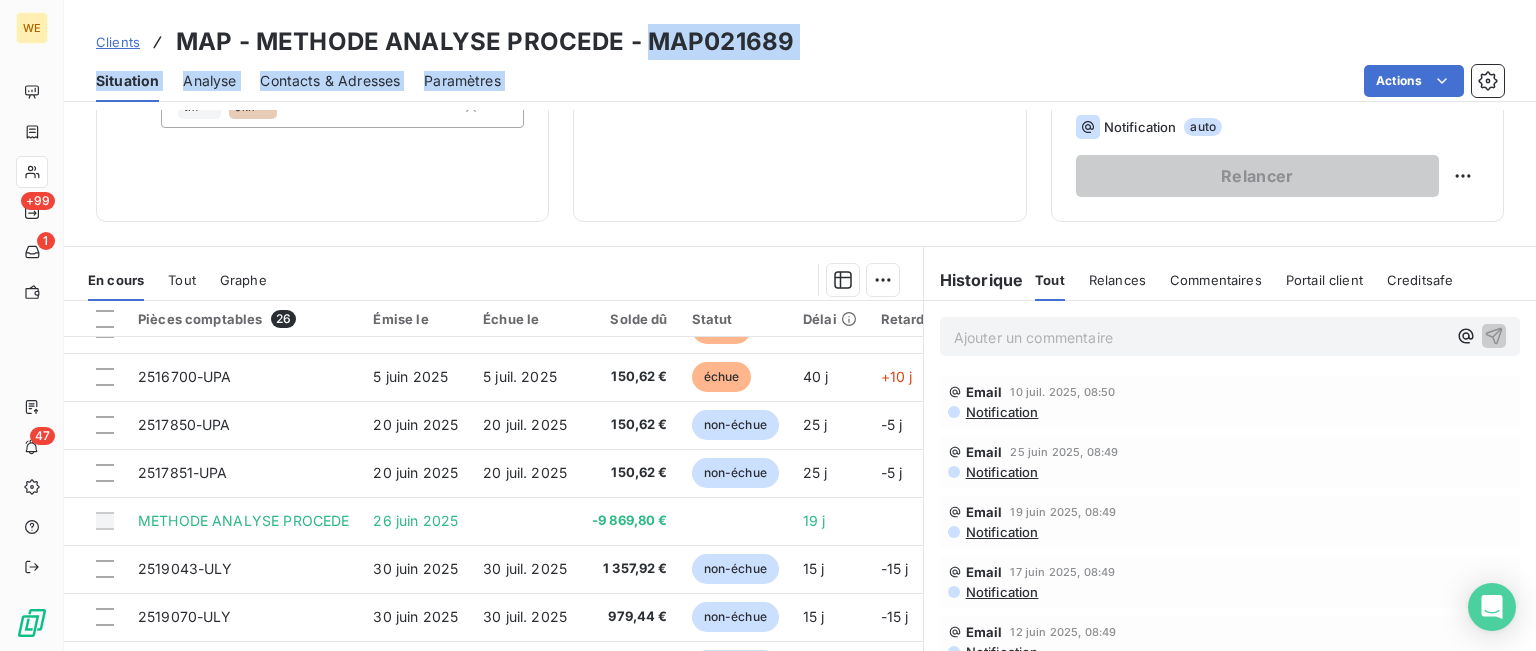 drag, startPoint x: 645, startPoint y: 48, endPoint x: 801, endPoint y: 60, distance: 156.46086 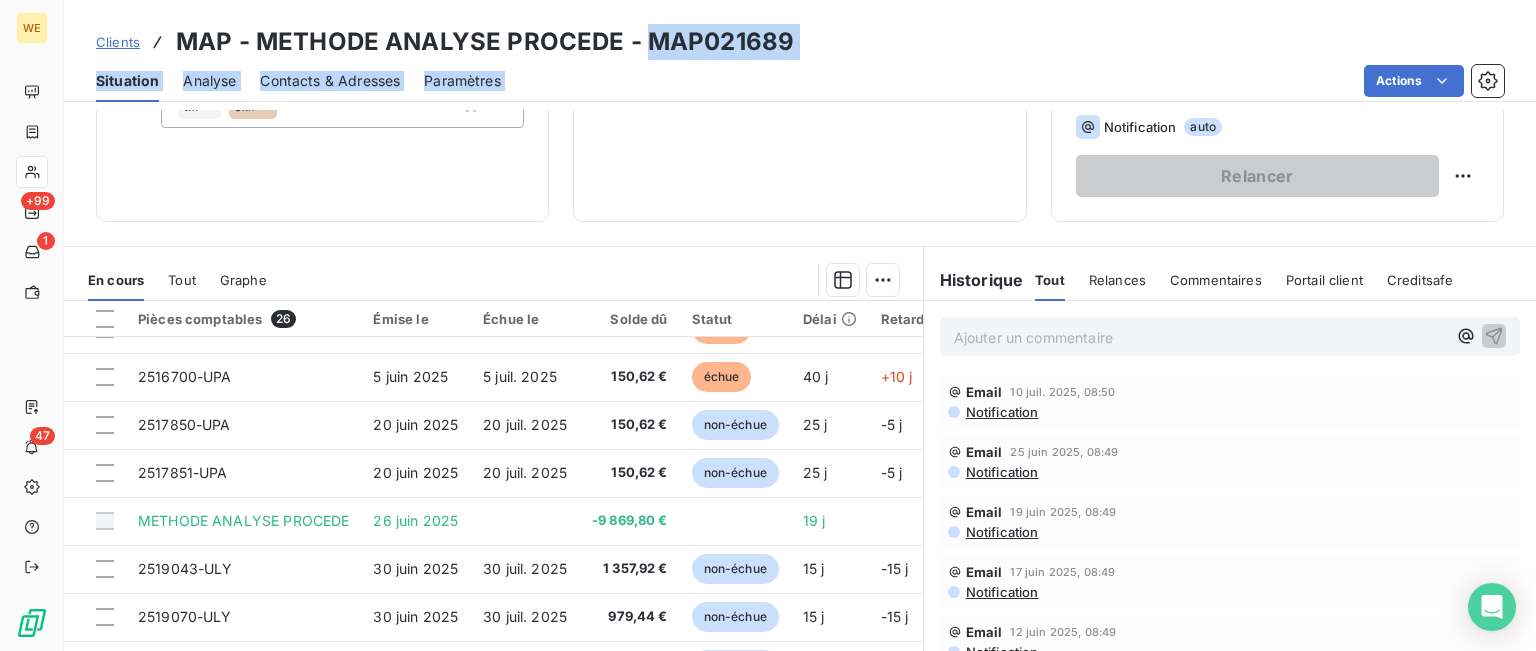 click on "Actions" at bounding box center [1014, 81] 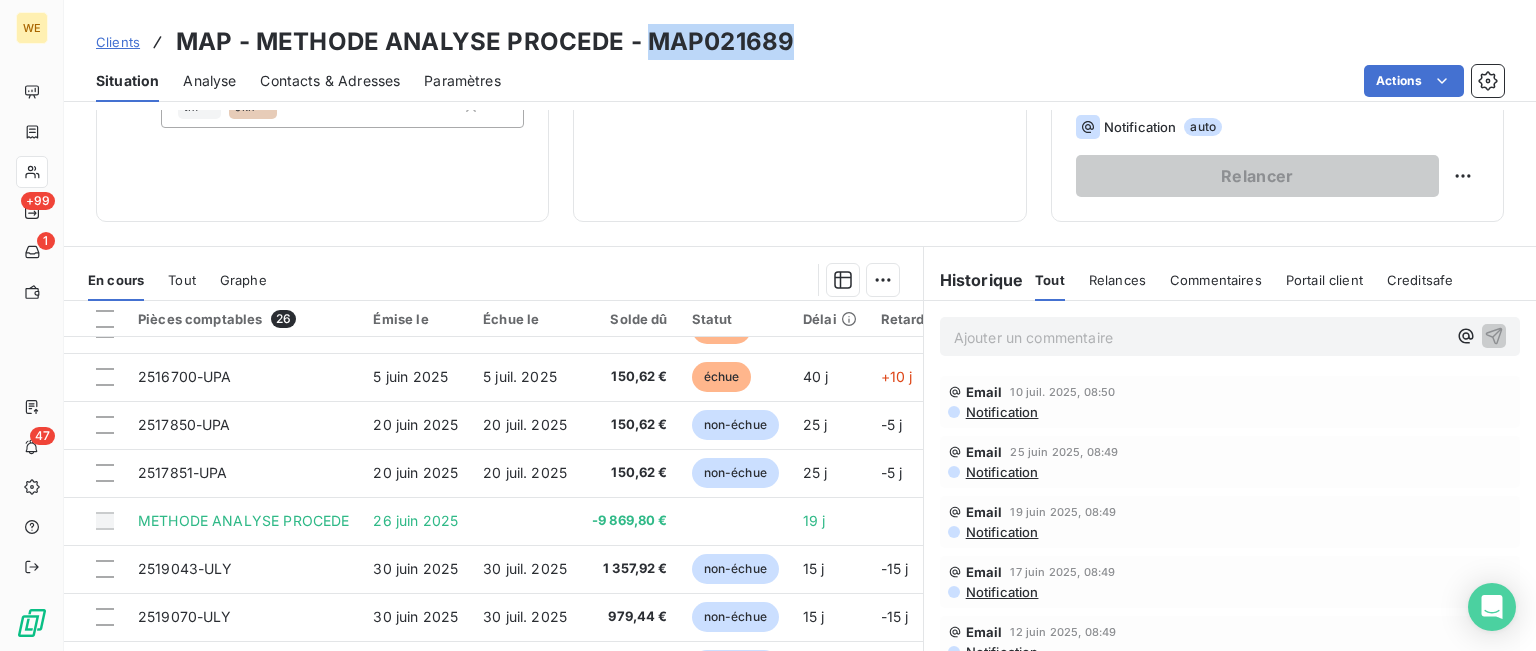 drag, startPoint x: 643, startPoint y: 39, endPoint x: 764, endPoint y: 43, distance: 121.0661 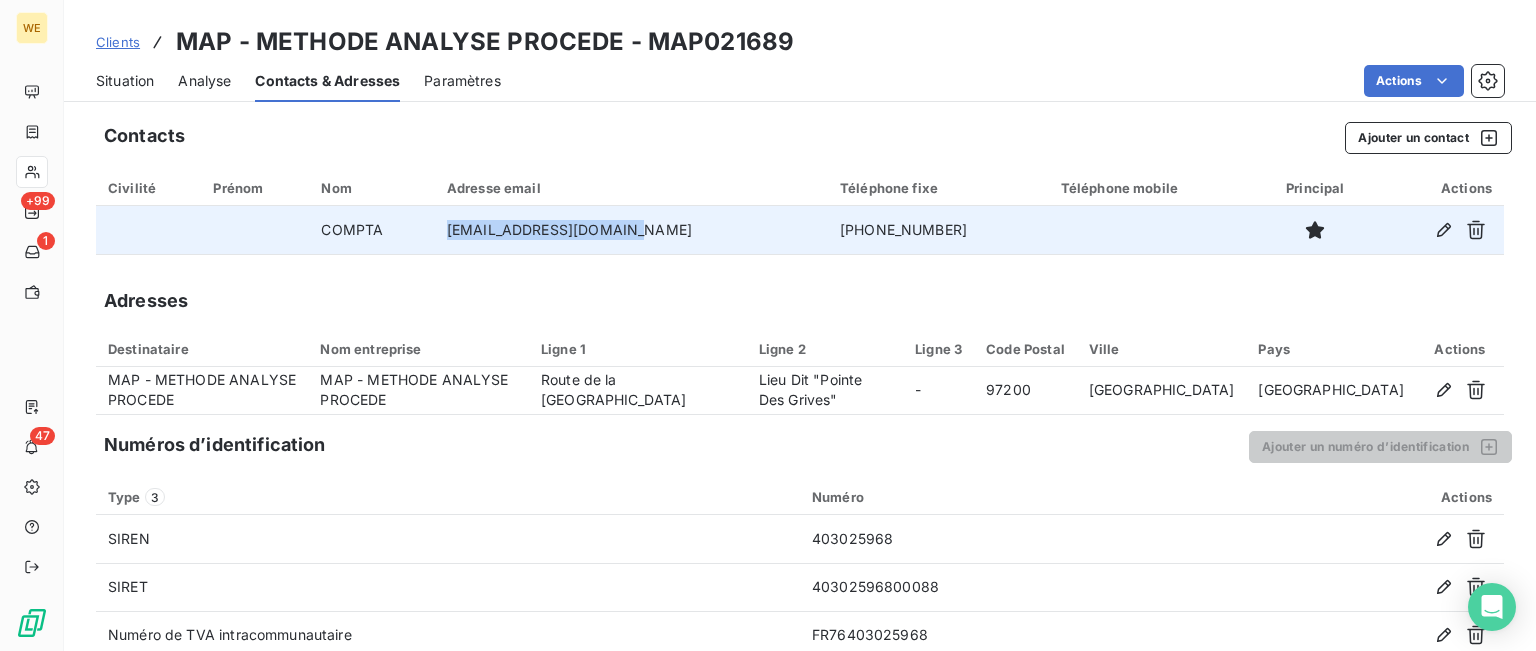 drag, startPoint x: 657, startPoint y: 228, endPoint x: 504, endPoint y: 226, distance: 153.01308 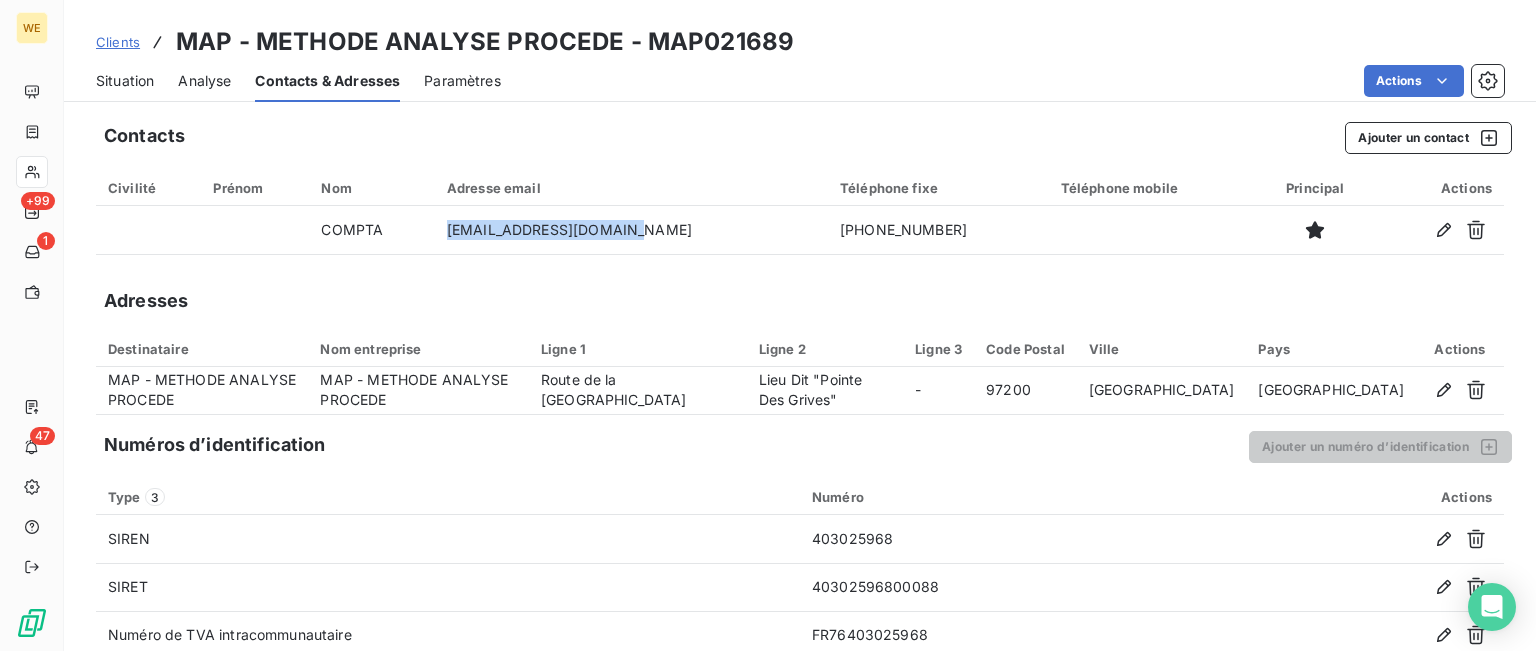 click on "Analyse" at bounding box center [204, 81] 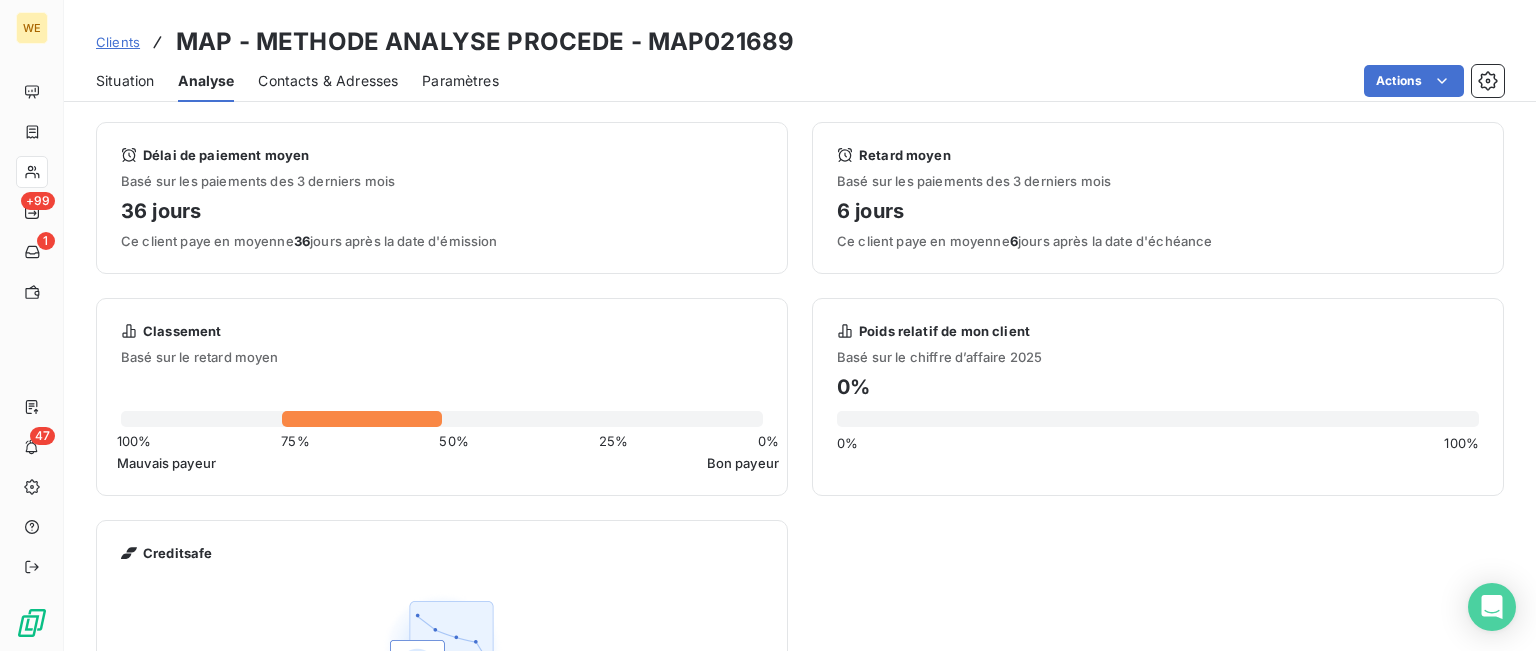 click on "Situation" at bounding box center [125, 81] 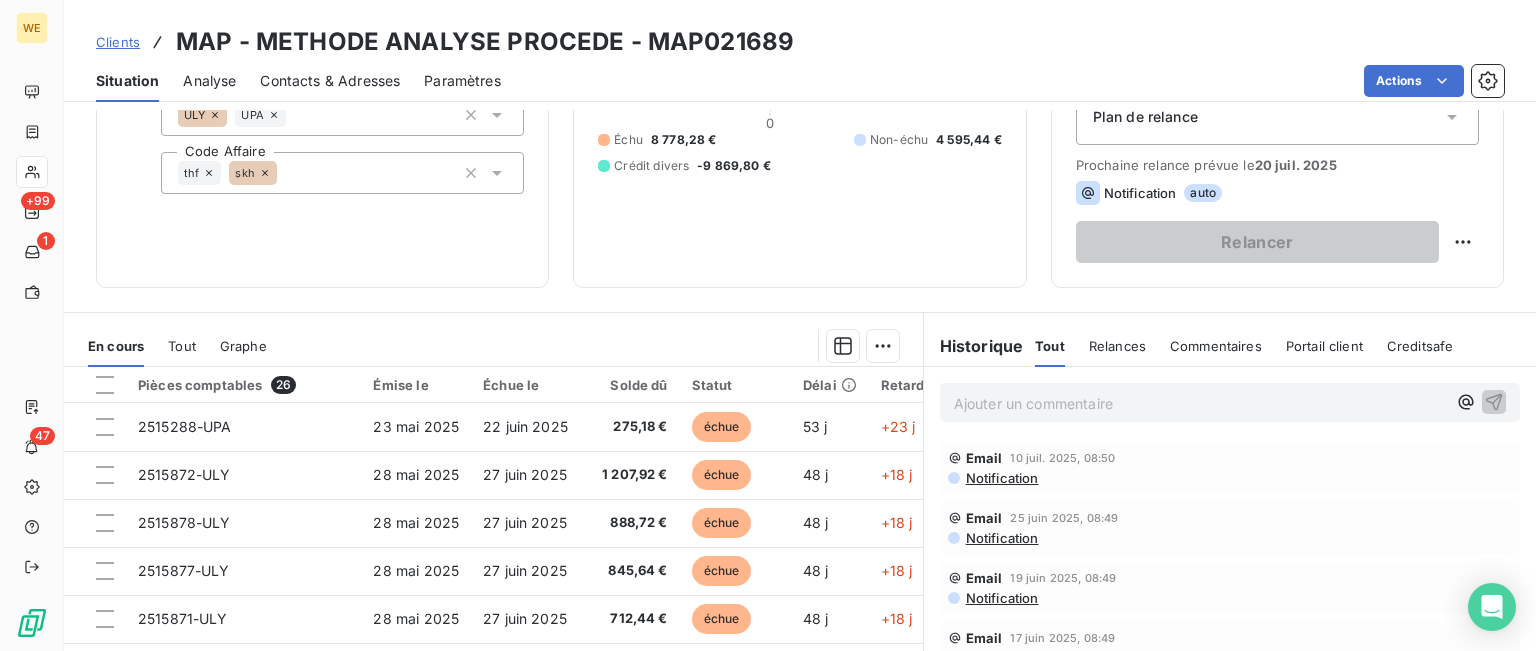 scroll, scrollTop: 0, scrollLeft: 0, axis: both 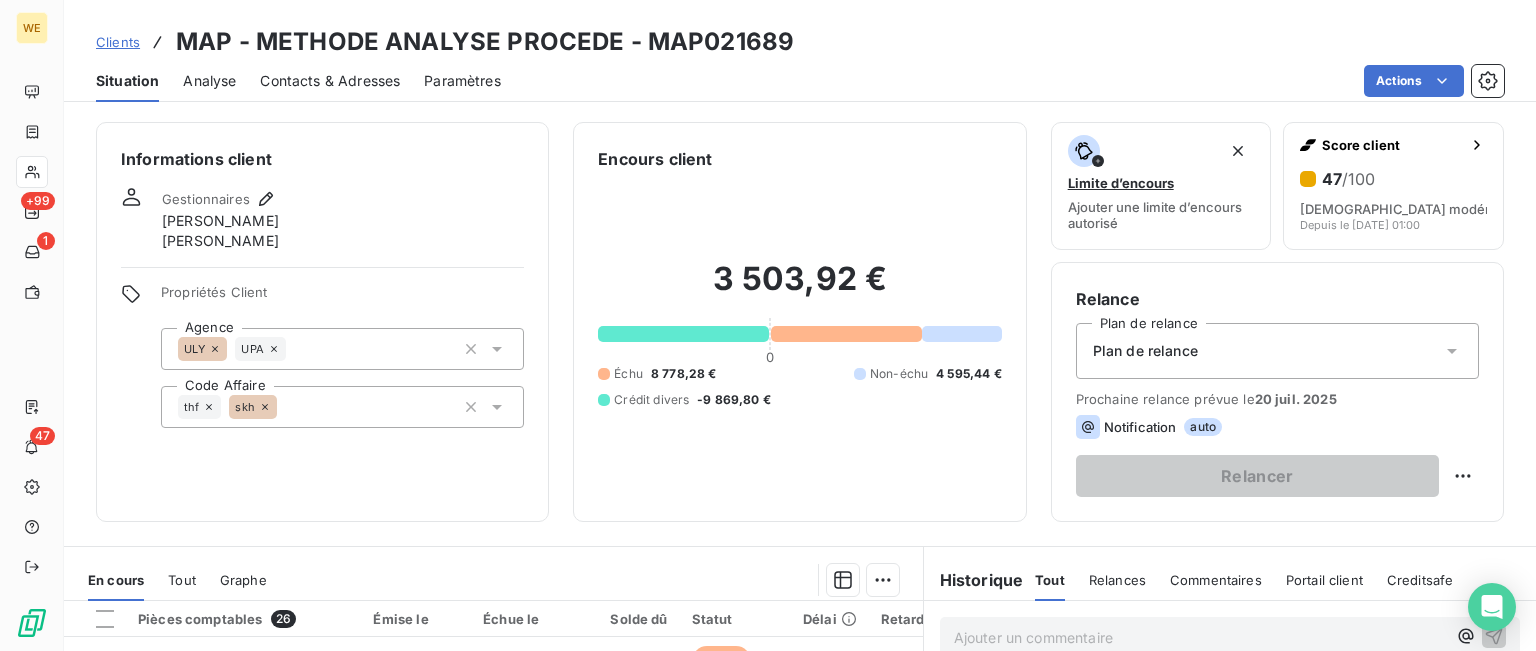 click on "Clients" at bounding box center [118, 42] 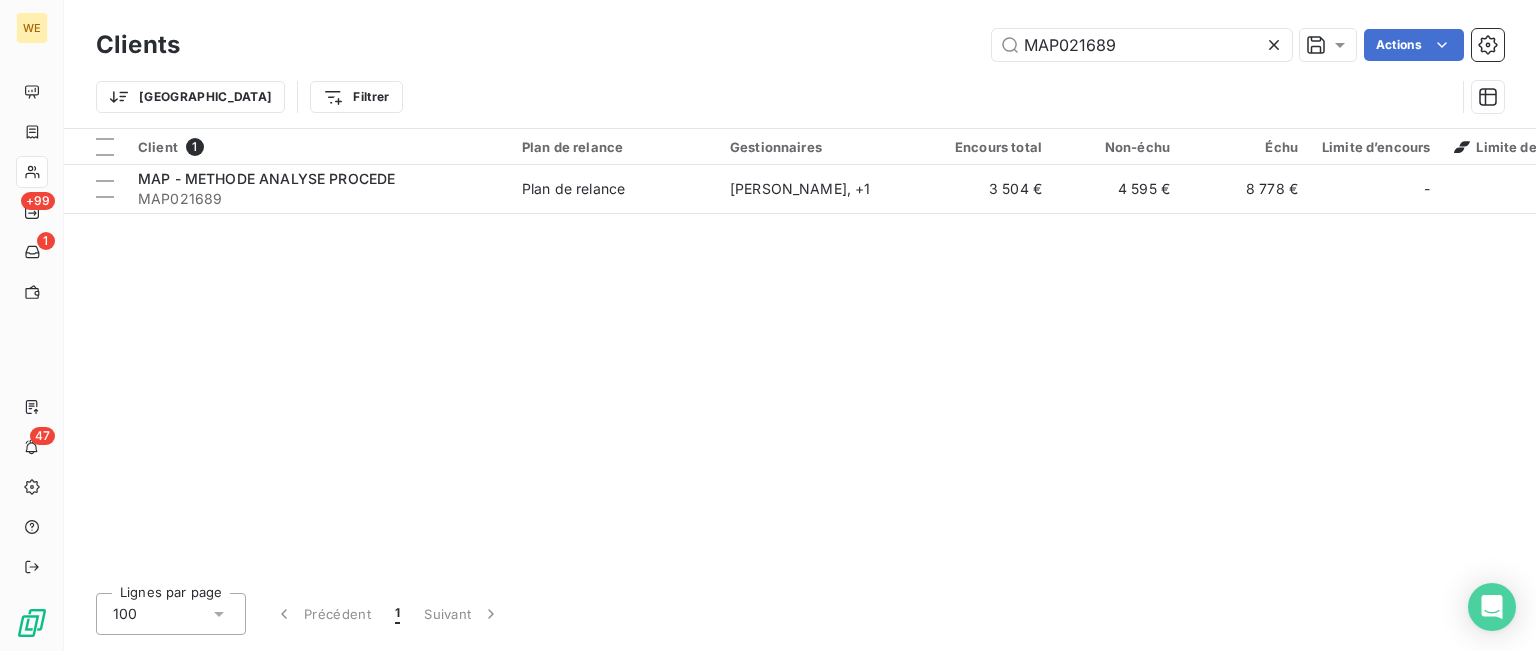 drag, startPoint x: 1007, startPoint y: 46, endPoint x: 938, endPoint y: 44, distance: 69.02898 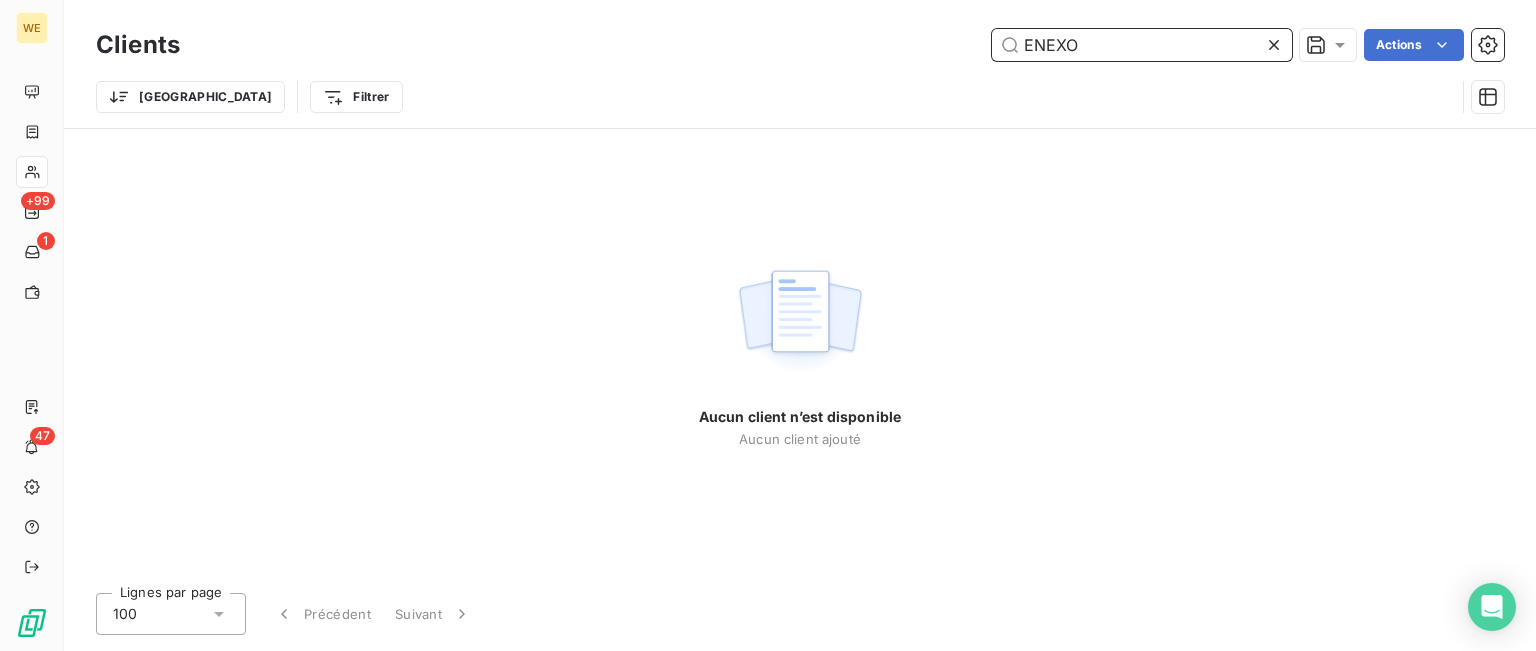 click on "ENEXO" at bounding box center (1142, 45) 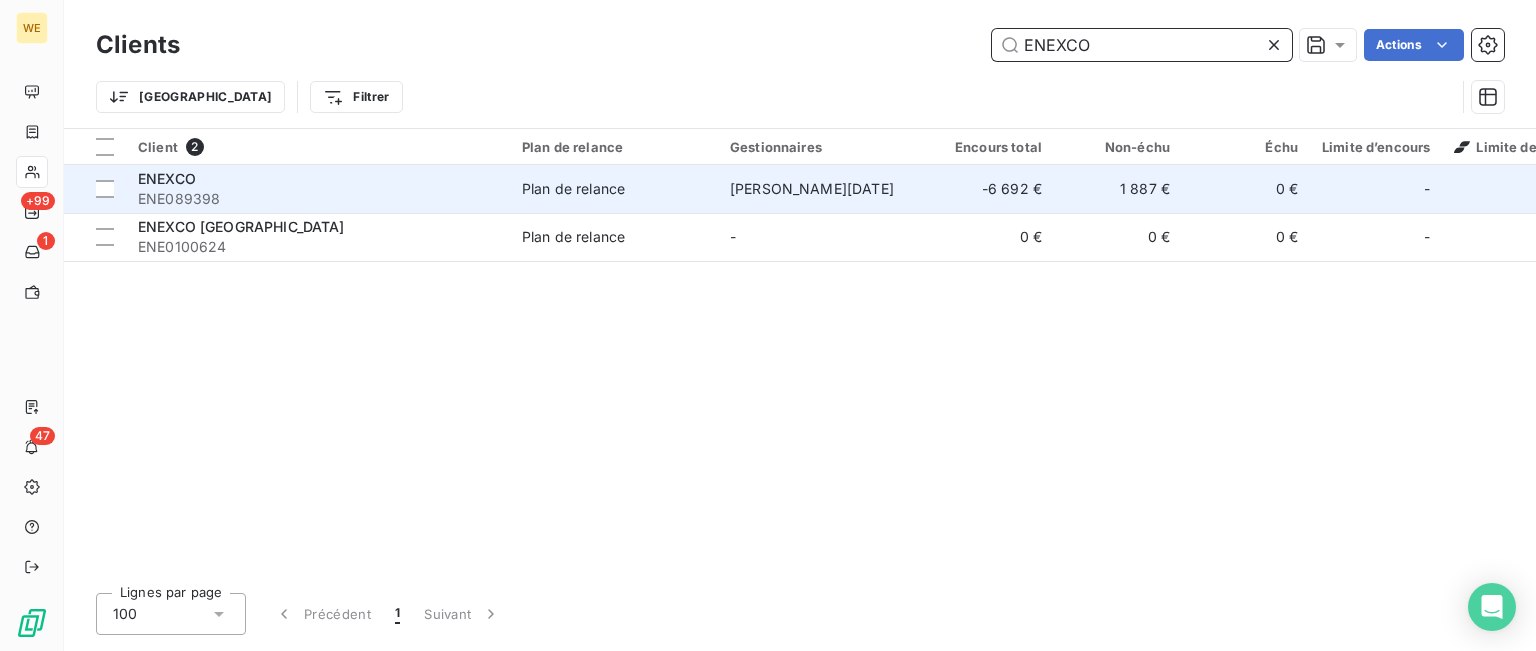 type on "ENEXCO" 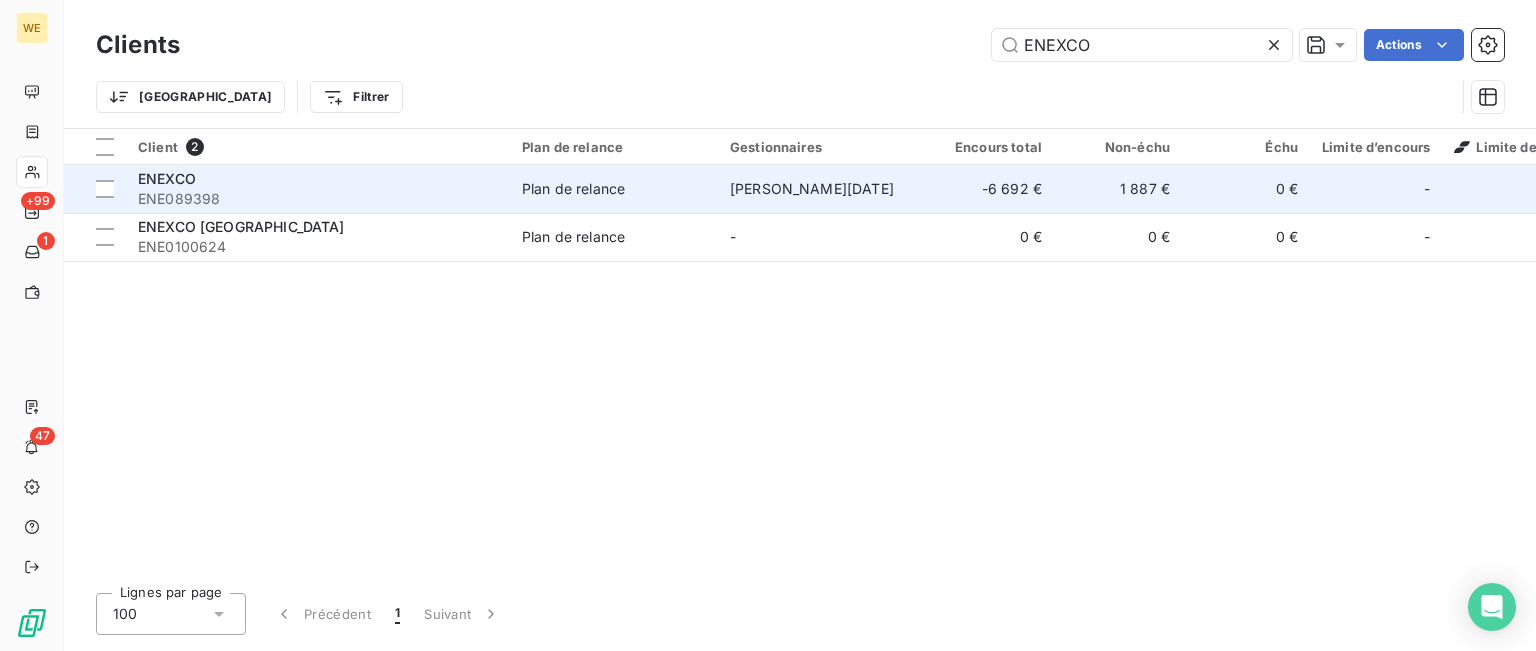 click on "ENEXCO" at bounding box center [318, 179] 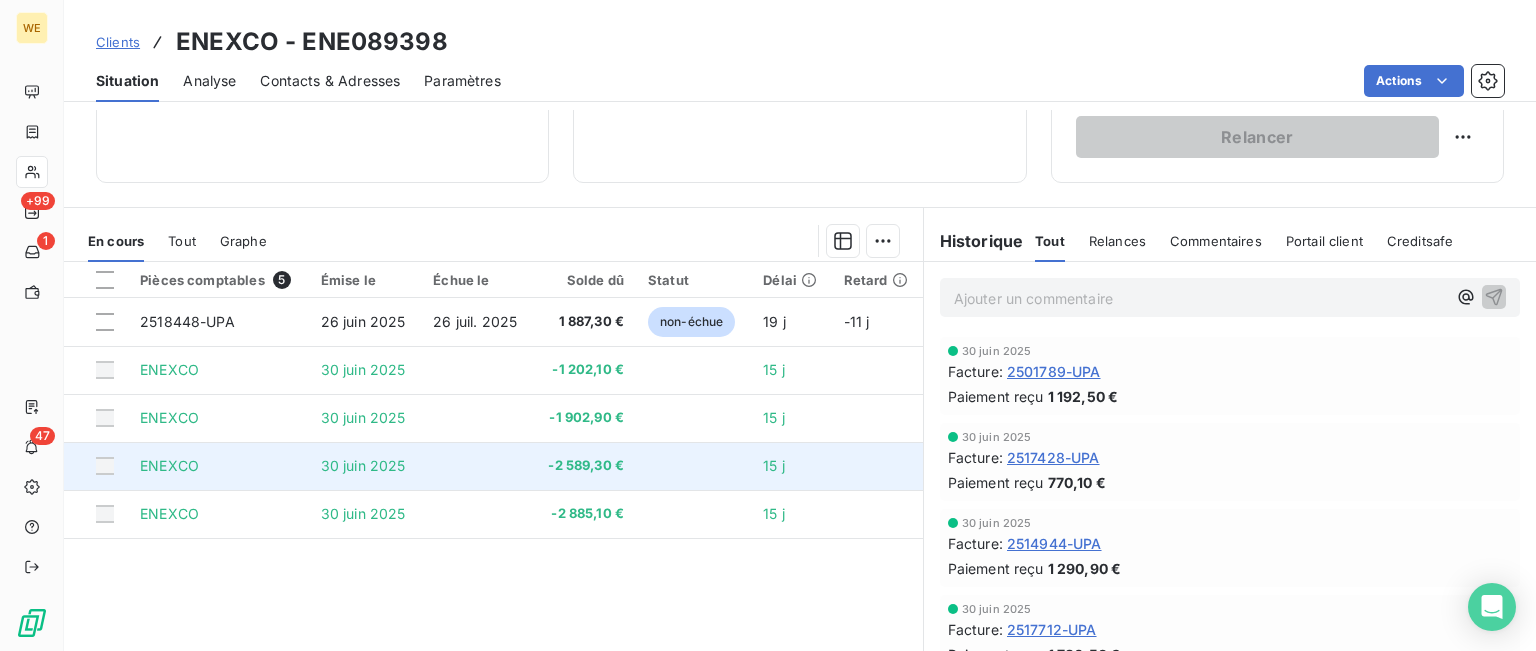 scroll, scrollTop: 394, scrollLeft: 0, axis: vertical 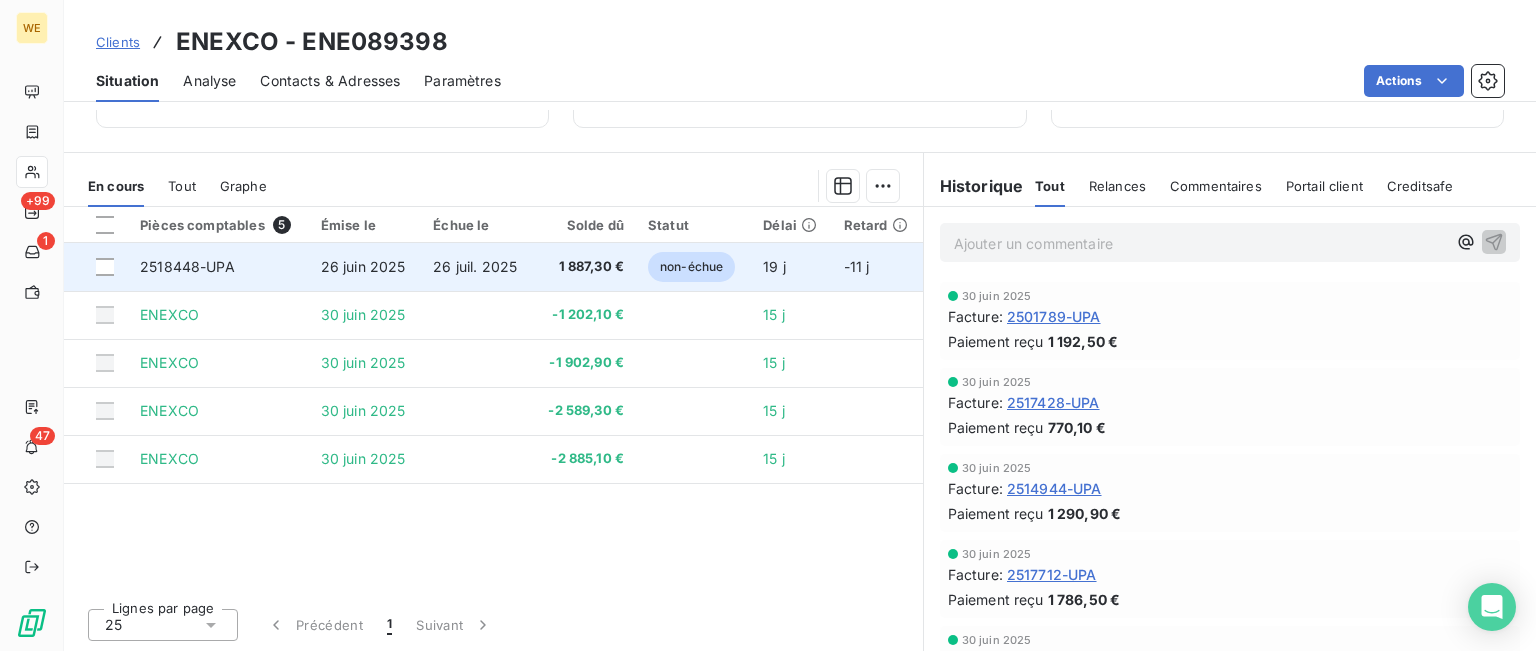 click on "2518448-UPA" at bounding box center (187, 266) 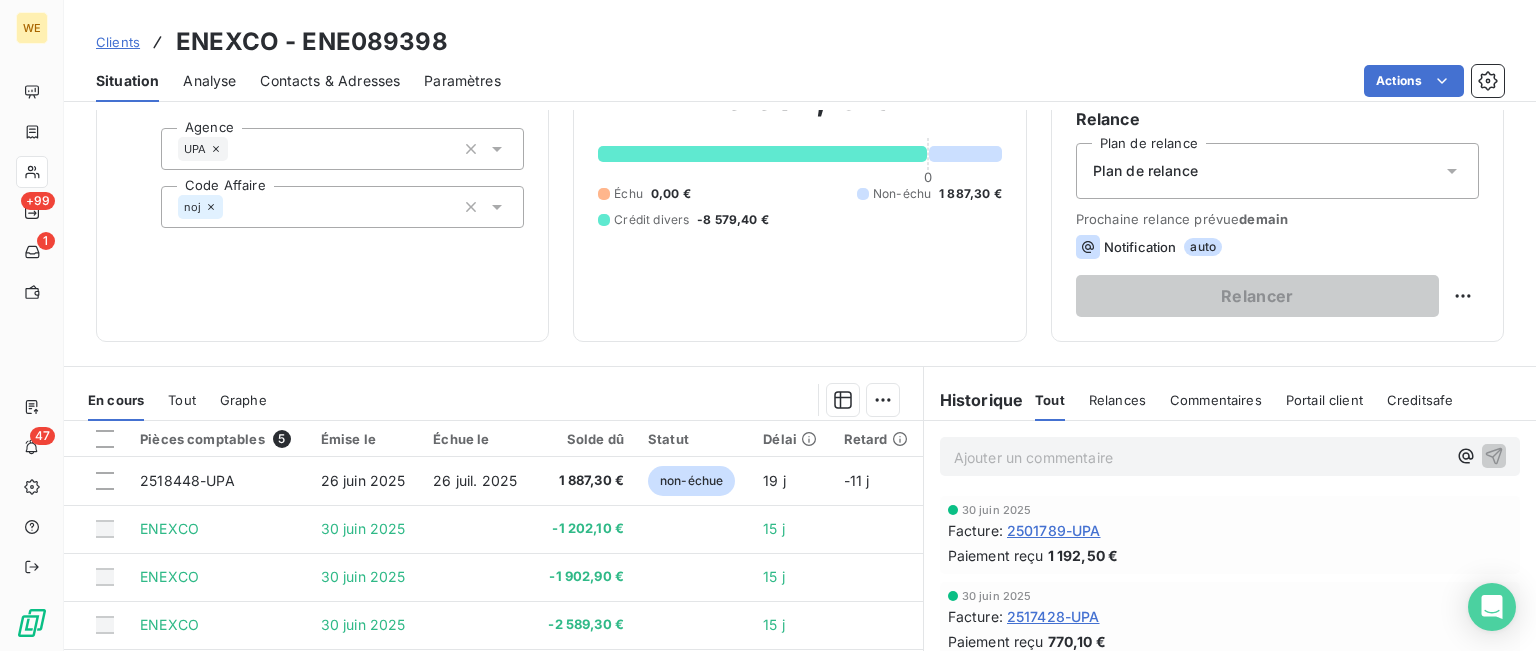 scroll, scrollTop: 300, scrollLeft: 0, axis: vertical 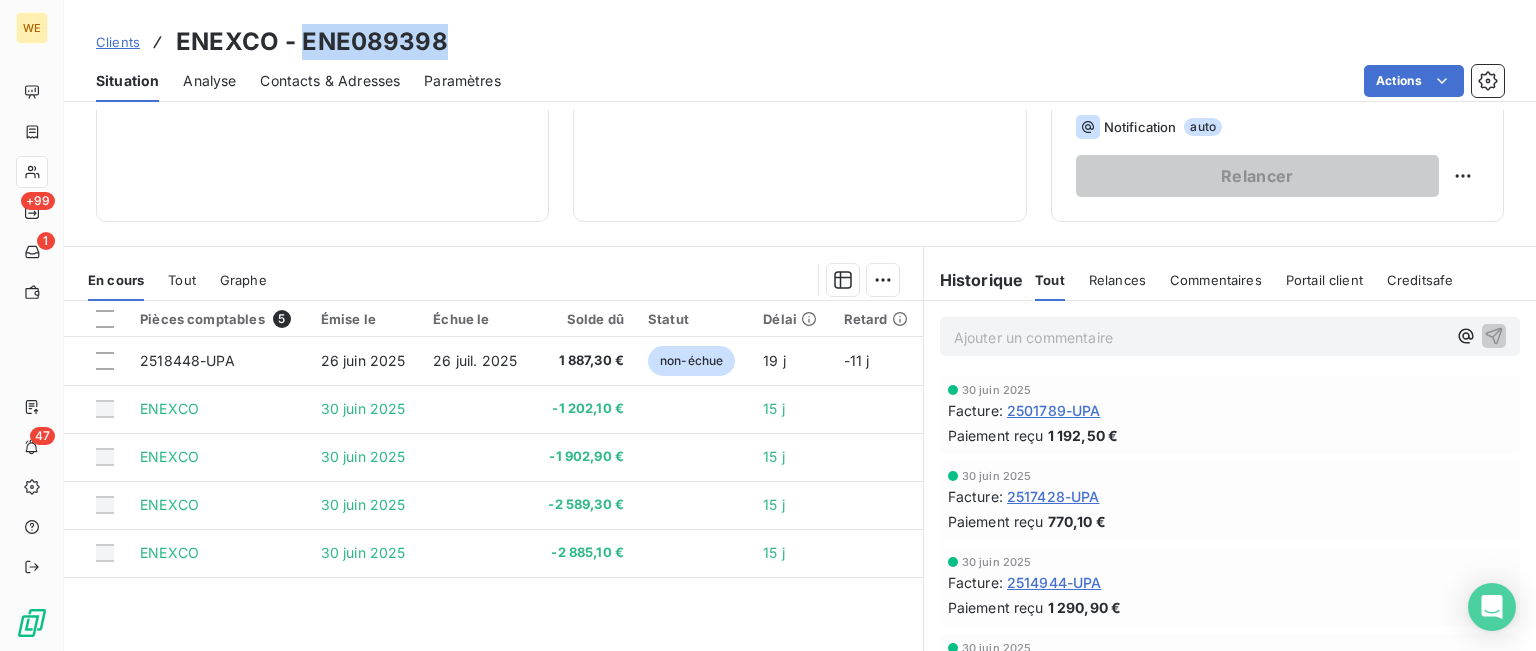 drag, startPoint x: 300, startPoint y: 37, endPoint x: 447, endPoint y: 38, distance: 147.0034 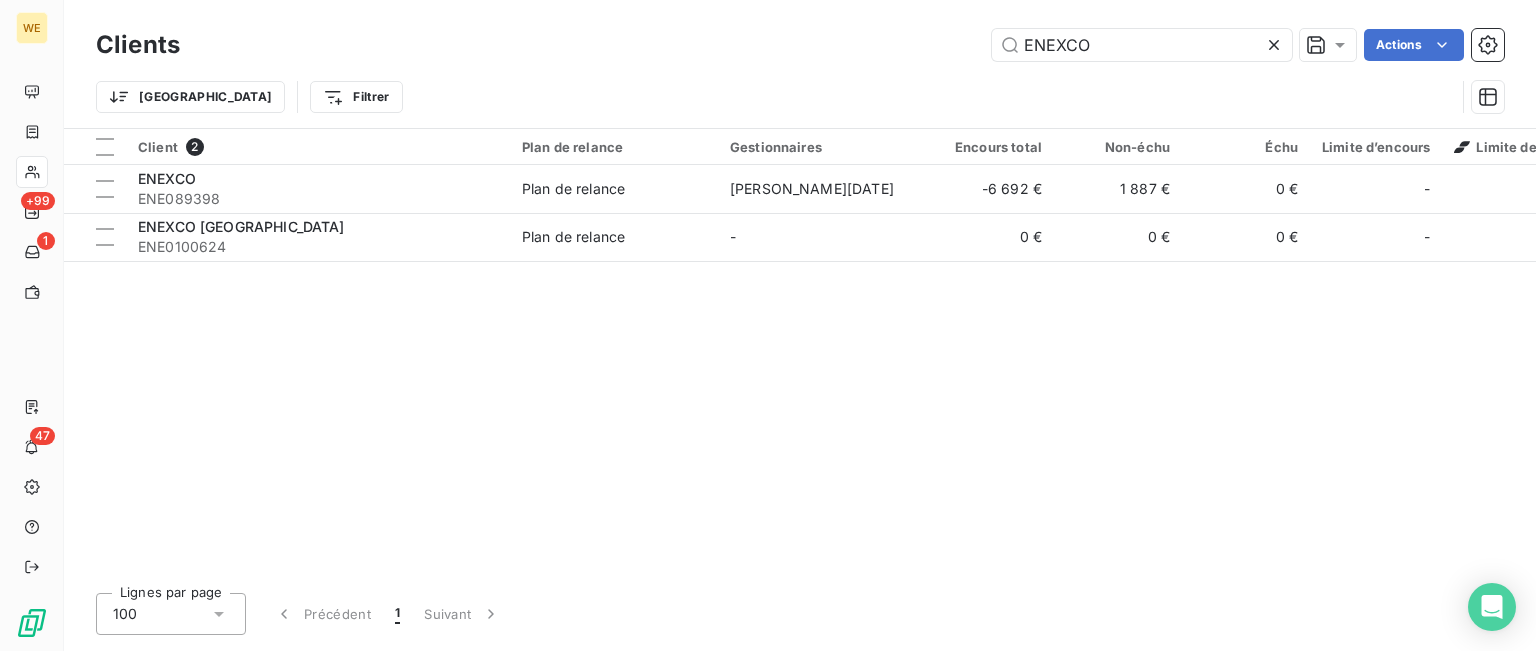 drag, startPoint x: 1026, startPoint y: 40, endPoint x: 866, endPoint y: 28, distance: 160.44937 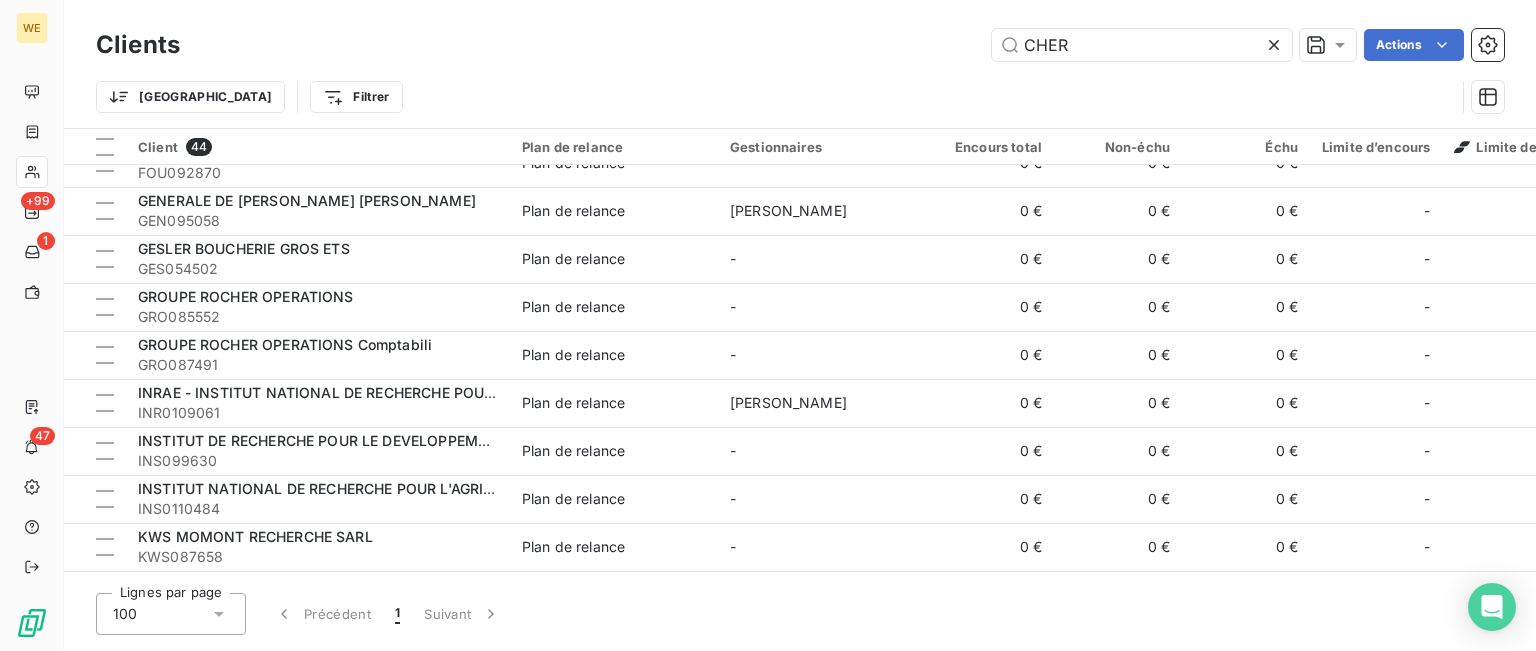 scroll, scrollTop: 1200, scrollLeft: 0, axis: vertical 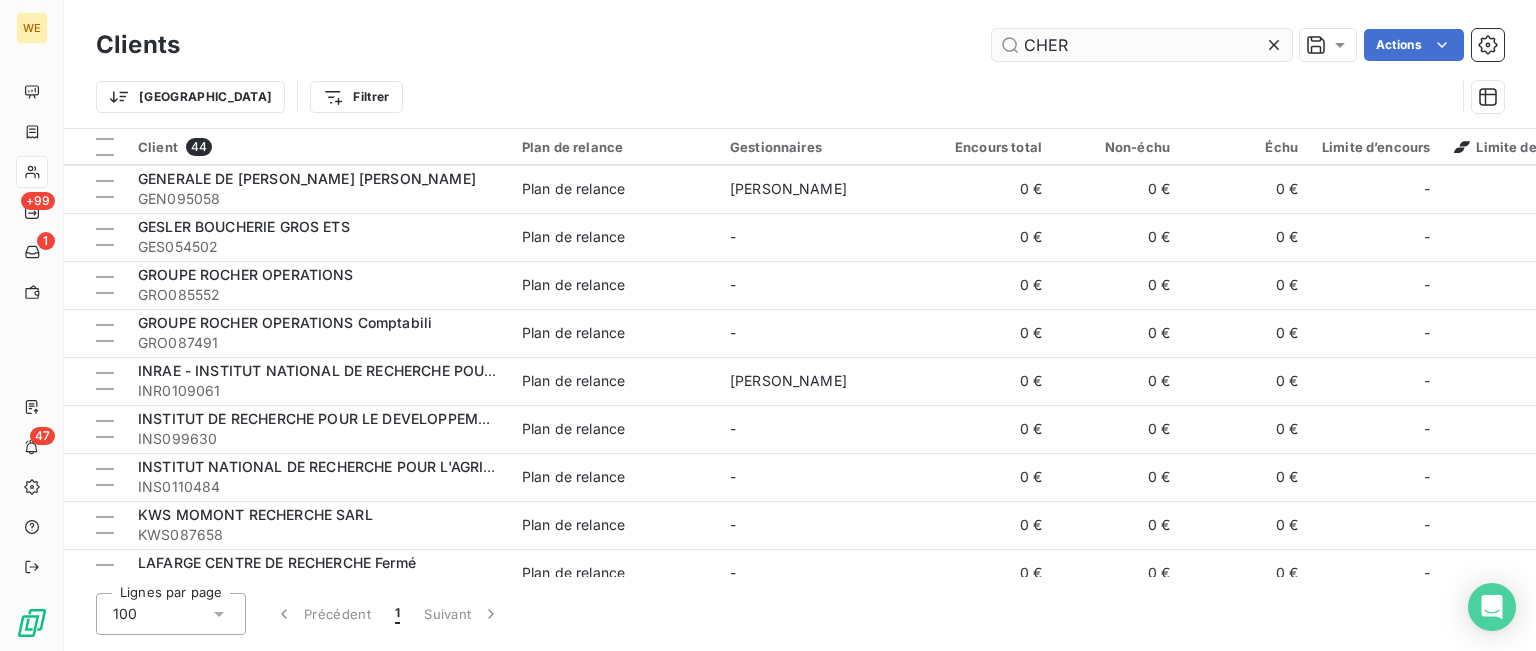 click on "CHER" at bounding box center (1142, 45) 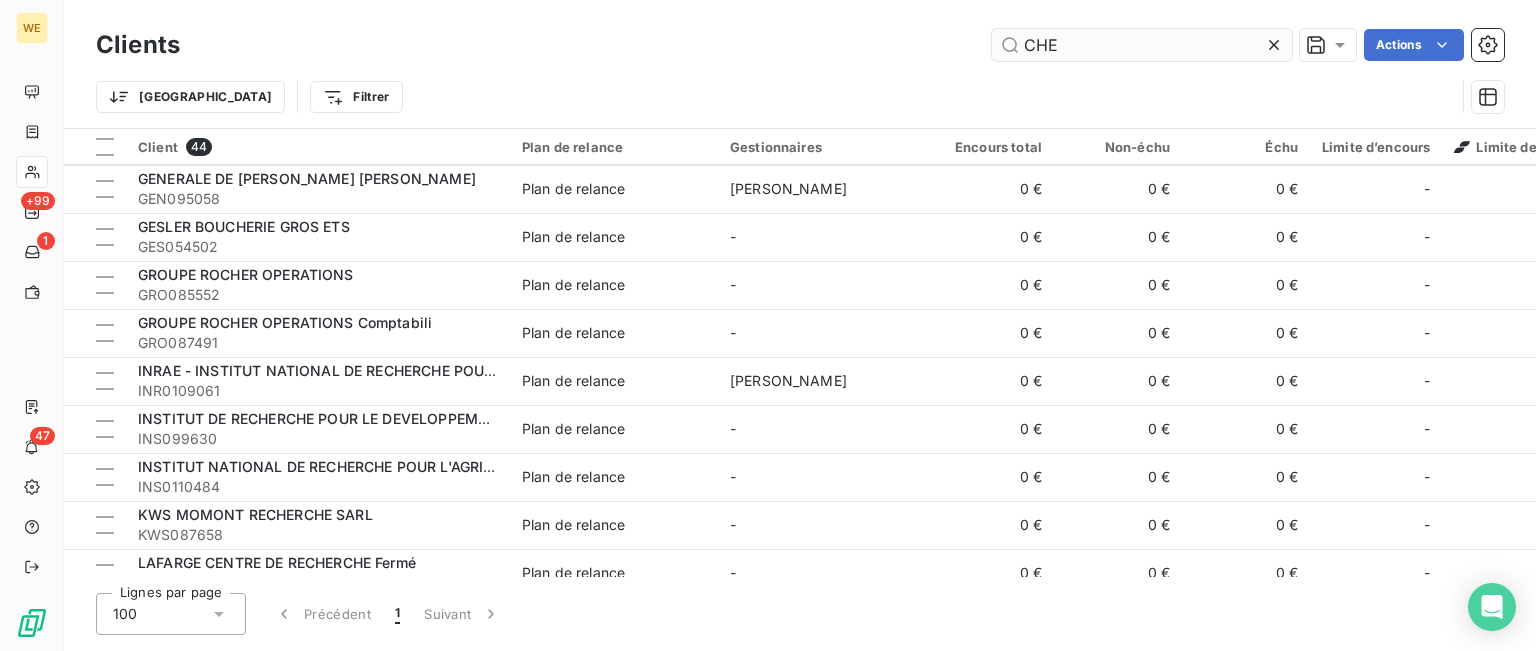 scroll, scrollTop: 556, scrollLeft: 0, axis: vertical 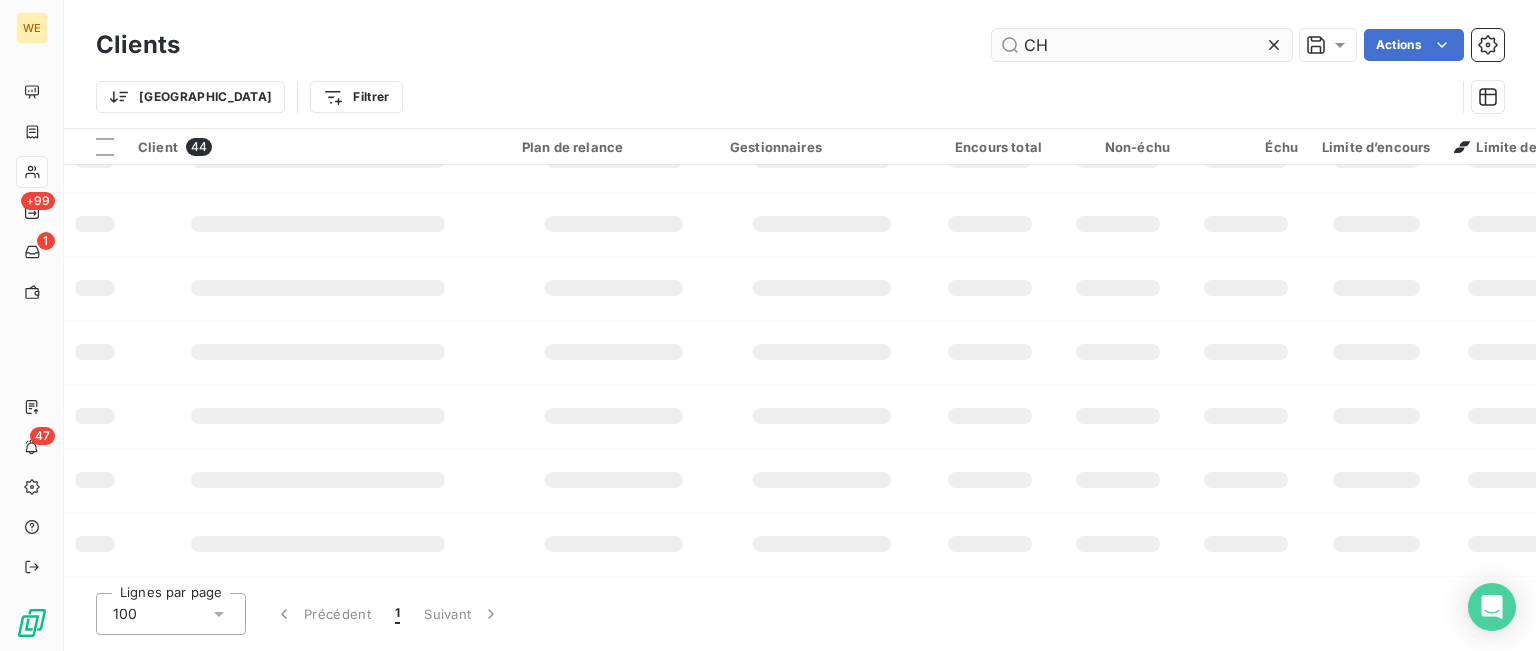 type on "C" 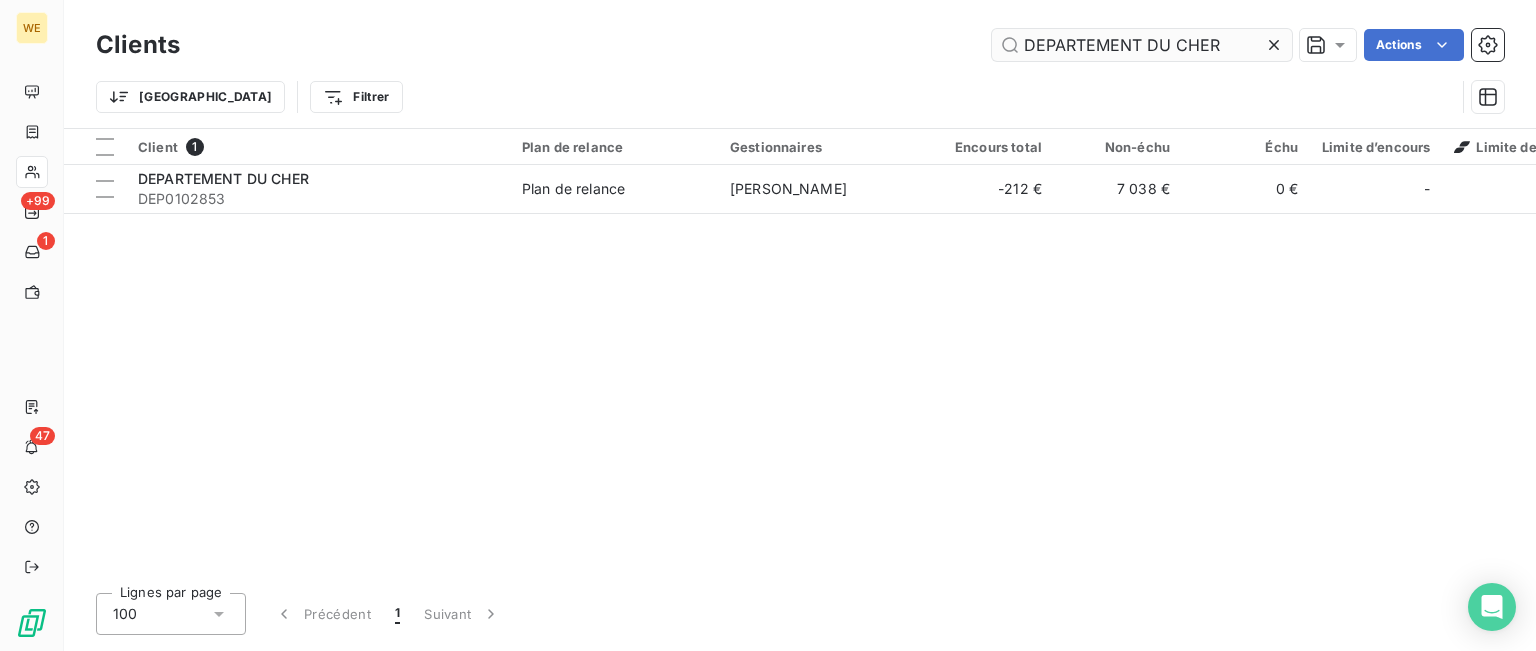 scroll, scrollTop: 0, scrollLeft: 0, axis: both 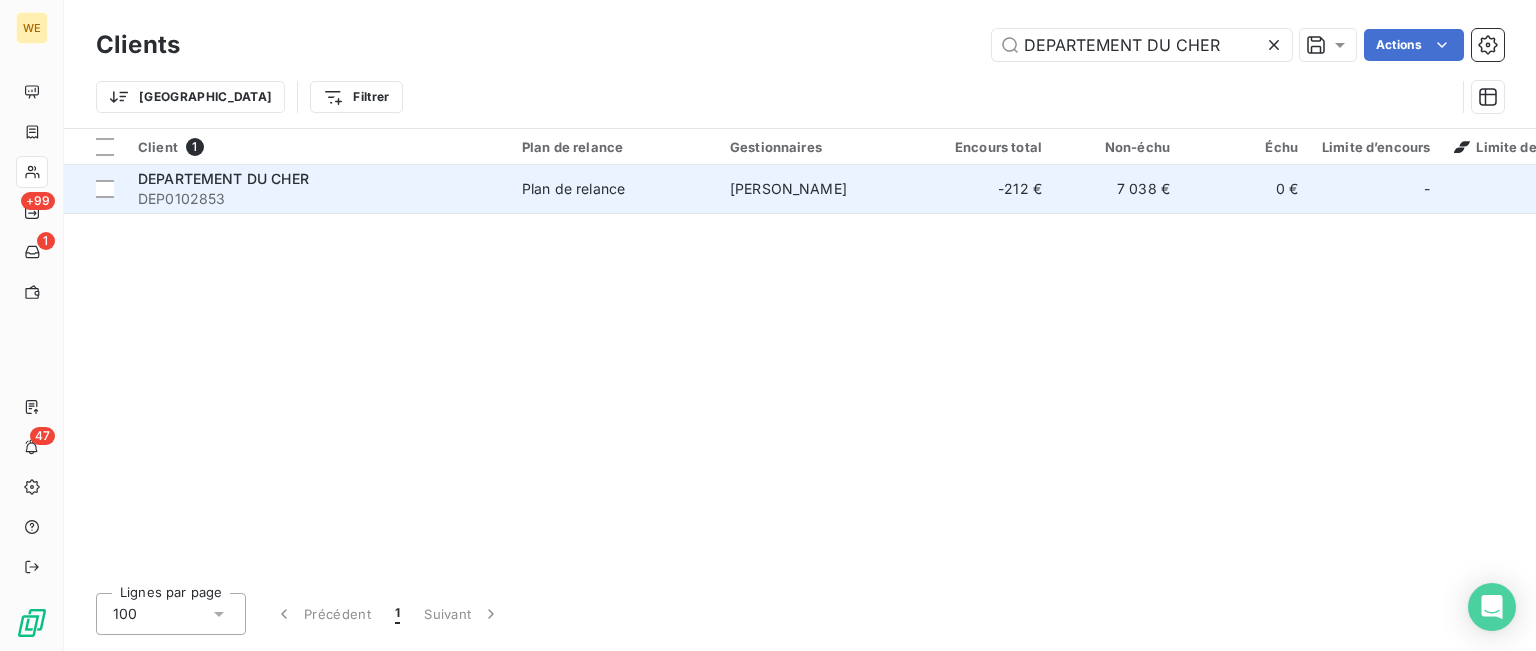 type on "DEPARTEMENT DU CHER" 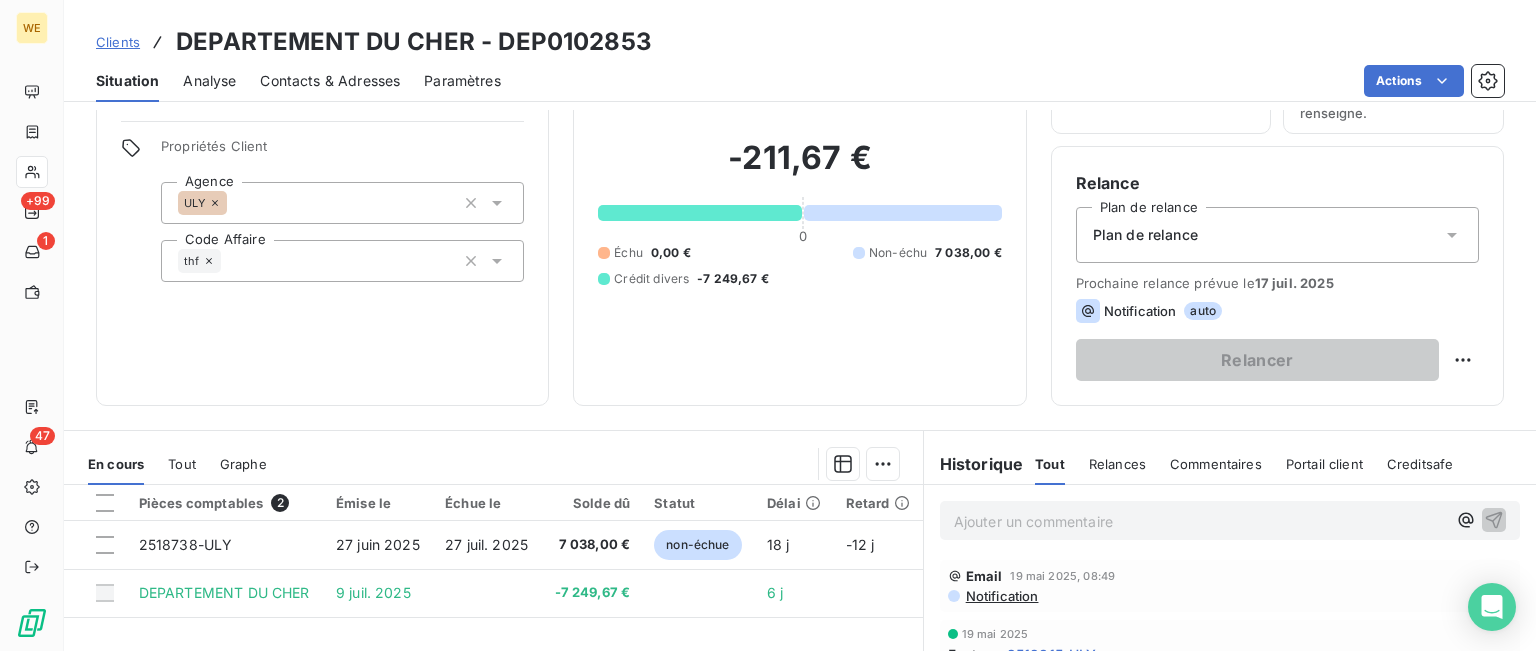 scroll, scrollTop: 300, scrollLeft: 0, axis: vertical 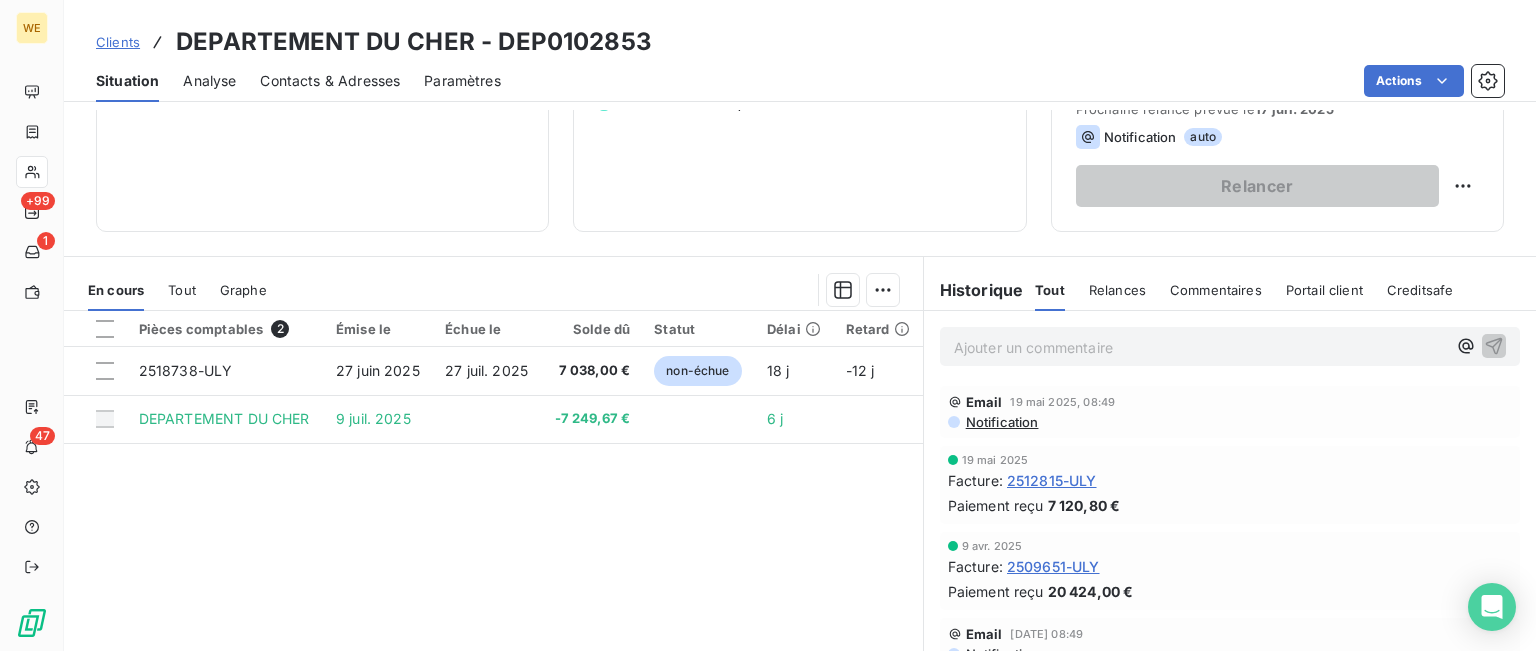 click on "Contacts & Adresses" at bounding box center [330, 81] 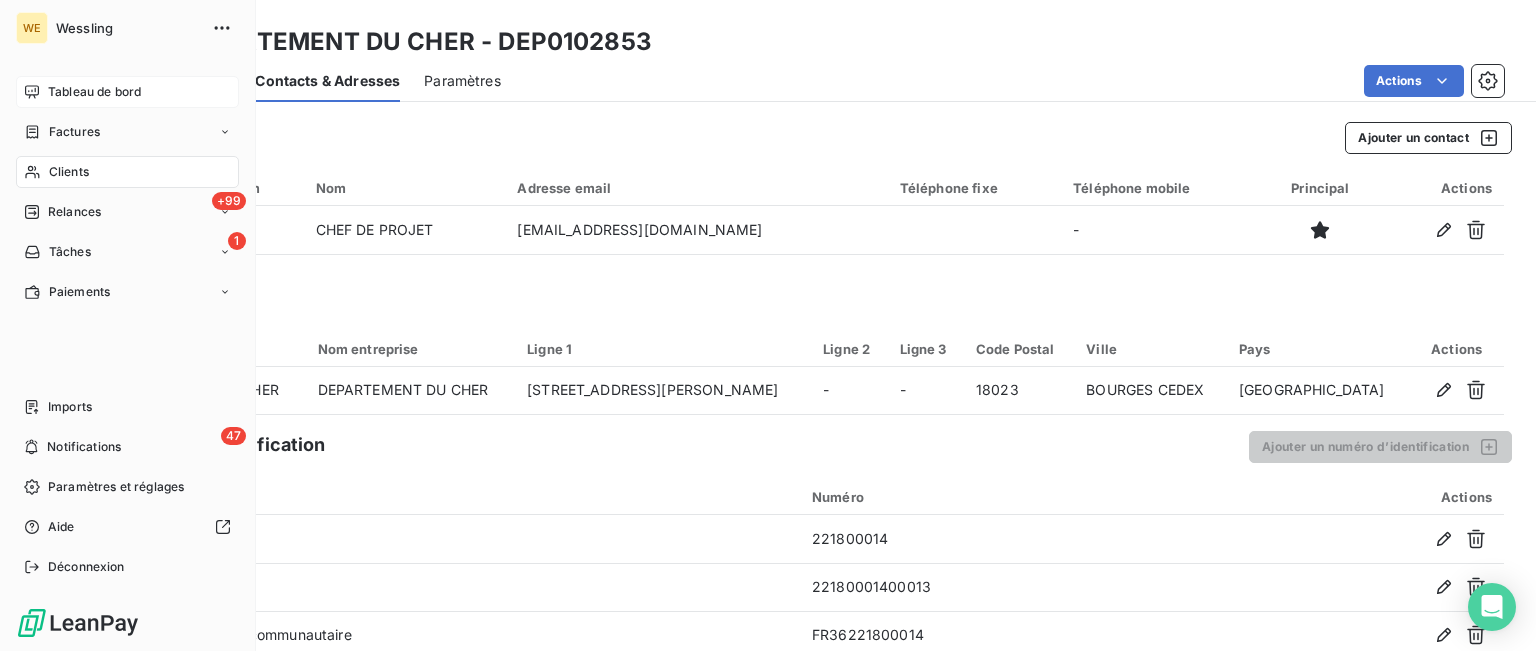 drag, startPoint x: 60, startPoint y: 80, endPoint x: 99, endPoint y: 98, distance: 42.953465 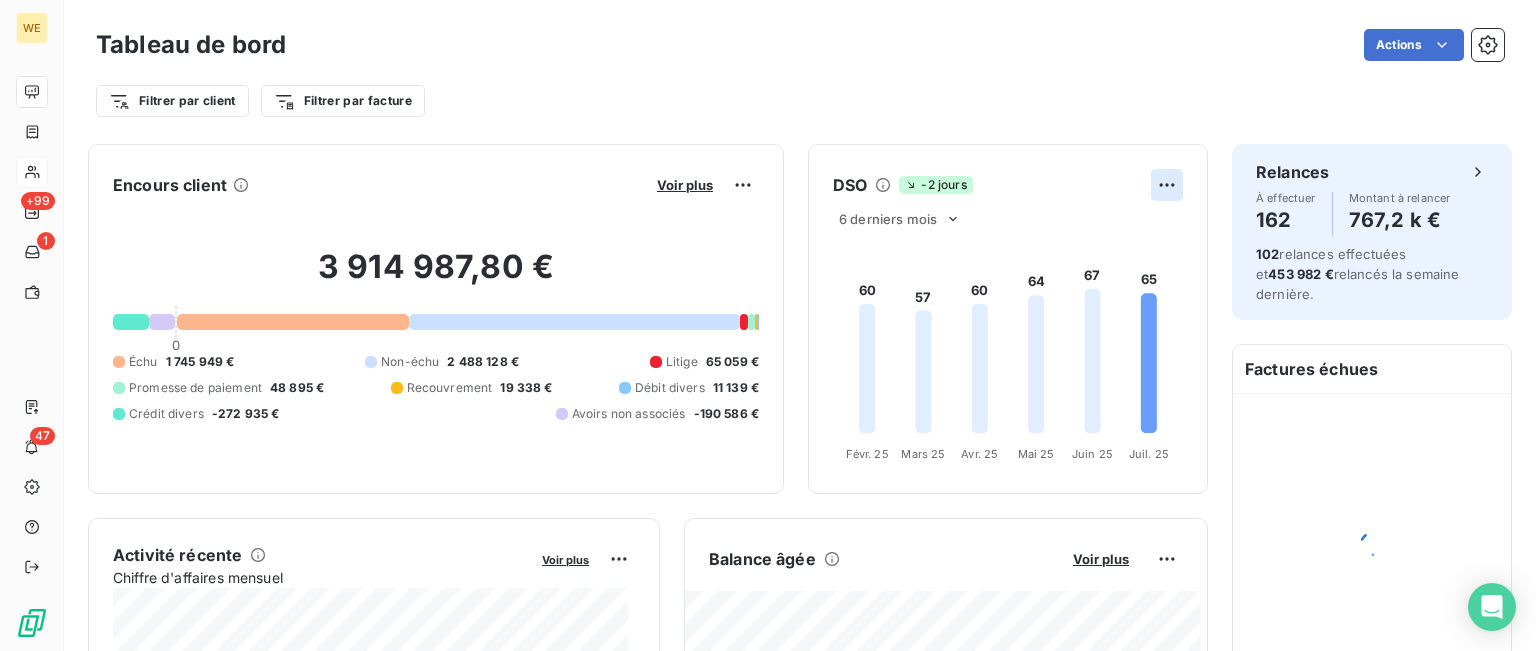click on "WE +99 1 47 Tableau de bord Actions Filtrer par client Filtrer par facture Encours client   Voir plus 3 914 987,80 € 0 Échu 1 745 949 € Non-échu 2 488 128 €   Litige 65 059 € Promesse de paiement 48 895 € Recouvrement 19 338 € Débit divers 11 139 € Crédit divers -272 935 € Avoirs non associés -190 586 € DSO -2 jours 6 derniers mois 60 57 60 64 67 65 [DATE] Févr. [DATE] Mars [DATE] Avr. [DATE] Mai [DATE] Juin [DATE] Juil. 25 Activité récente Chiffre d'affaires mensuel Voir plus Balance âgée Voir plus Relances par montant Encaissements Prévisionnel basé sur le délai moyen de paiement des 3 derniers mois Relances À effectuer 162 Montant à relancer 767,2 k € 102  relances effectuées et  453 982 €  relancés la semaine dernière. Factures échues Principaux débiteurs SOCIETE WALLONNE DES EAUX SCRL - SW 166 335 € ANTEA GROUP - Direction administrat 162 149 € IDDEA 158 138 € 151 159 € TESORA" at bounding box center (768, 325) 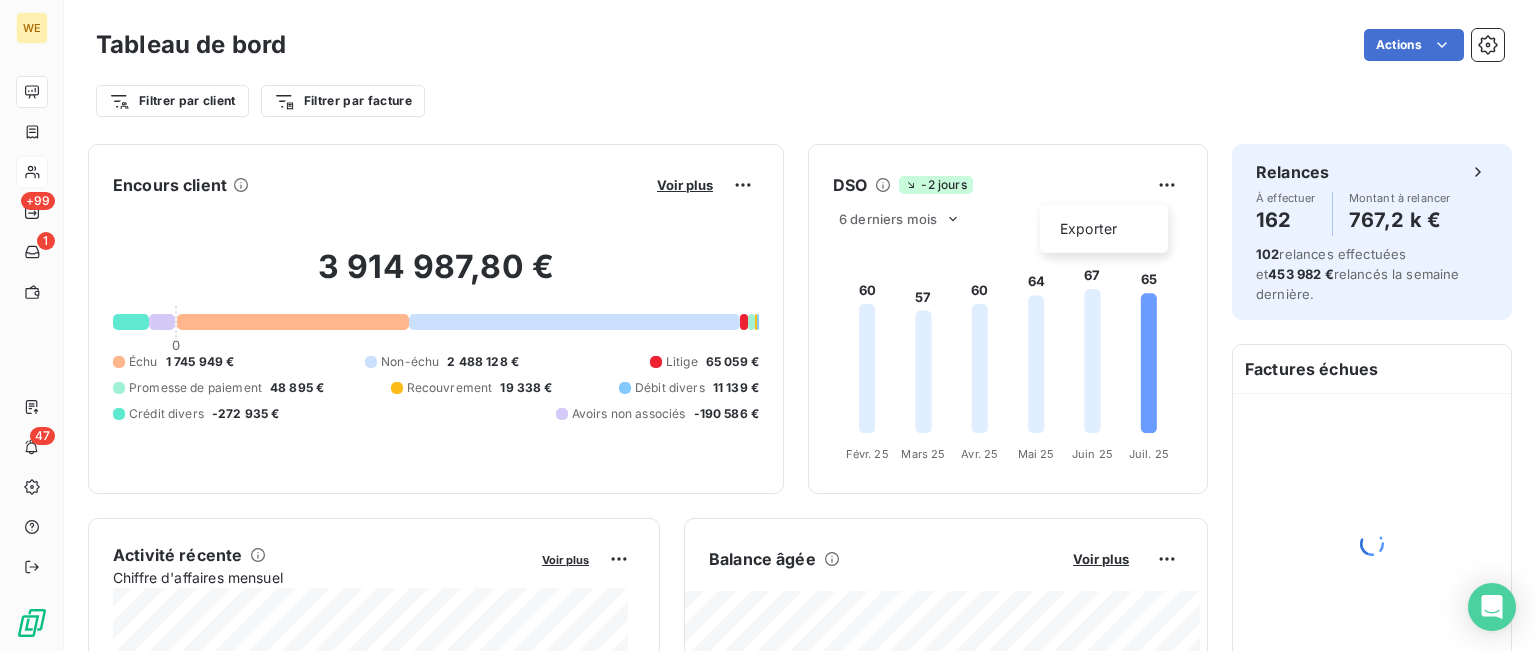 click on "WE +99 1 47 Tableau de bord Actions Filtrer par client Filtrer par facture Encours client   Voir plus 3 914 987,80 € 0 Échu 1 745 949 € Non-échu 2 488 128 €   Litige 65 059 € Promesse de paiement 48 895 € Recouvrement 19 338 € Débit divers 11 139 € Crédit divers -272 935 € Avoirs non associés -190 586 € DSO -2 jours Exporter 6 derniers mois 60 57 60 64 67 65 [DATE] Févr. [DATE] Mars [DATE] Avr. [DATE] Mai [DATE] Juin [DATE] Juil. 25 Activité récente Chiffre d'affaires mensuel Voir plus Balance âgée Voir plus Relances par montant Encaissements Prévisionnel basé sur le délai moyen de paiement des 3 derniers mois Relances À effectuer 162 Montant à relancer 767,2 k € 102  relances effectuées et  453 982 €  relancés la semaine dernière. Factures échues Principaux débiteurs SOCIETE WALLONNE DES EAUX SCRL - SW 166 335 € ANTEA GROUP - Direction administrat 162 149 € IDDEA 158 138 € 151 159 €" at bounding box center [768, 325] 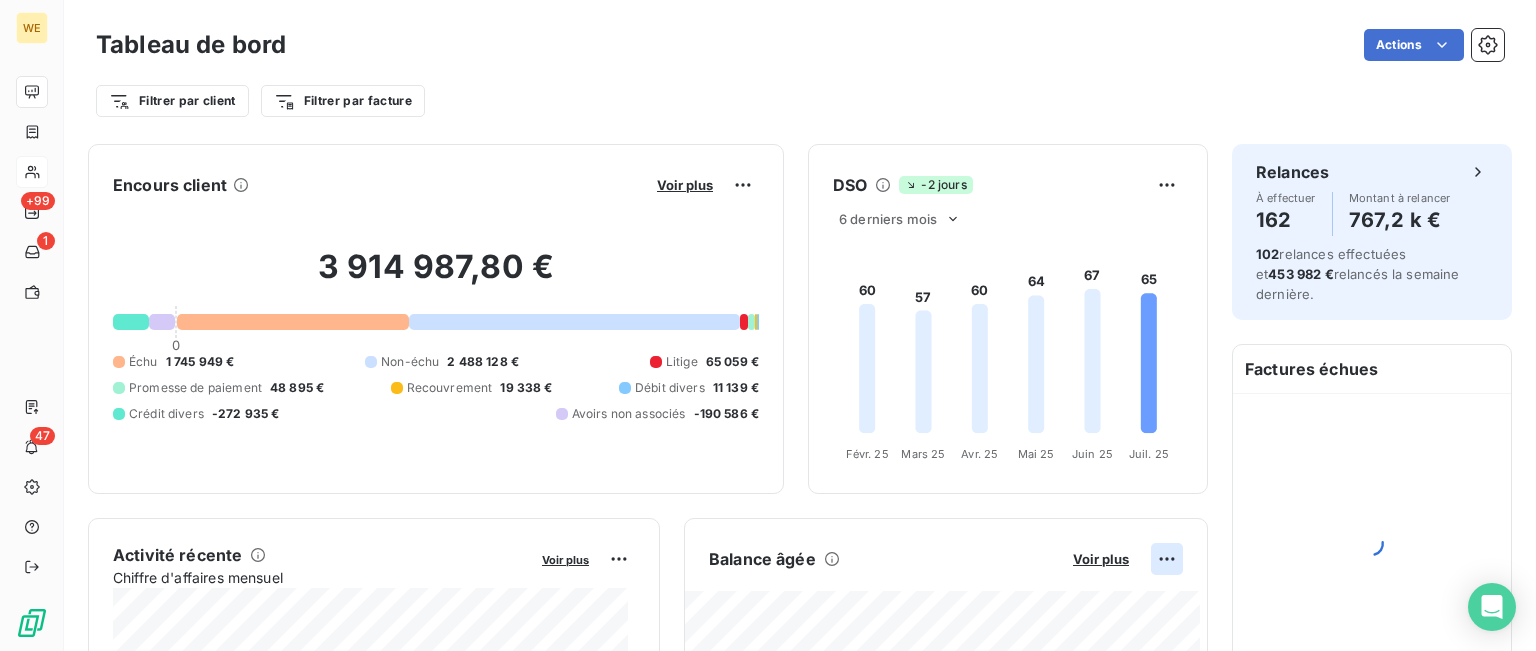 click on "WE +99 1 47 Tableau de bord Actions Filtrer par client Filtrer par facture Encours client   Voir plus 3 914 987,80 € 0 Échu 1 745 949 € Non-échu 2 488 128 €   Litige 65 059 € Promesse de paiement 48 895 € Recouvrement 19 338 € Débit divers 11 139 € Crédit divers -272 935 € Avoirs non associés -190 586 € DSO -2 jours 6 derniers mois 60 57 60 64 67 65 [DATE] Févr. [DATE] Mars [DATE] Avr. [DATE] Mai [DATE] Juin [DATE] Juil. 25 Activité récente Chiffre d'affaires mensuel Voir plus Balance âgée Voir plus Relances par montant Encaissements Prévisionnel basé sur le délai moyen de paiement des 3 derniers mois Relances À effectuer 162 Montant à relancer 767,2 k € 102  relances effectuées et  453 982 €  relancés la semaine dernière. Factures échues Principaux débiteurs SOCIETE WALLONNE DES EAUX SCRL - SW 166 335 € ANTEA GROUP - Direction administrat 162 149 € IDDEA 158 138 € 151 159 € TESORA" at bounding box center [768, 325] 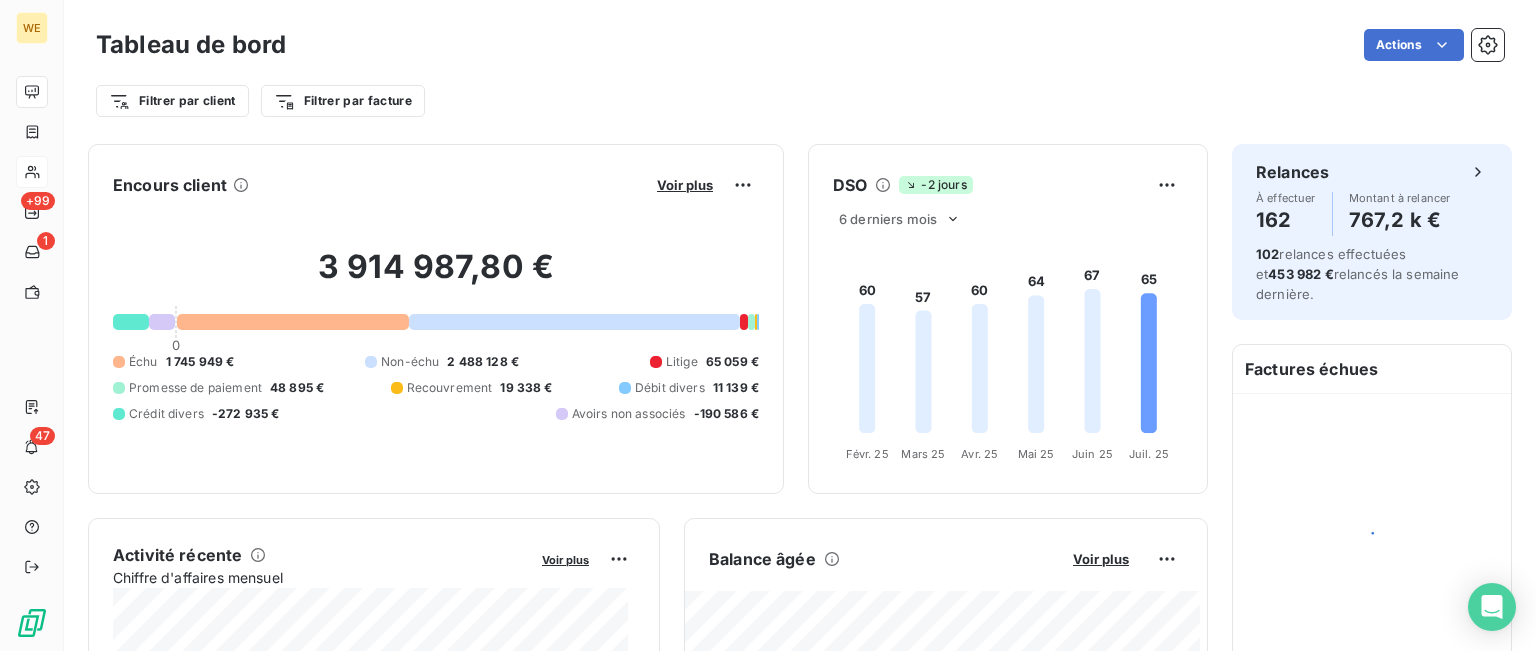 click on "WE +99 1 47 Tableau de bord Actions Filtrer par client Filtrer par facture Encours client   Voir plus 3 914 987,80 € 0 Échu 1 745 949 € Non-échu 2 488 128 €   Litige 65 059 € Promesse de paiement 48 895 € Recouvrement 19 338 € Débit divers 11 139 € Crédit divers -272 935 € Avoirs non associés -190 586 € DSO -2 jours 6 derniers mois 60 57 60 64 67 65 [DATE] Févr. [DATE] Mars [DATE] Avr. [DATE] Mai [DATE] Juin [DATE] Juil. 25 Activité récente Chiffre d'affaires mensuel Voir plus Balance âgée Voir plus Relances par montant Encaissements Prévisionnel basé sur le délai moyen de paiement des 3 derniers mois Relances À effectuer 162 Montant à relancer 767,2 k € 102  relances effectuées et  453 982 €  relancés la semaine dernière. Factures échues Principaux débiteurs SOCIETE WALLONNE DES EAUX SCRL - SW 166 335 € ANTEA GROUP - Direction administrat 162 149 € IDDEA 158 138 € 151 159 € TESORA" at bounding box center [768, 325] 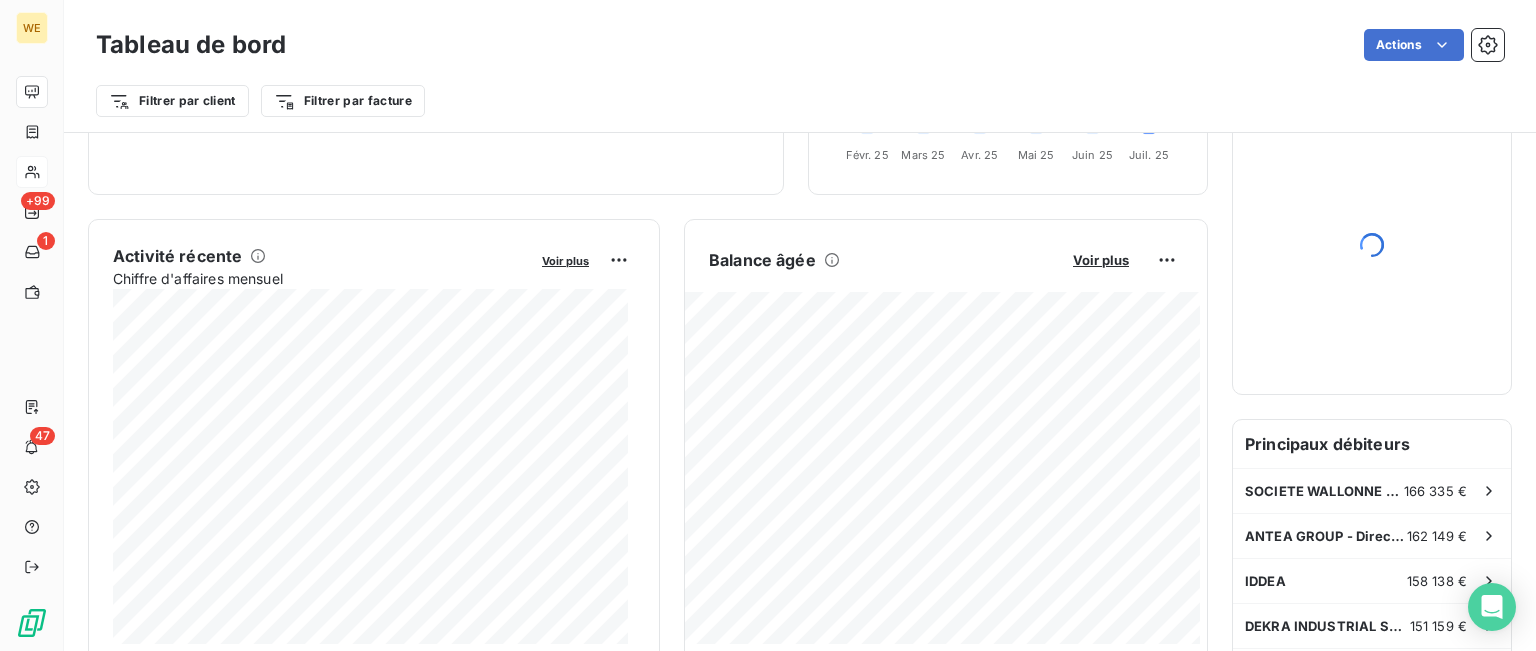 scroll, scrollTop: 300, scrollLeft: 0, axis: vertical 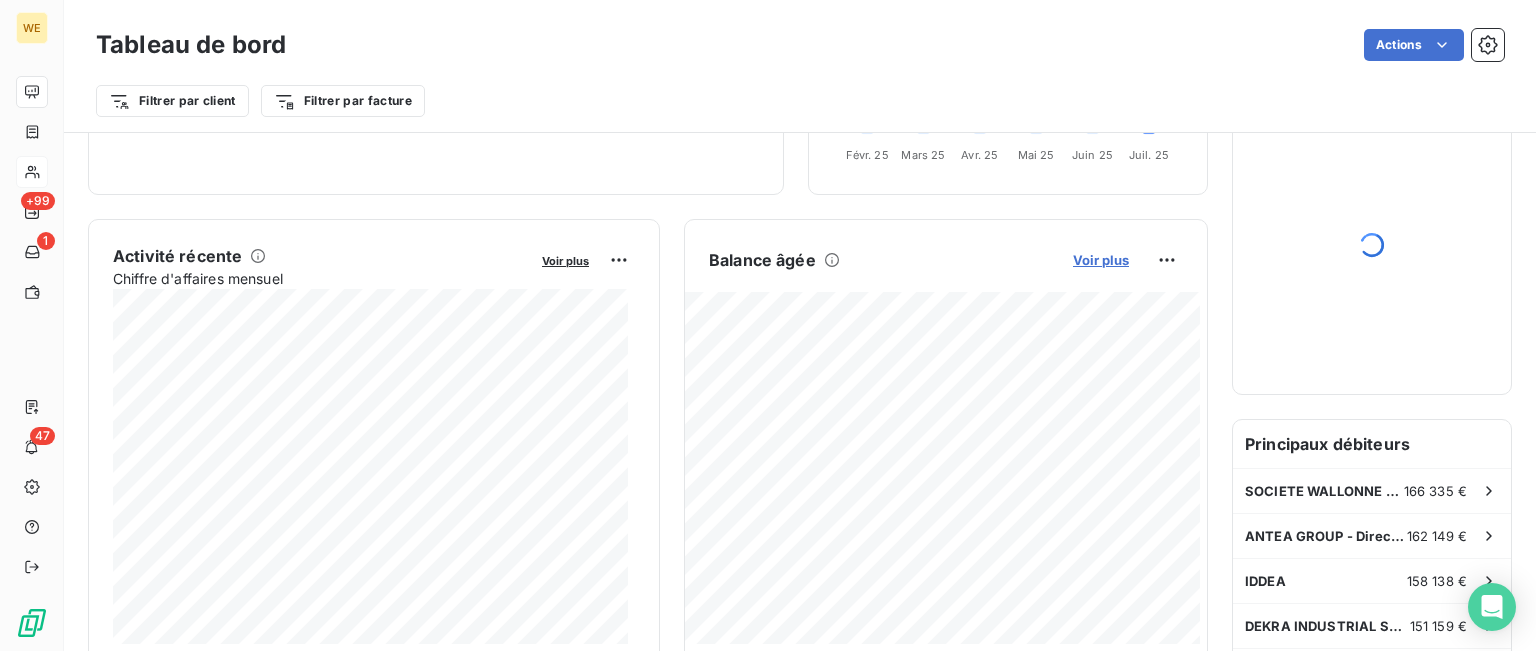 click on "Voir plus" at bounding box center [1101, 260] 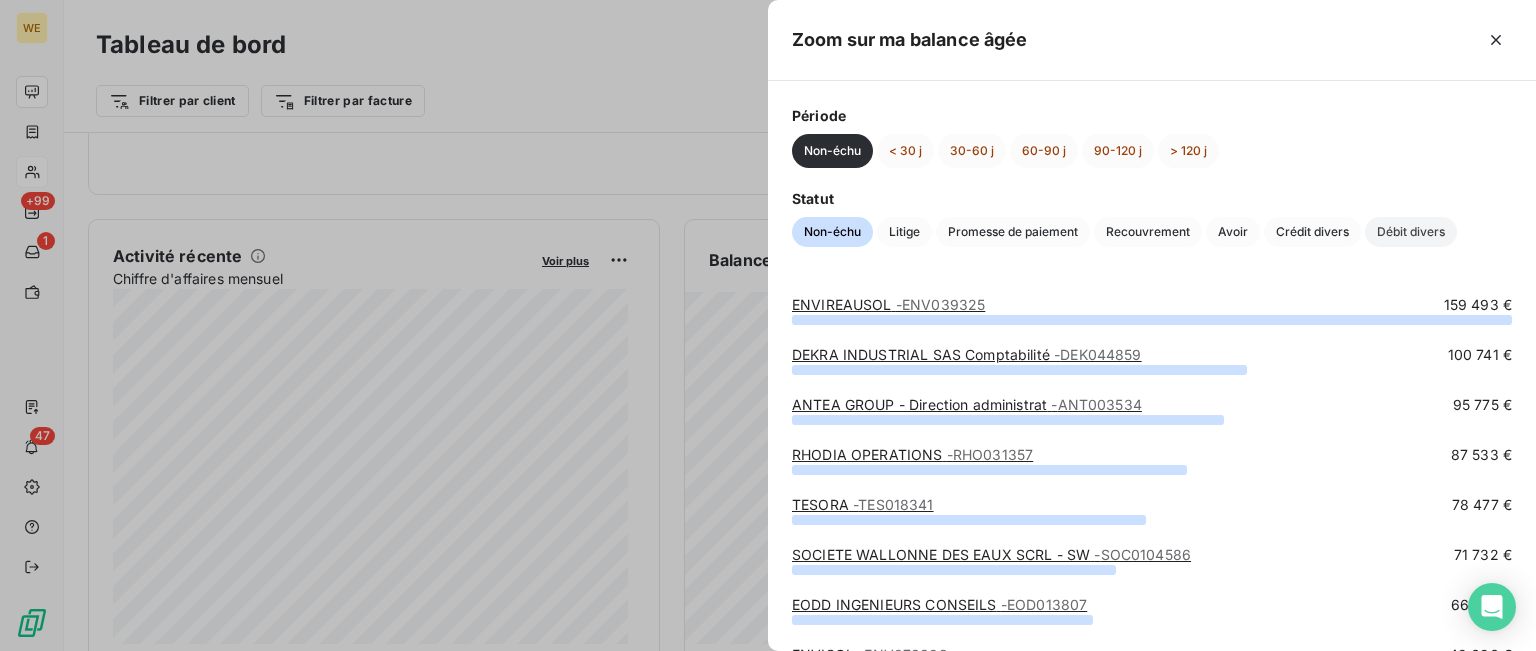 click on "Débit divers" at bounding box center (1411, 232) 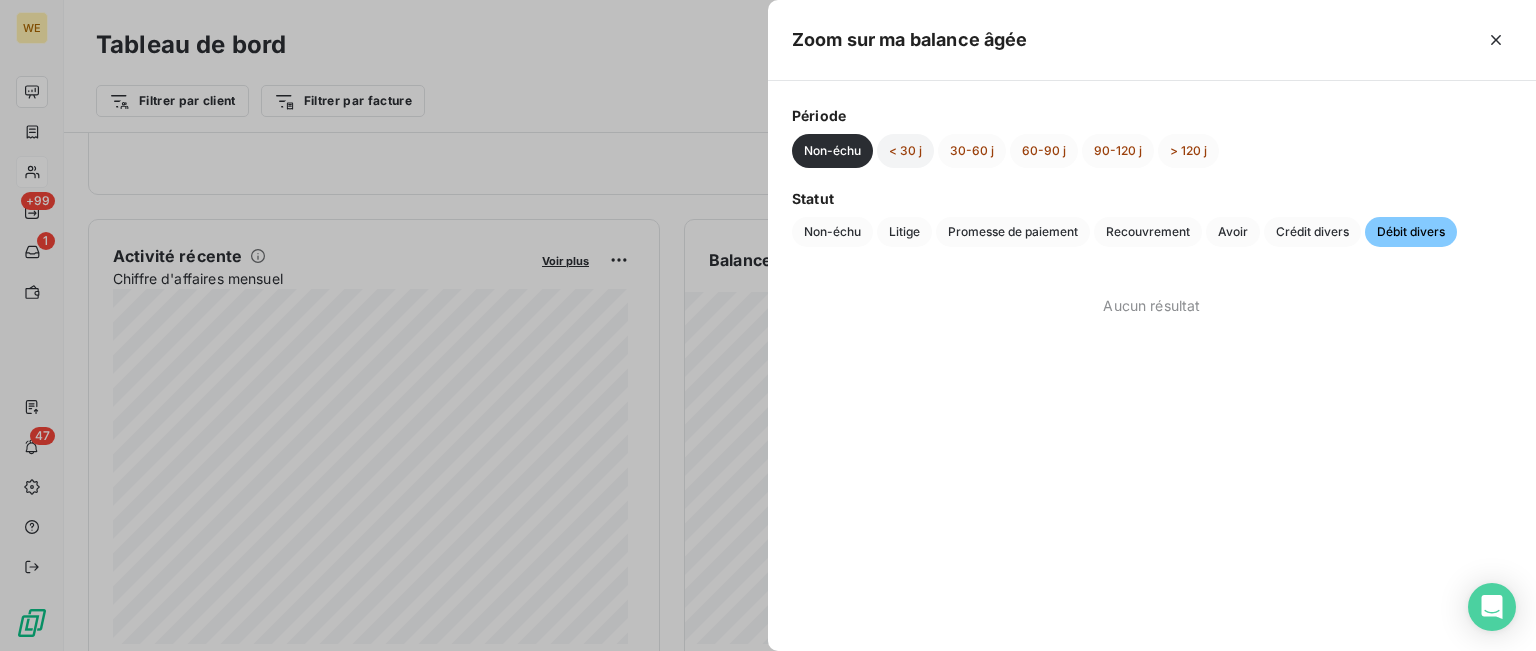 click on "< 30 j" at bounding box center (905, 151) 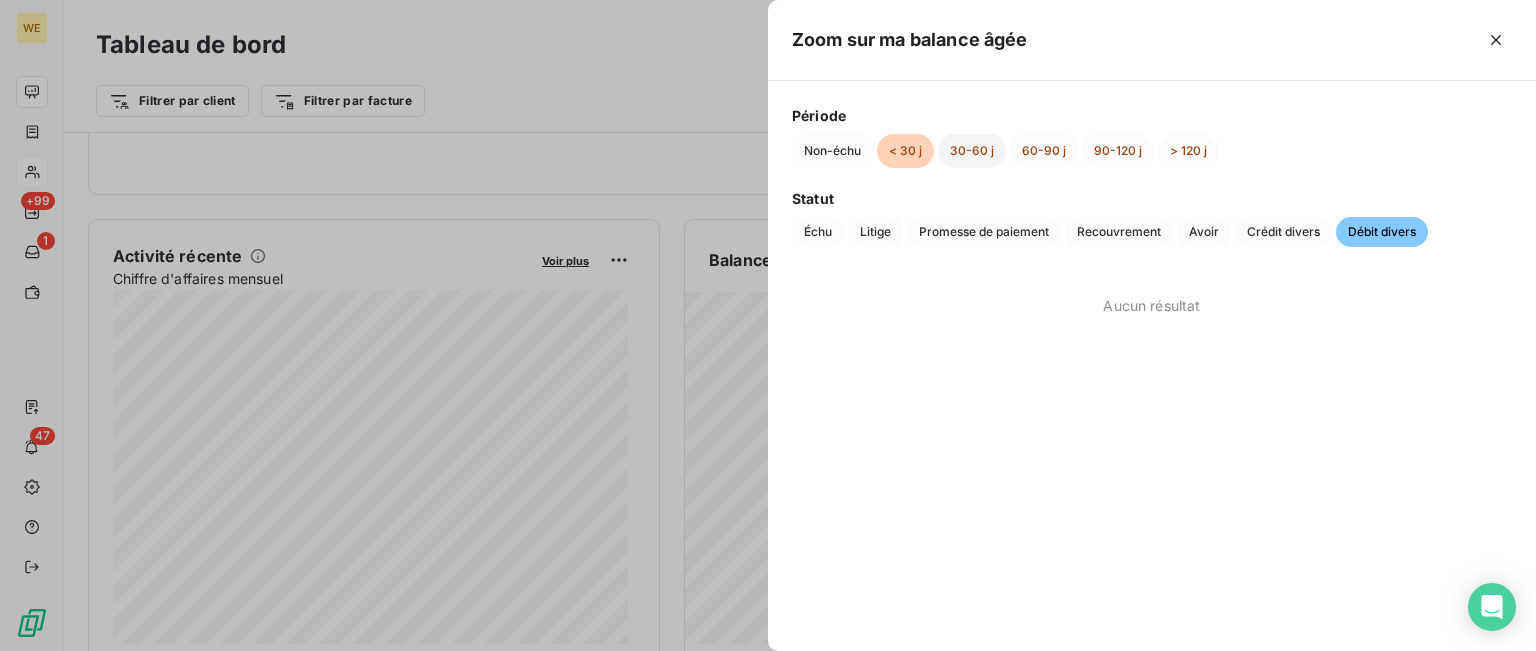 click on "30-60 j" at bounding box center (972, 151) 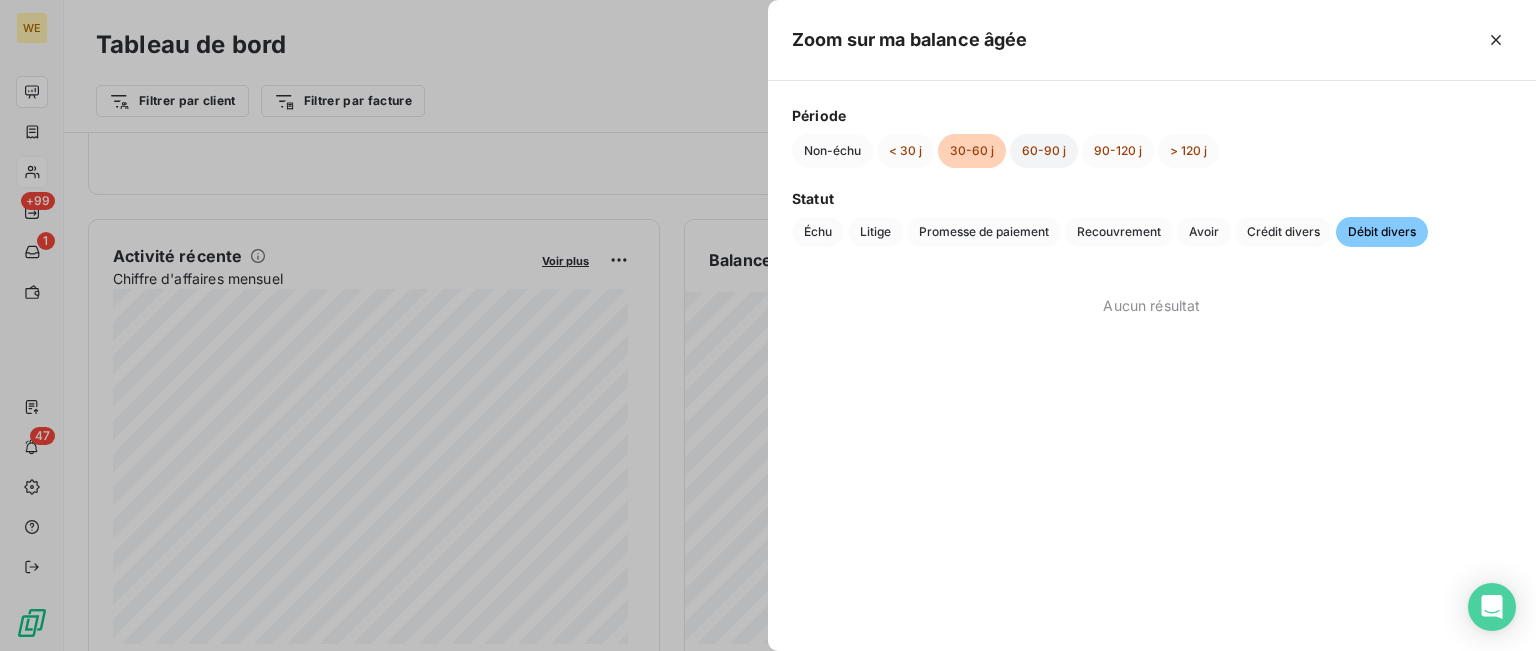 click on "60-90 j" at bounding box center (1044, 151) 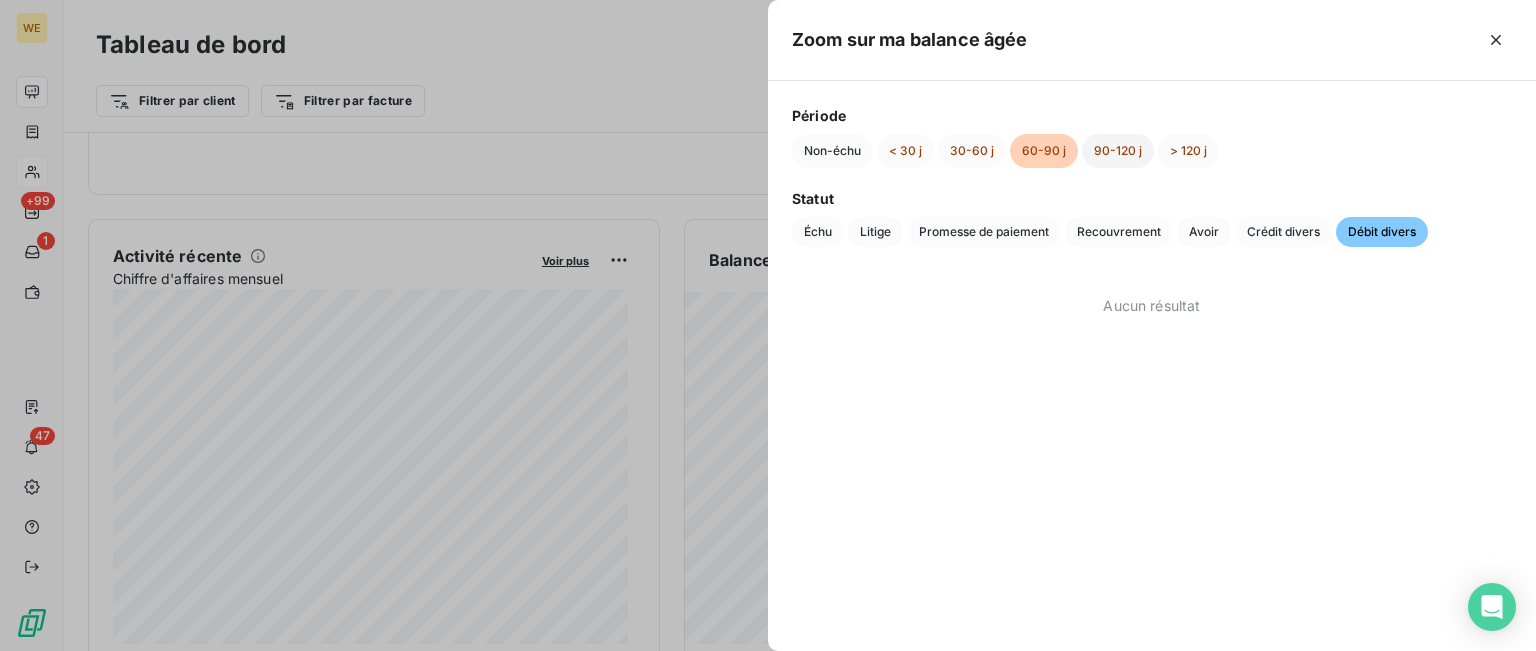 click on "90-120 j" at bounding box center (1118, 151) 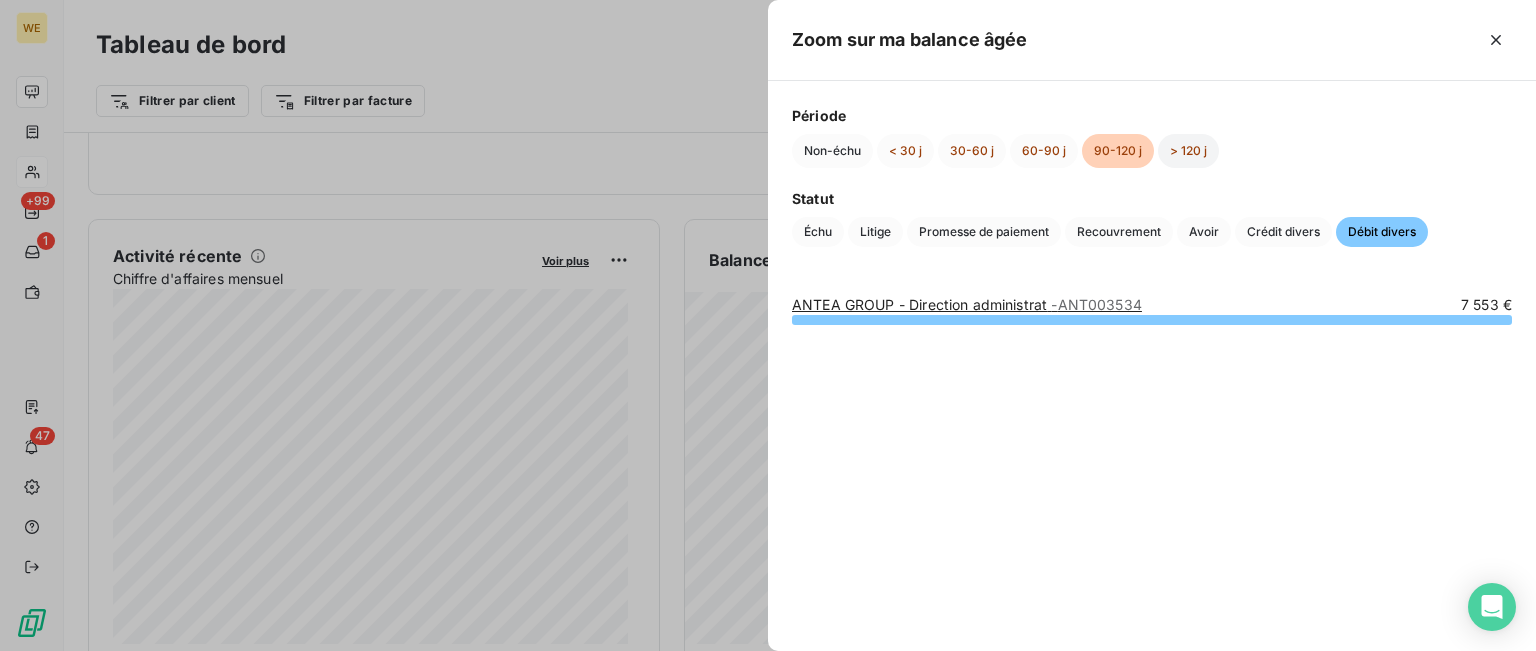 click on "> 120 j" at bounding box center [1188, 151] 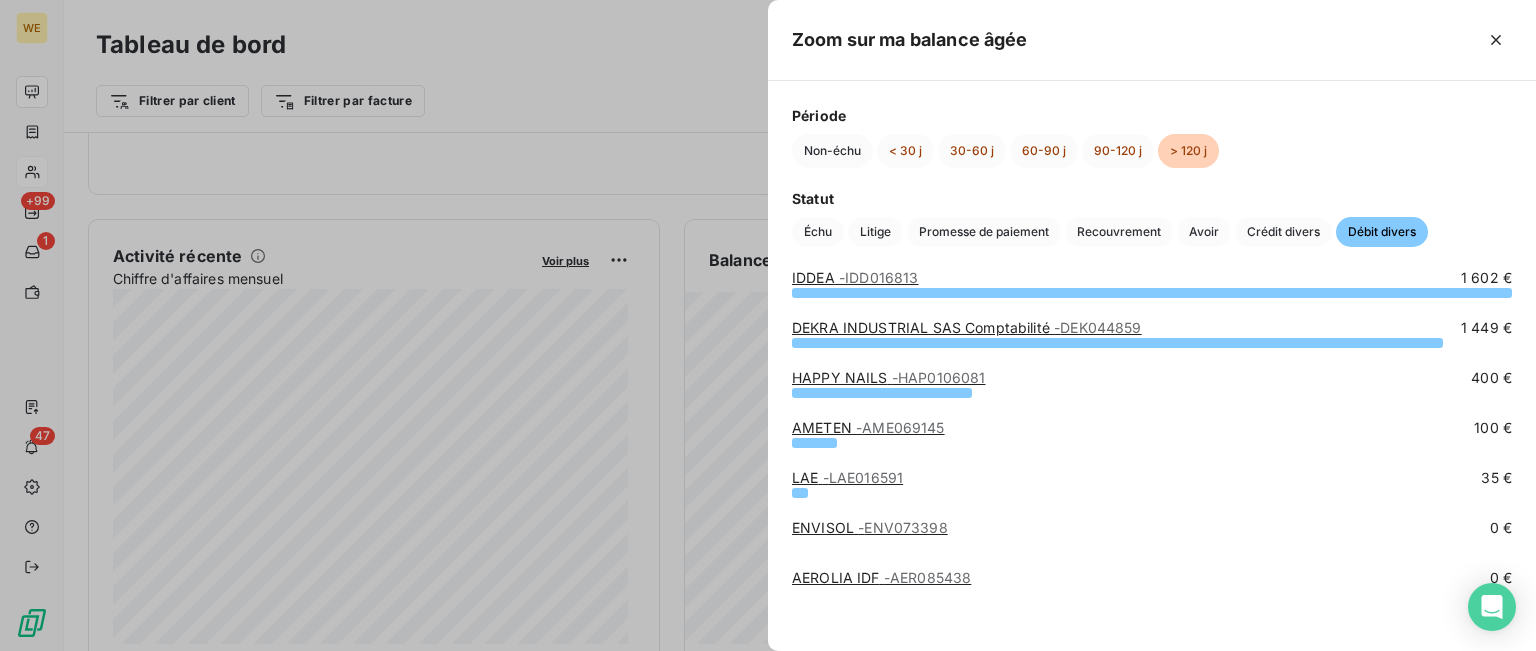 scroll, scrollTop: 41, scrollLeft: 0, axis: vertical 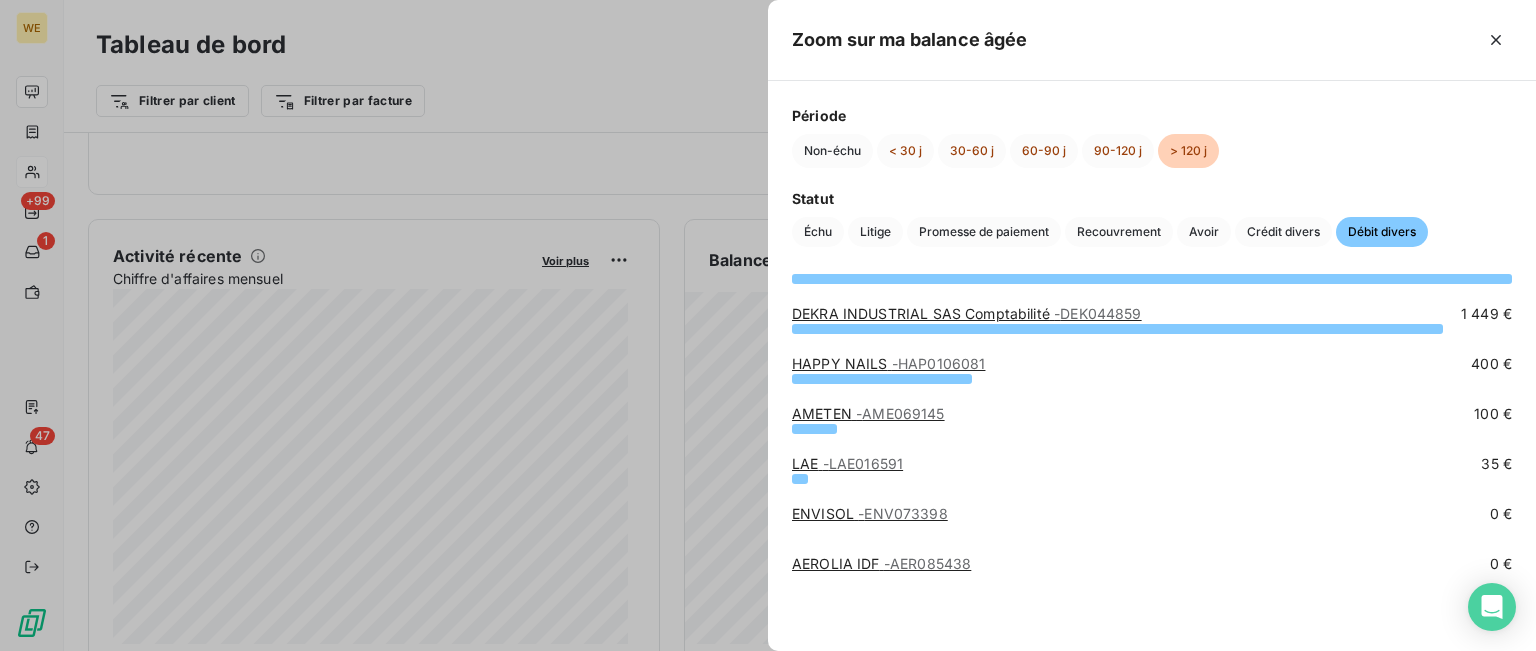 click at bounding box center (768, 325) 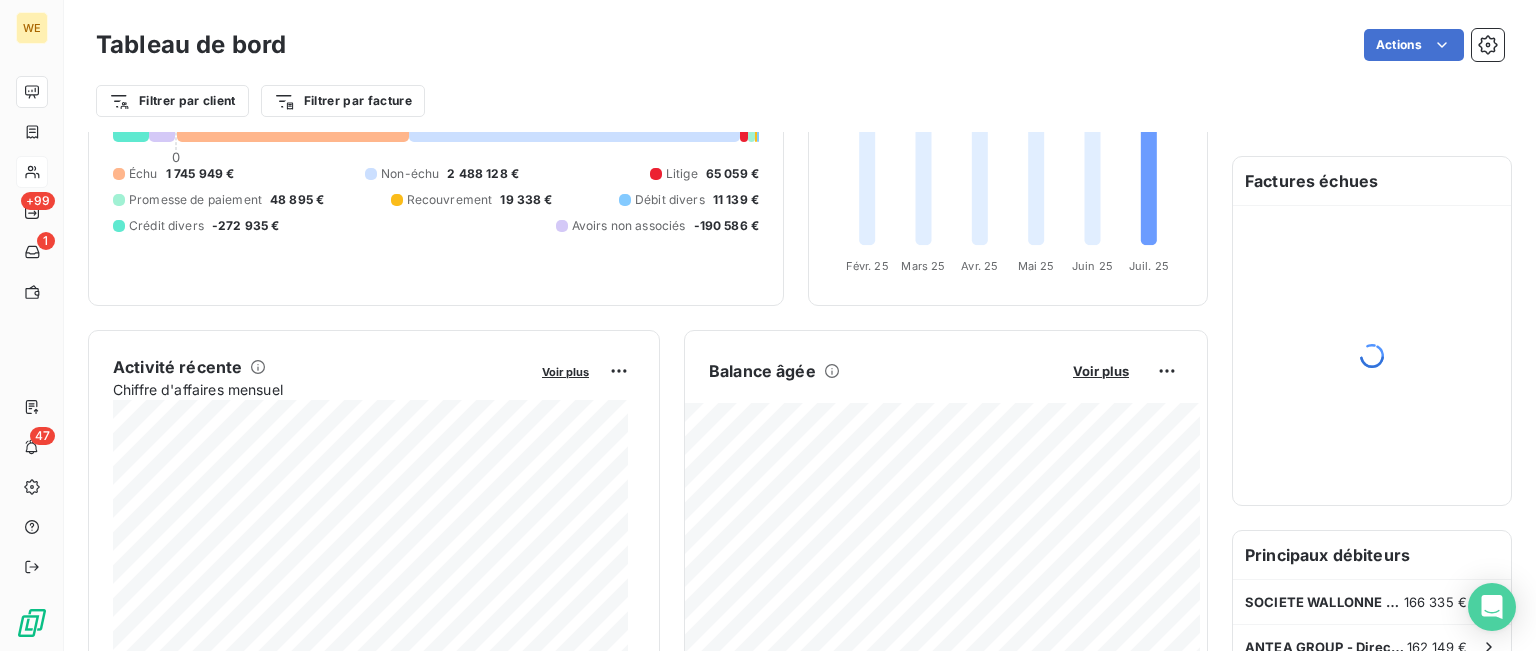 scroll, scrollTop: 0, scrollLeft: 0, axis: both 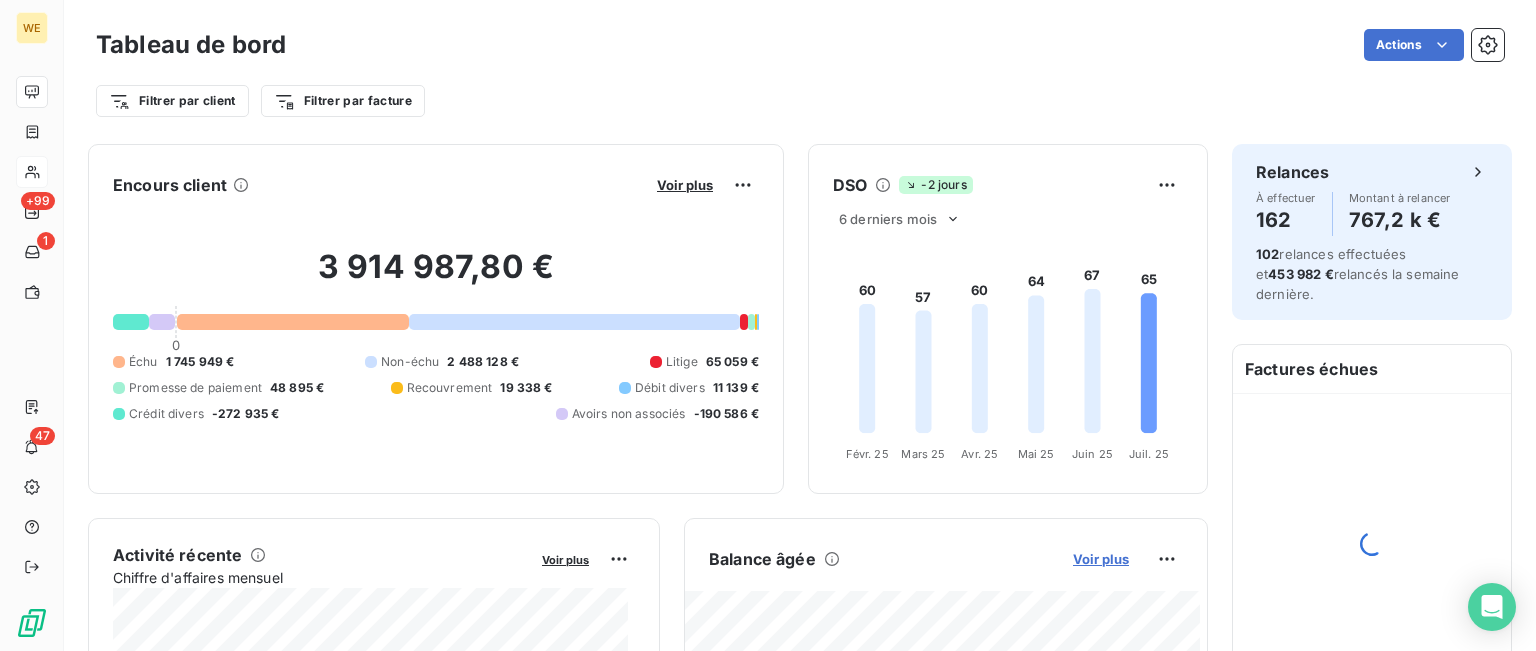 click on "Voir plus" at bounding box center [1101, 559] 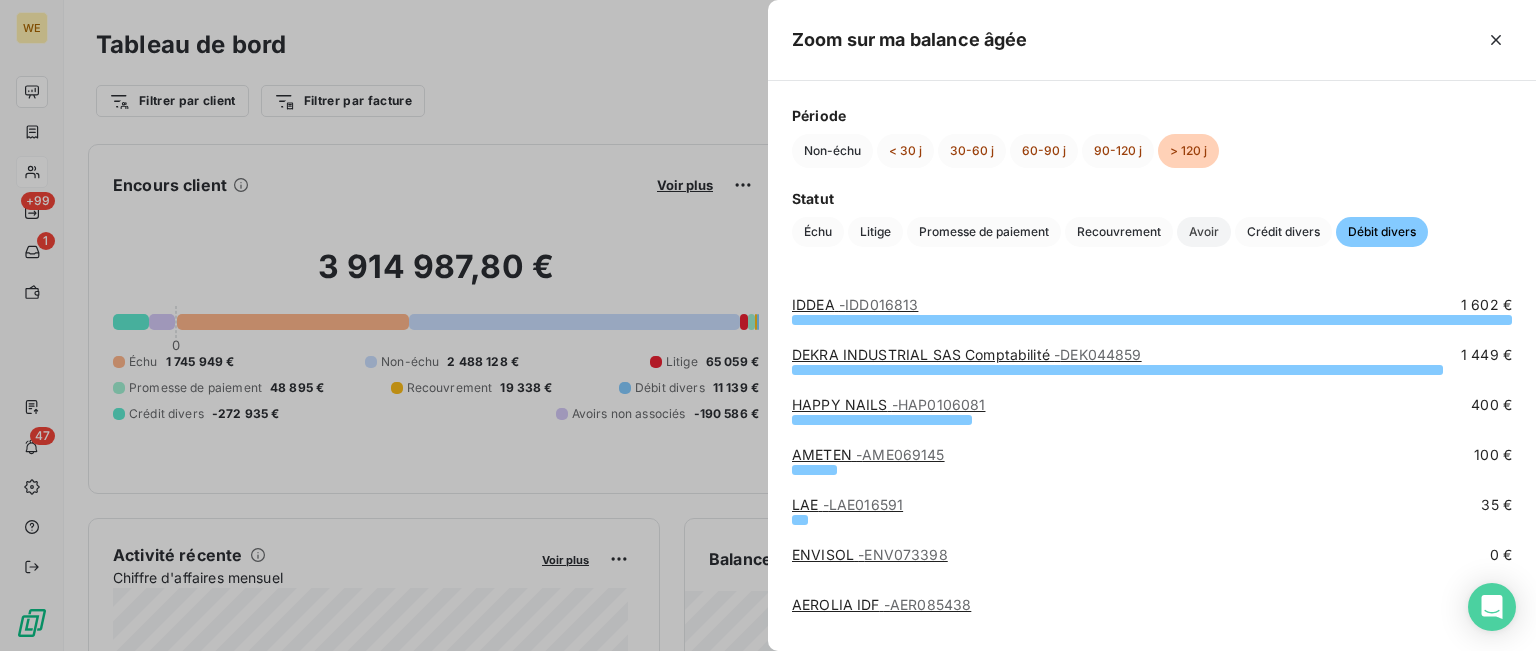 click on "Avoir" at bounding box center [1204, 232] 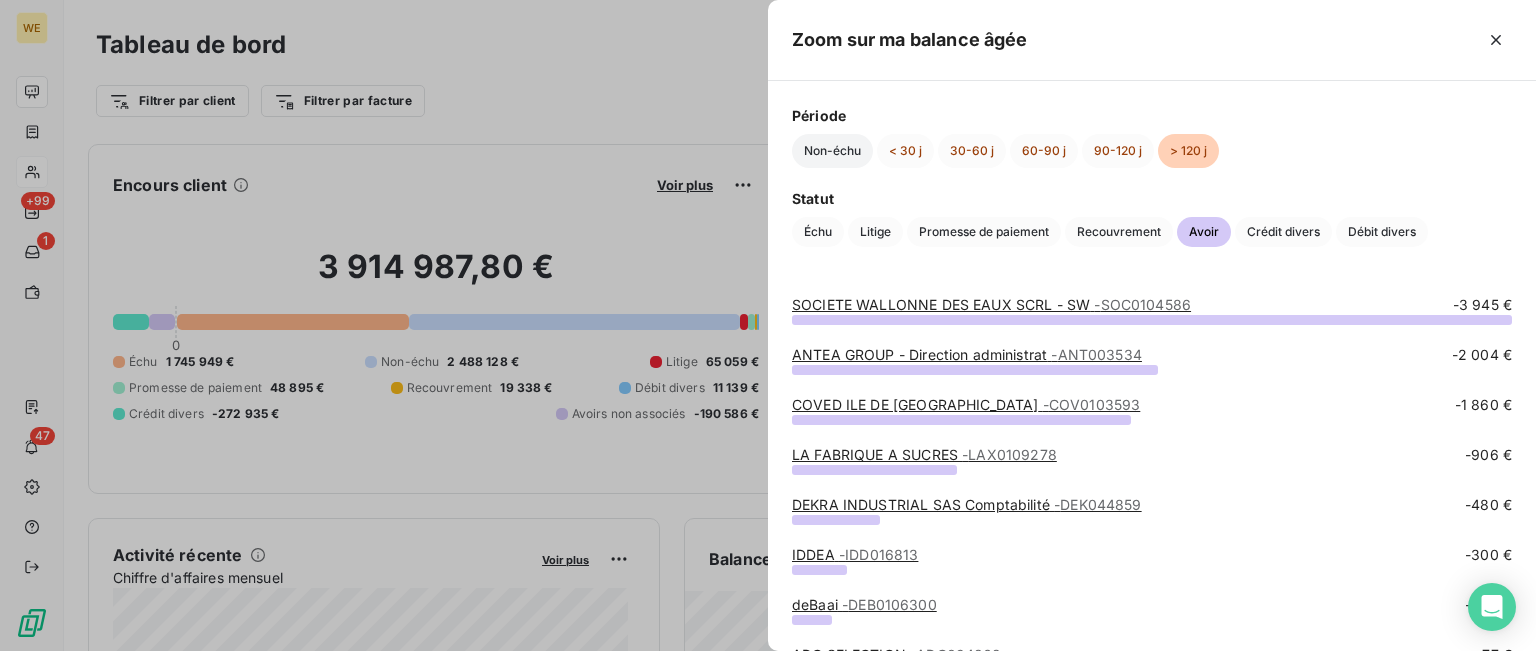 click on "Non-échu" at bounding box center (832, 151) 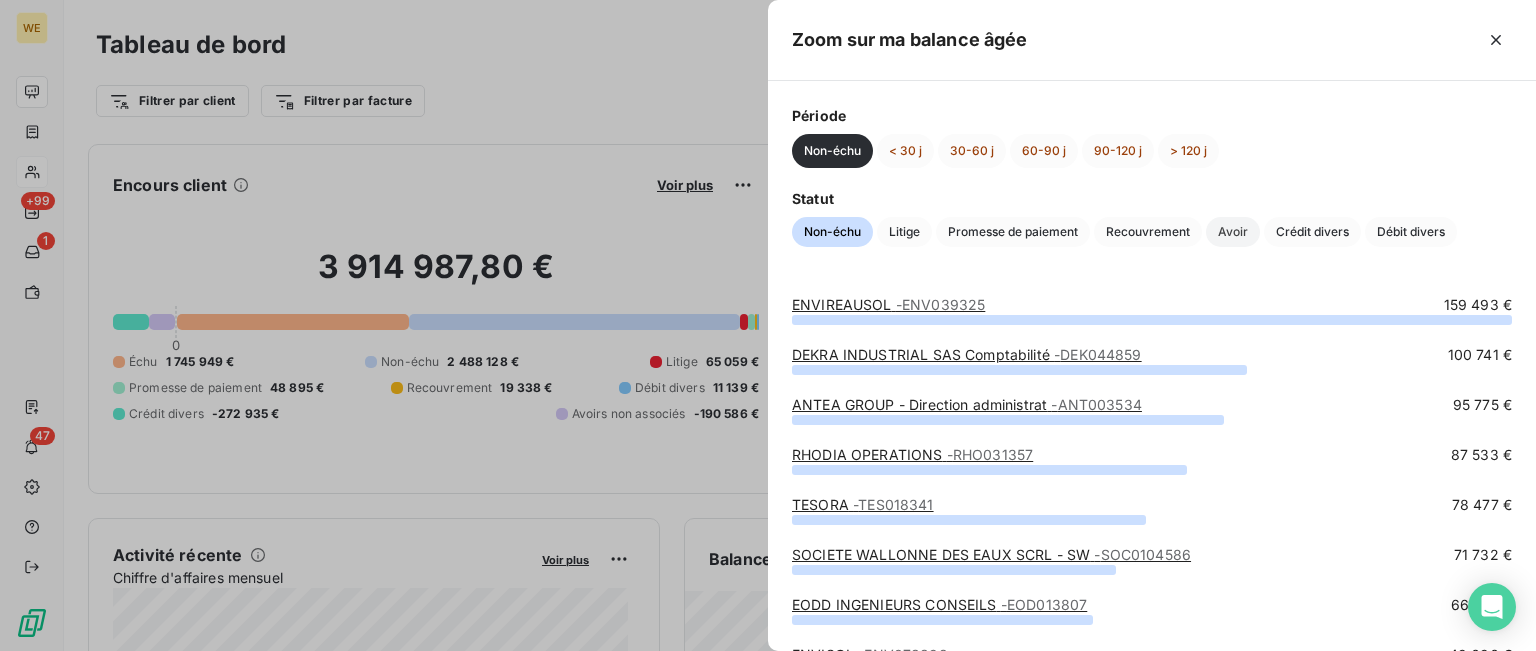 click on "Avoir" at bounding box center (1233, 232) 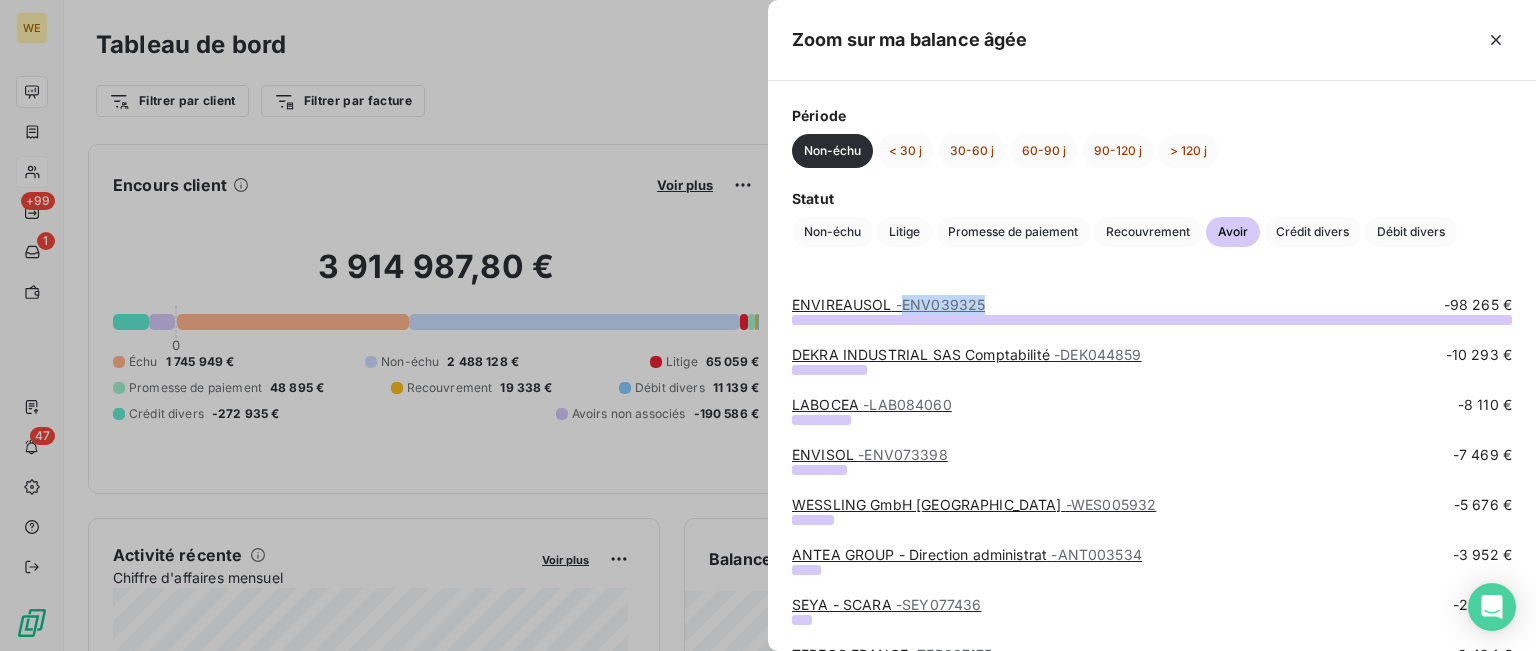 drag, startPoint x: 902, startPoint y: 302, endPoint x: 980, endPoint y: 307, distance: 78.160095 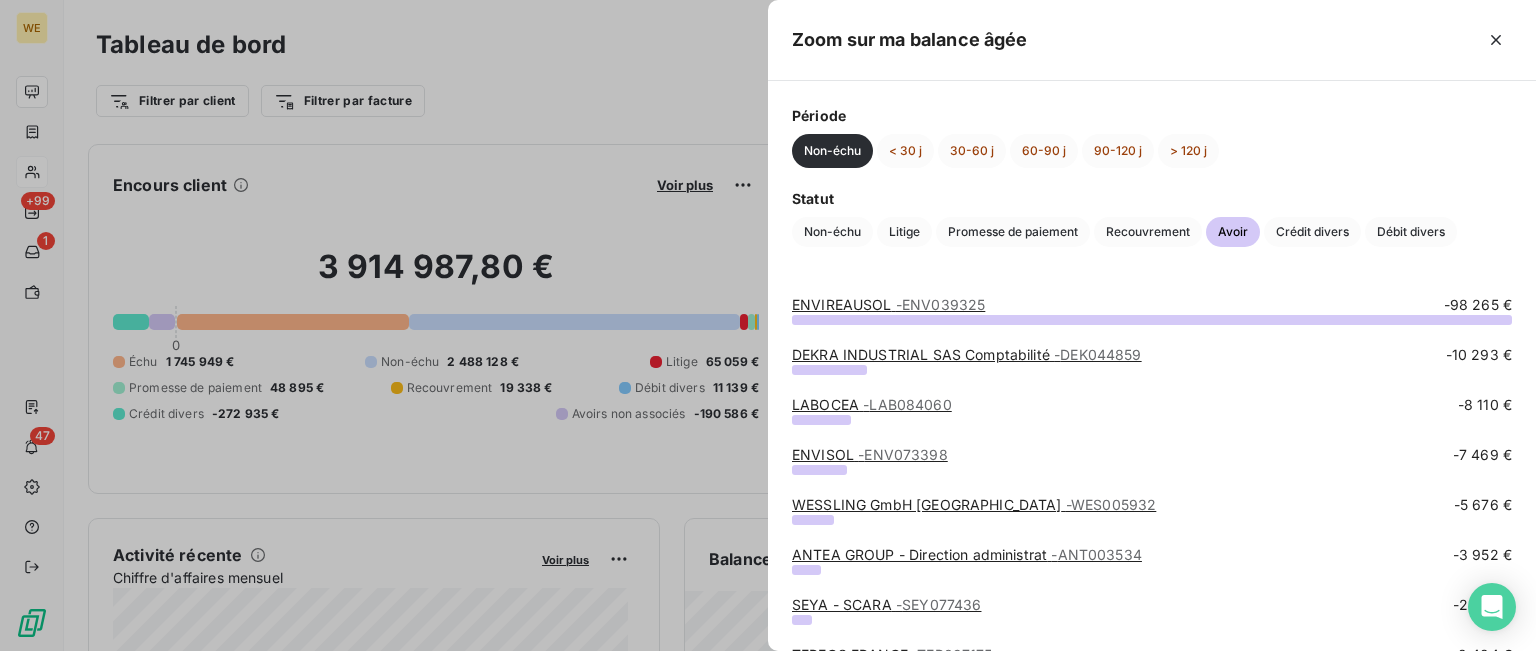 click on "Non-échu < 30 j 30-60 j 60-90 j 90-120 j > 120 j" at bounding box center [1152, 151] 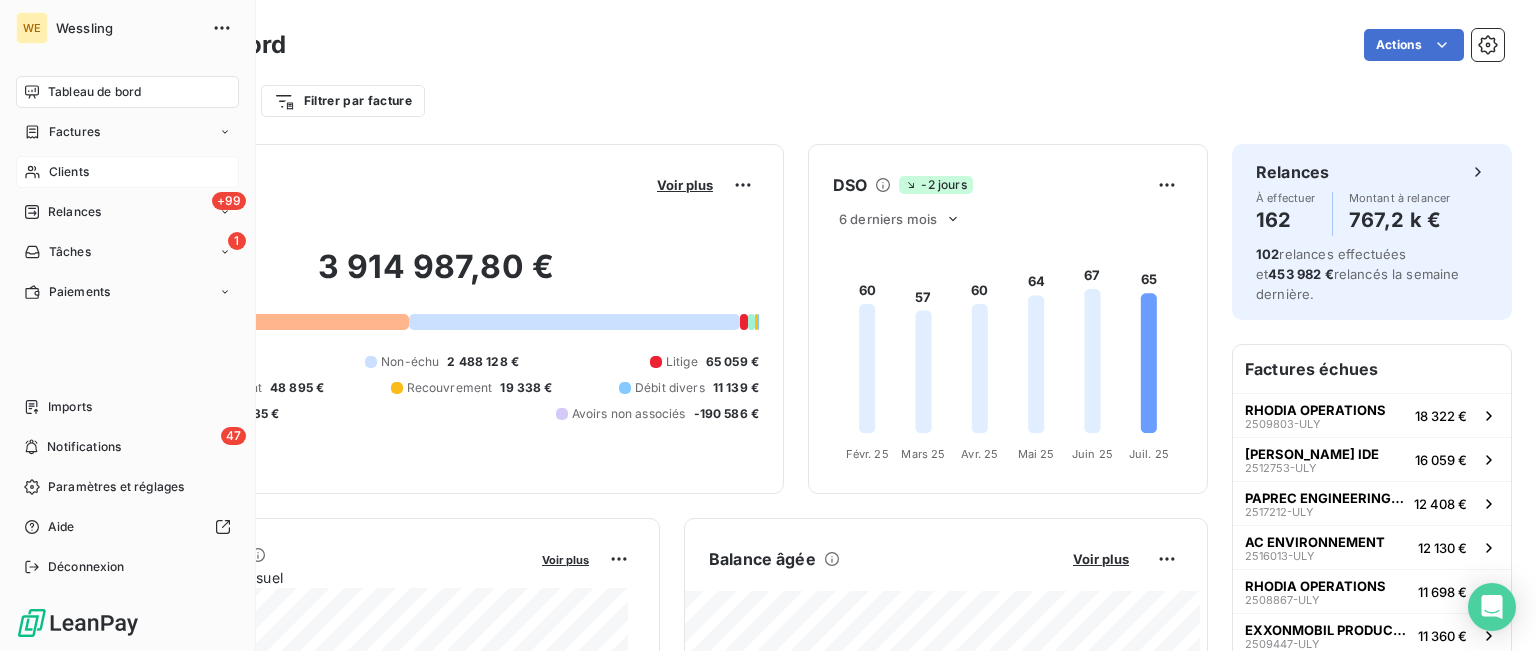 click on "Clients" at bounding box center [127, 172] 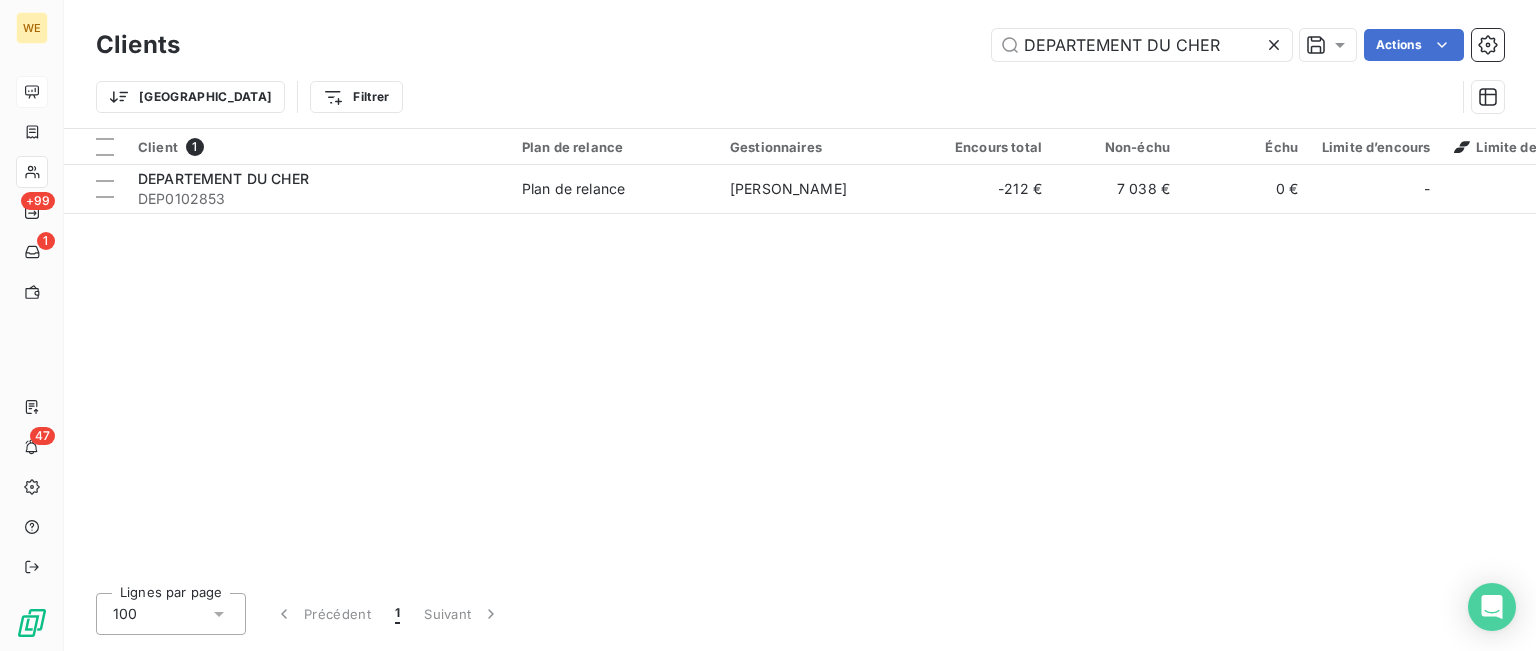 drag, startPoint x: 1072, startPoint y: 51, endPoint x: 871, endPoint y: 26, distance: 202.54877 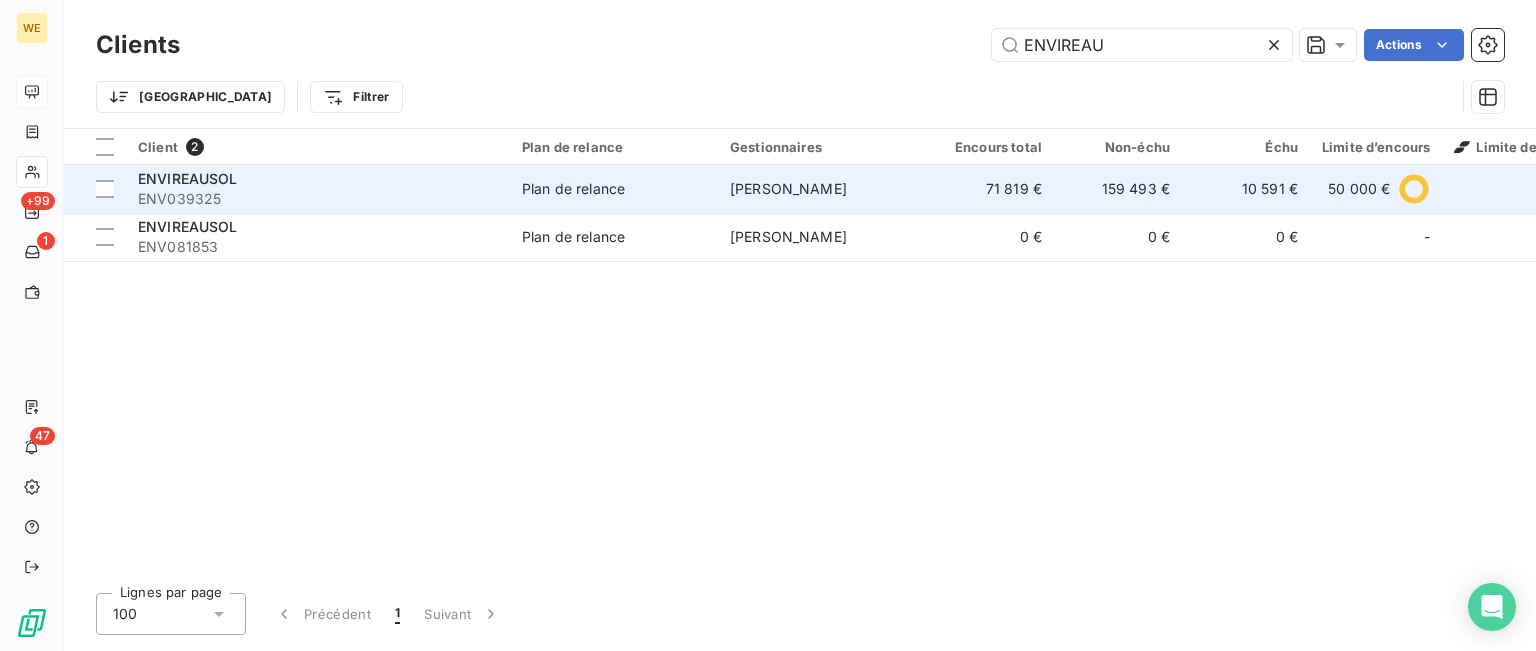 type on "ENVIREAU" 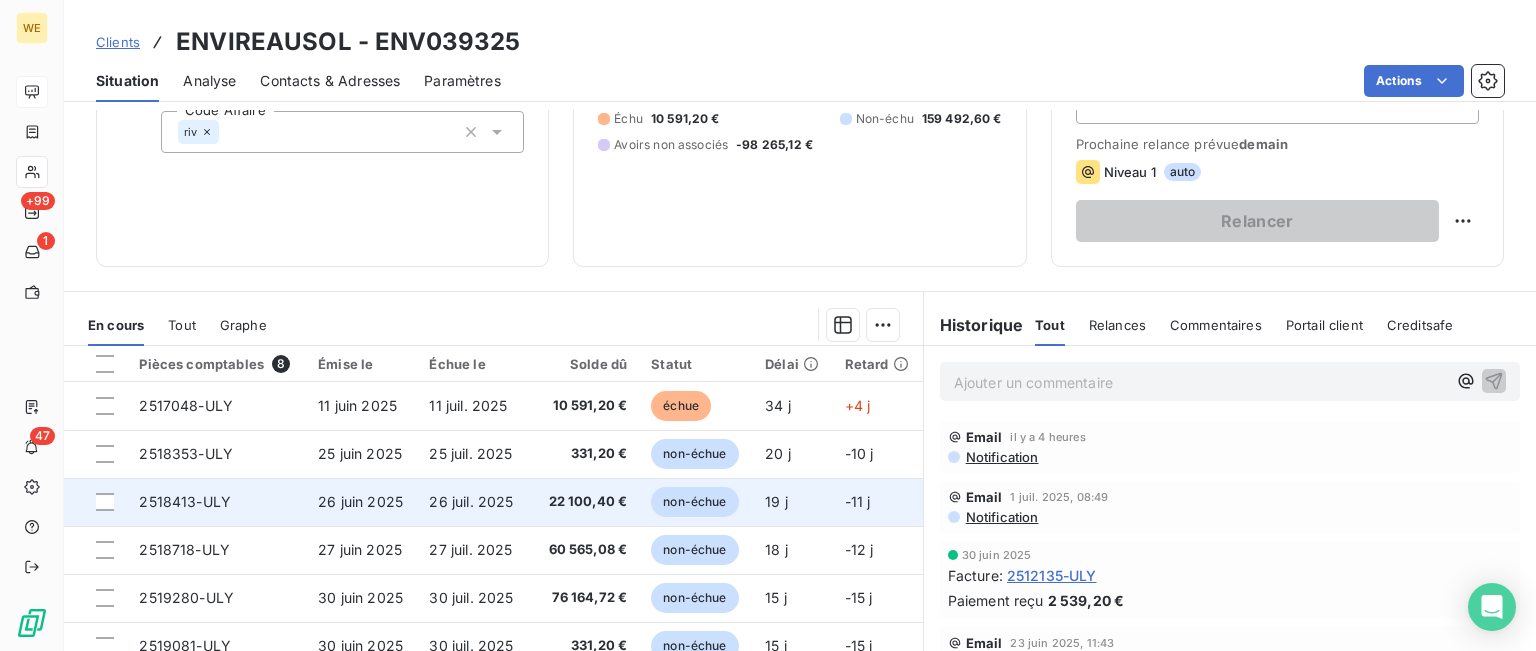 scroll, scrollTop: 300, scrollLeft: 0, axis: vertical 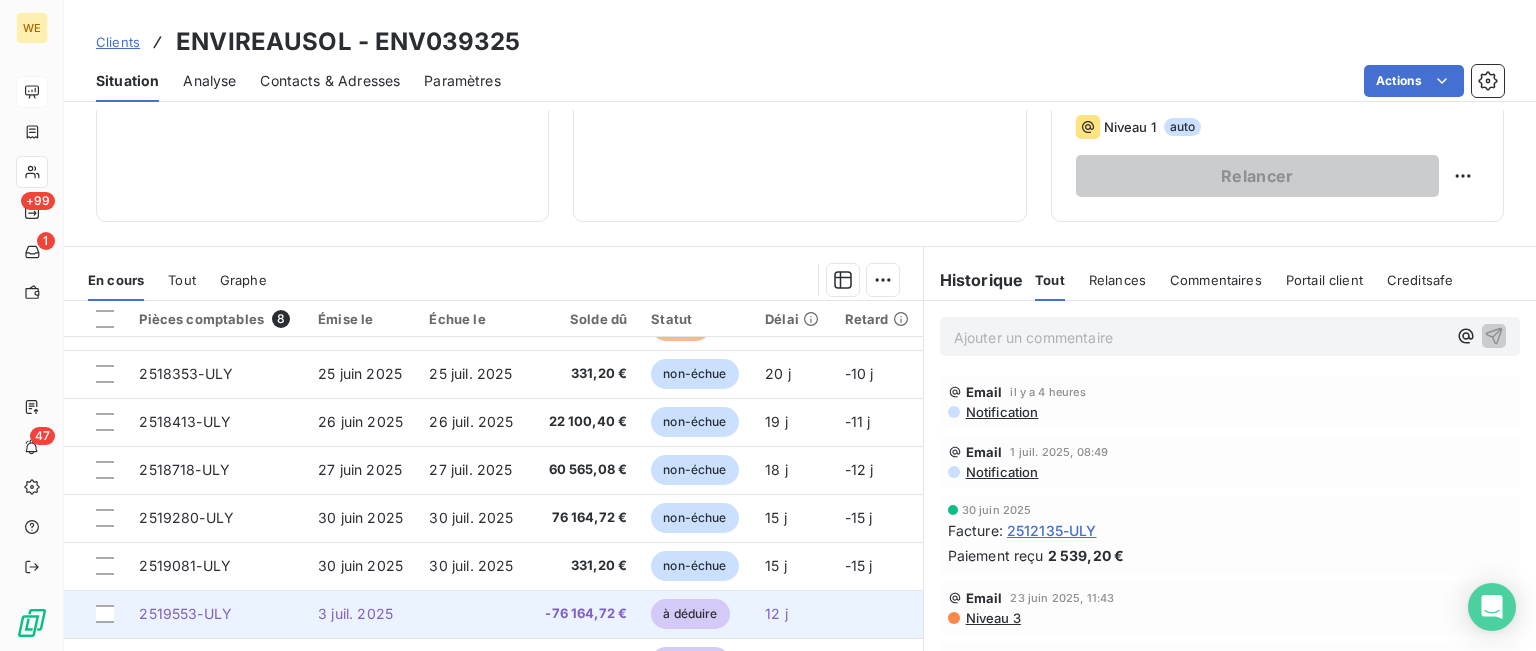 click on "2519553-ULY" at bounding box center [185, 613] 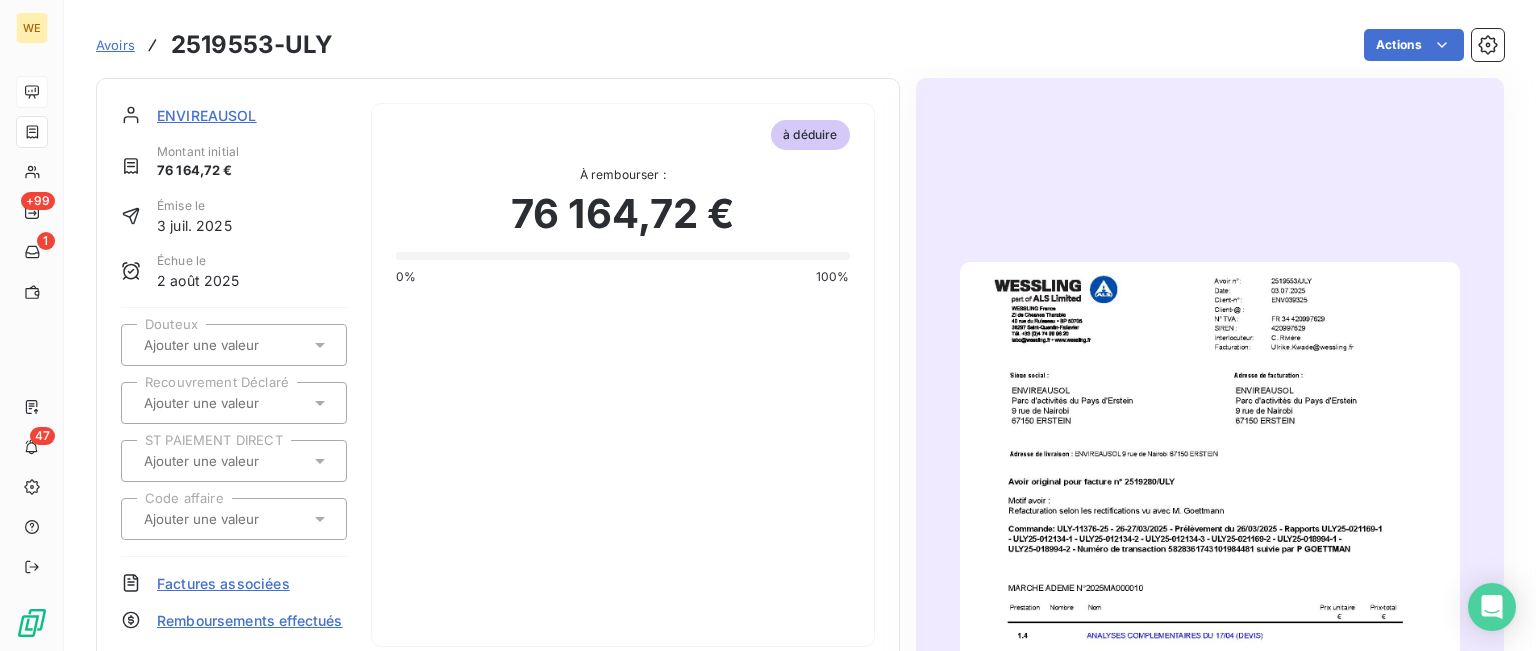 click on "ENVIREAUSOL" at bounding box center (207, 115) 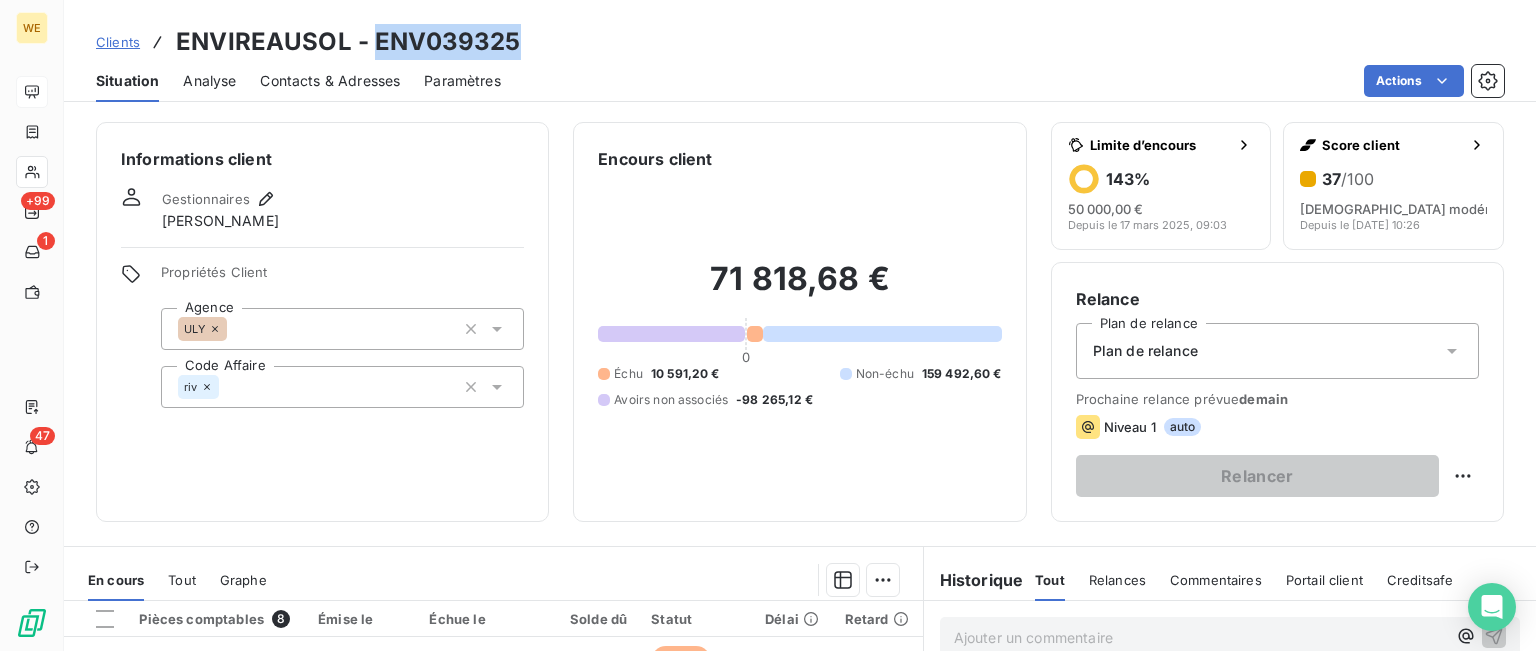 drag, startPoint x: 372, startPoint y: 47, endPoint x: 525, endPoint y: 54, distance: 153.16005 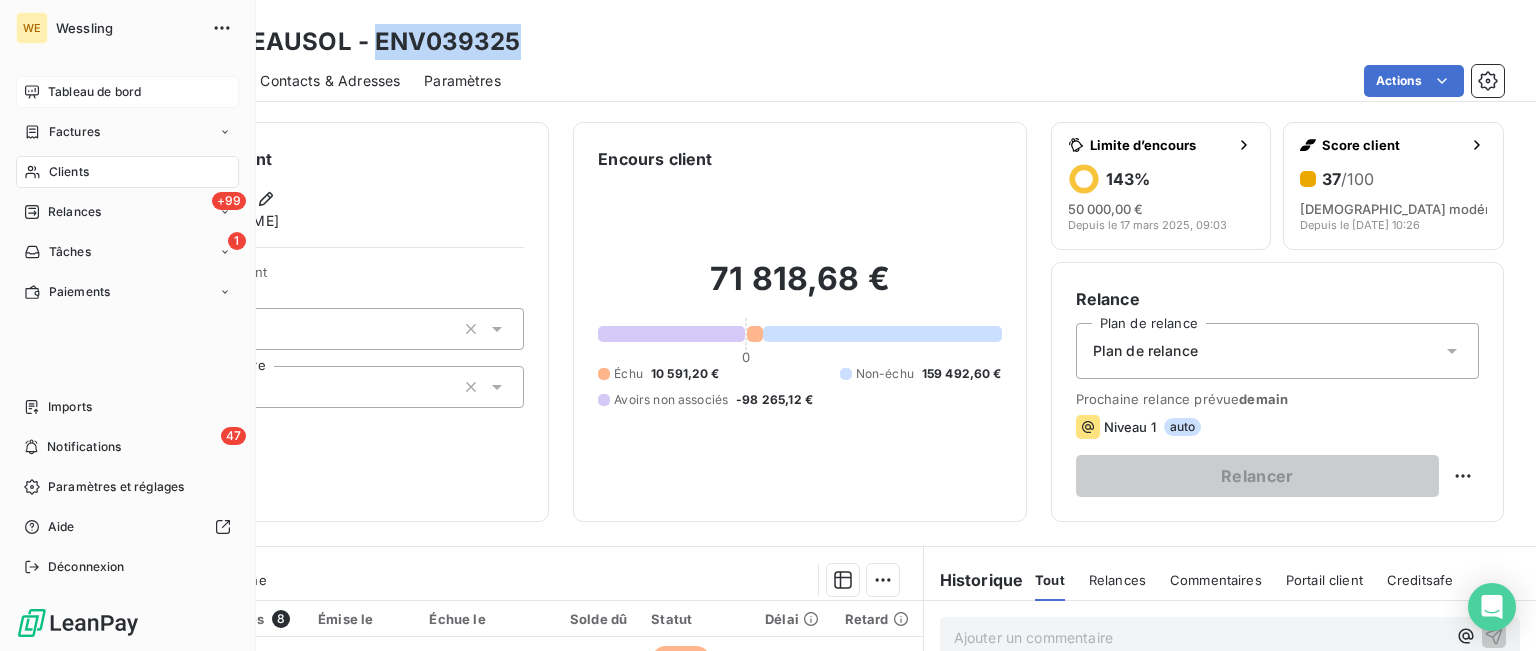 click on "Tableau de bord" at bounding box center [94, 92] 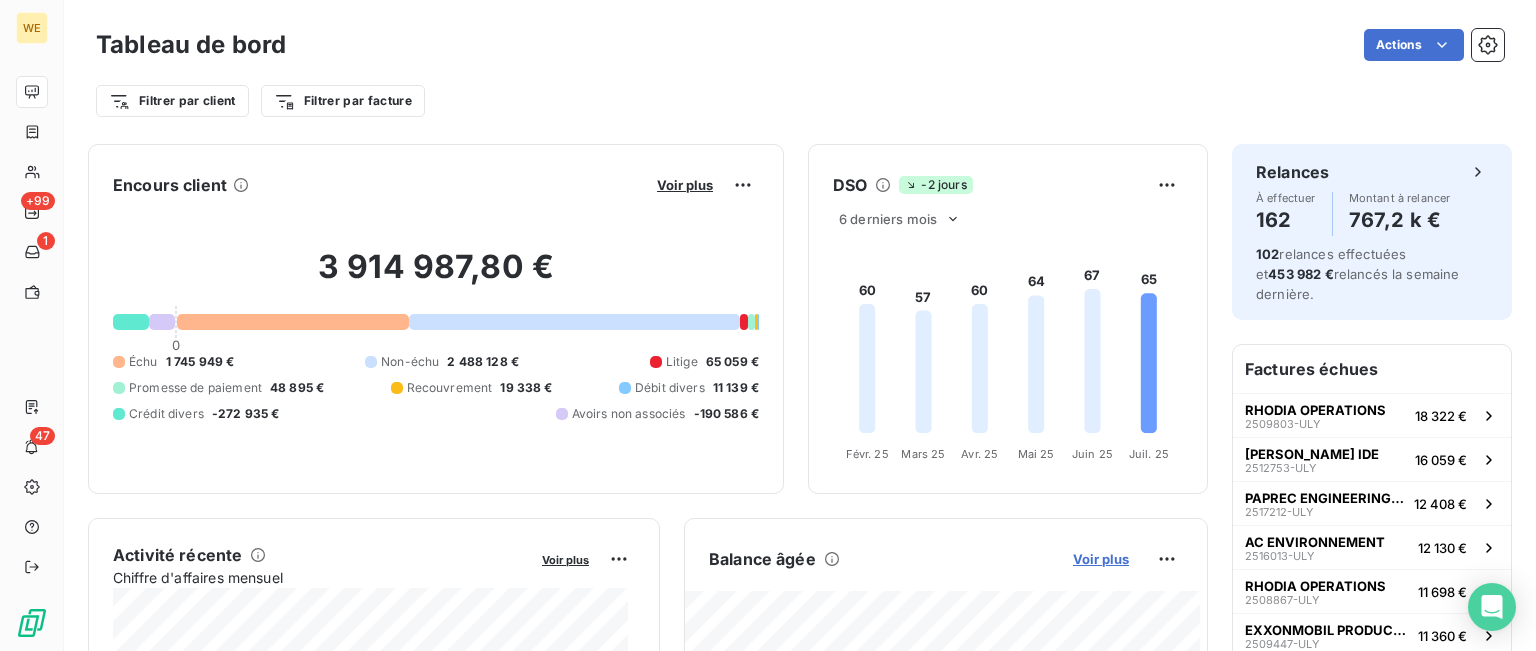 click on "Voir plus" at bounding box center (1101, 559) 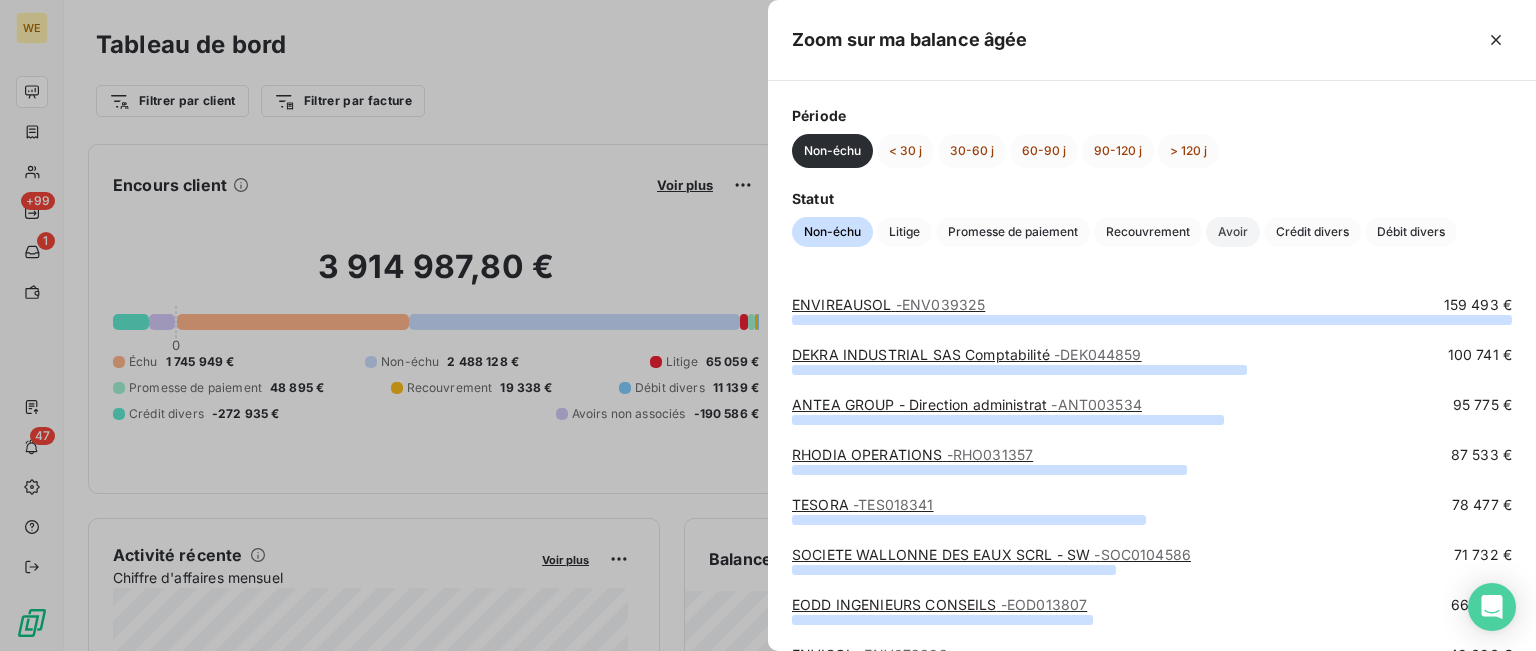 click on "Avoir" at bounding box center [1233, 232] 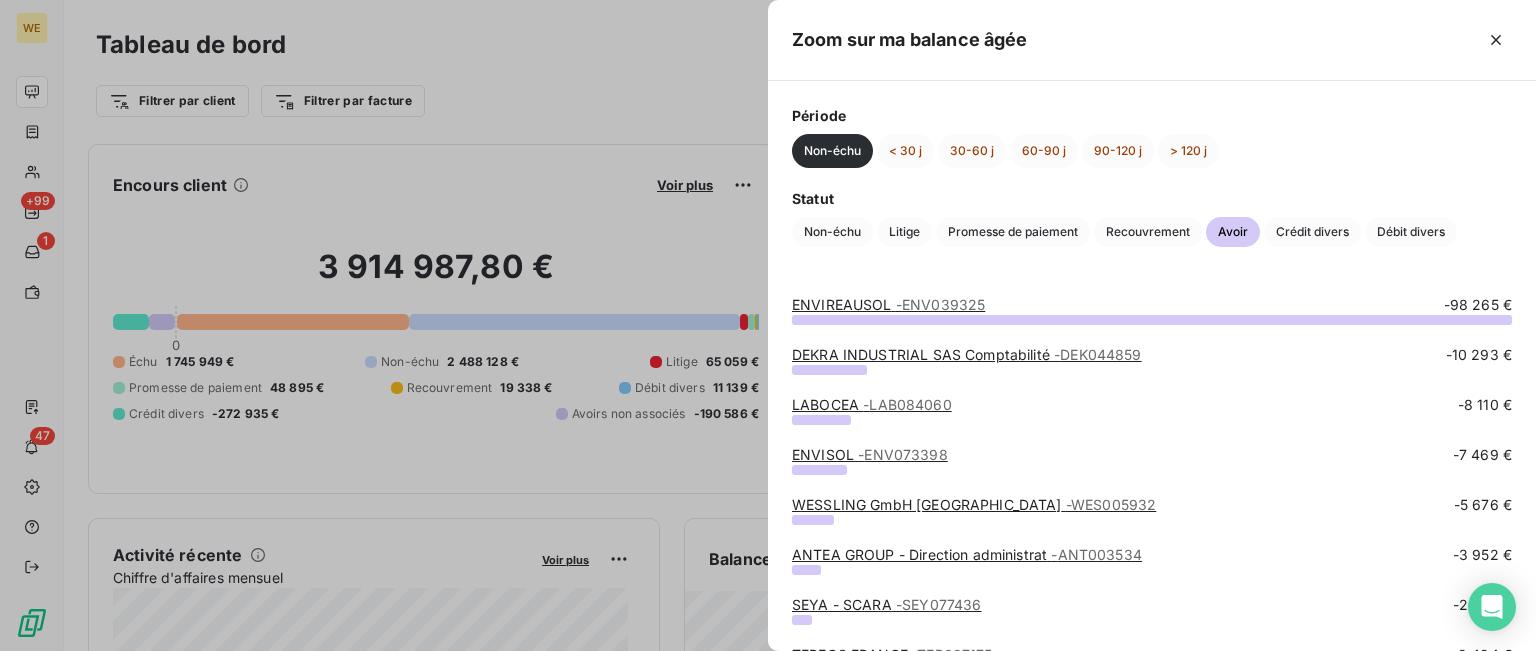 click at bounding box center (768, 325) 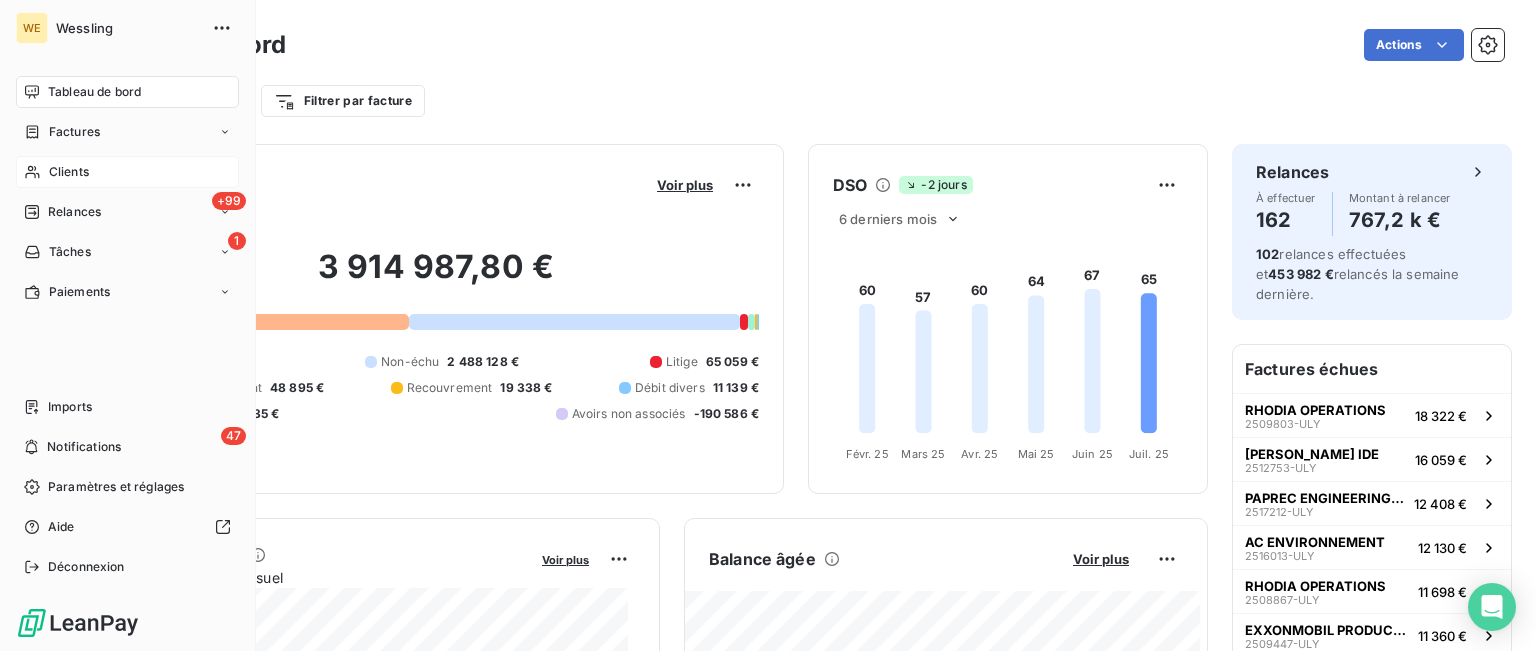 click on "Clients" at bounding box center (127, 172) 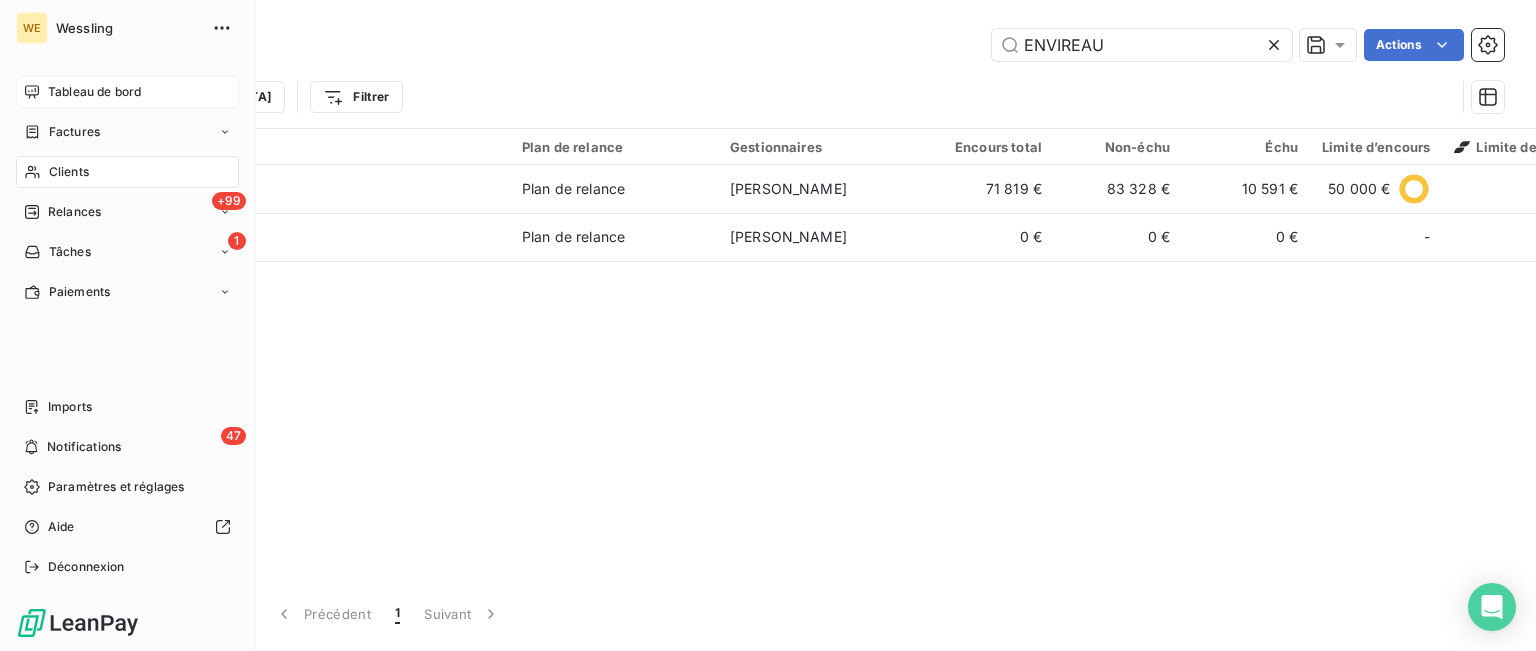 click on "Clients" at bounding box center [69, 172] 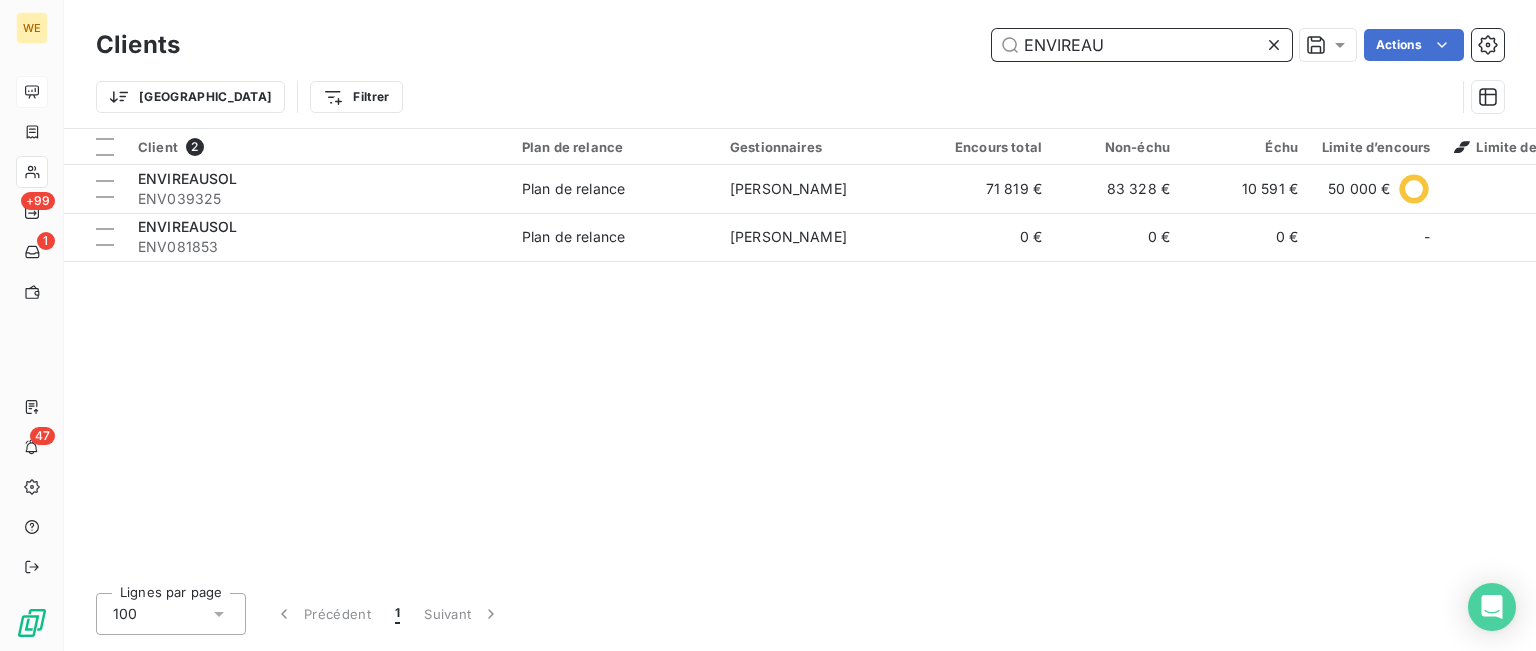 drag, startPoint x: 992, startPoint y: 44, endPoint x: 832, endPoint y: 44, distance: 160 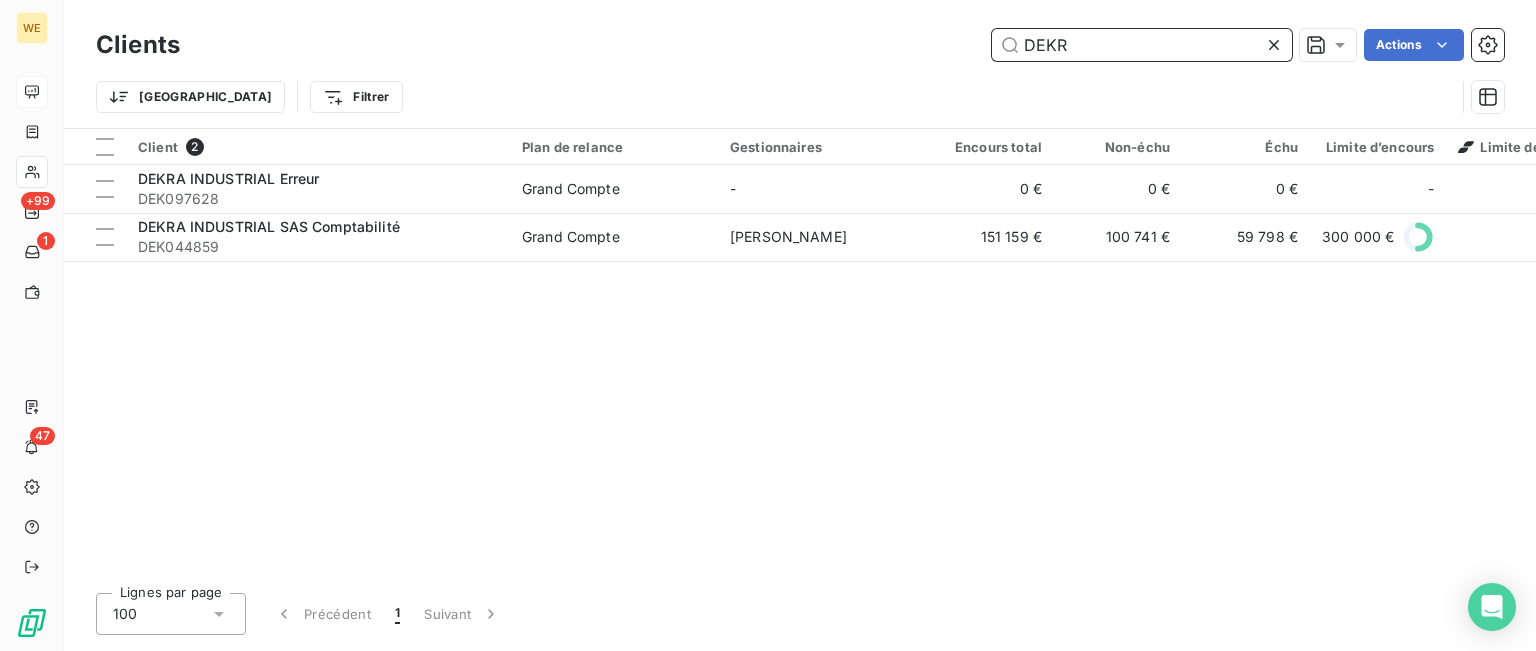 type on "DEKR" 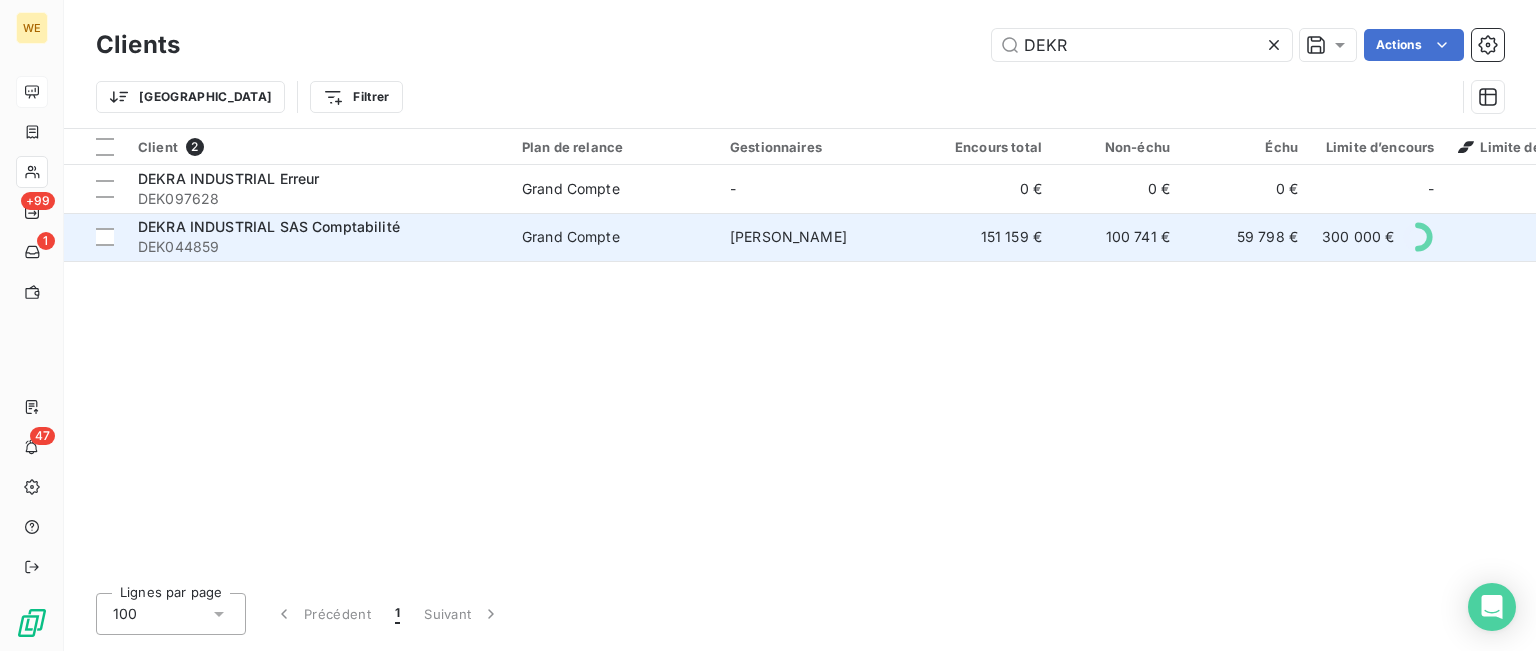 click on "DEKRA INDUSTRIAL SAS  Comptabilité" at bounding box center [269, 226] 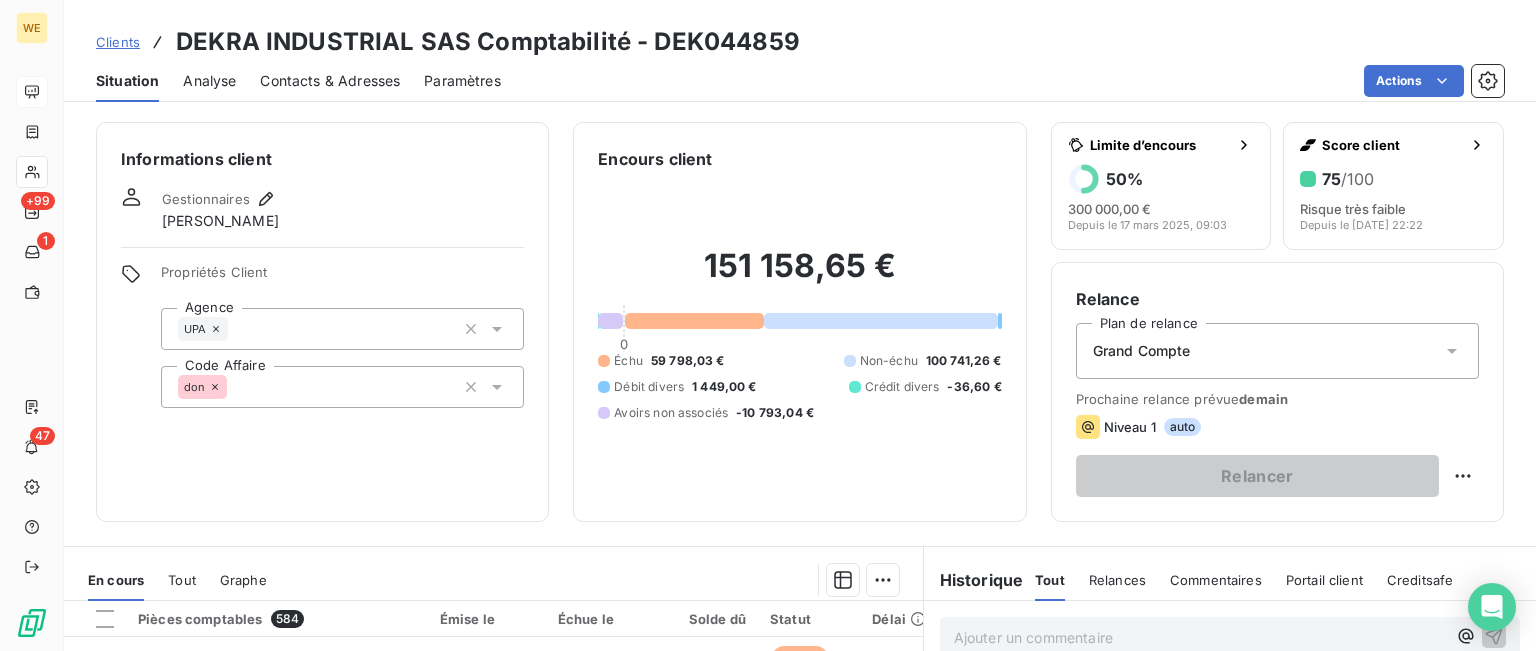 scroll, scrollTop: 394, scrollLeft: 0, axis: vertical 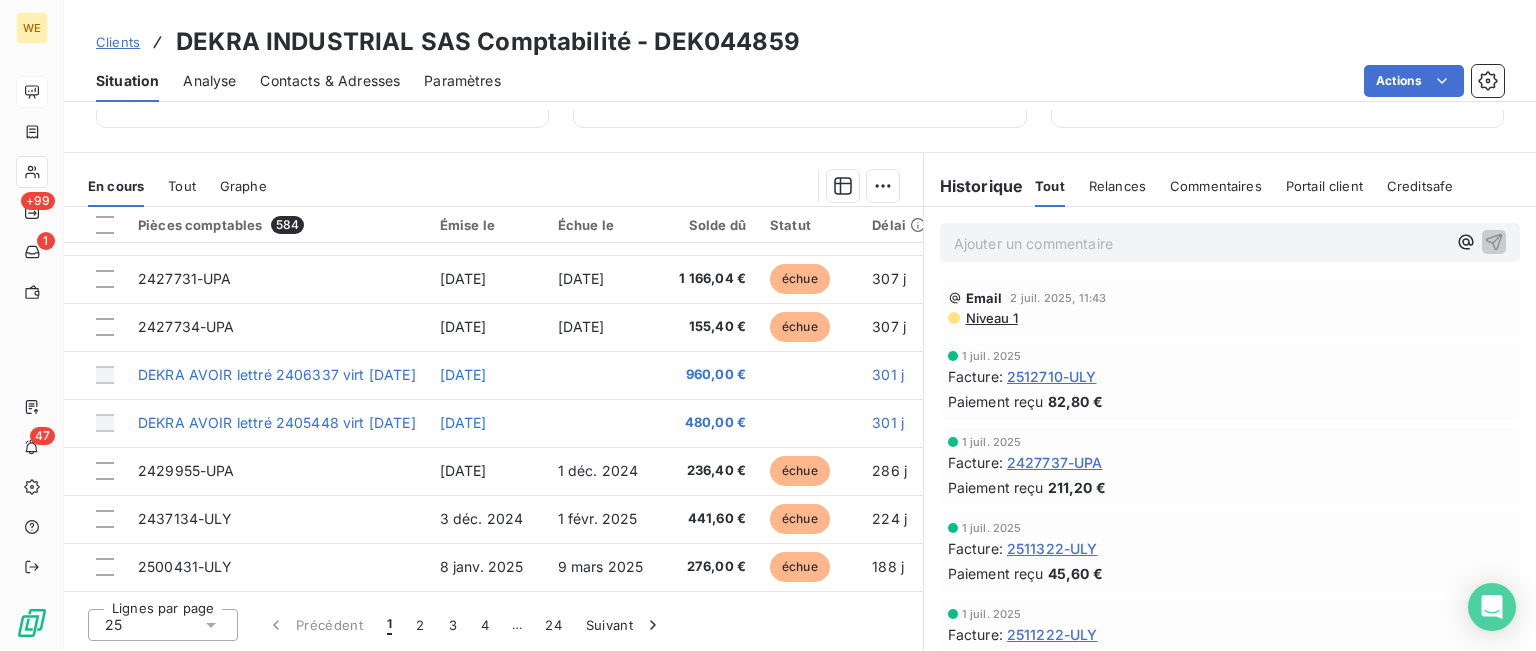 click on "25" at bounding box center [163, 625] 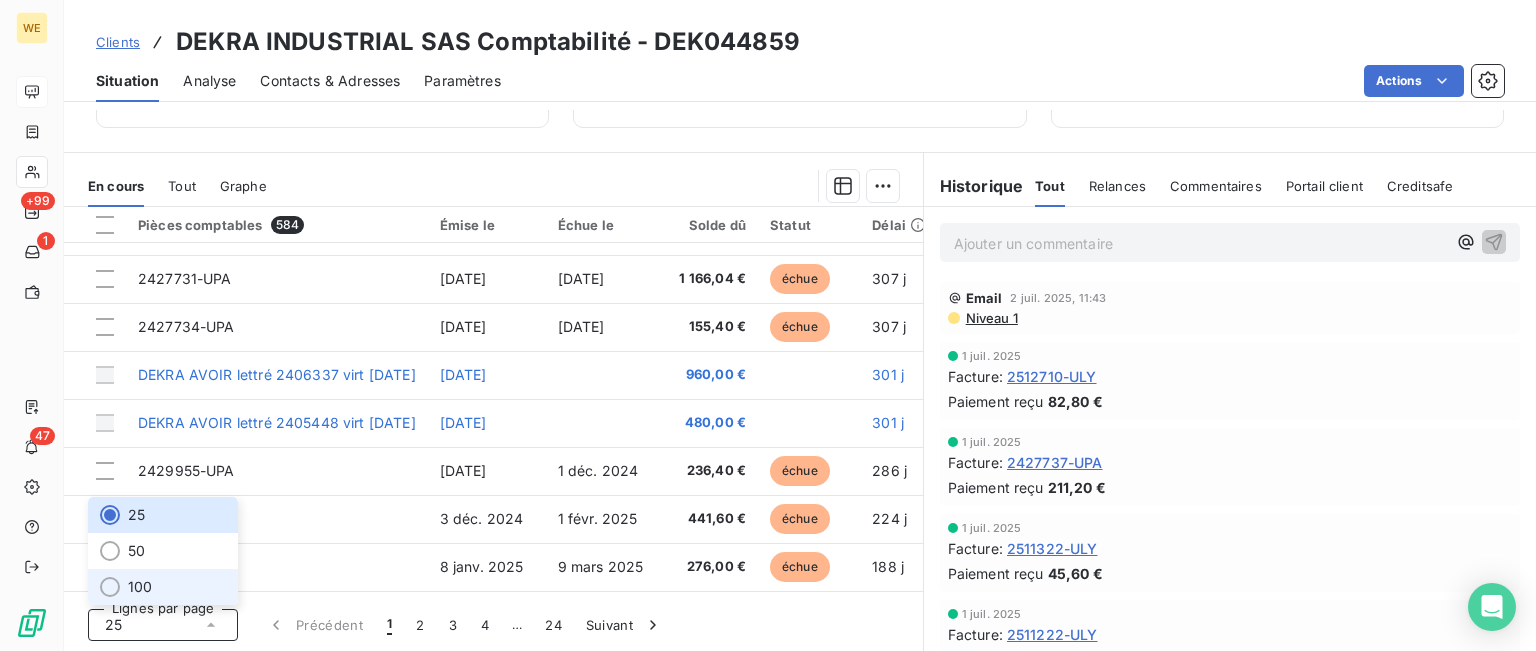 click on "100" at bounding box center [163, 587] 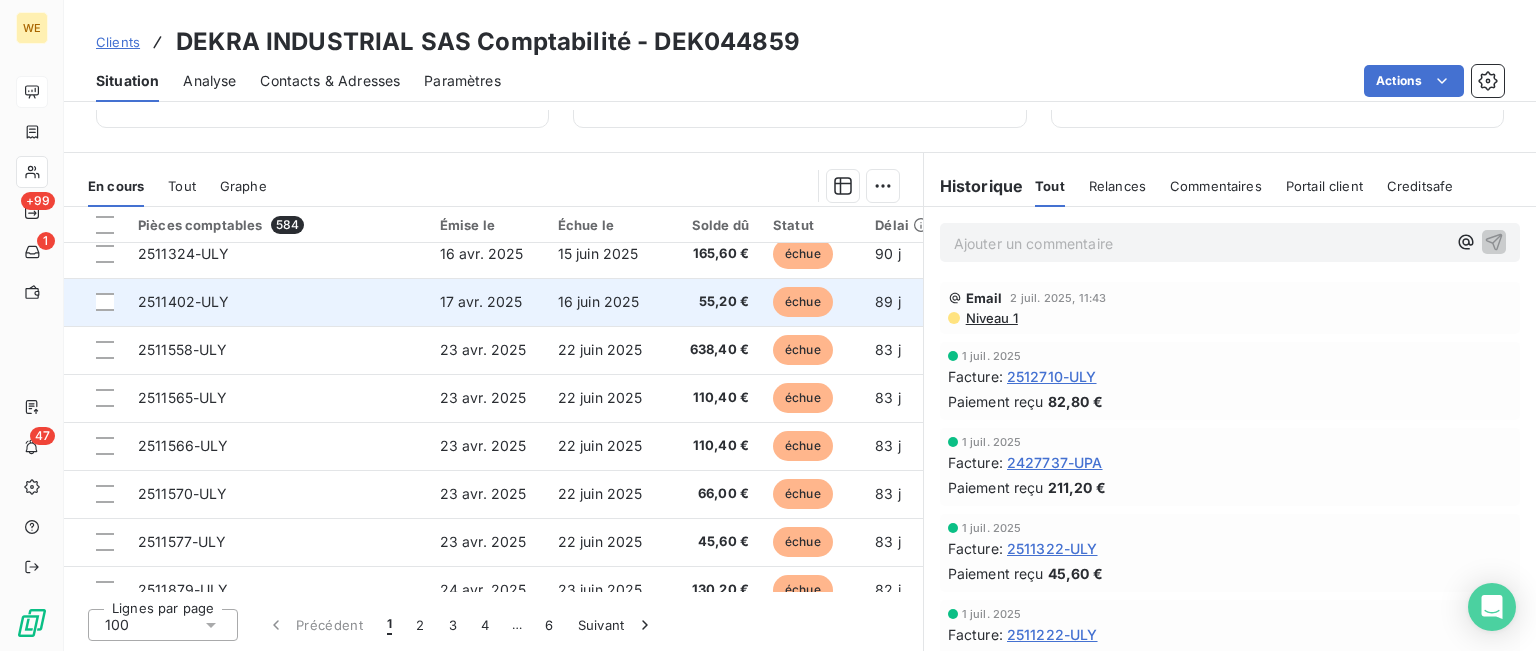 scroll, scrollTop: 4459, scrollLeft: 0, axis: vertical 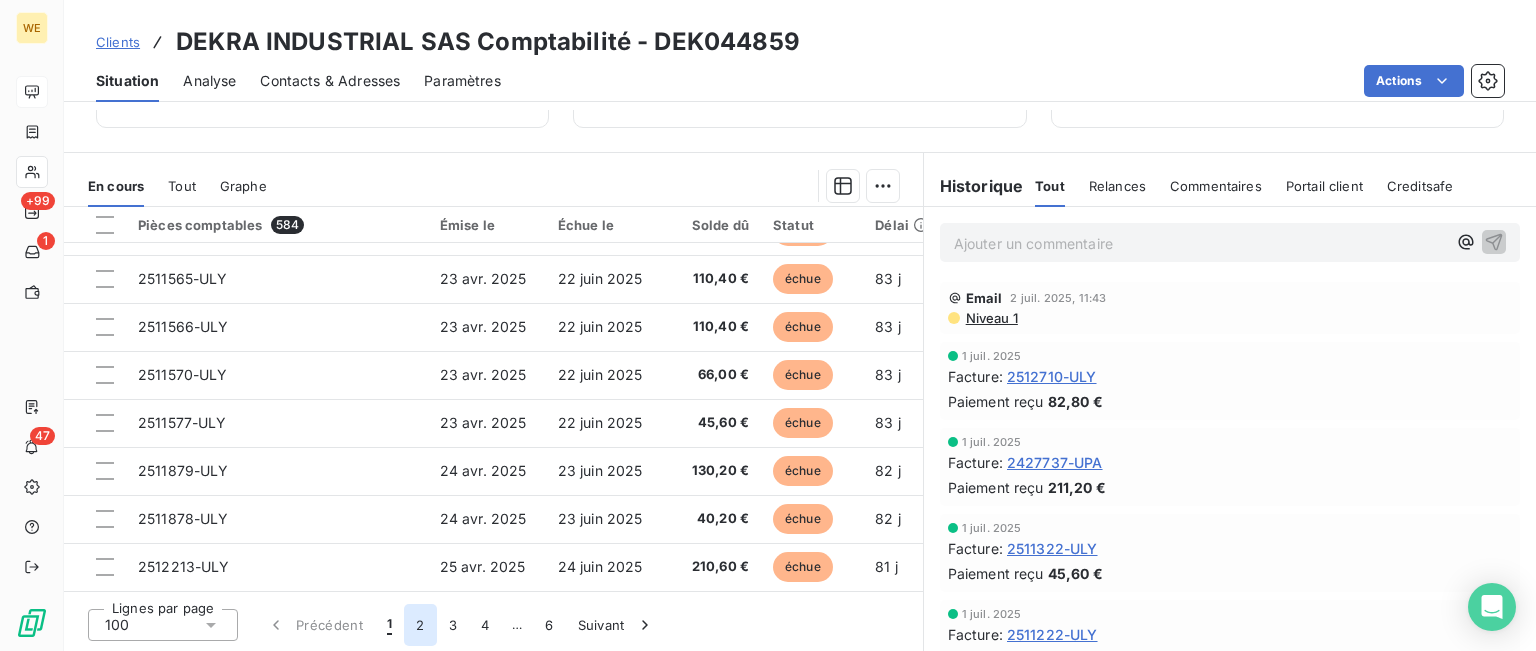 click on "2" at bounding box center [420, 625] 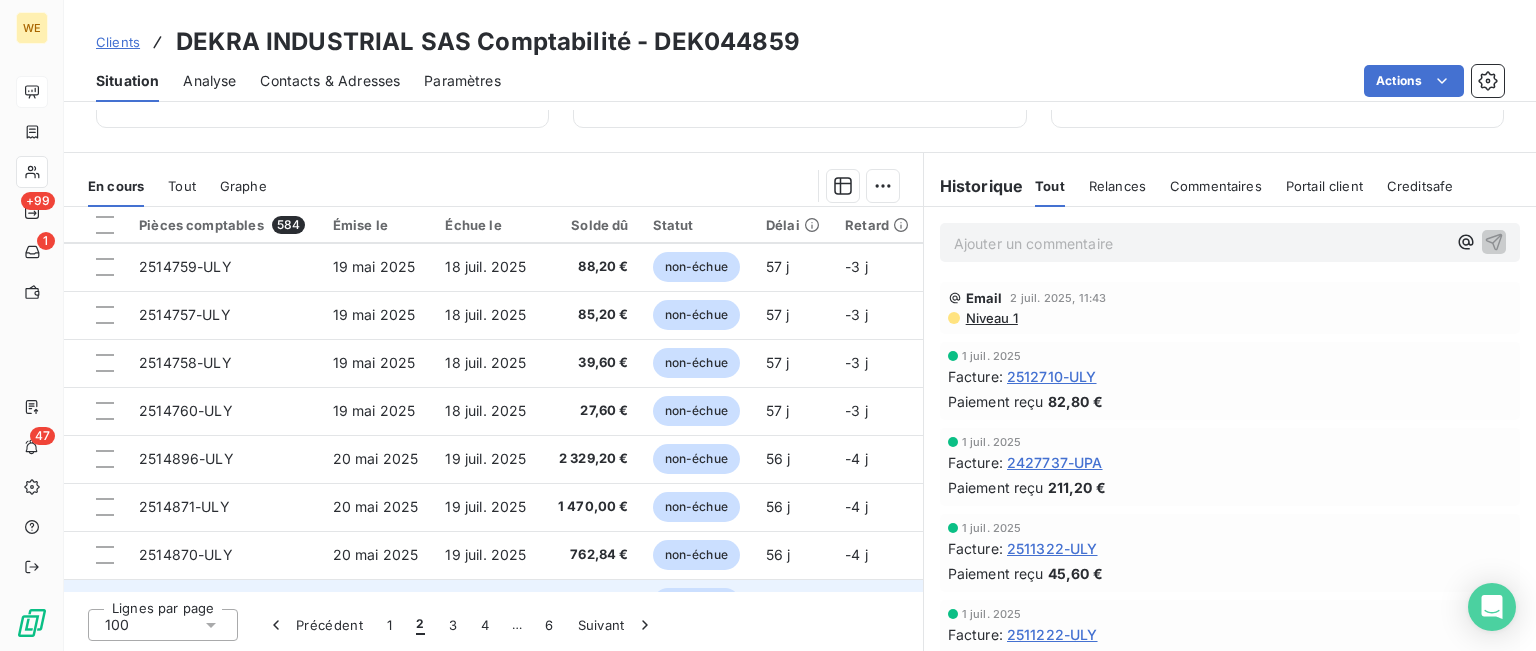 scroll, scrollTop: 4451, scrollLeft: 0, axis: vertical 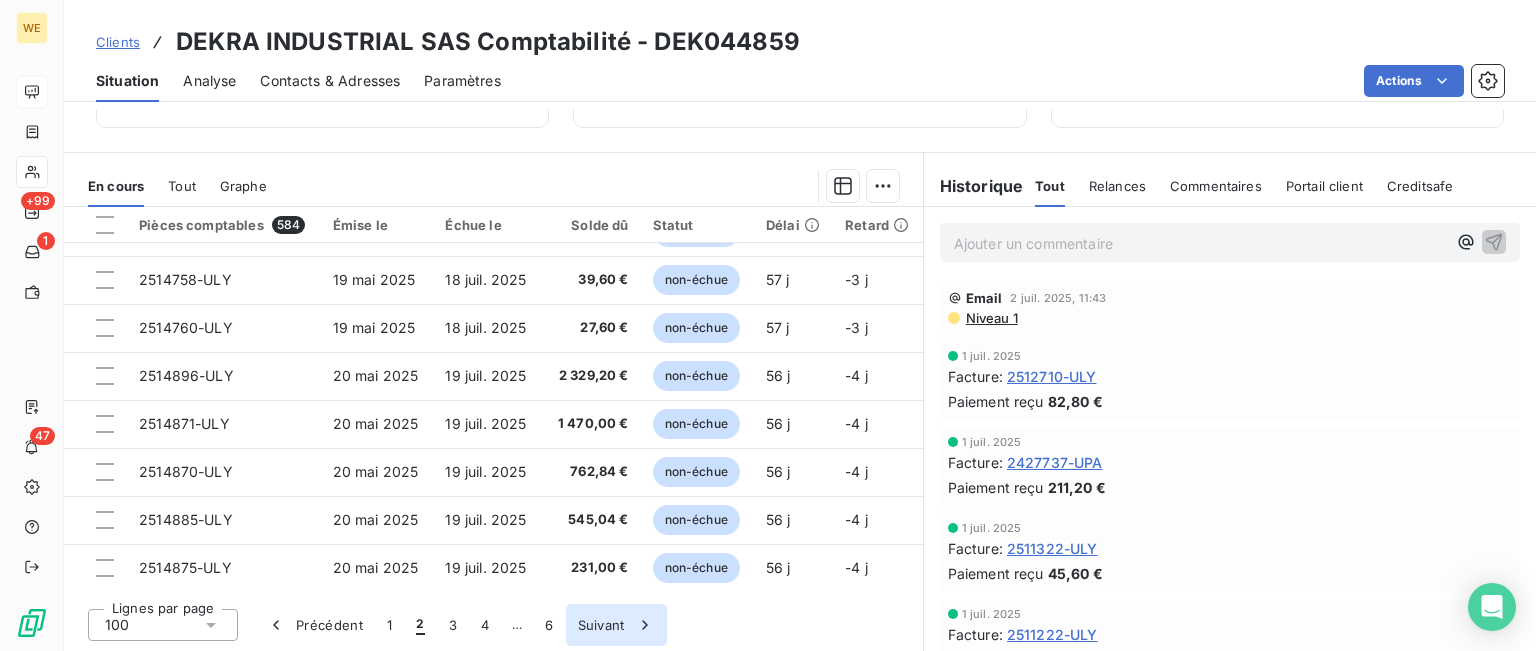 click on "Suivant" at bounding box center (616, 625) 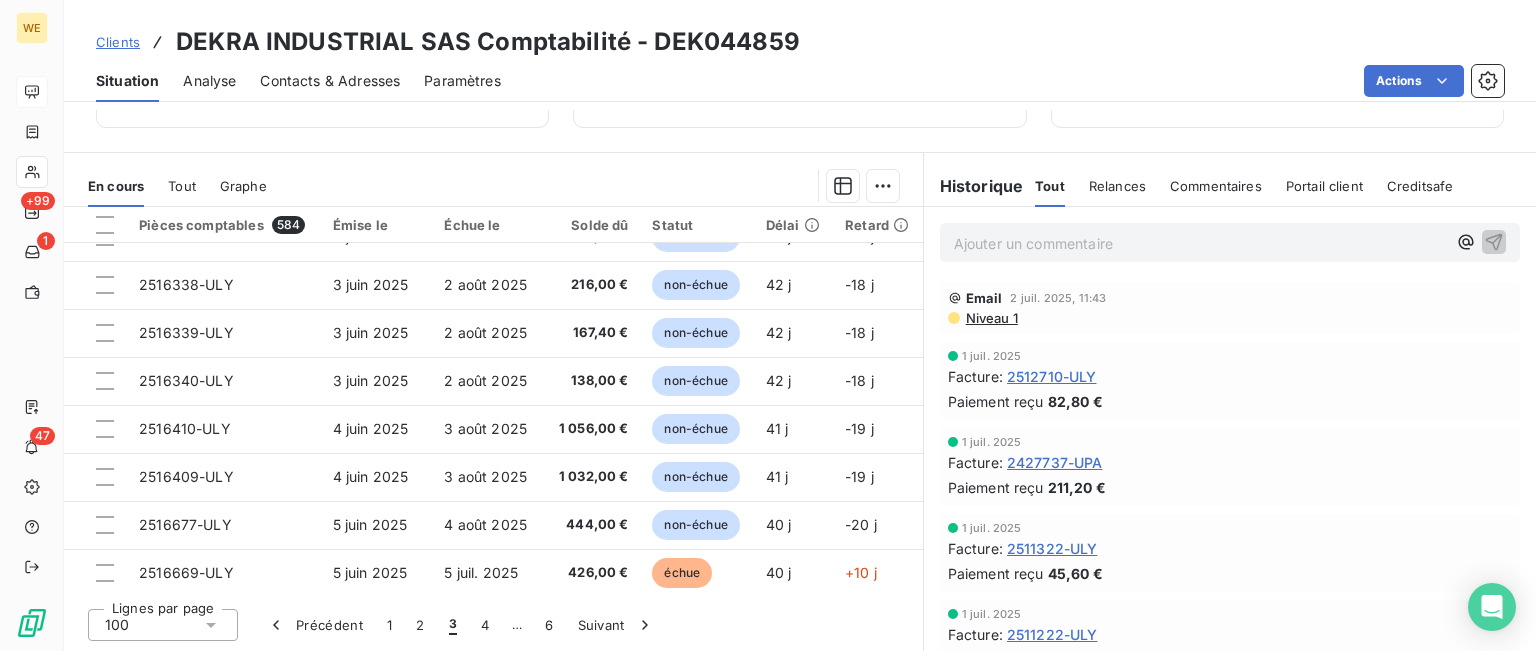 scroll, scrollTop: 4451, scrollLeft: 0, axis: vertical 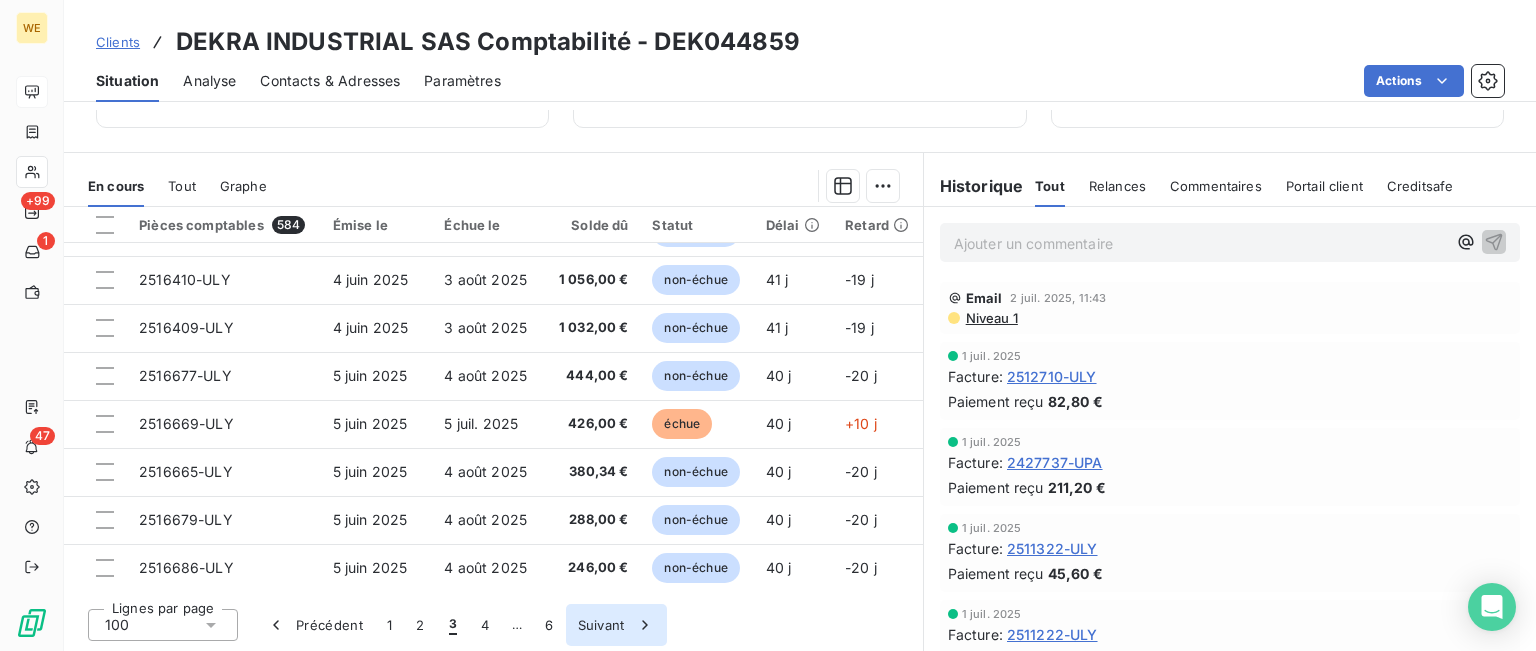 click on "Suivant" at bounding box center [616, 625] 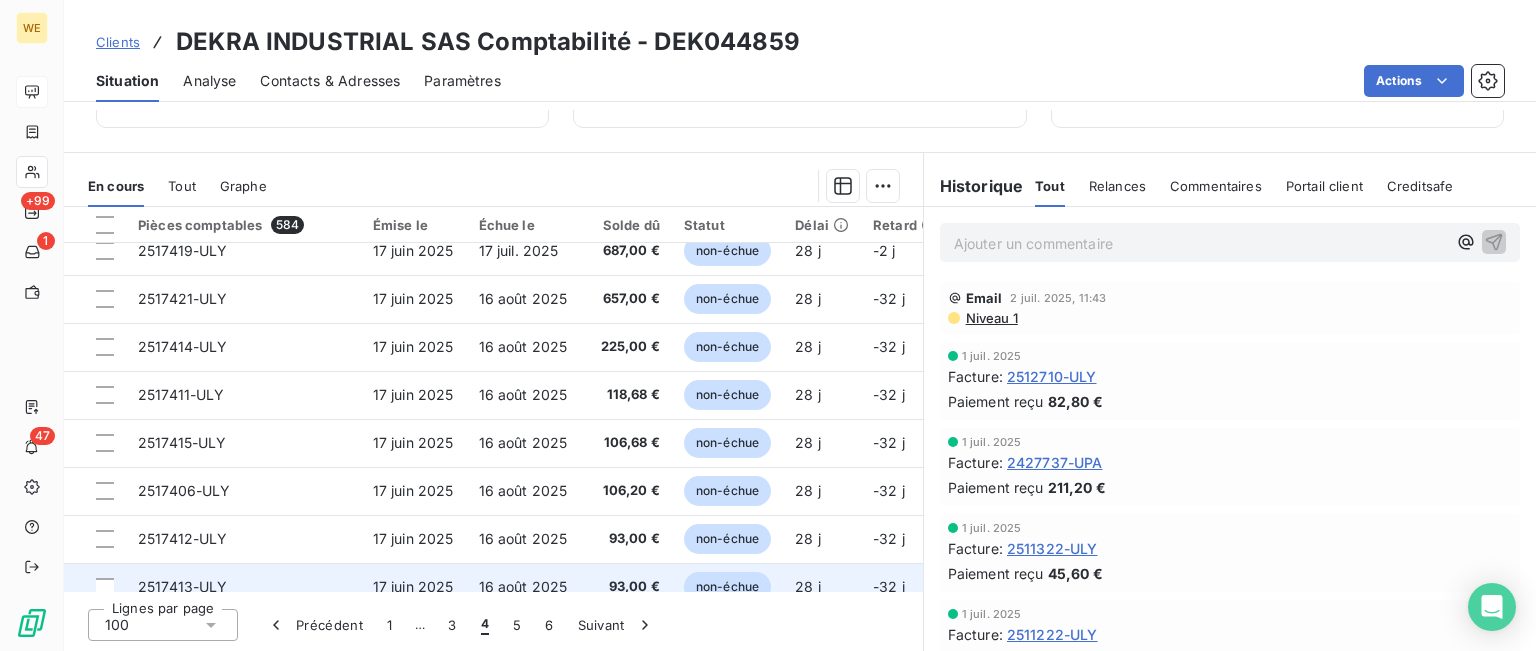 scroll, scrollTop: 4451, scrollLeft: 0, axis: vertical 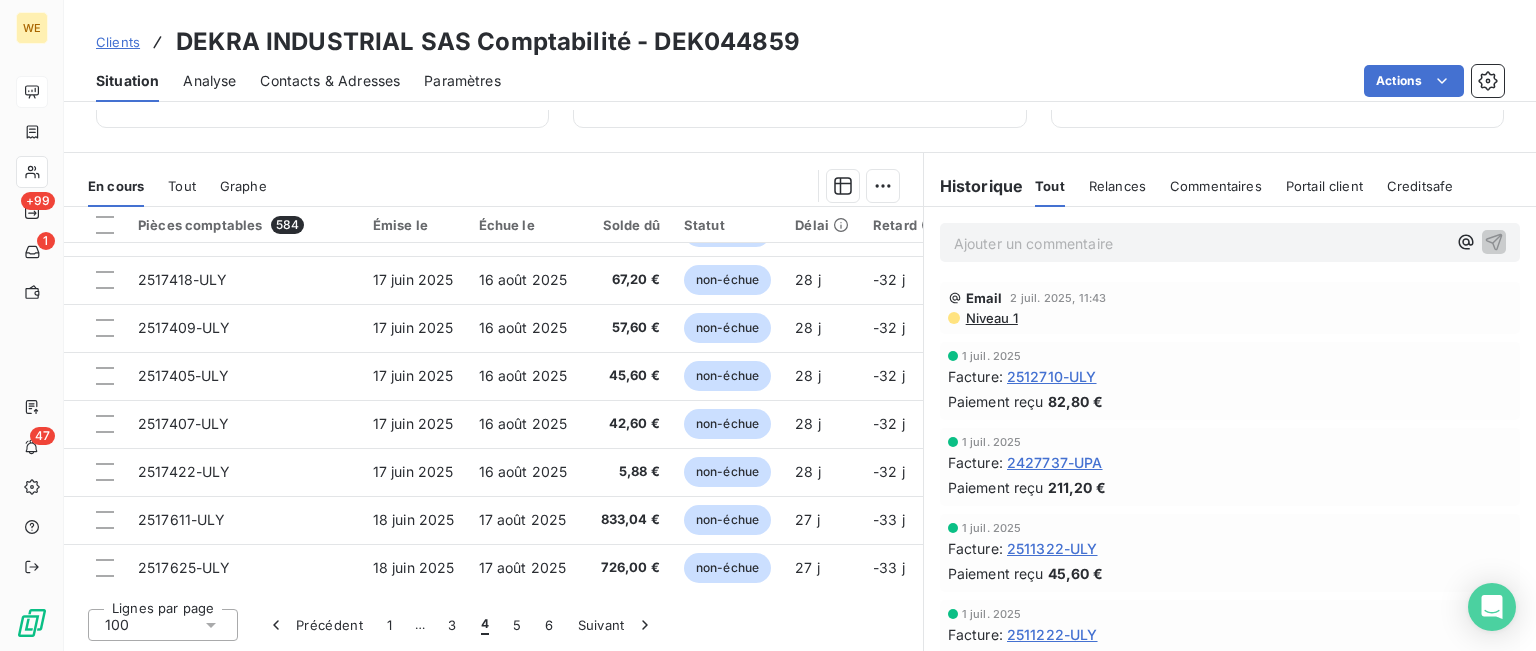 click on "Suivant" at bounding box center (616, 625) 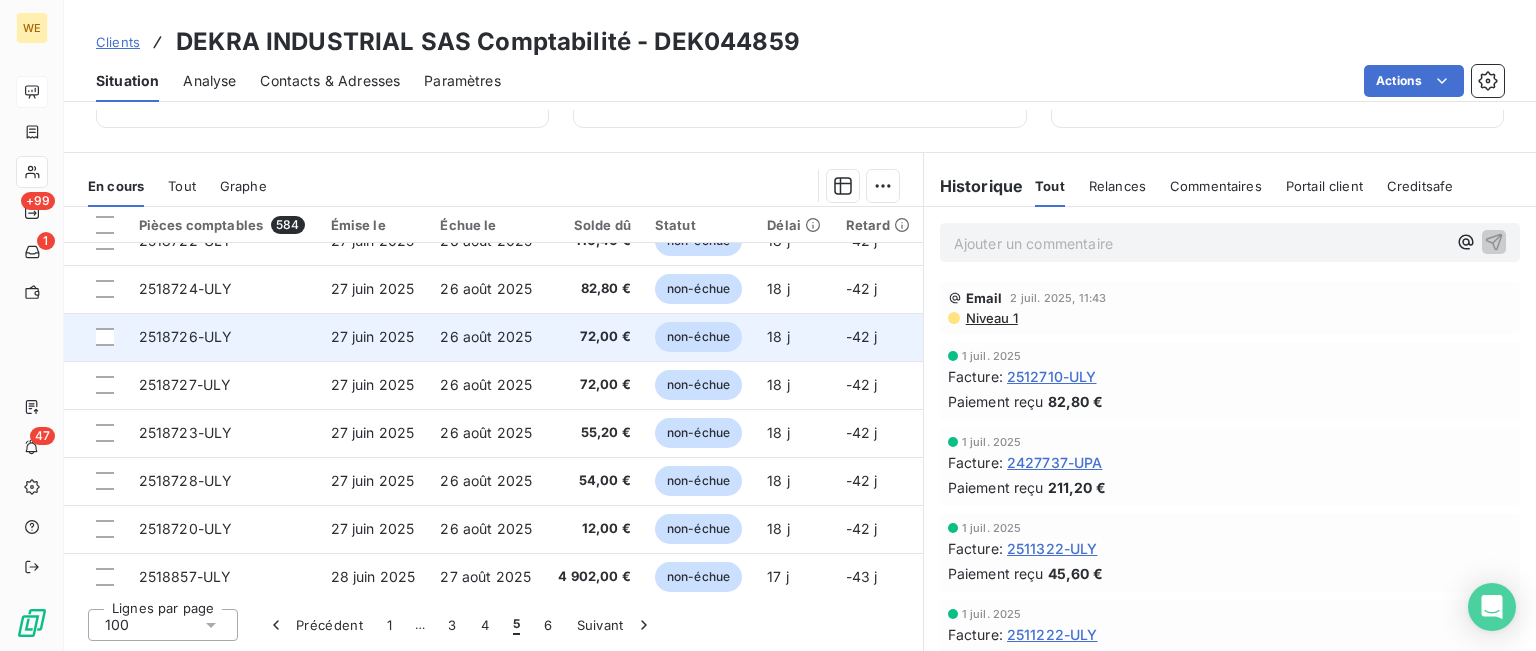 scroll, scrollTop: 4459, scrollLeft: 0, axis: vertical 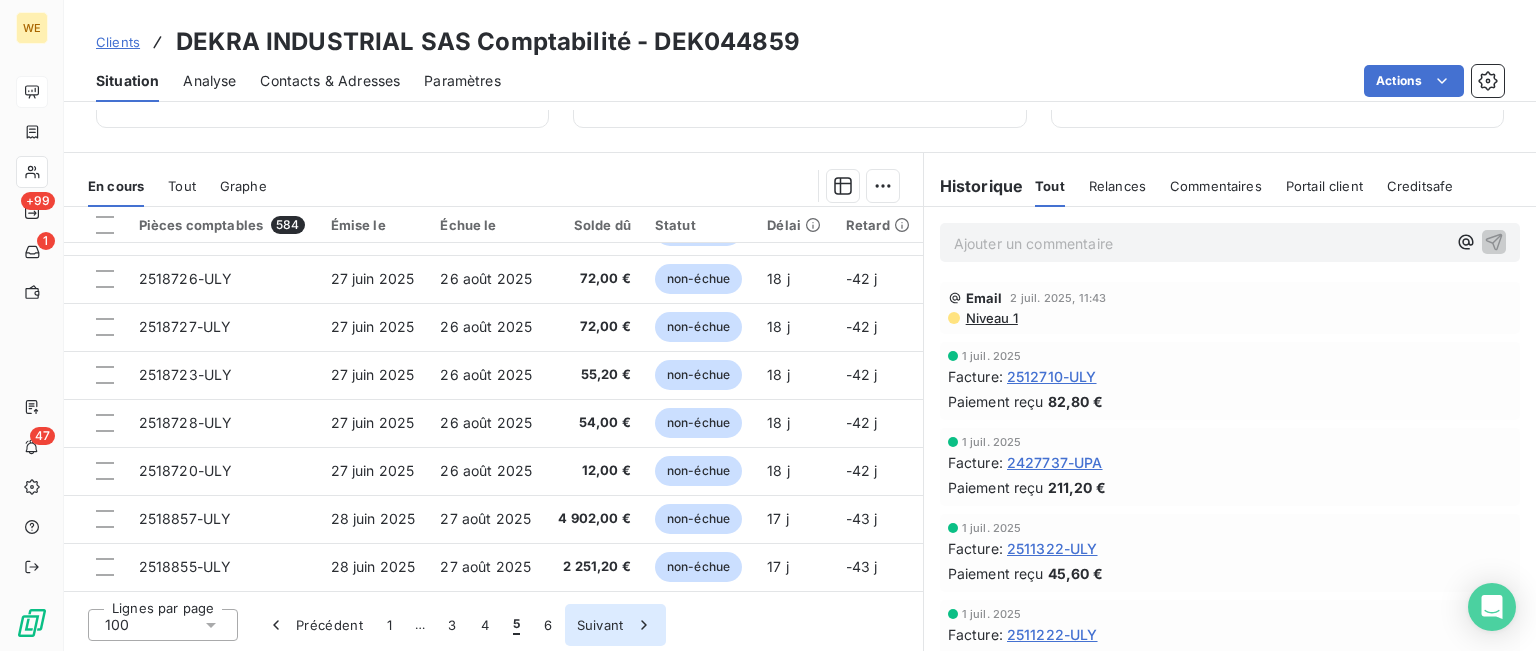 click on "Suivant" at bounding box center [615, 625] 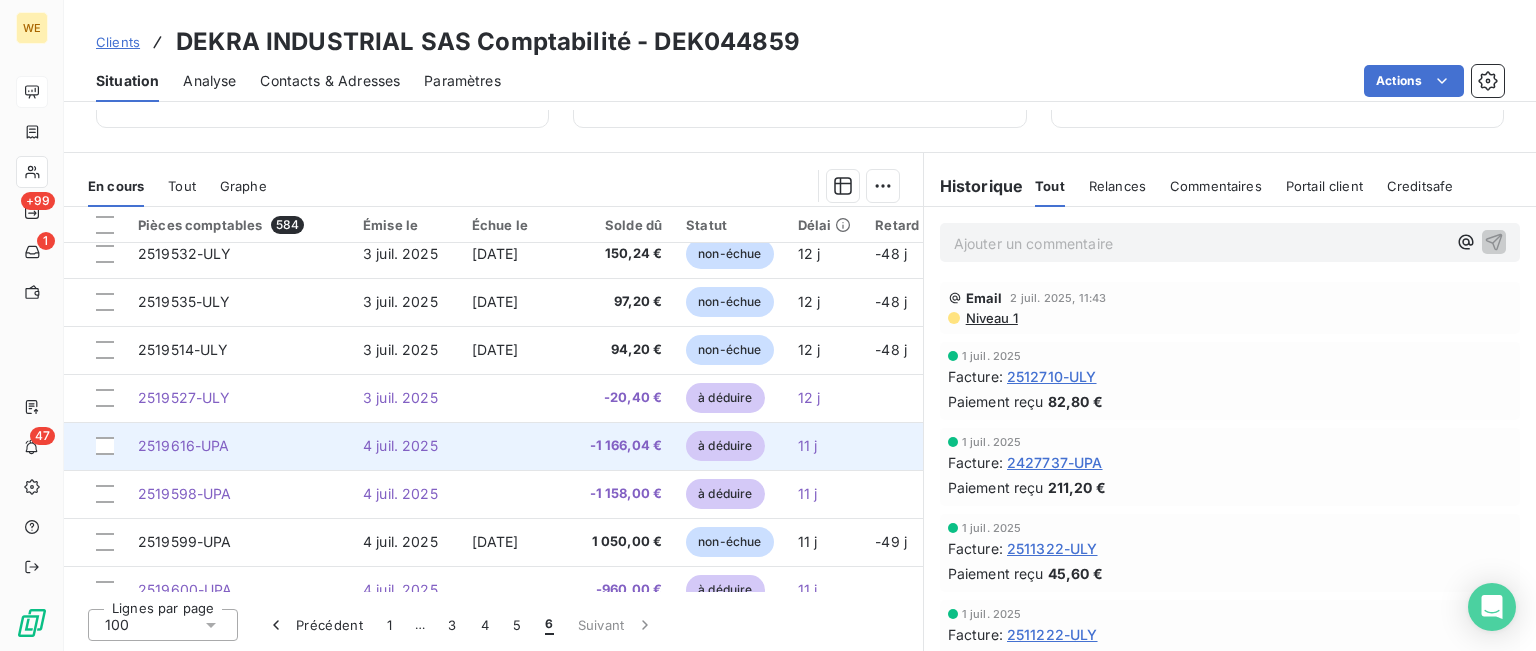 scroll, scrollTop: 1900, scrollLeft: 0, axis: vertical 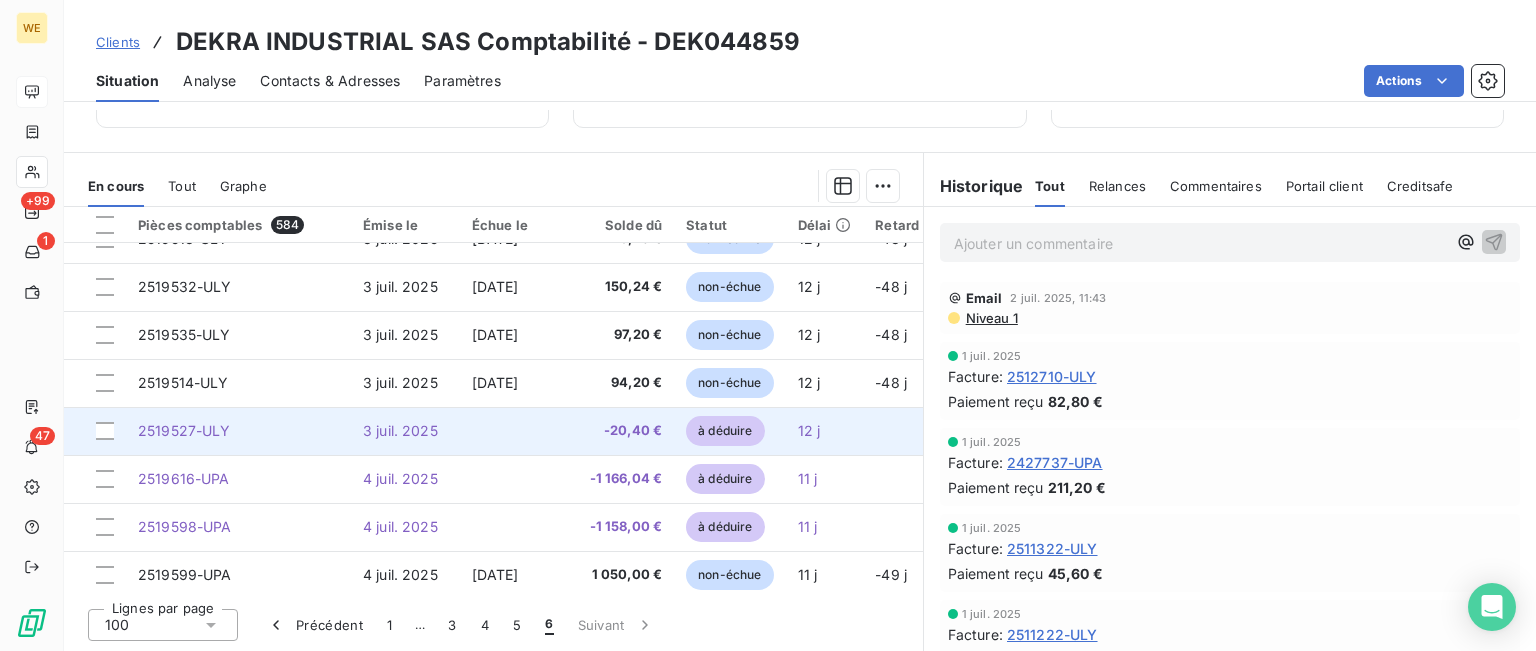click on "2519527-ULY" at bounding box center [184, 430] 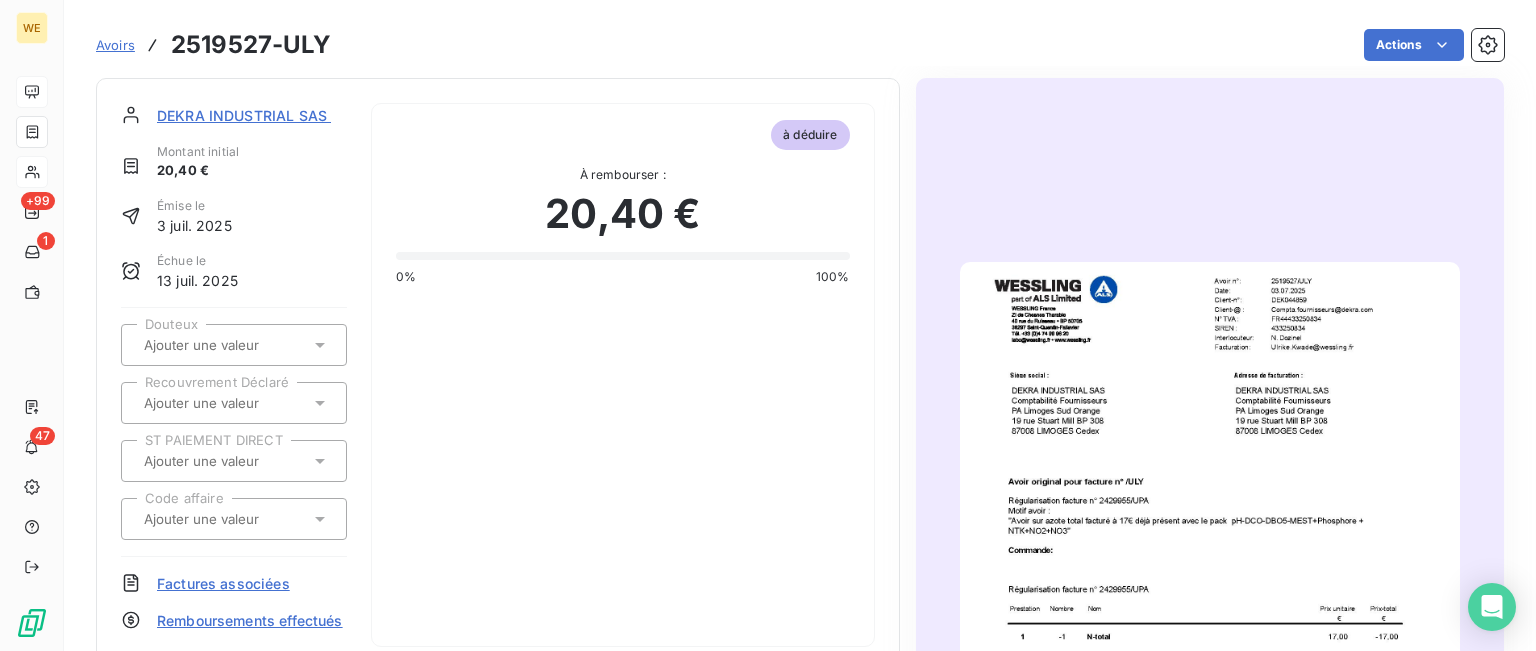 click at bounding box center [1210, 615] 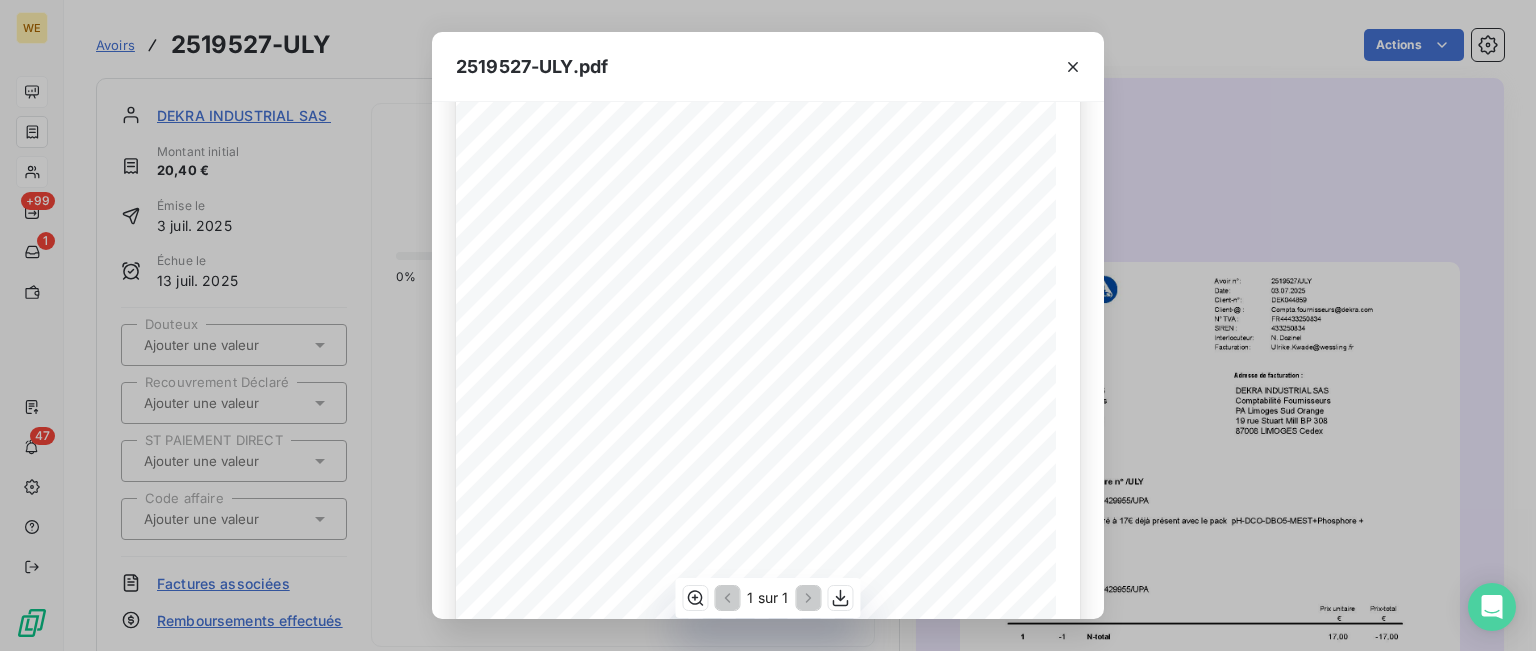 scroll, scrollTop: 300, scrollLeft: 0, axis: vertical 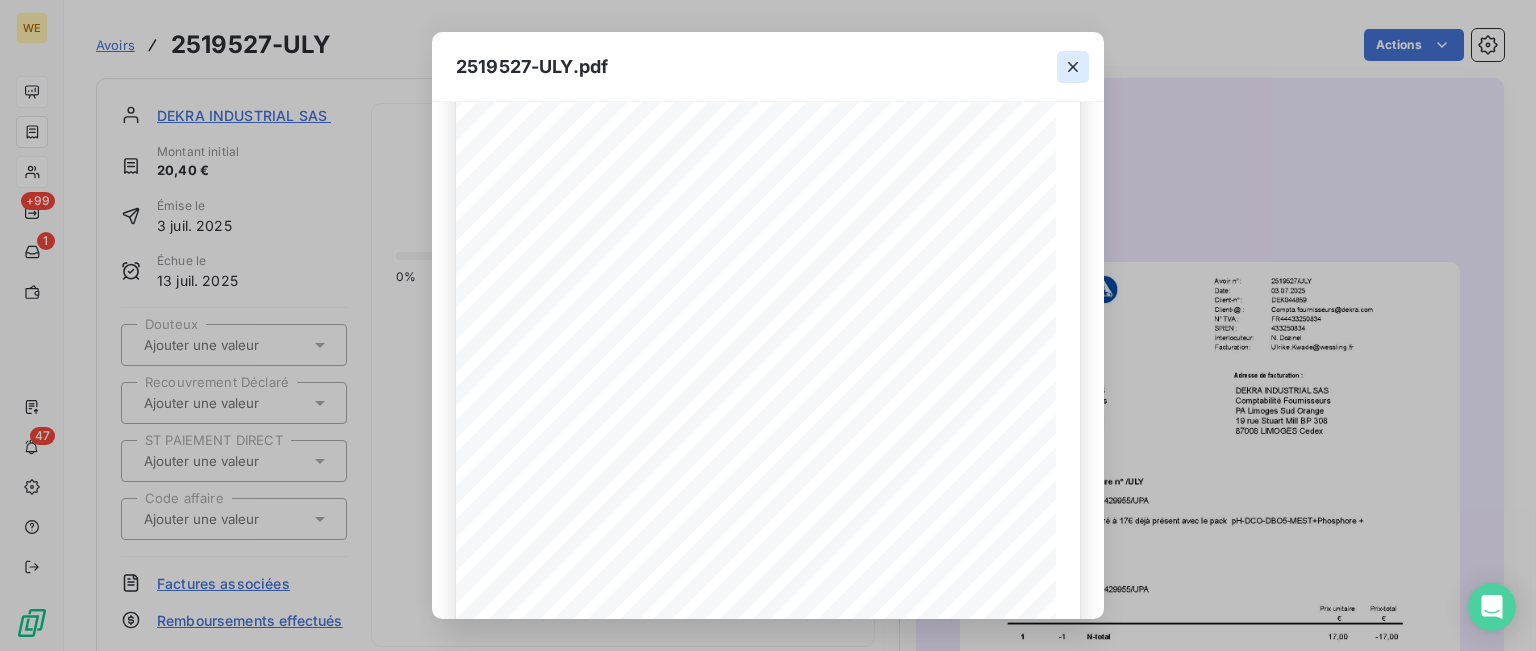 click at bounding box center (1073, 67) 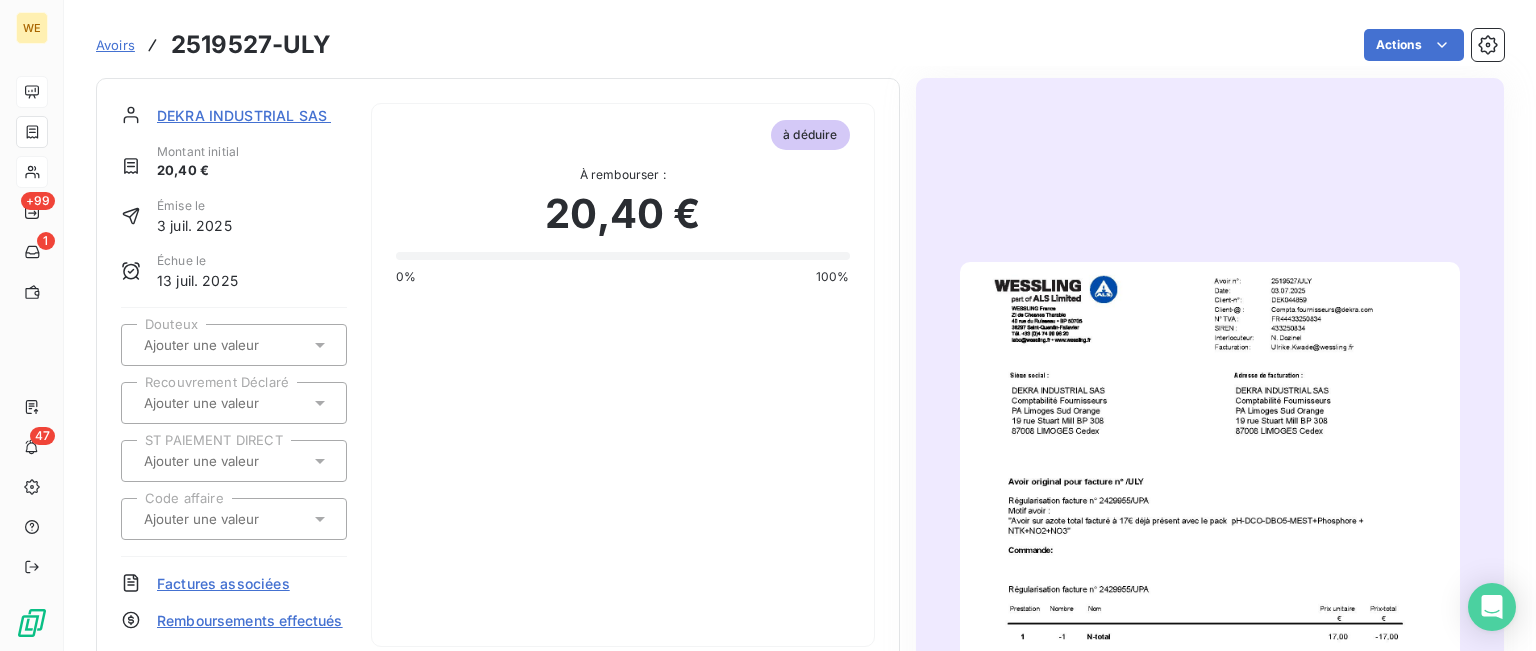click on "DEKRA INDUSTRIAL SAS  Comptabilité" at bounding box center [288, 115] 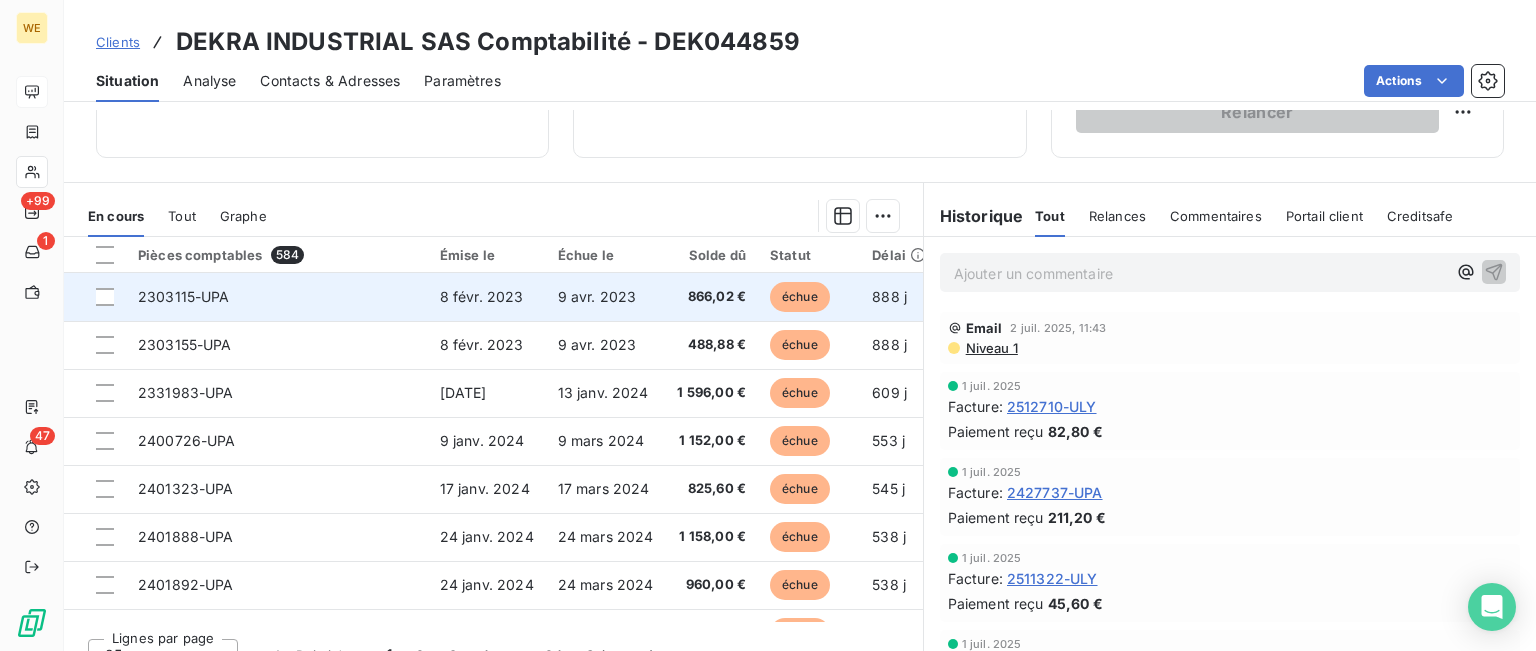 scroll, scrollTop: 394, scrollLeft: 0, axis: vertical 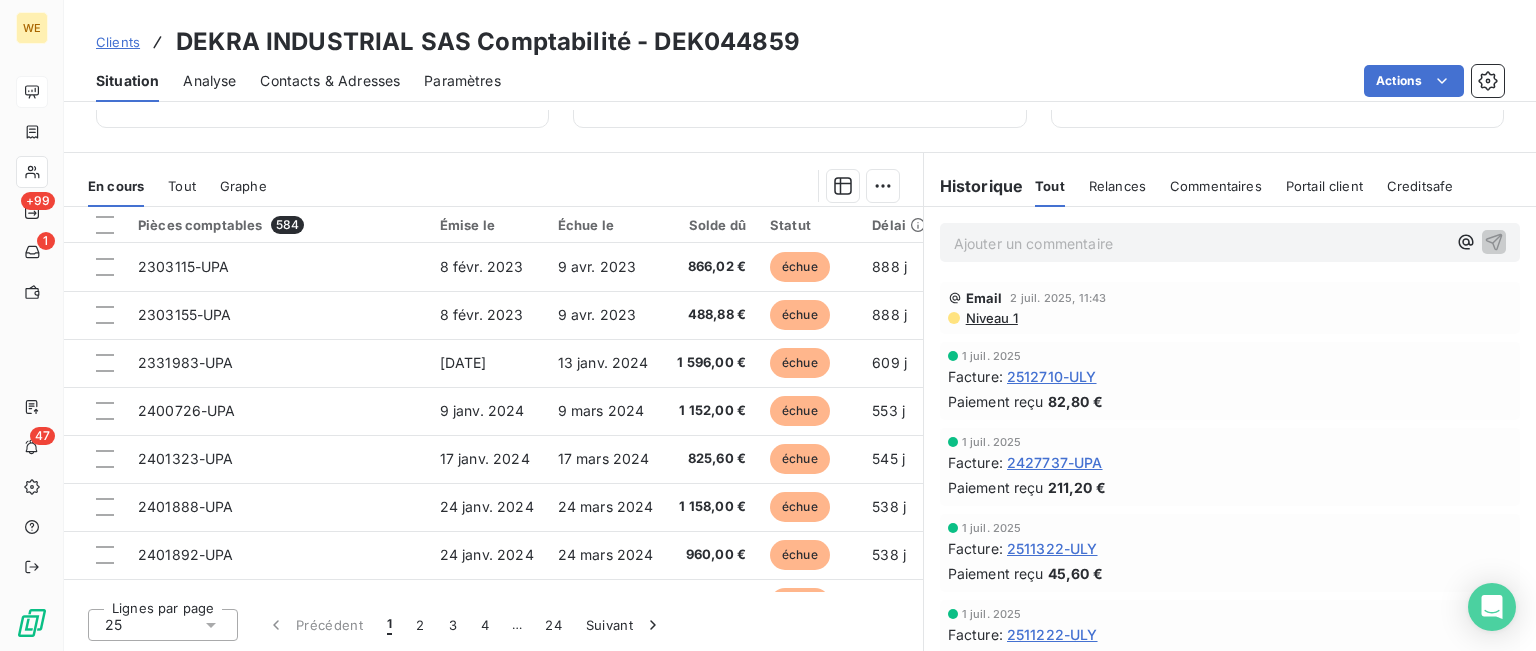 click on "25" at bounding box center [163, 625] 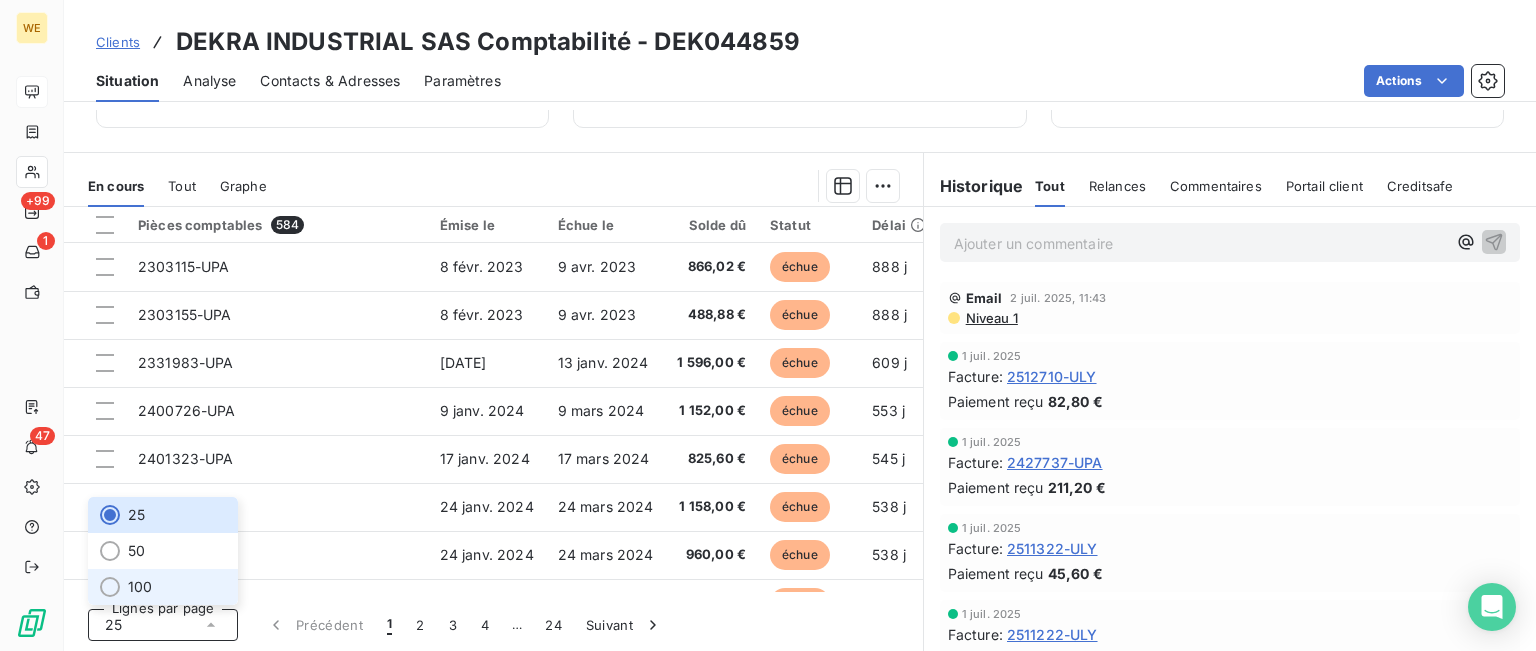 click on "100" at bounding box center (140, 587) 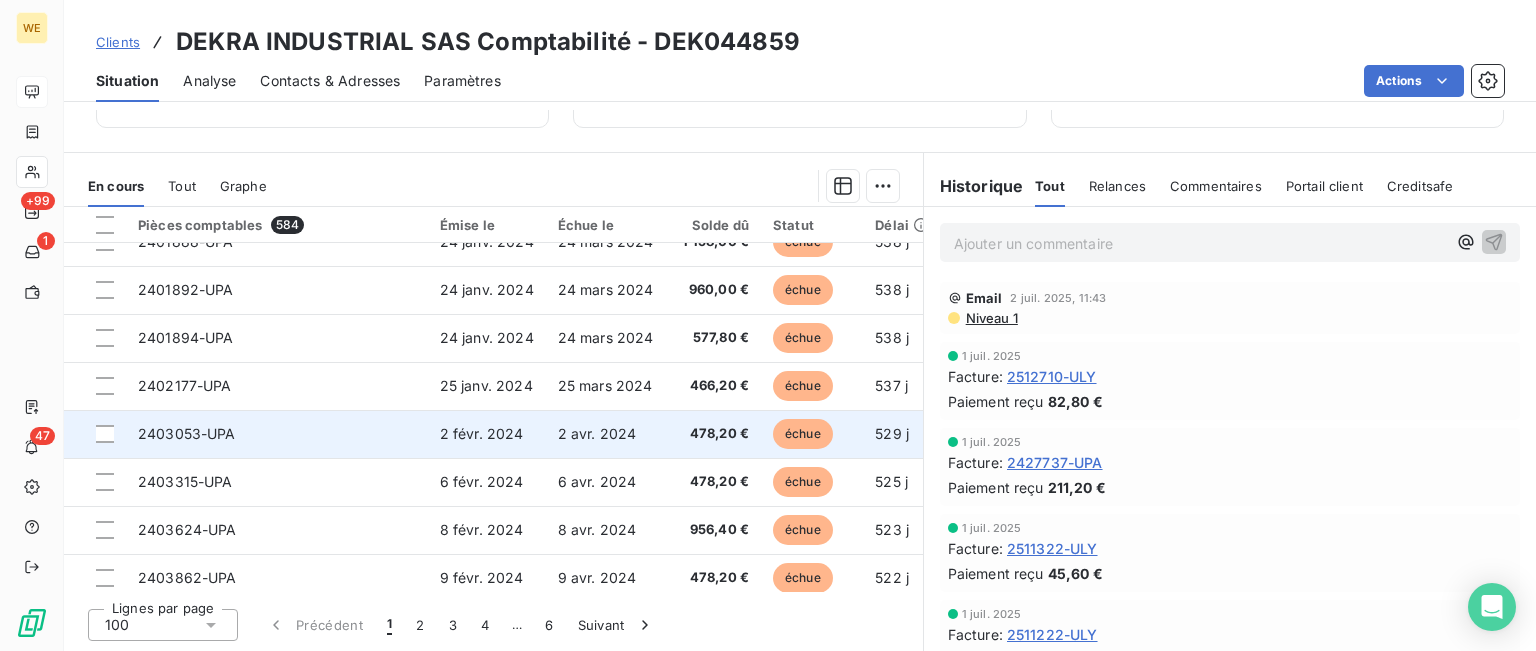 scroll, scrollTop: 300, scrollLeft: 0, axis: vertical 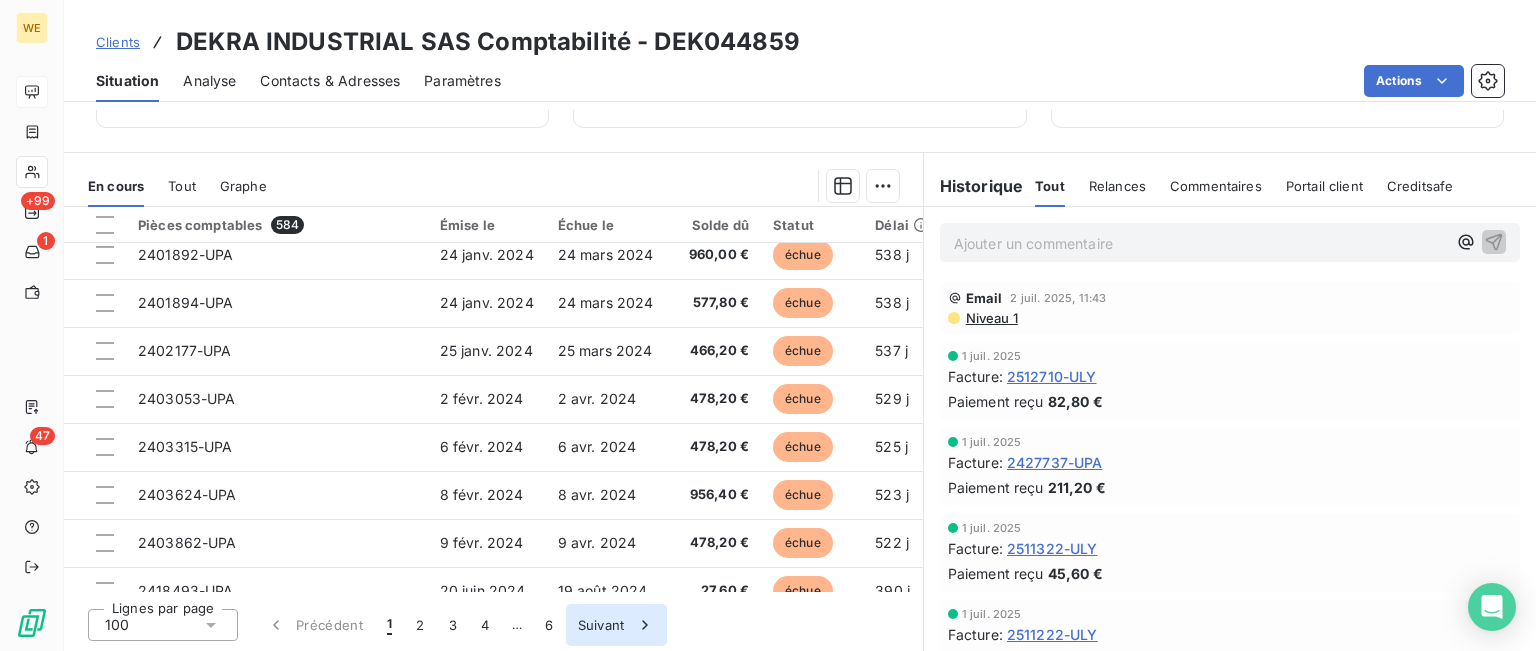 click on "Suivant" at bounding box center [616, 625] 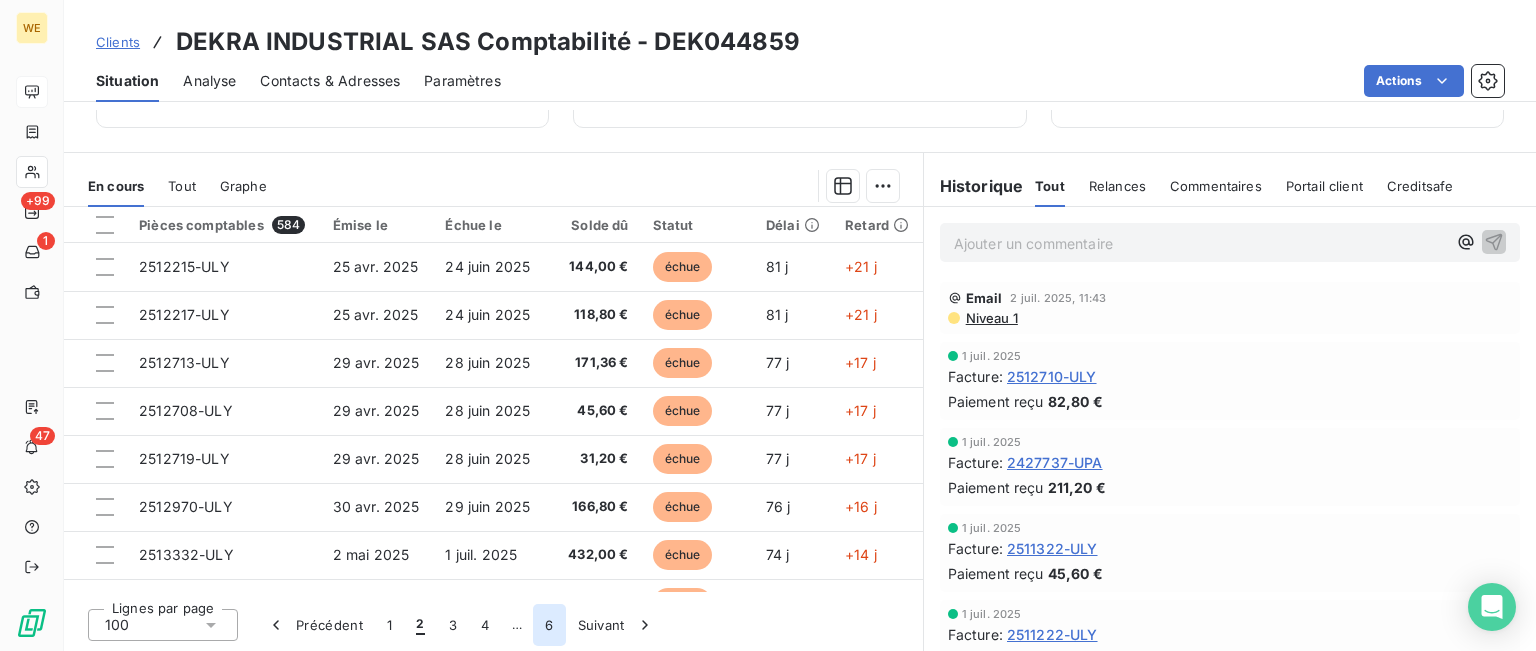 click on "6" at bounding box center [549, 625] 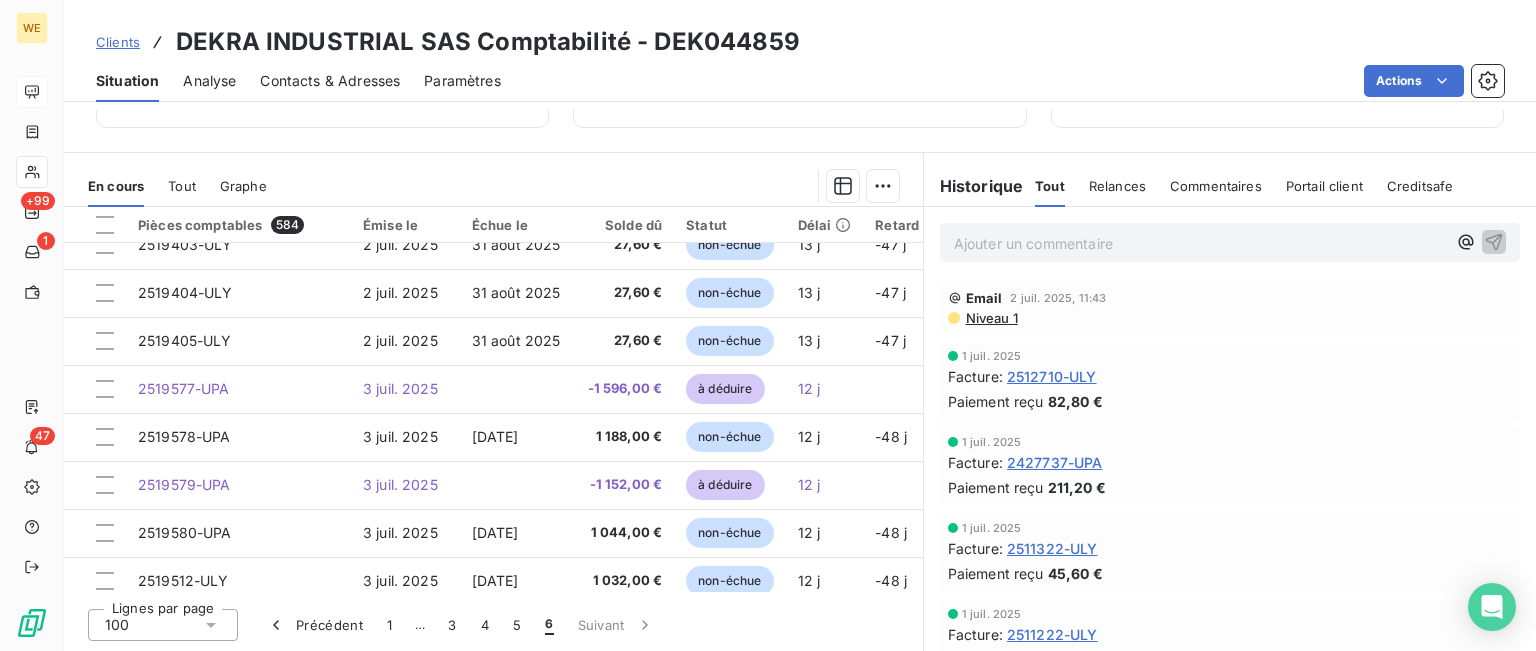 scroll, scrollTop: 1400, scrollLeft: 0, axis: vertical 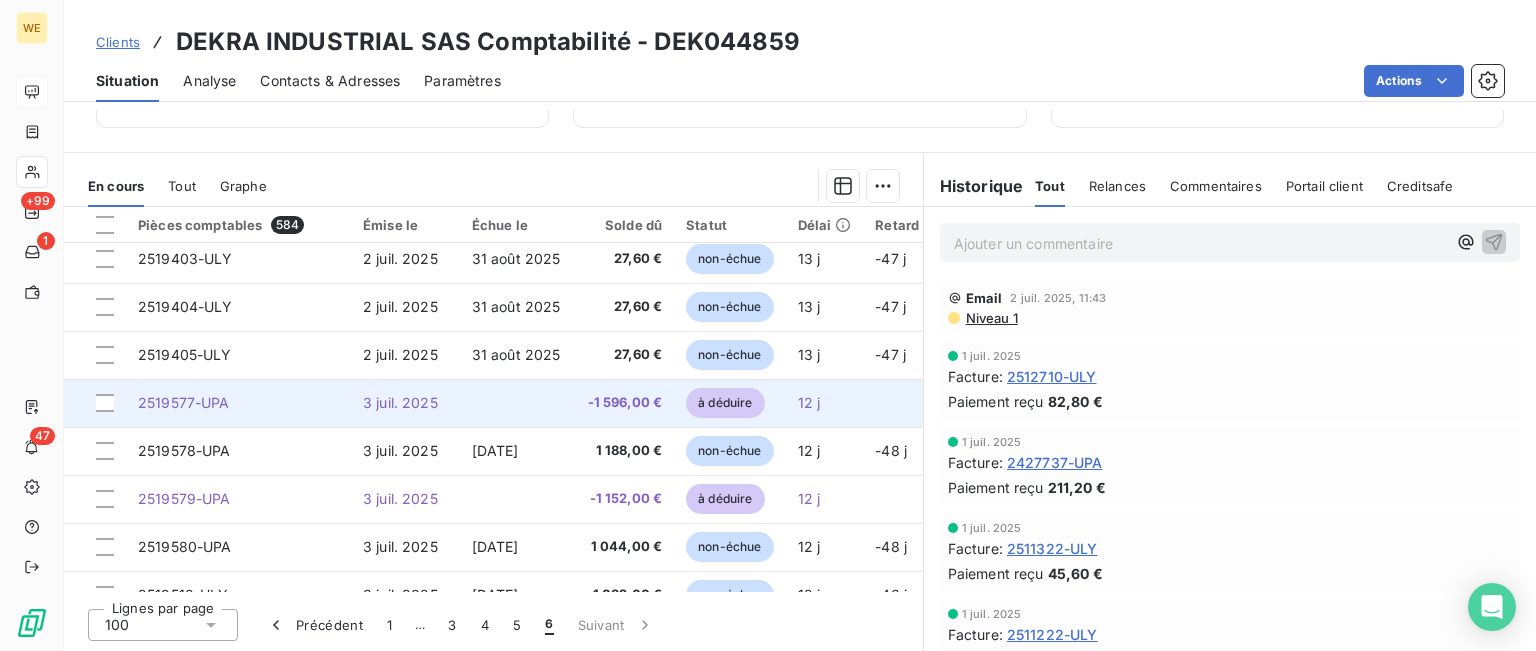click on "2519577-UPA" at bounding box center [184, 402] 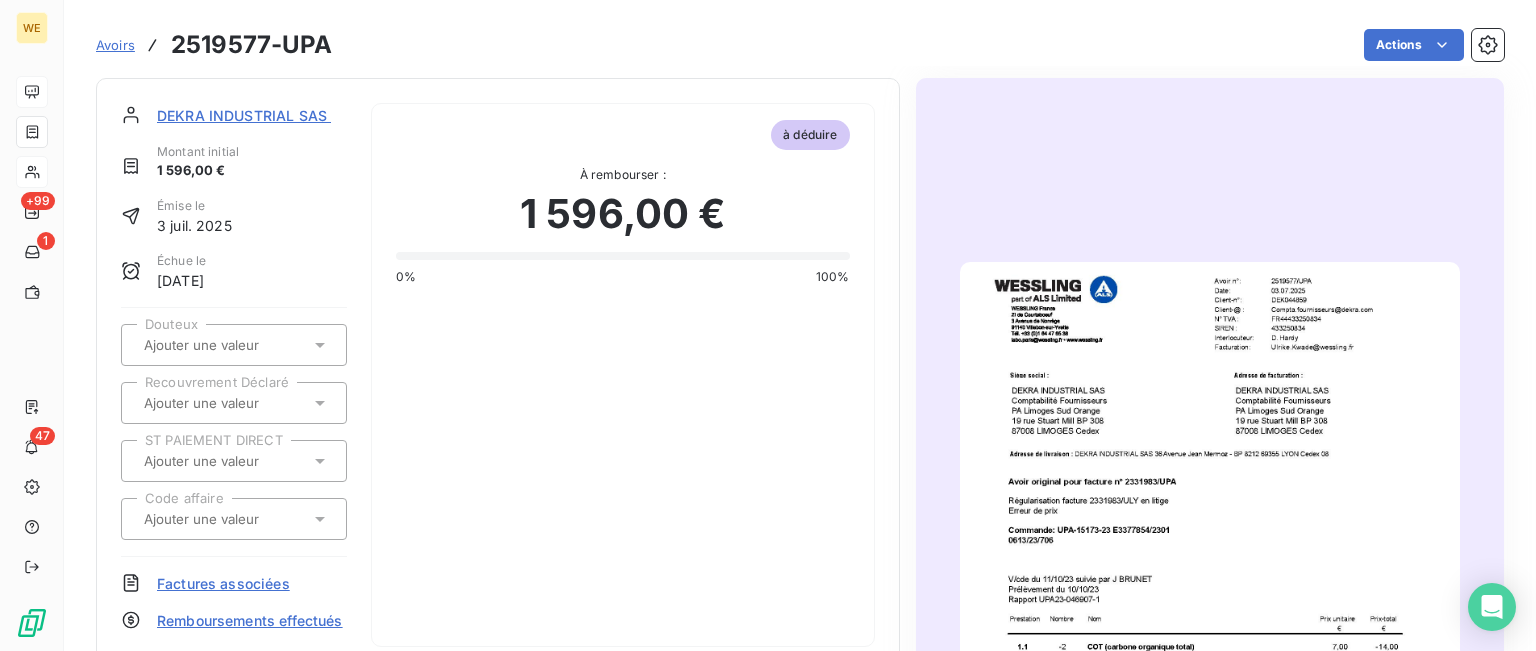 click at bounding box center [1210, 615] 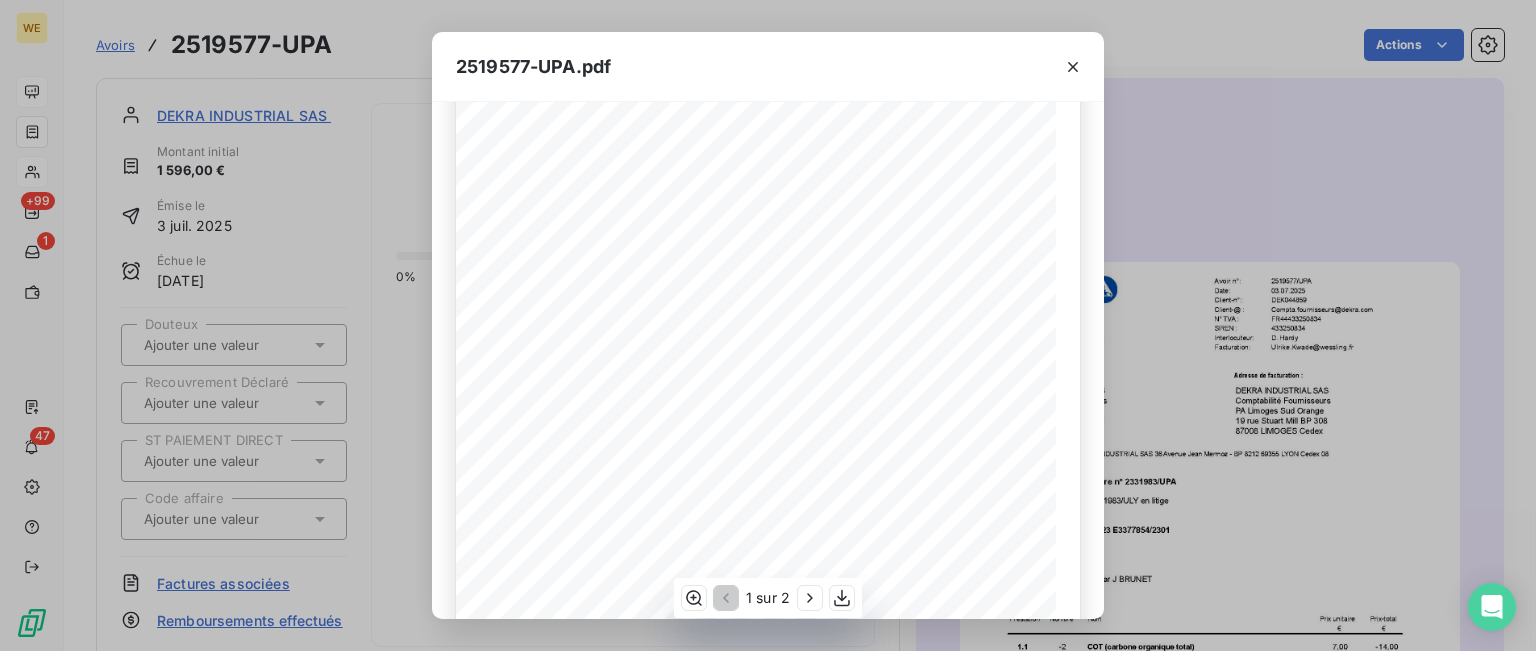 scroll, scrollTop: 393, scrollLeft: 0, axis: vertical 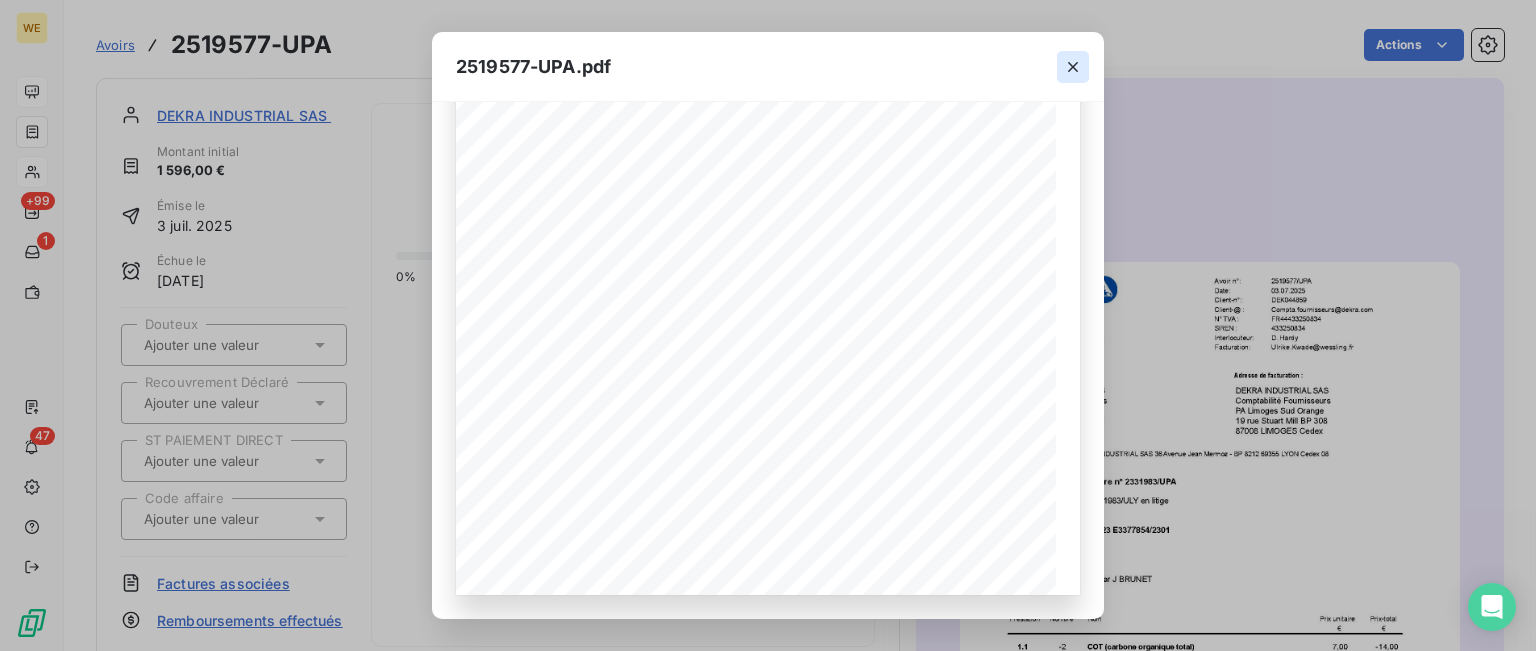 click 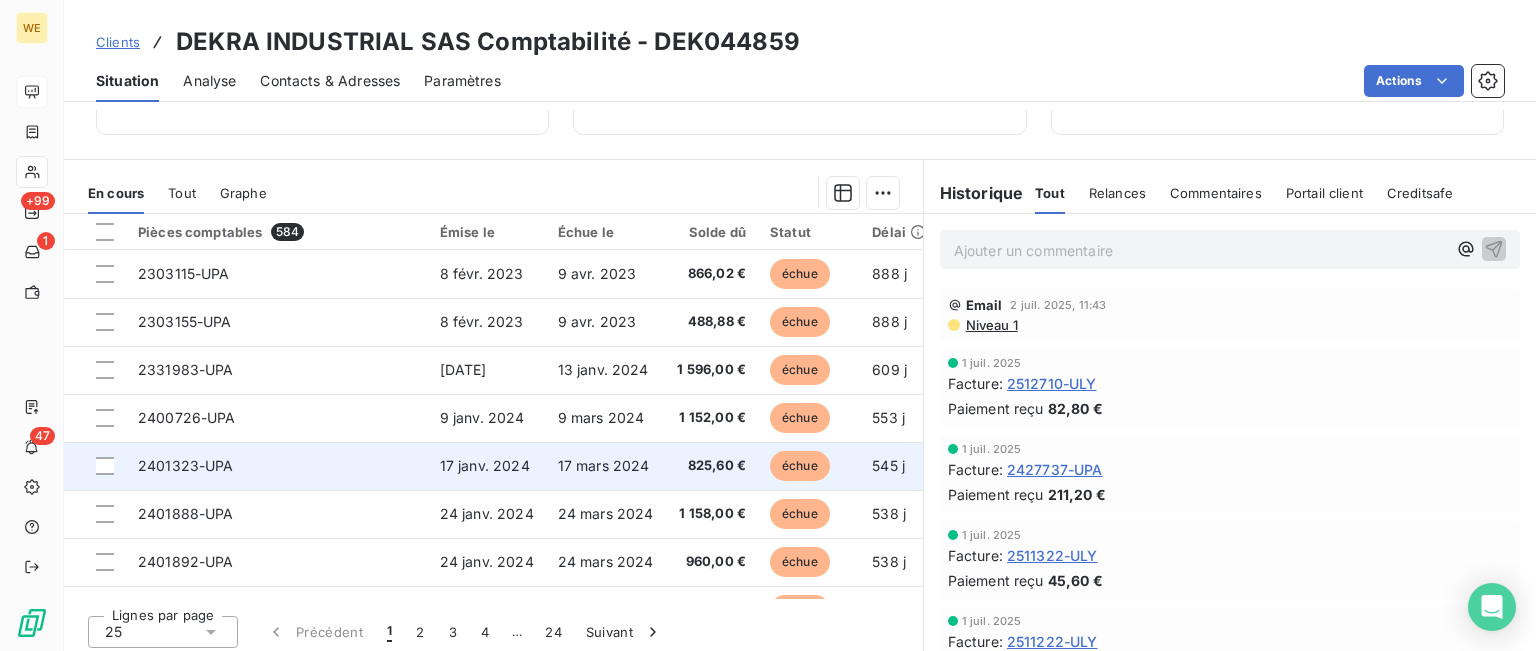 scroll, scrollTop: 394, scrollLeft: 0, axis: vertical 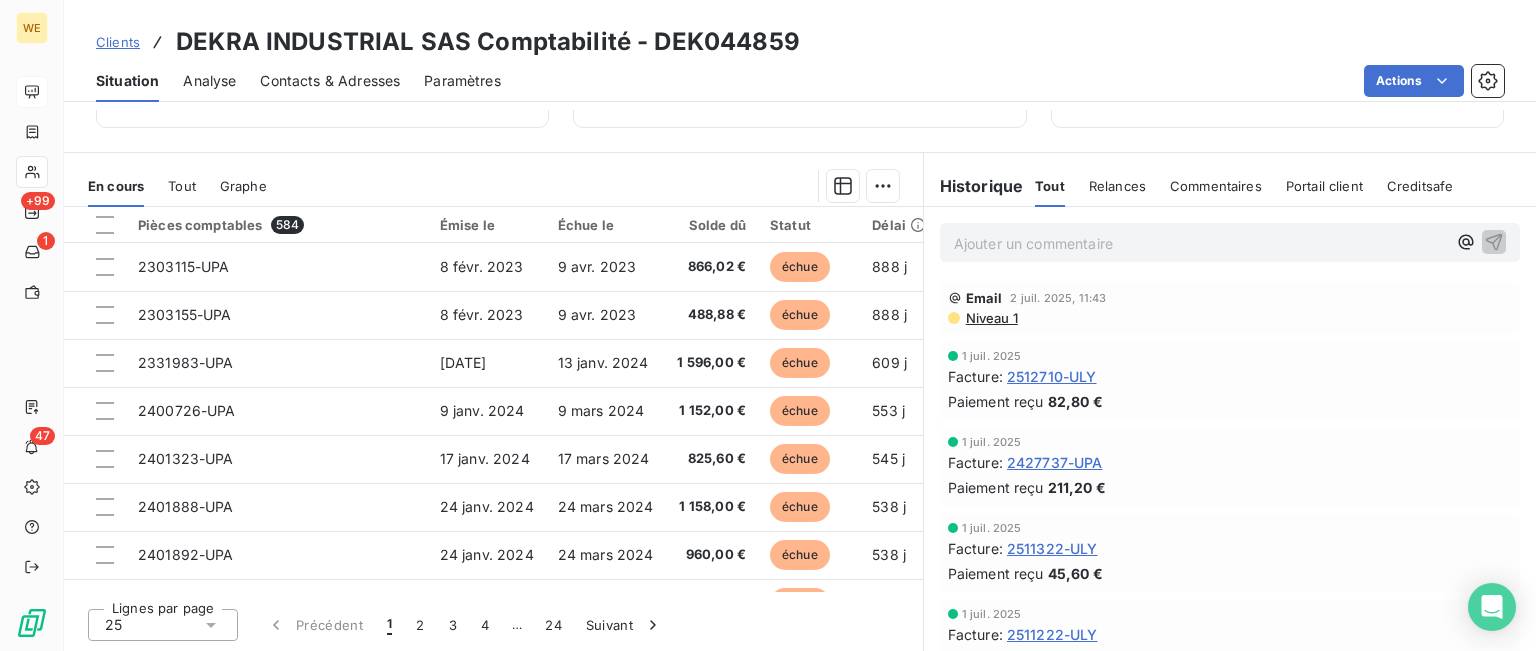 click 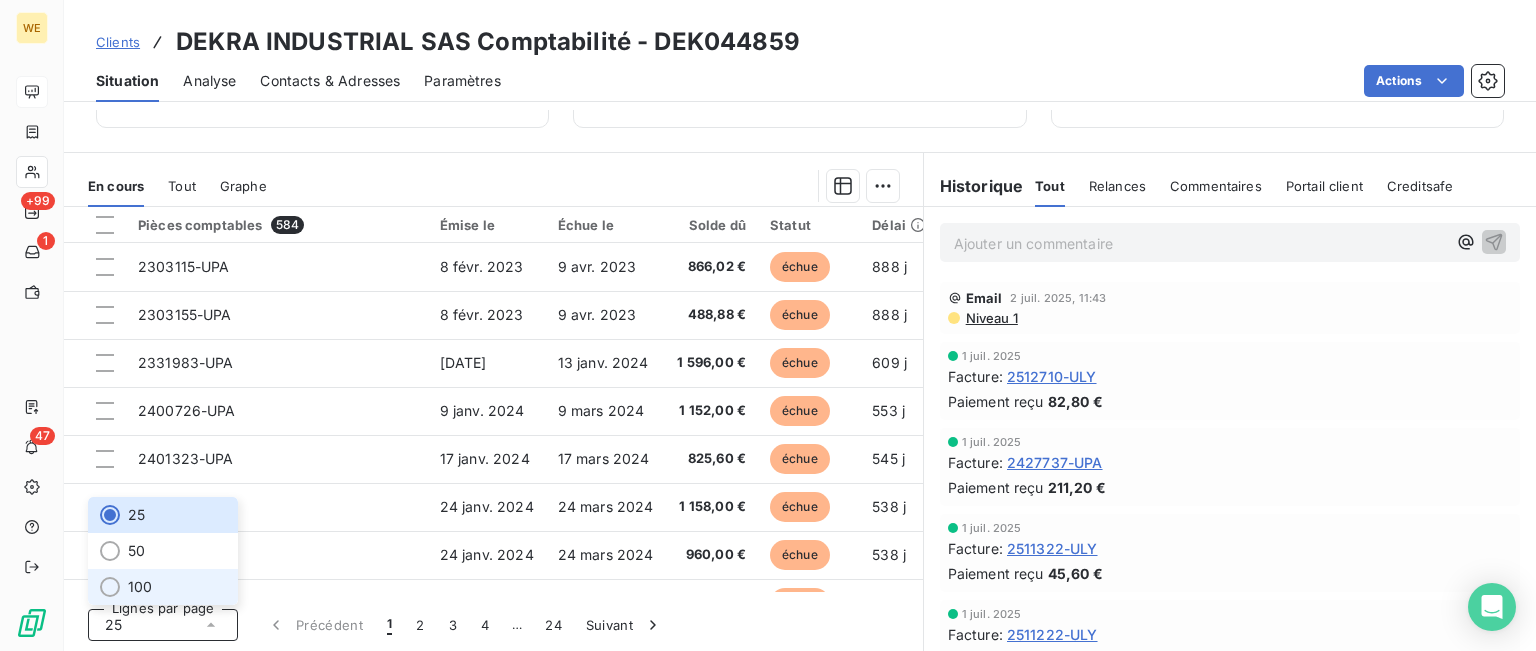click on "100" at bounding box center (163, 587) 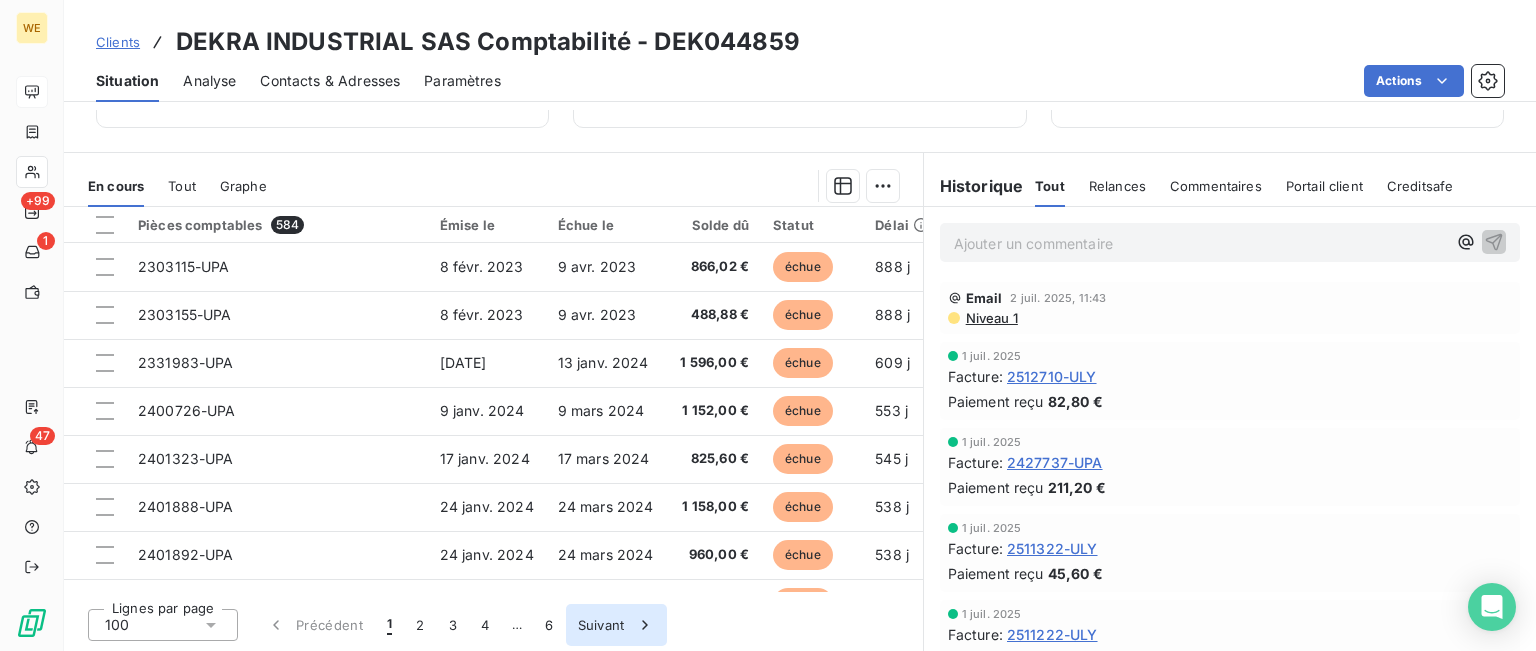 click on "Suivant" at bounding box center (616, 625) 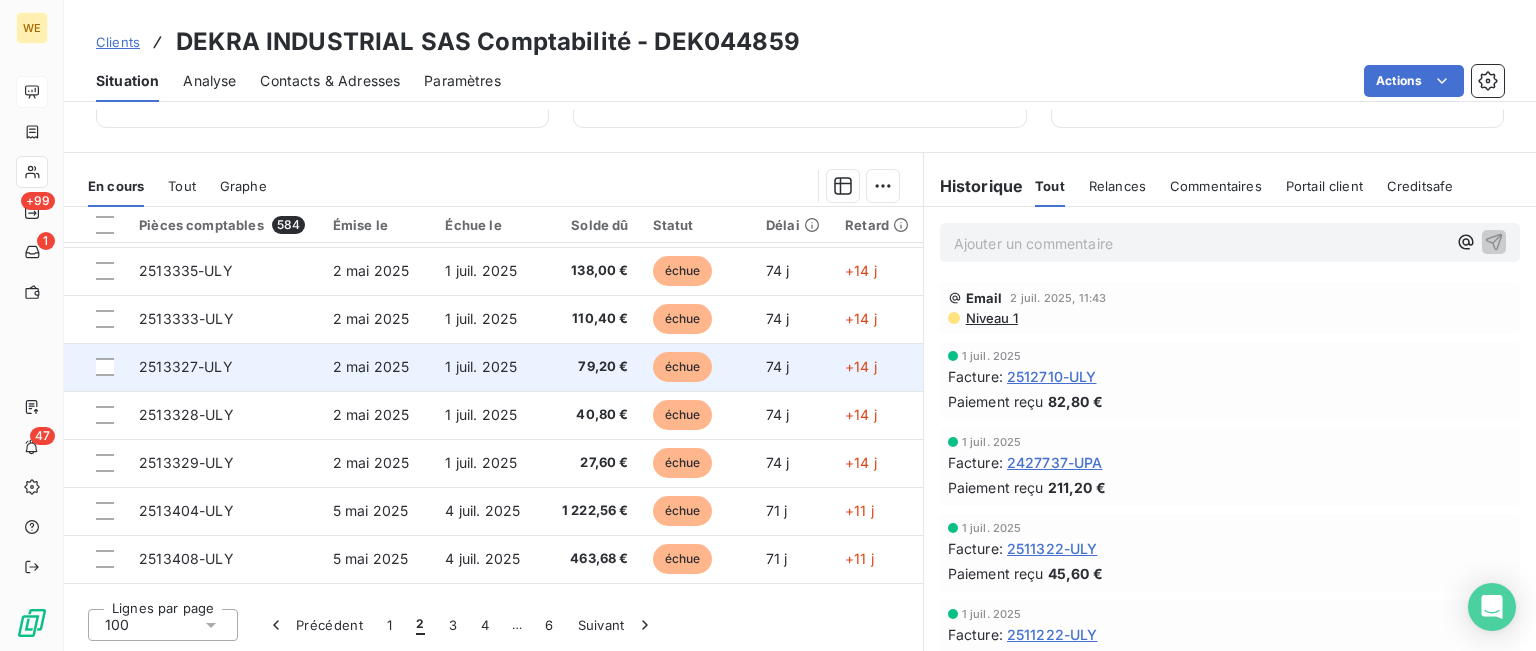 scroll, scrollTop: 700, scrollLeft: 0, axis: vertical 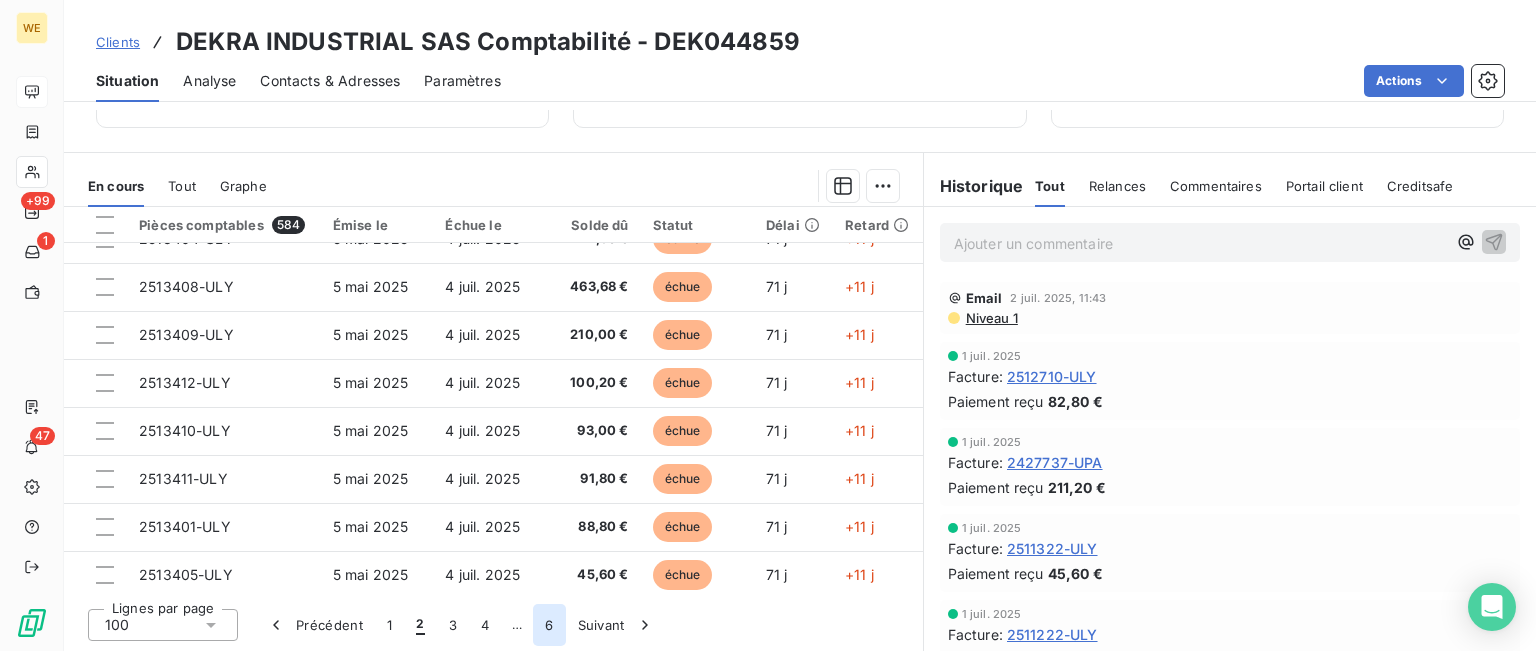 click on "6" at bounding box center [549, 625] 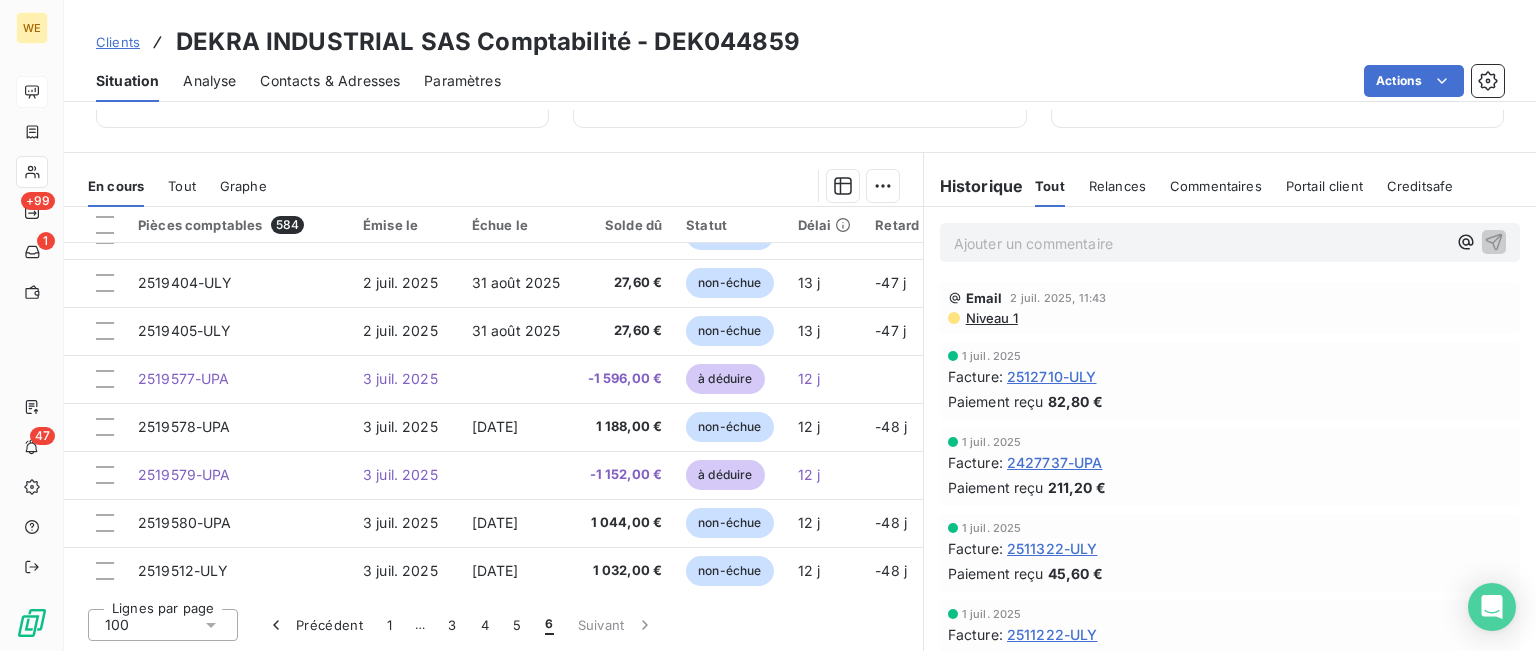 scroll, scrollTop: 1500, scrollLeft: 0, axis: vertical 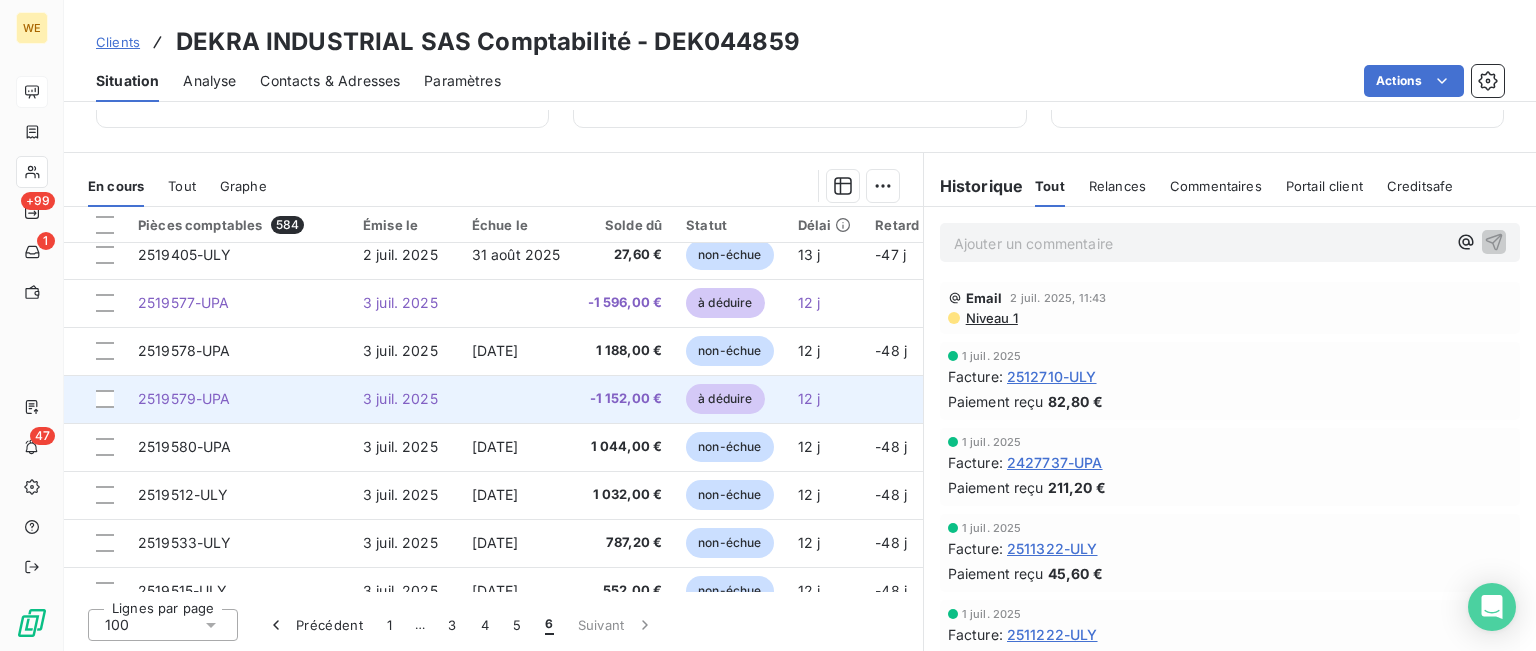 click on "2519579-UPA" at bounding box center [184, 398] 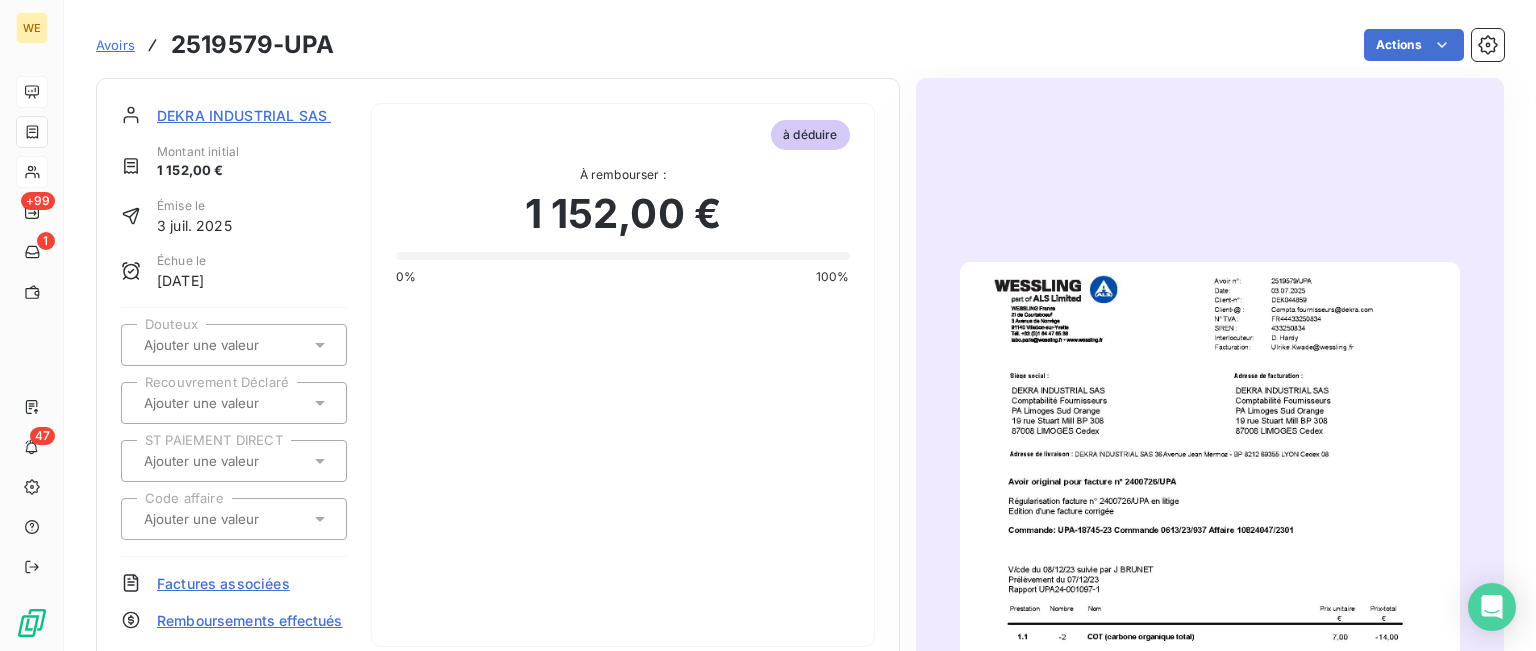 click at bounding box center [1210, 615] 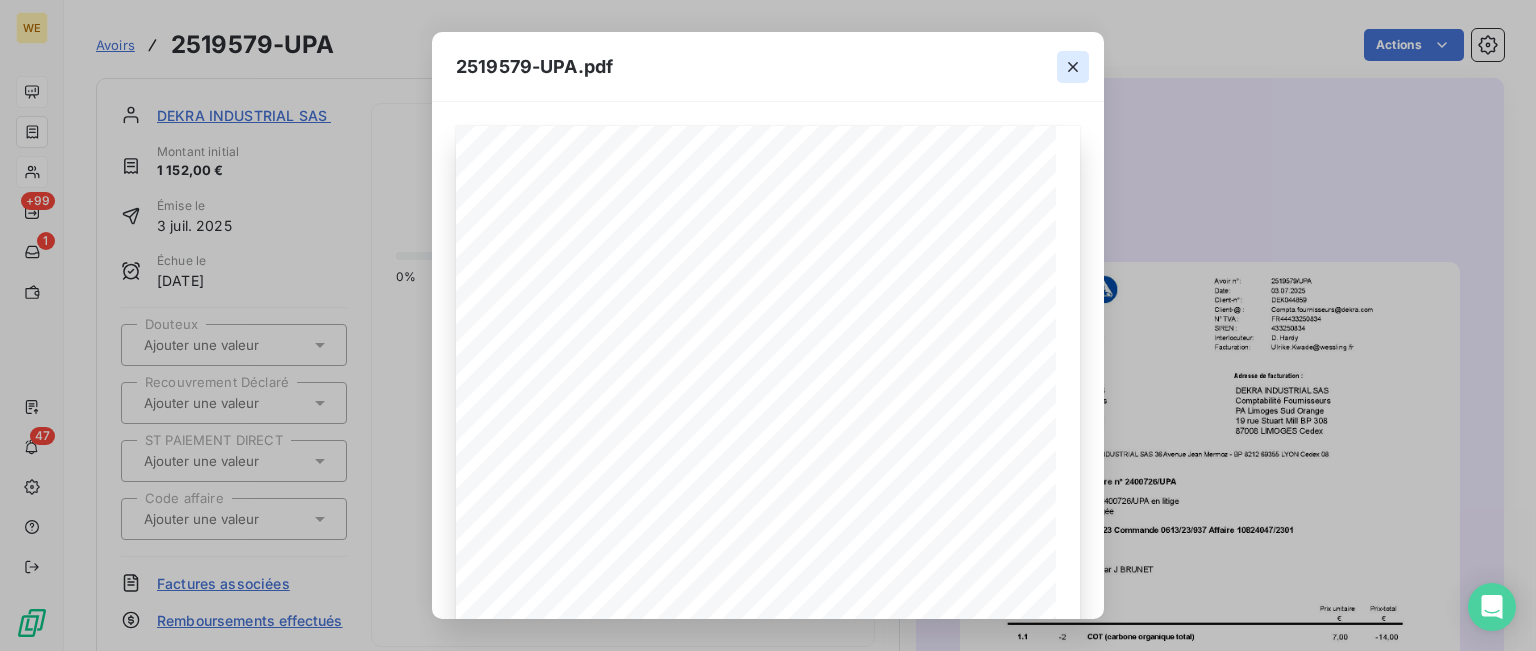 click 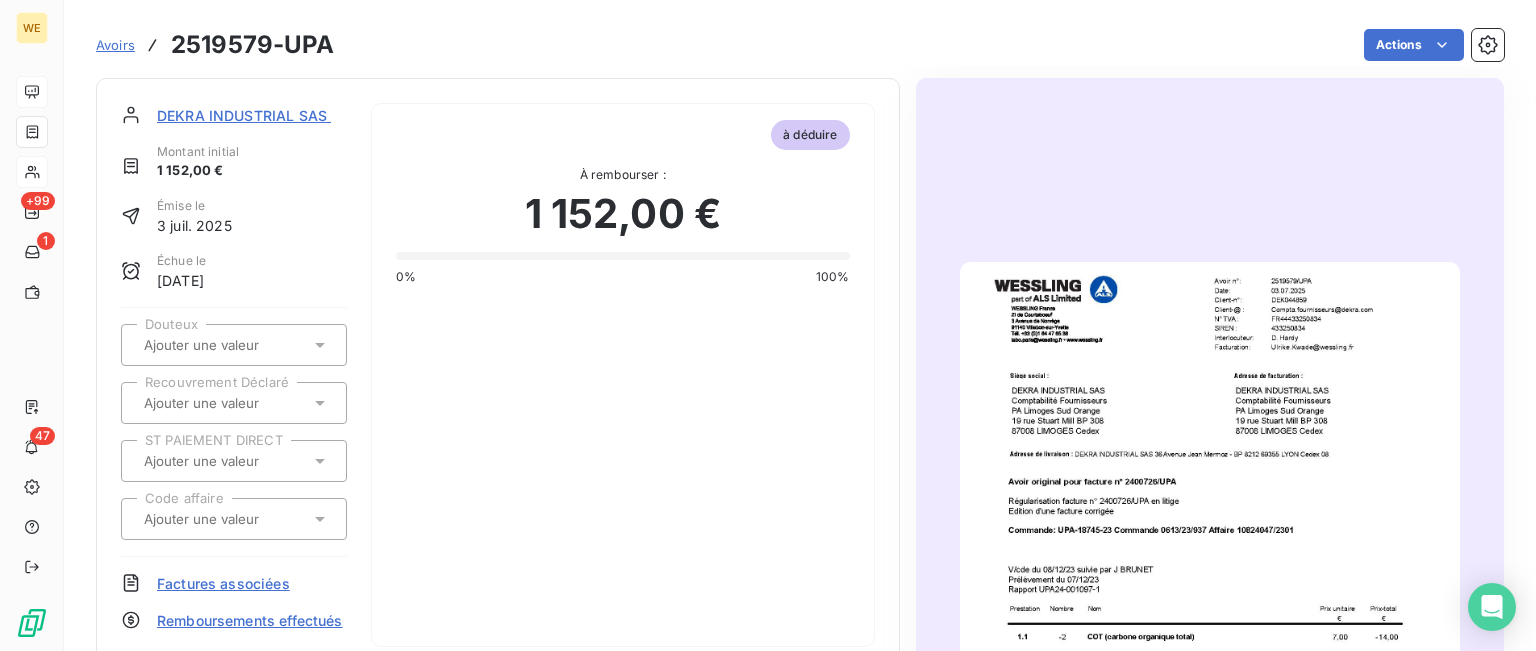 click on "DEKRA INDUSTRIAL SAS  Comptabilité" at bounding box center (288, 115) 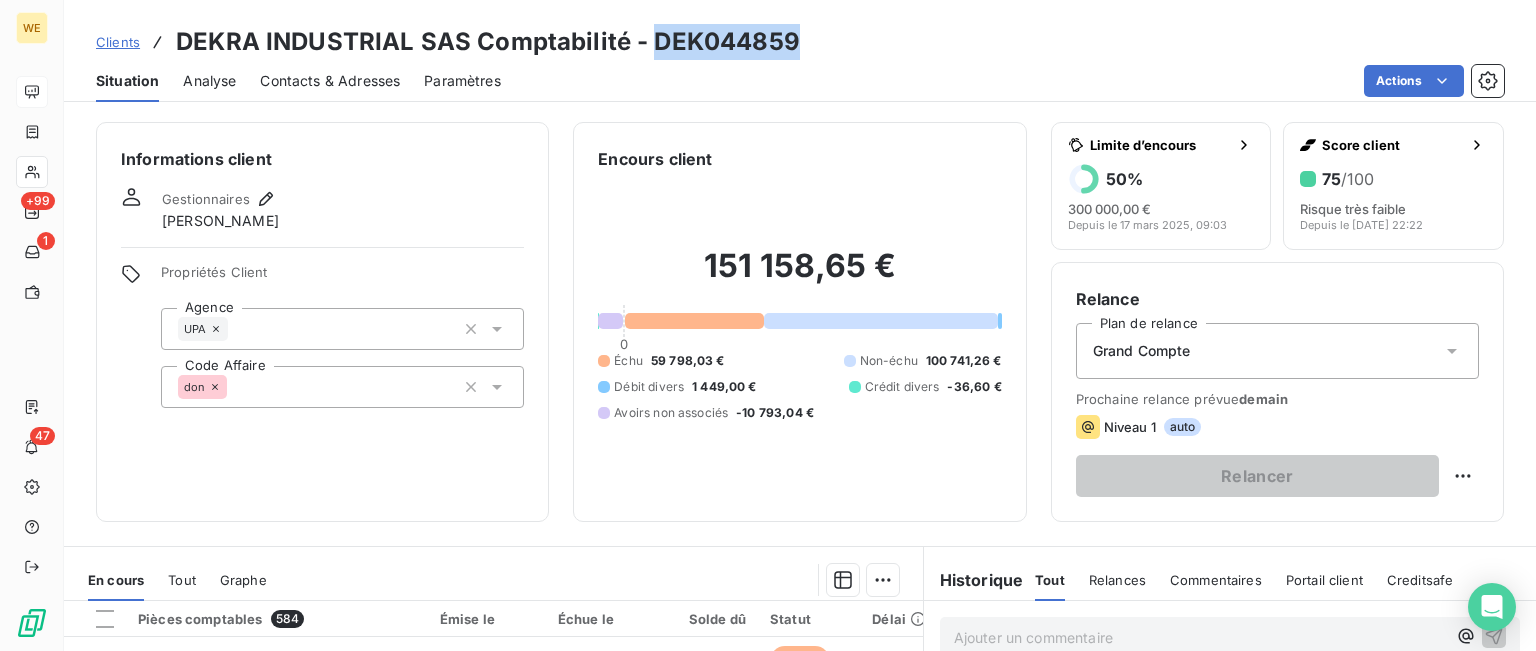 drag, startPoint x: 649, startPoint y: 39, endPoint x: 804, endPoint y: 45, distance: 155.11609 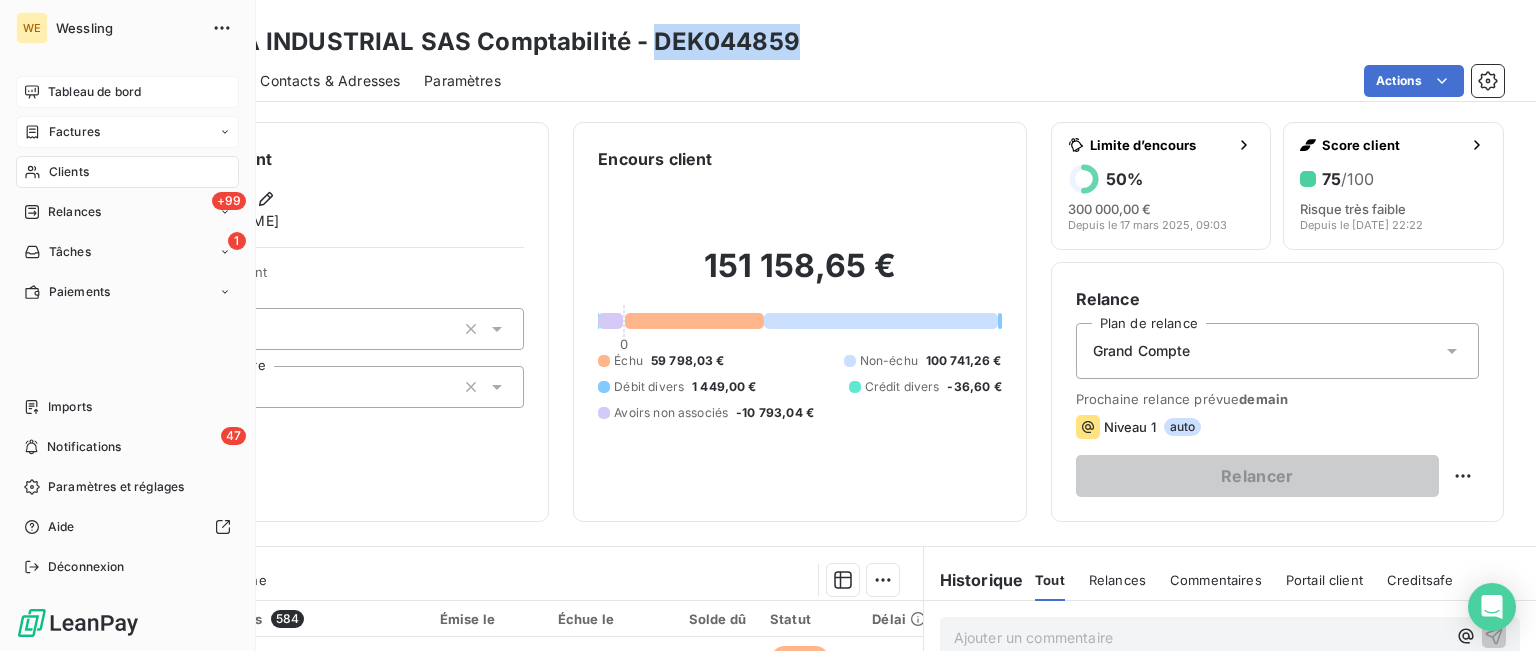 drag, startPoint x: 88, startPoint y: 131, endPoint x: 108, endPoint y: 132, distance: 20.024984 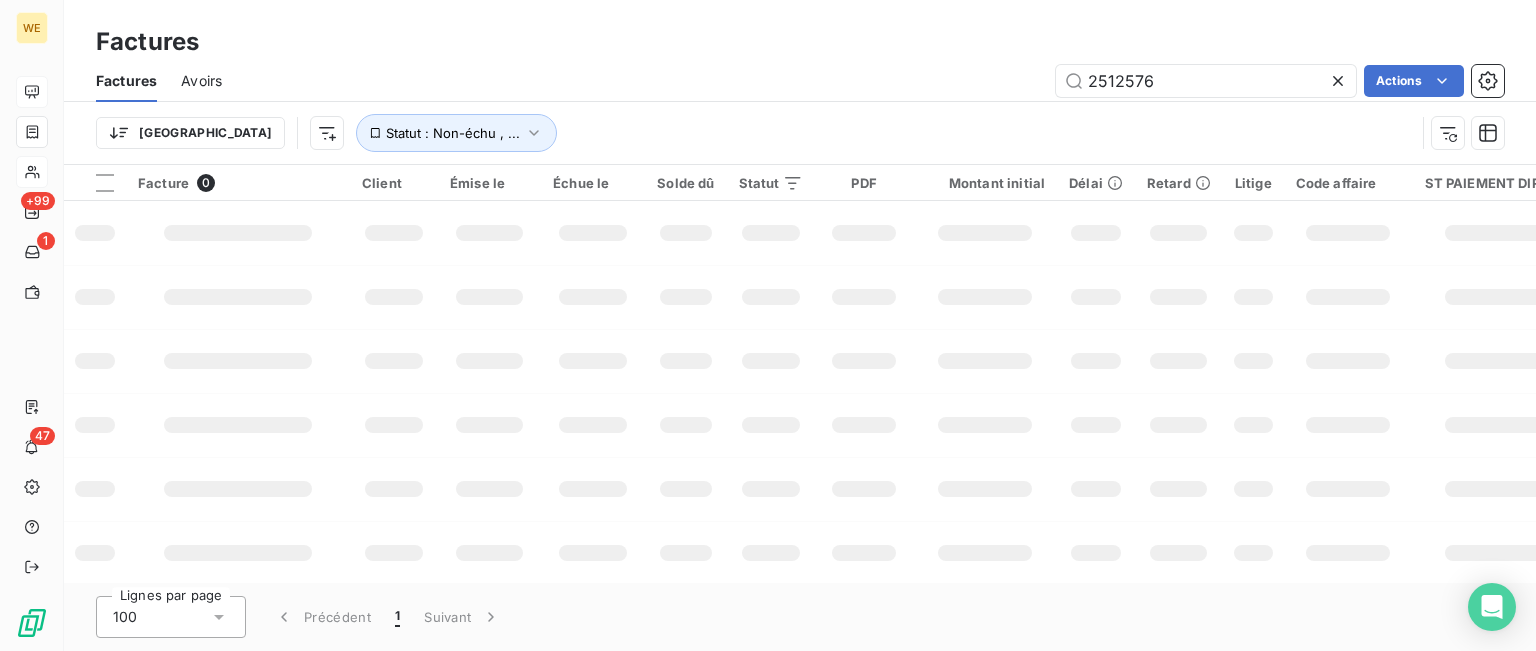 drag, startPoint x: 203, startPoint y: 87, endPoint x: 210, endPoint y: 95, distance: 10.630146 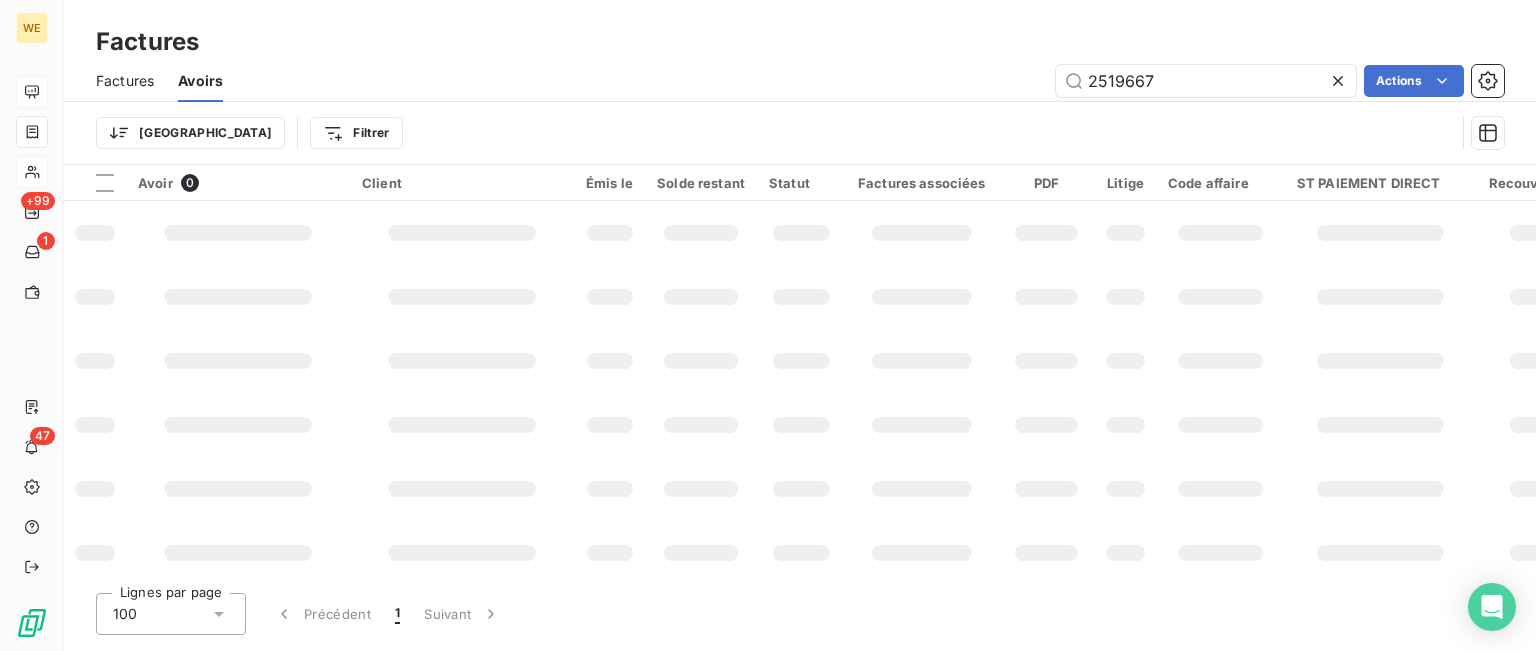 drag, startPoint x: 1044, startPoint y: 65, endPoint x: 936, endPoint y: 52, distance: 108.779594 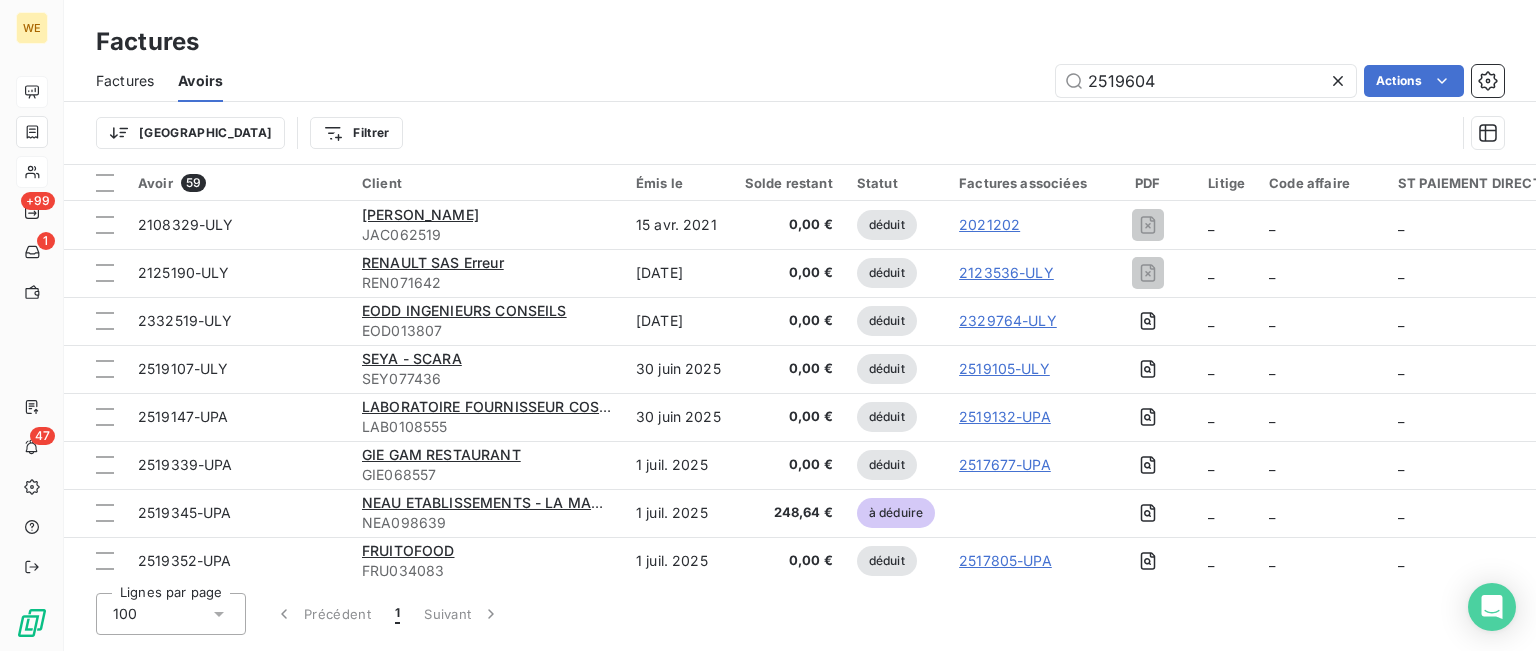 type on "2519604" 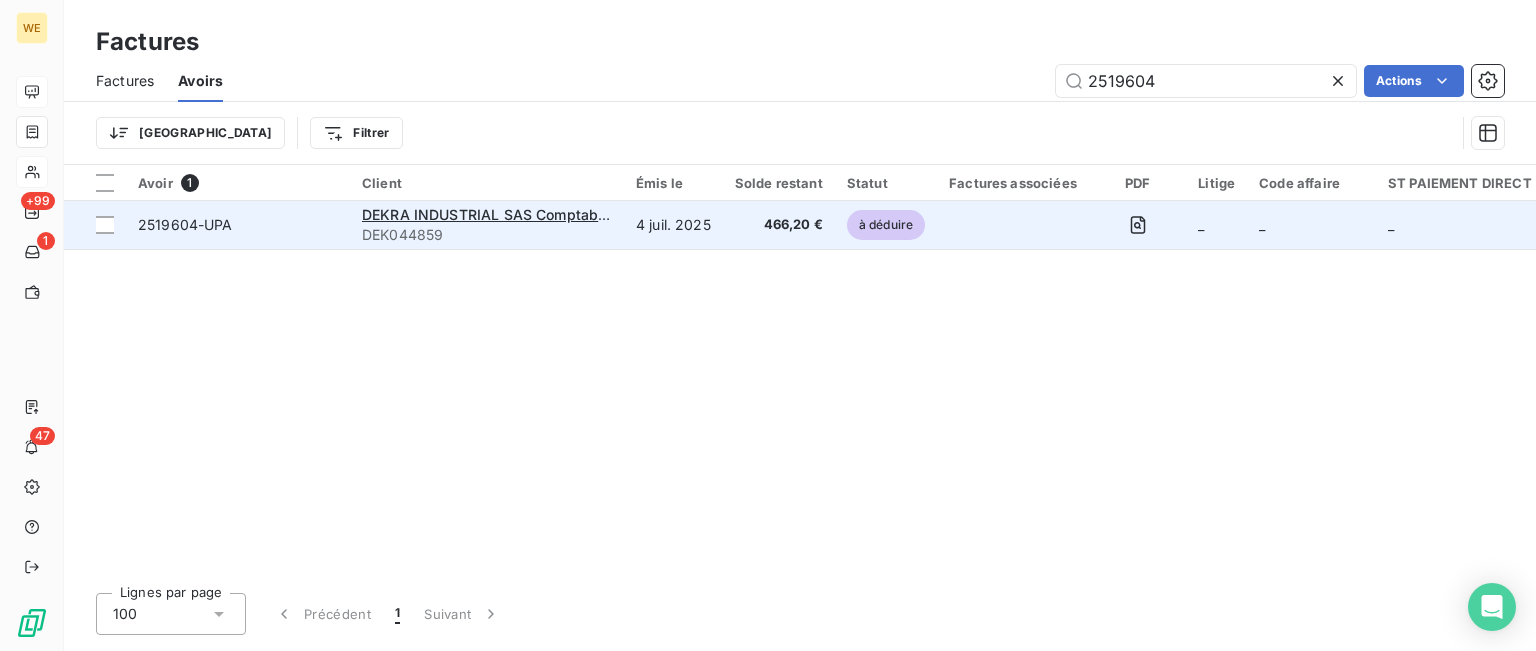 click on "2519604-UPA" at bounding box center [185, 224] 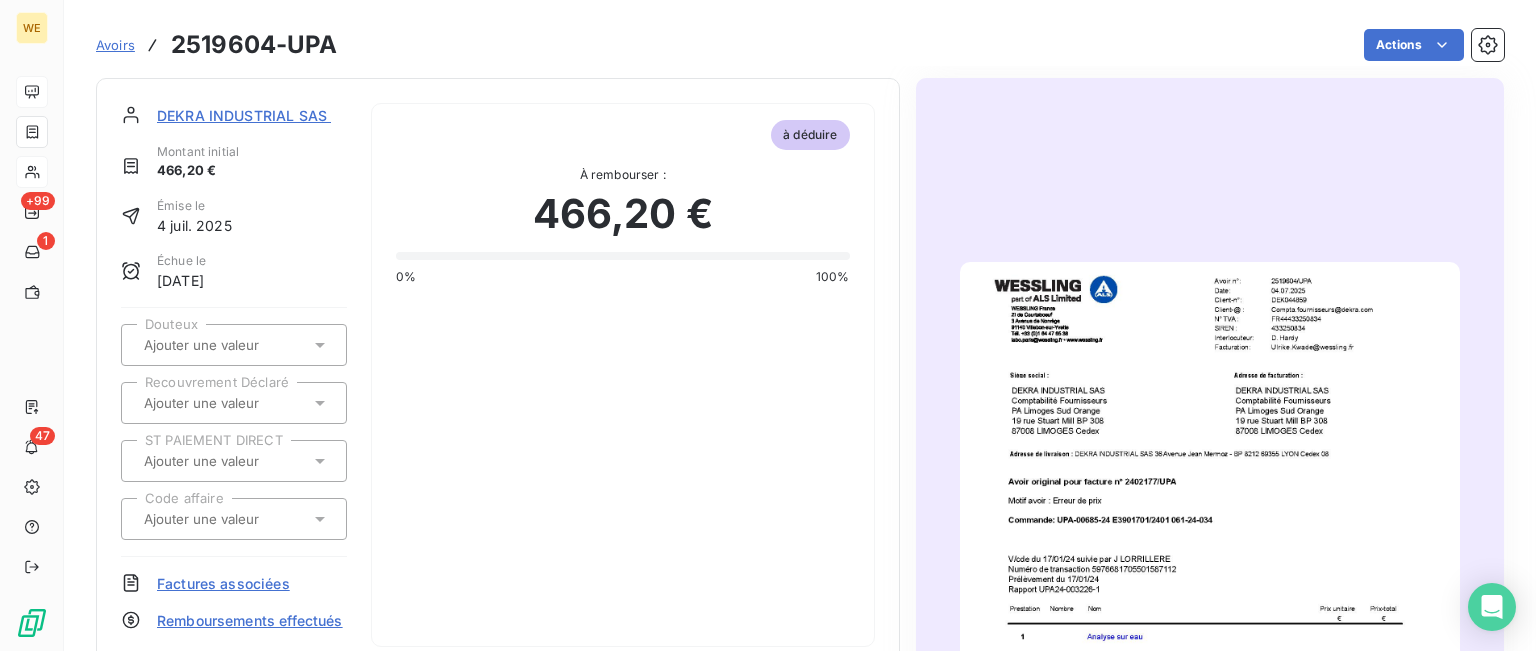 click at bounding box center (1210, 615) 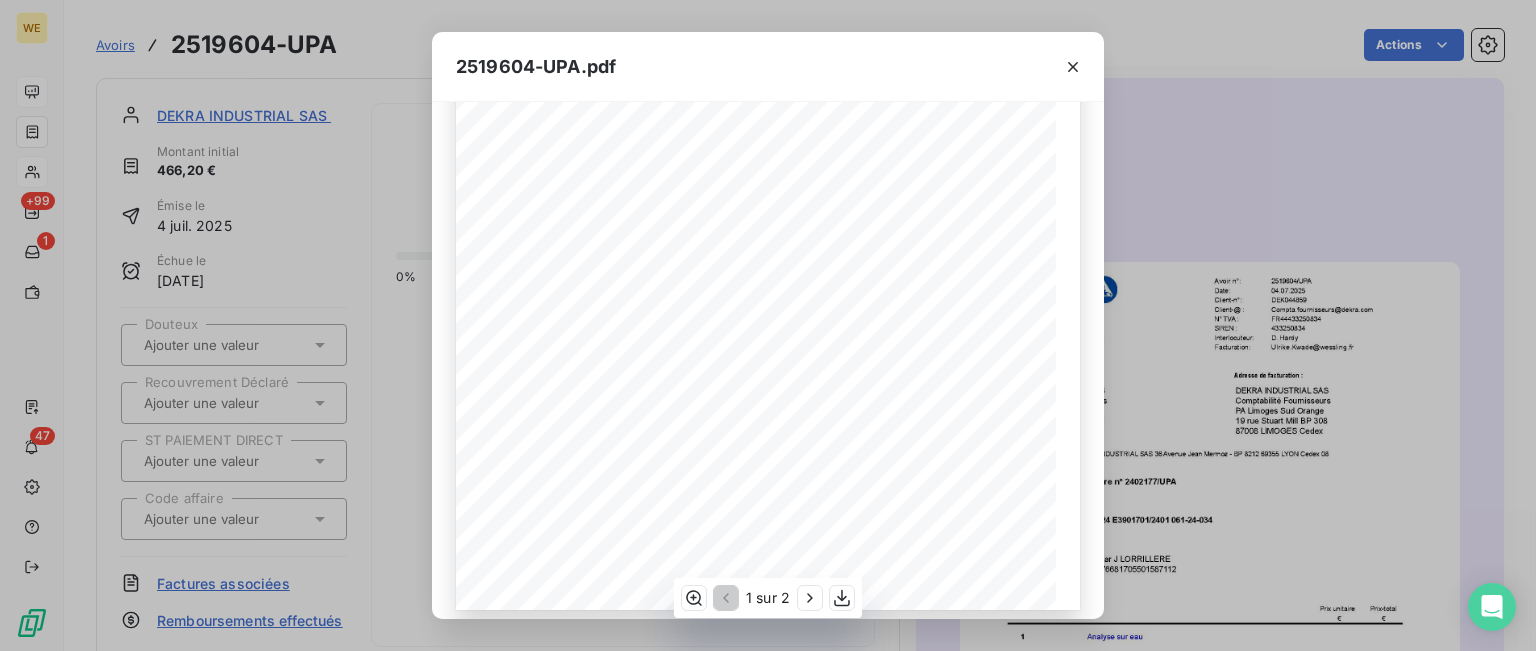 scroll, scrollTop: 393, scrollLeft: 0, axis: vertical 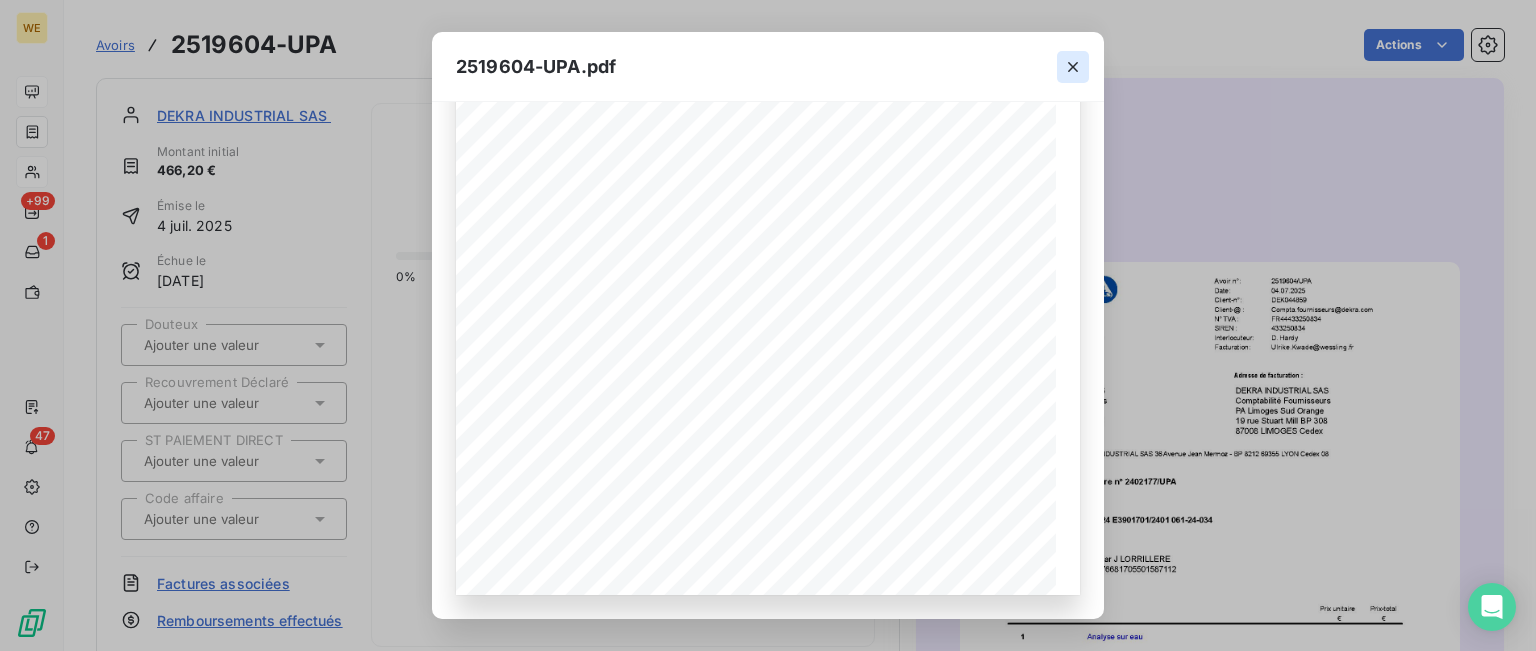 click 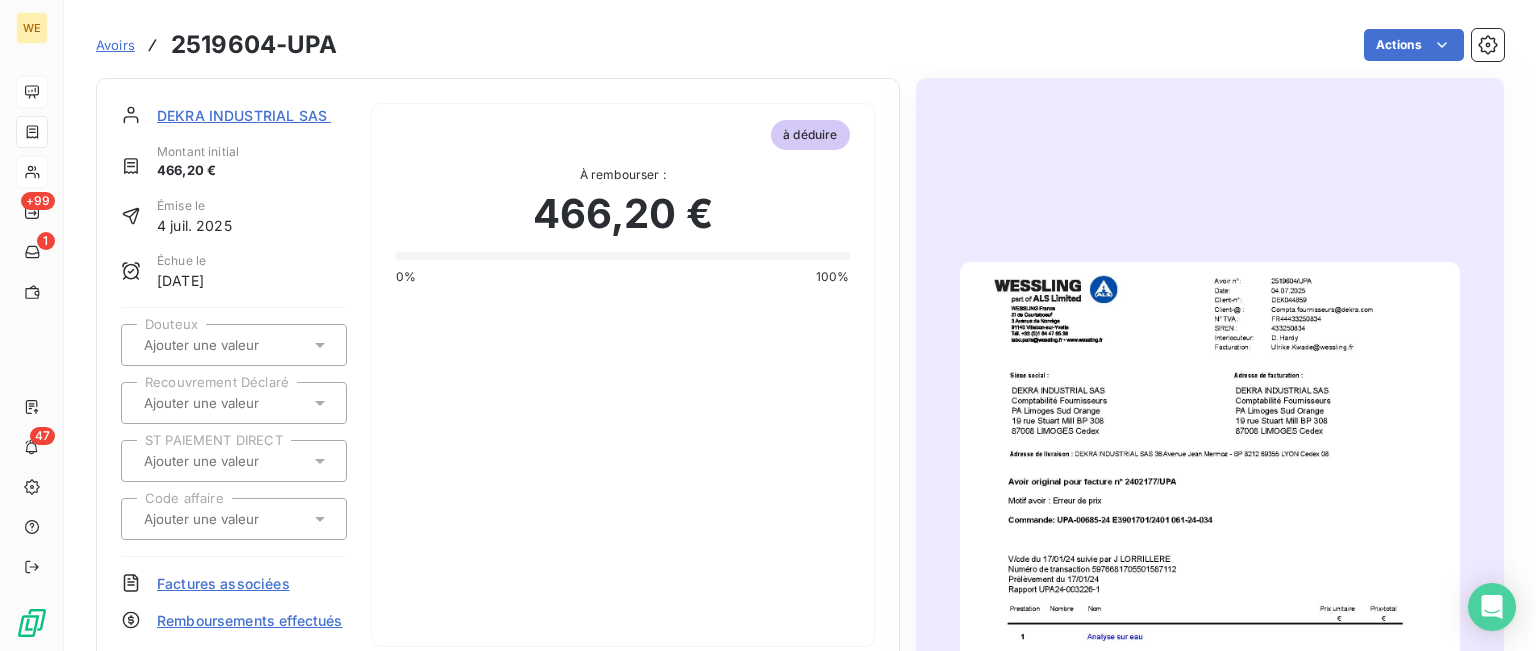click on "Avoirs" at bounding box center (115, 45) 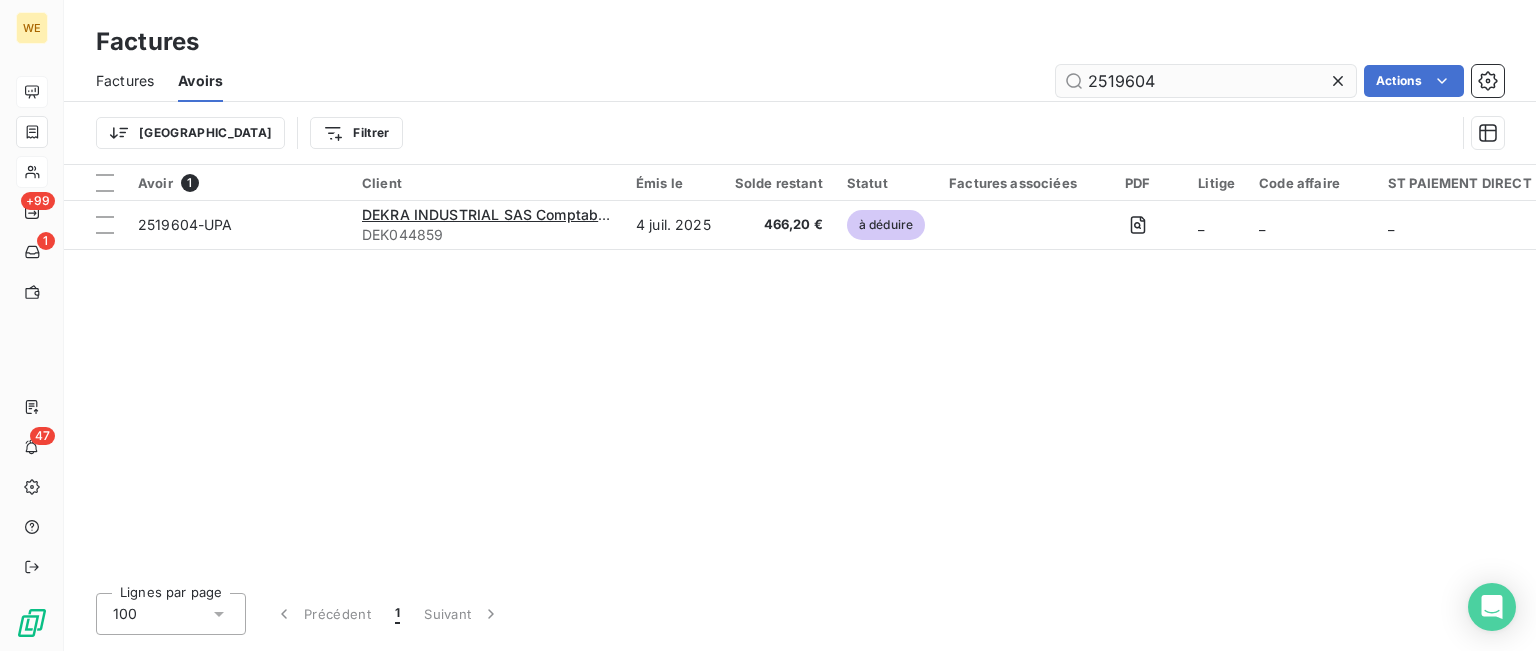 drag, startPoint x: 1160, startPoint y: 92, endPoint x: 1056, endPoint y: 95, distance: 104.04326 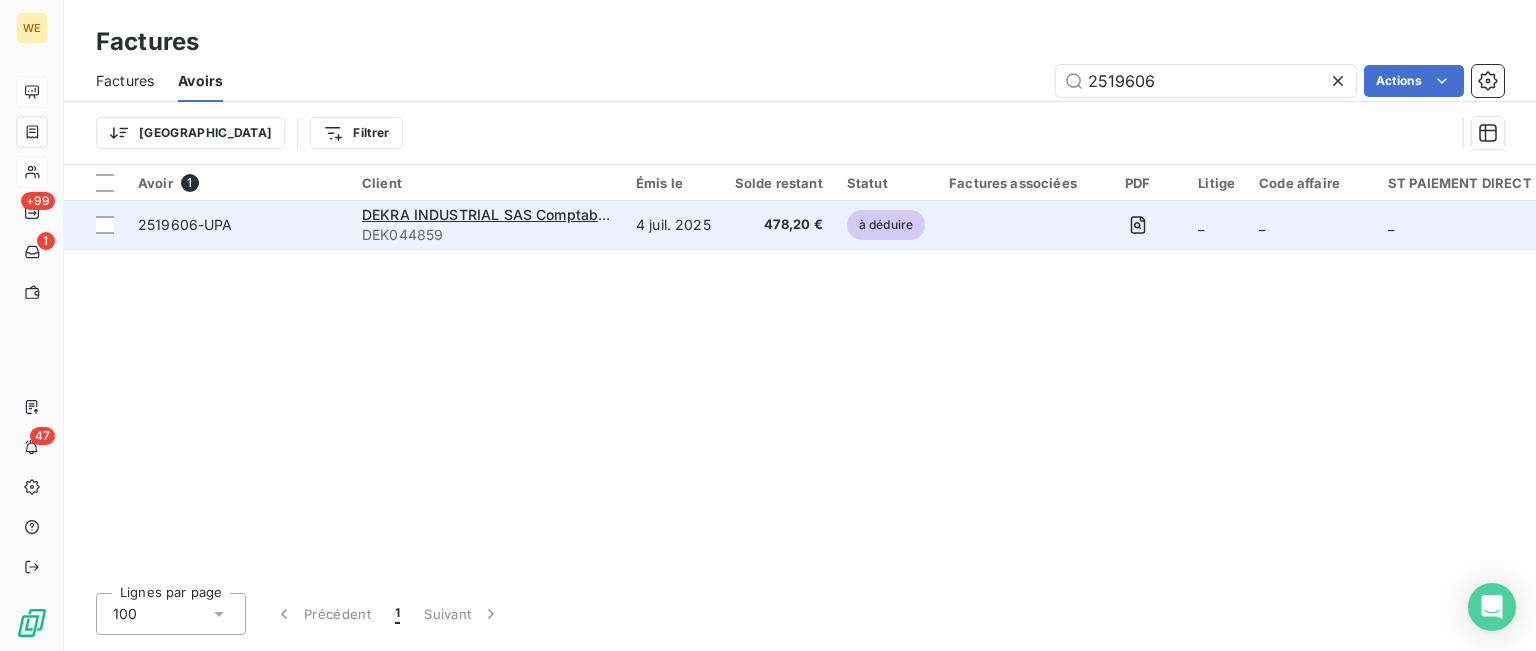 type on "2519606" 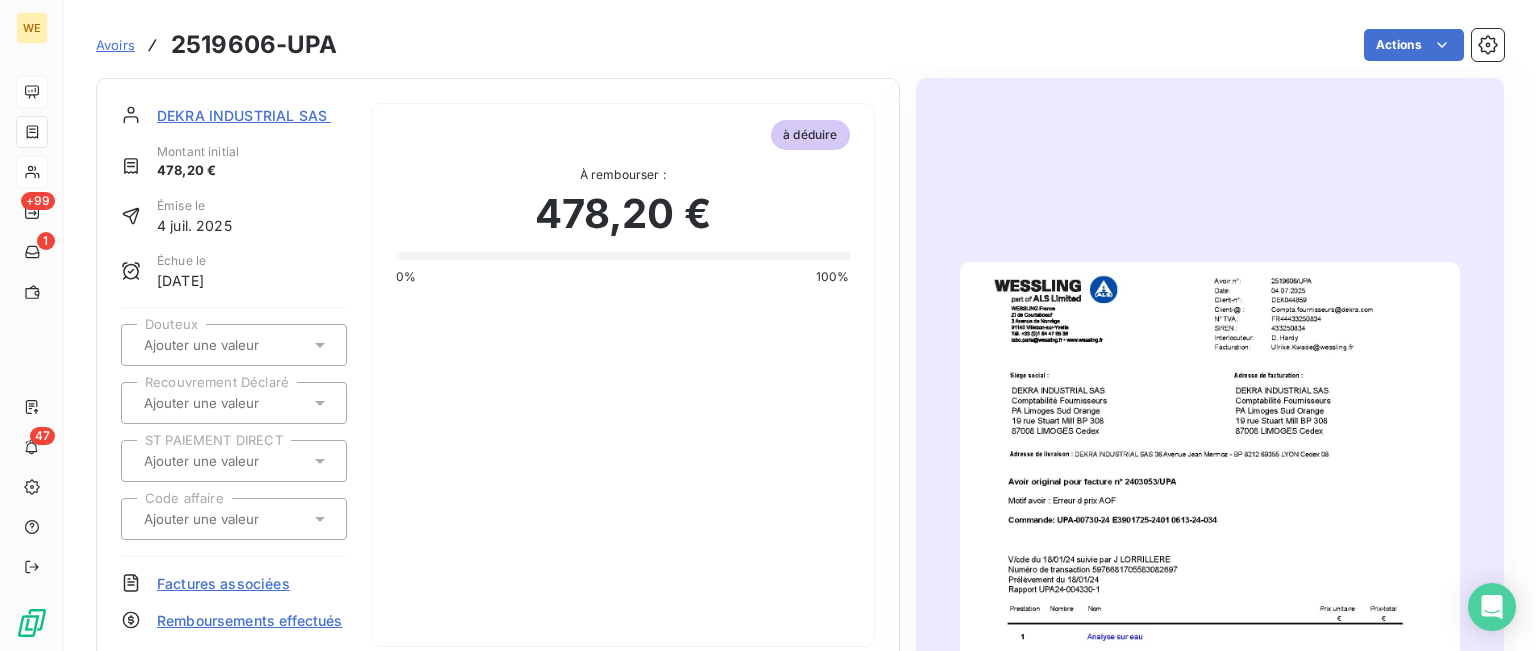 click at bounding box center (1210, 615) 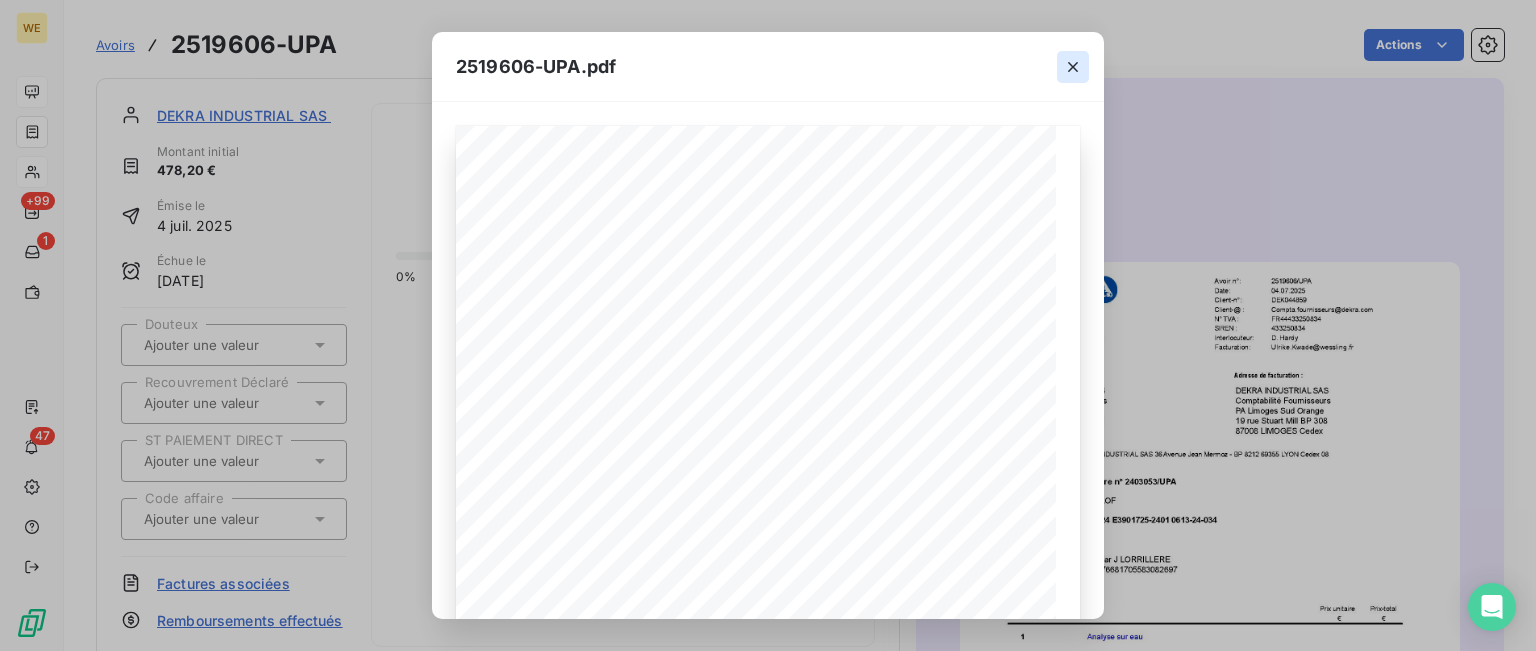 click 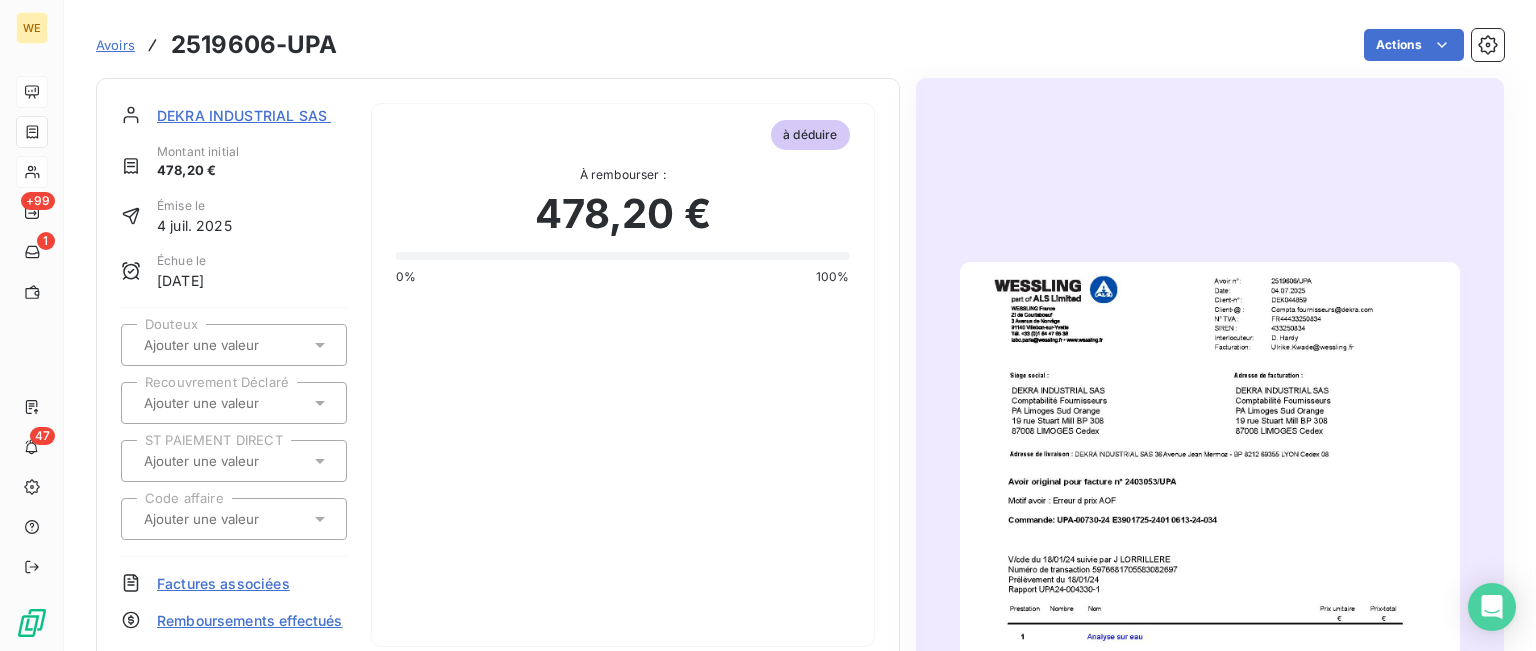 click on "Avoirs" at bounding box center [115, 45] 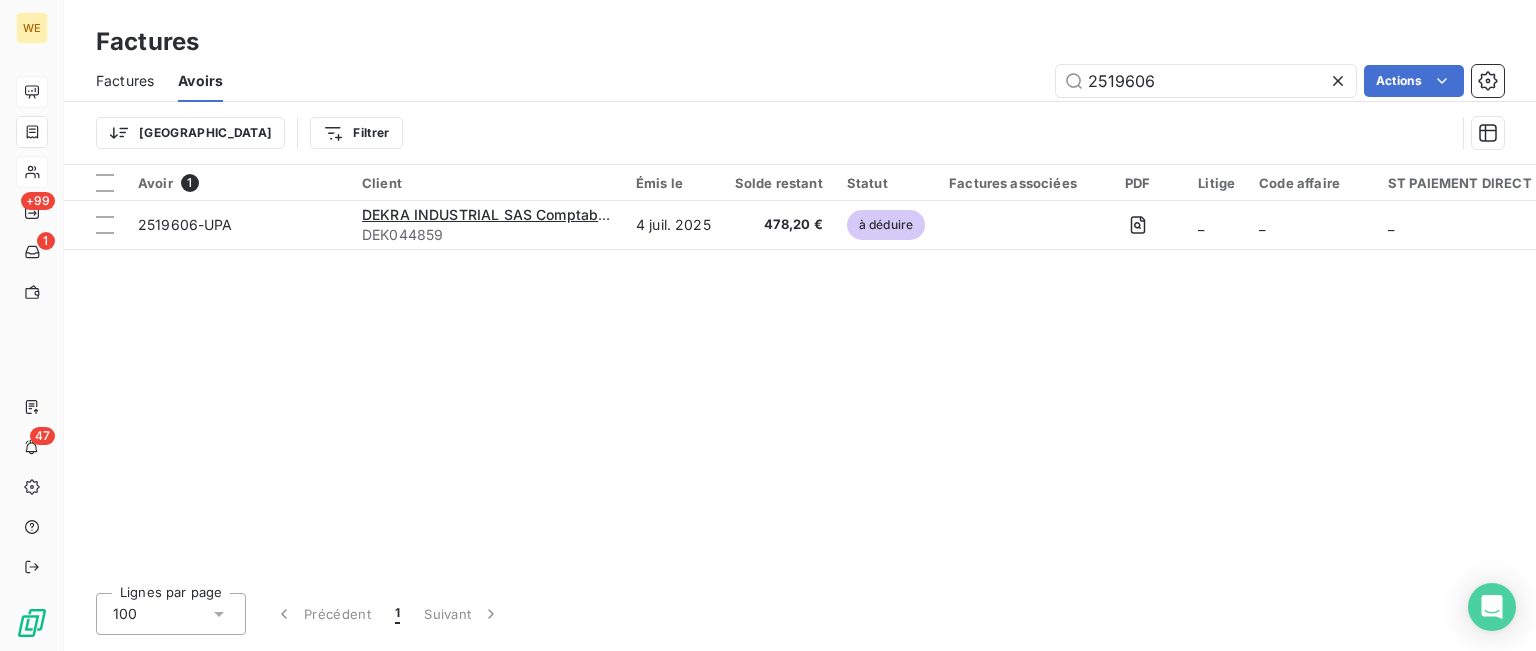 drag, startPoint x: 1268, startPoint y: 91, endPoint x: 962, endPoint y: 92, distance: 306.00165 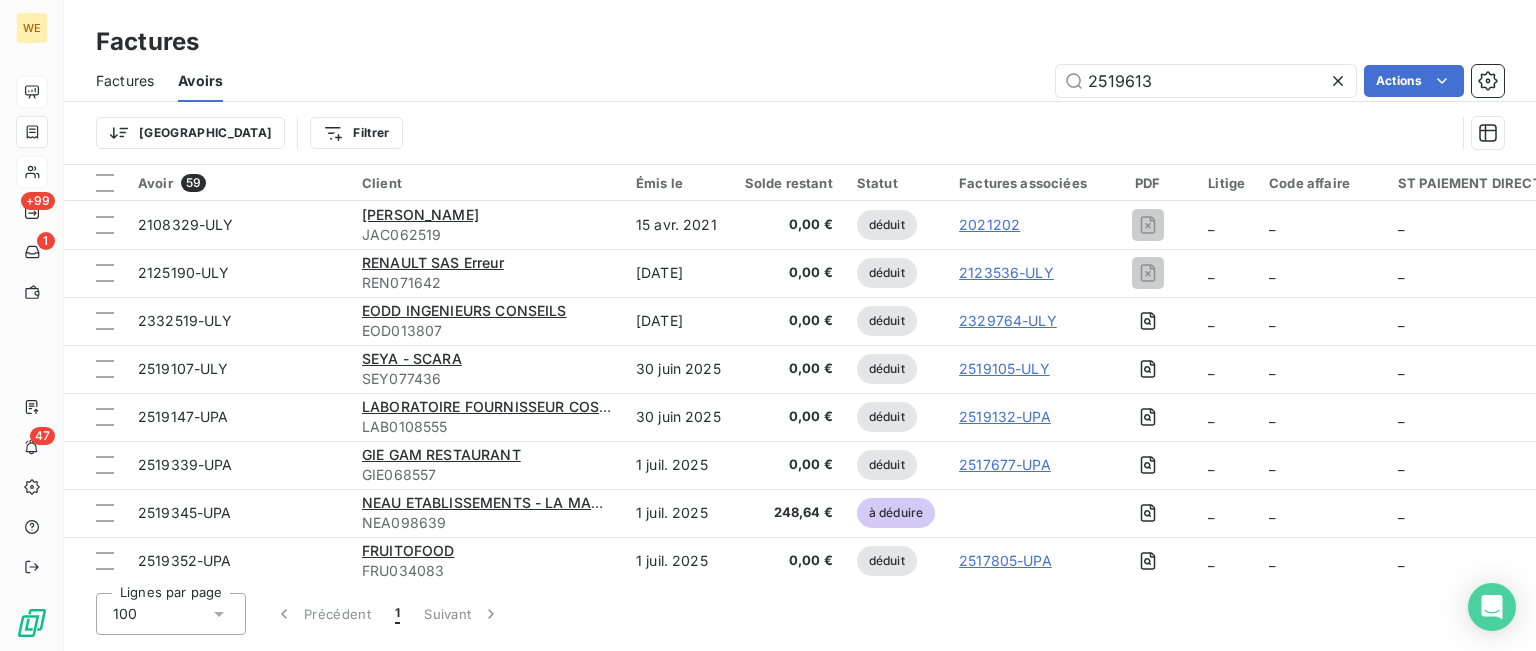 type on "2519613" 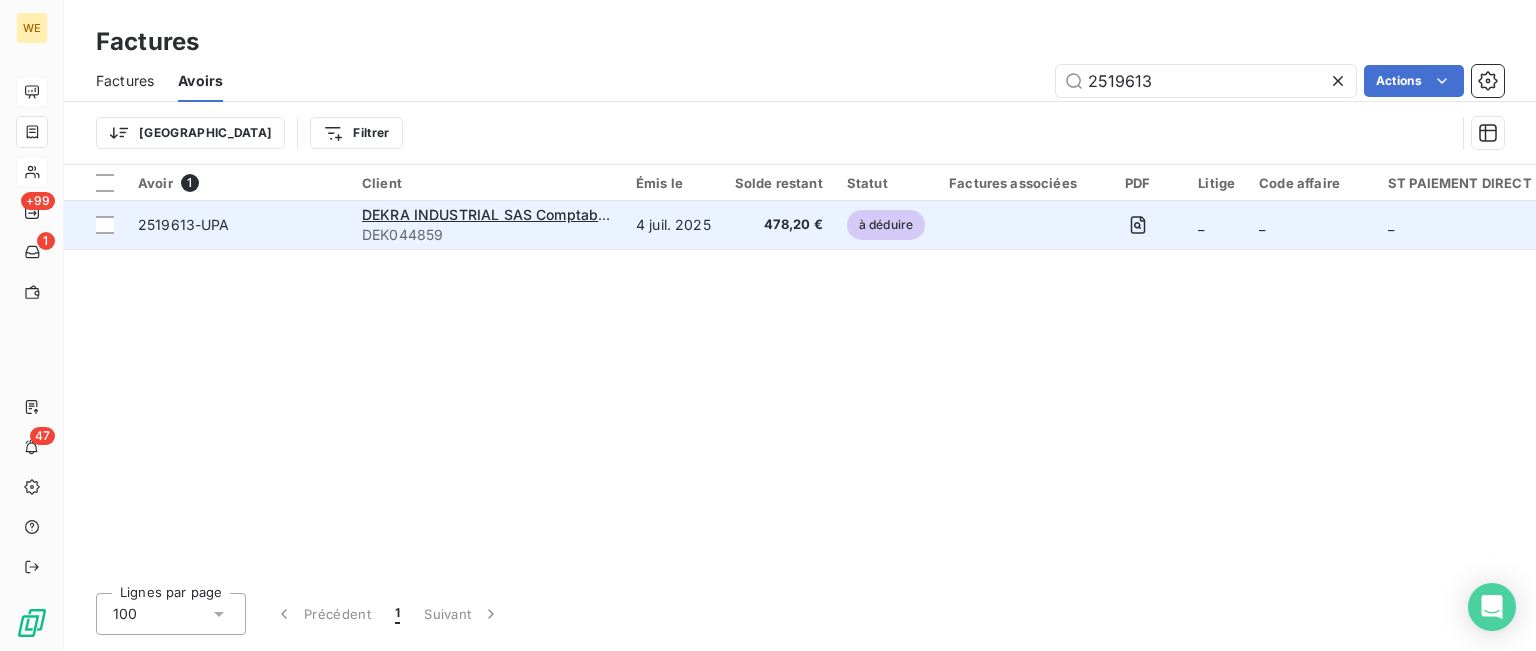 click on "2519613-UPA" at bounding box center (184, 224) 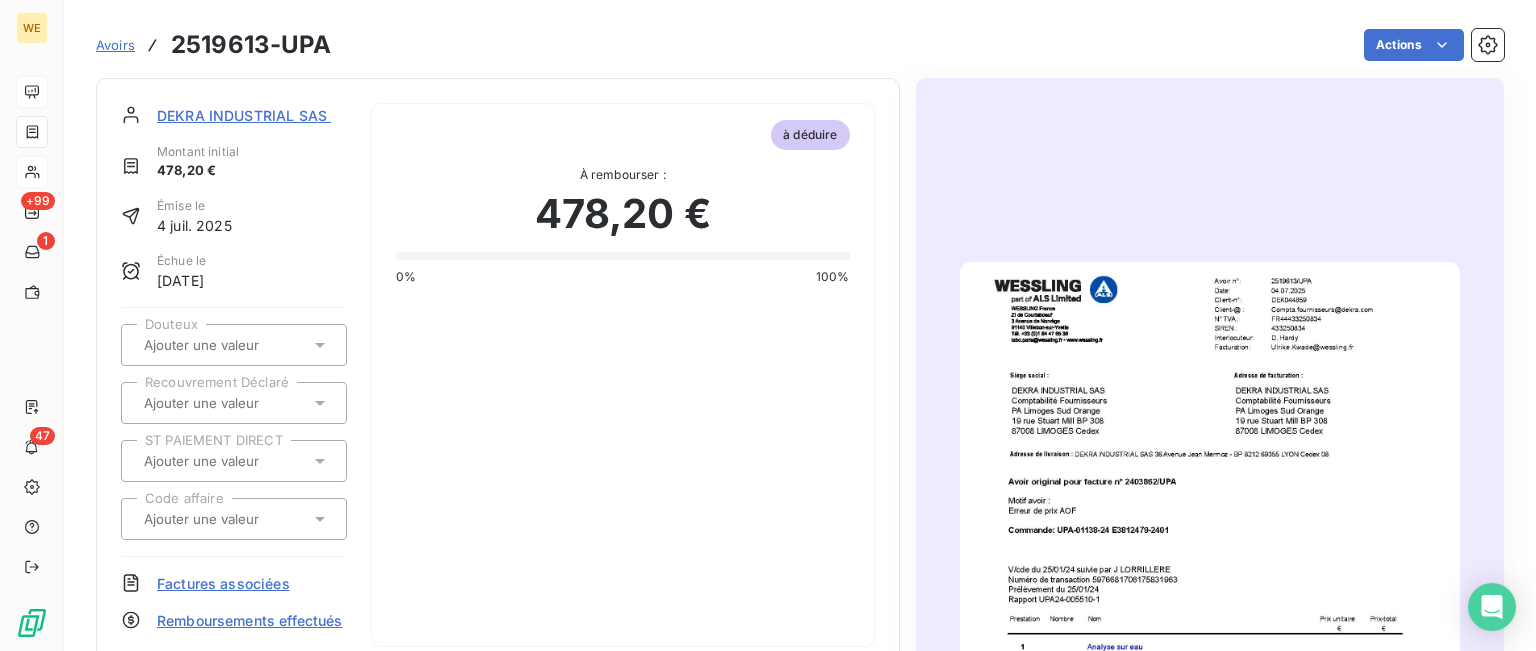 click at bounding box center (1210, 615) 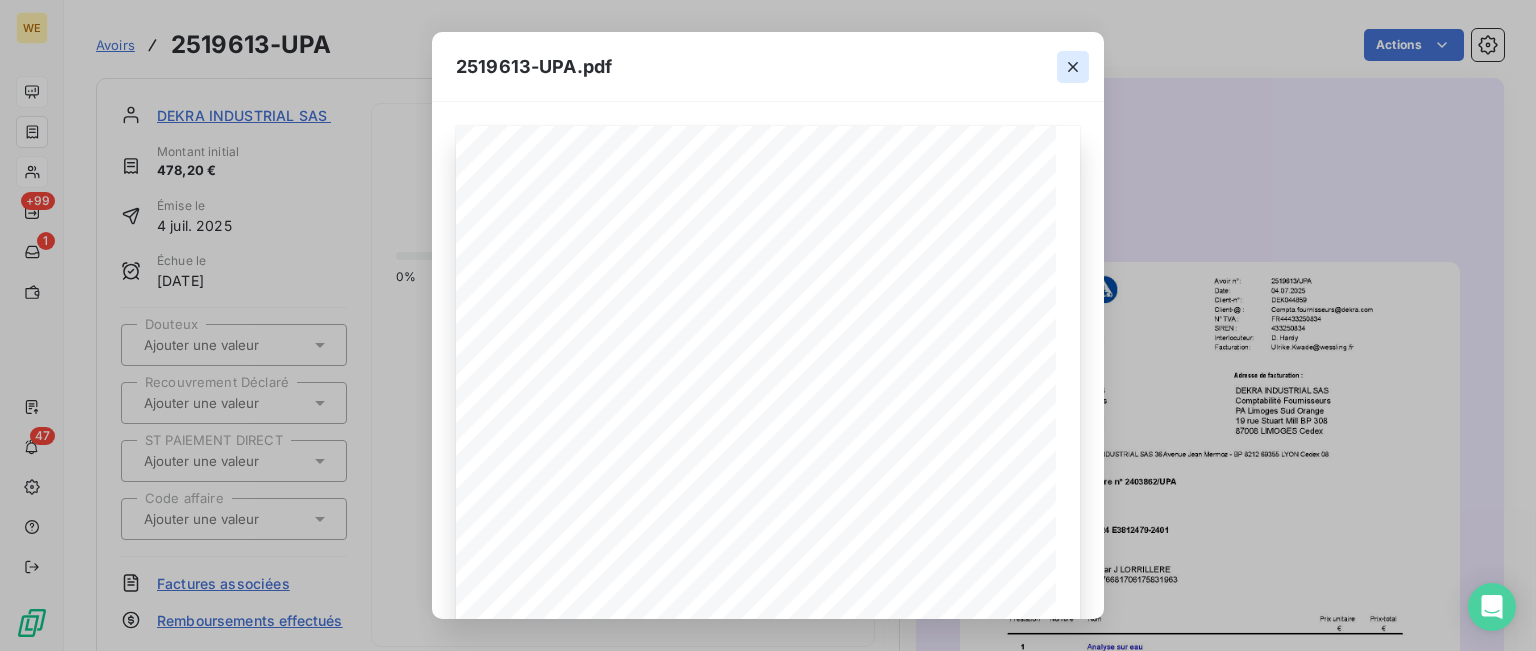 click 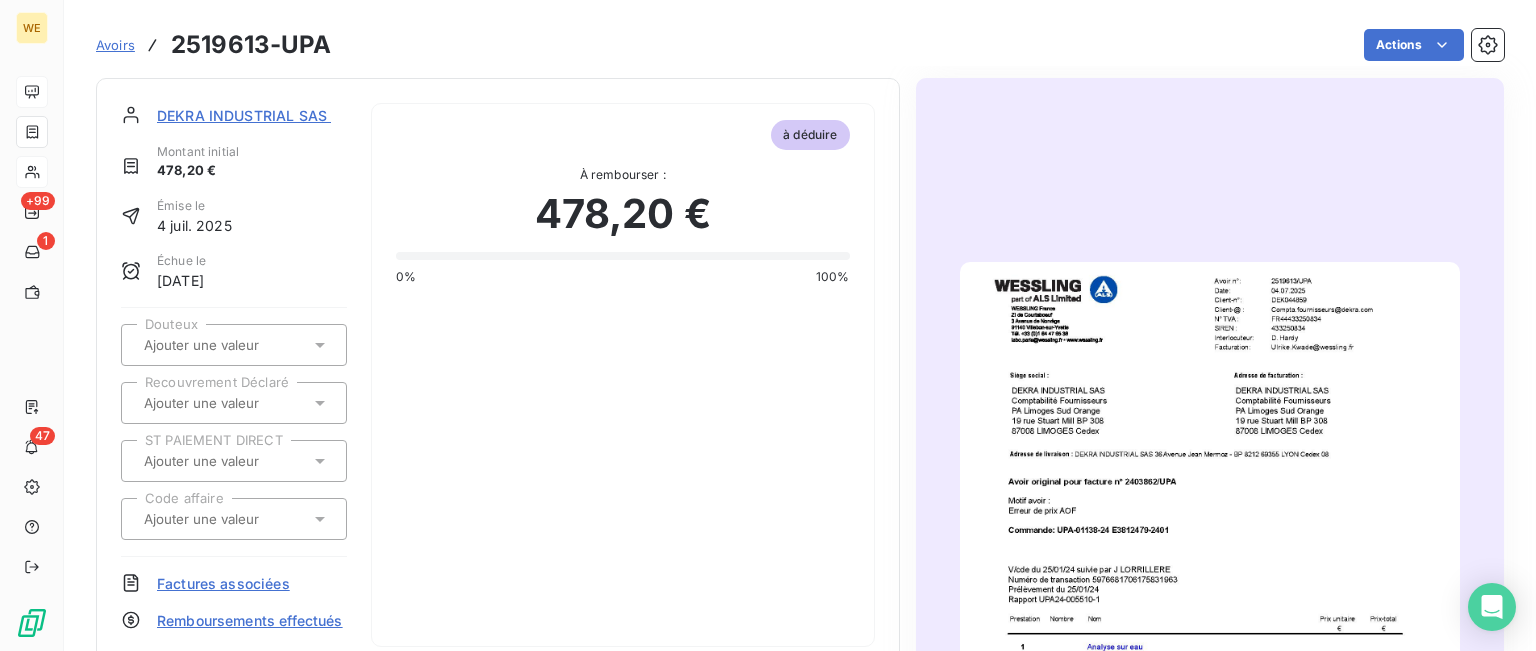 click on "Avoirs" at bounding box center (115, 45) 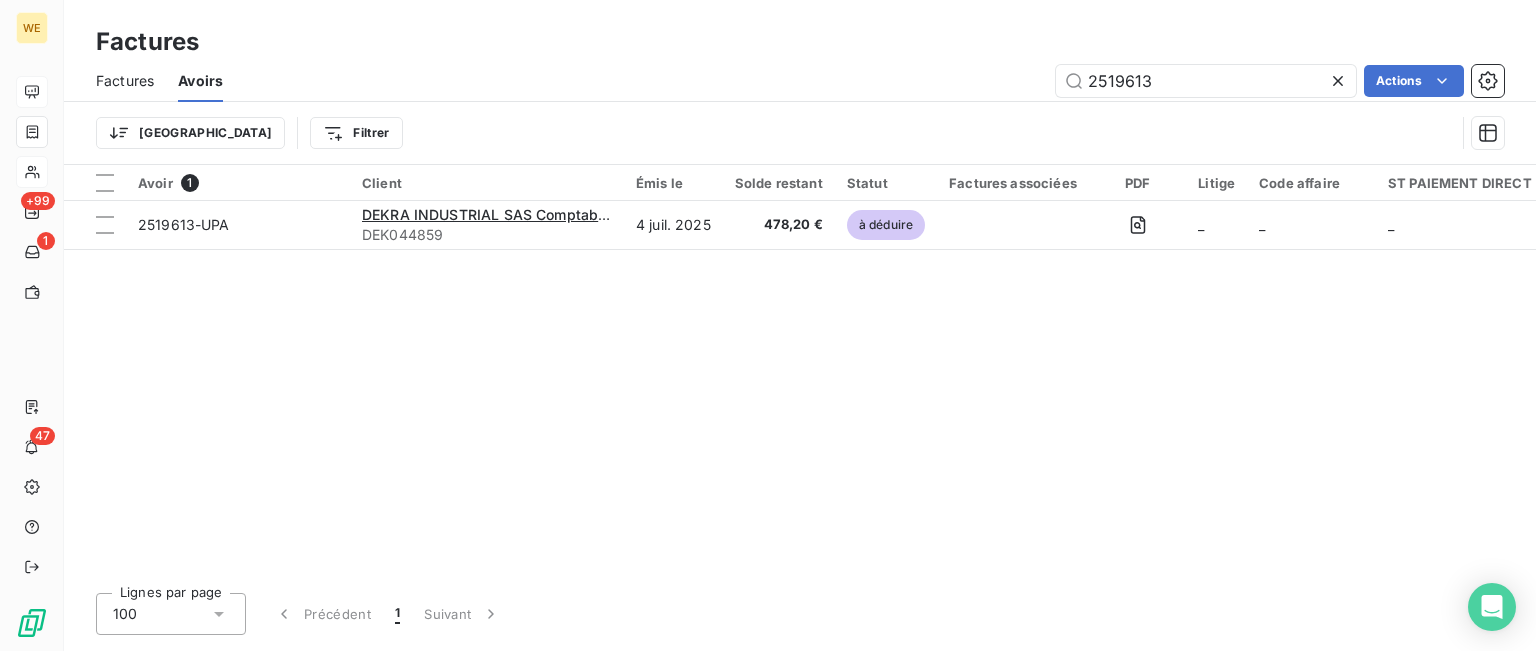 drag, startPoint x: 1162, startPoint y: 83, endPoint x: 1024, endPoint y: 76, distance: 138.17743 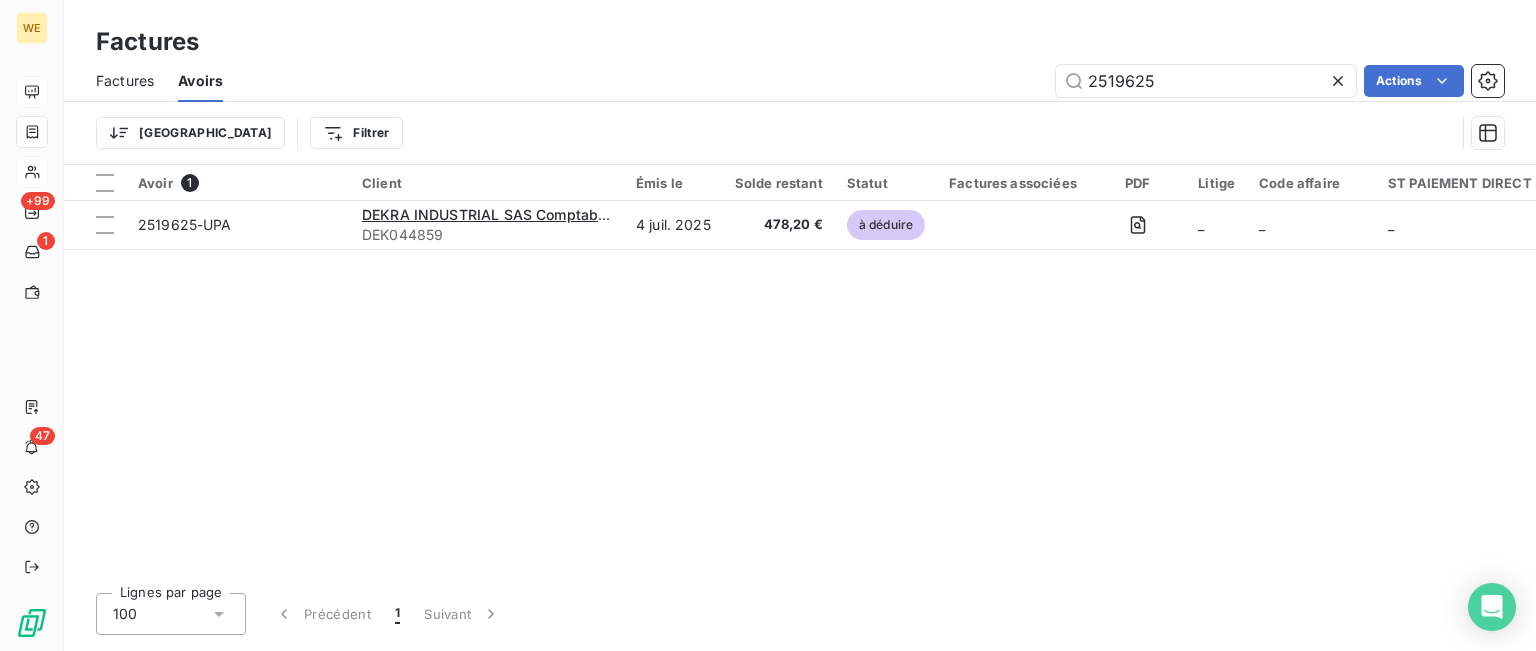 type on "2519625" 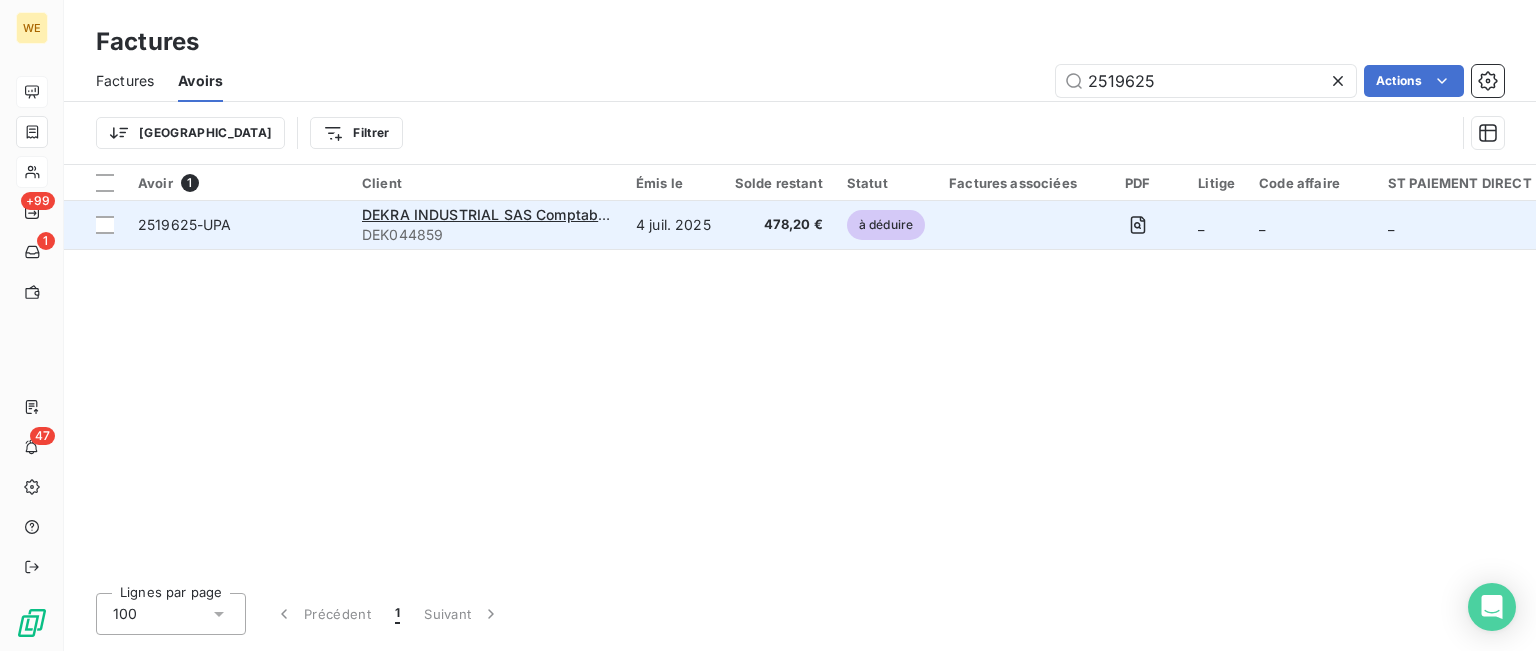 click on "2519625-UPA" at bounding box center [185, 224] 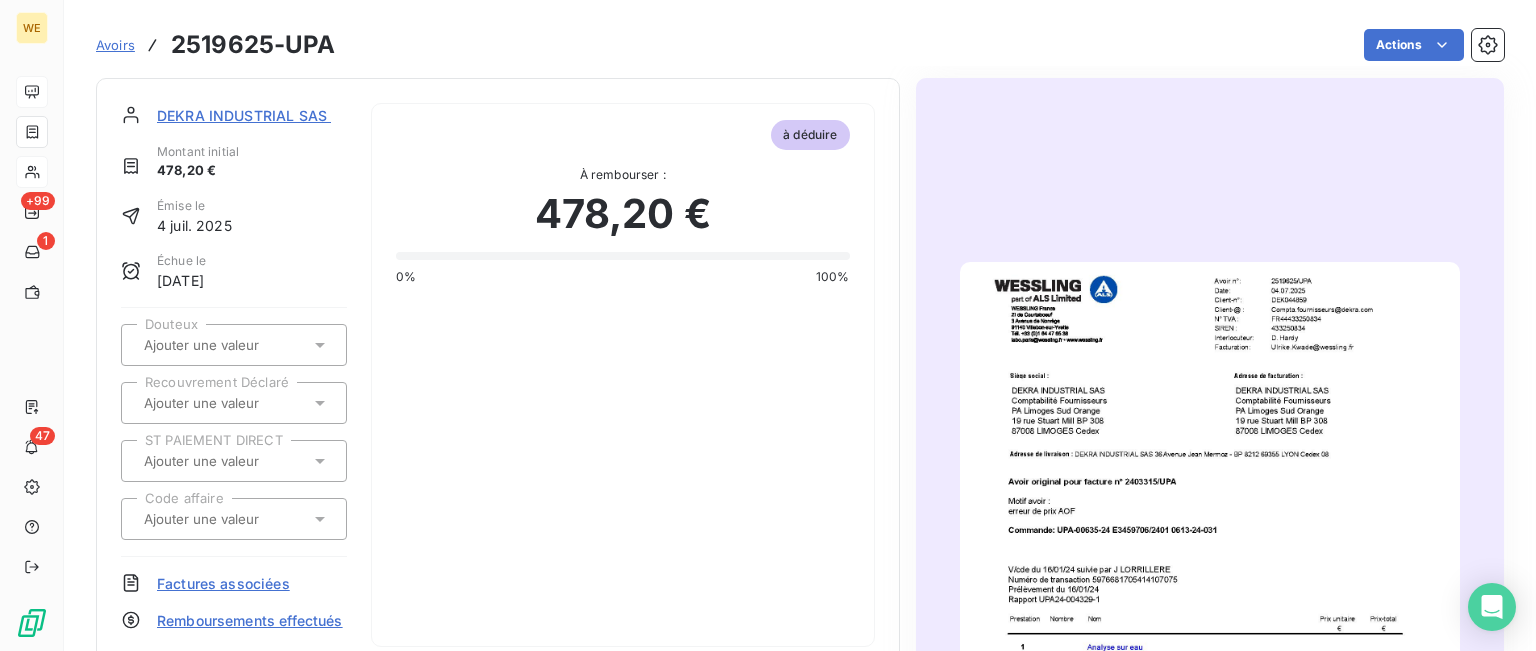 click at bounding box center [1210, 615] 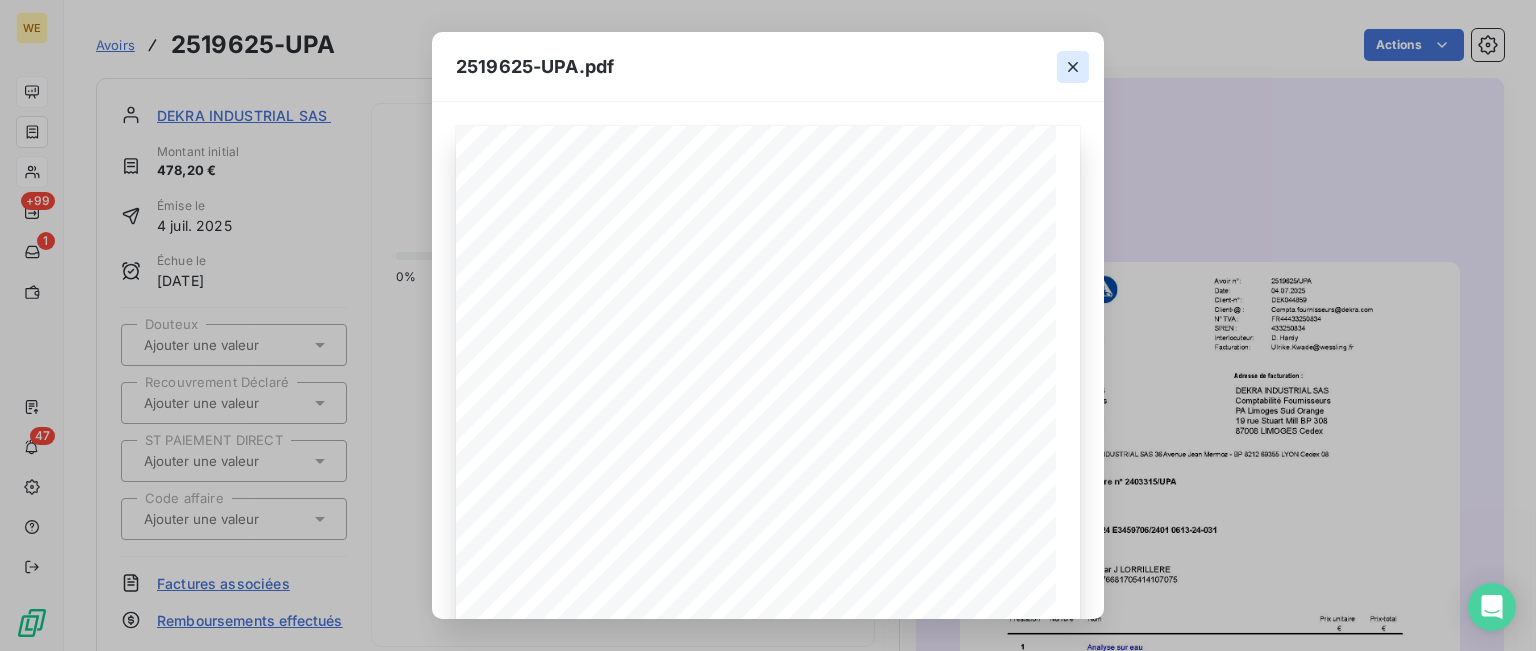 click 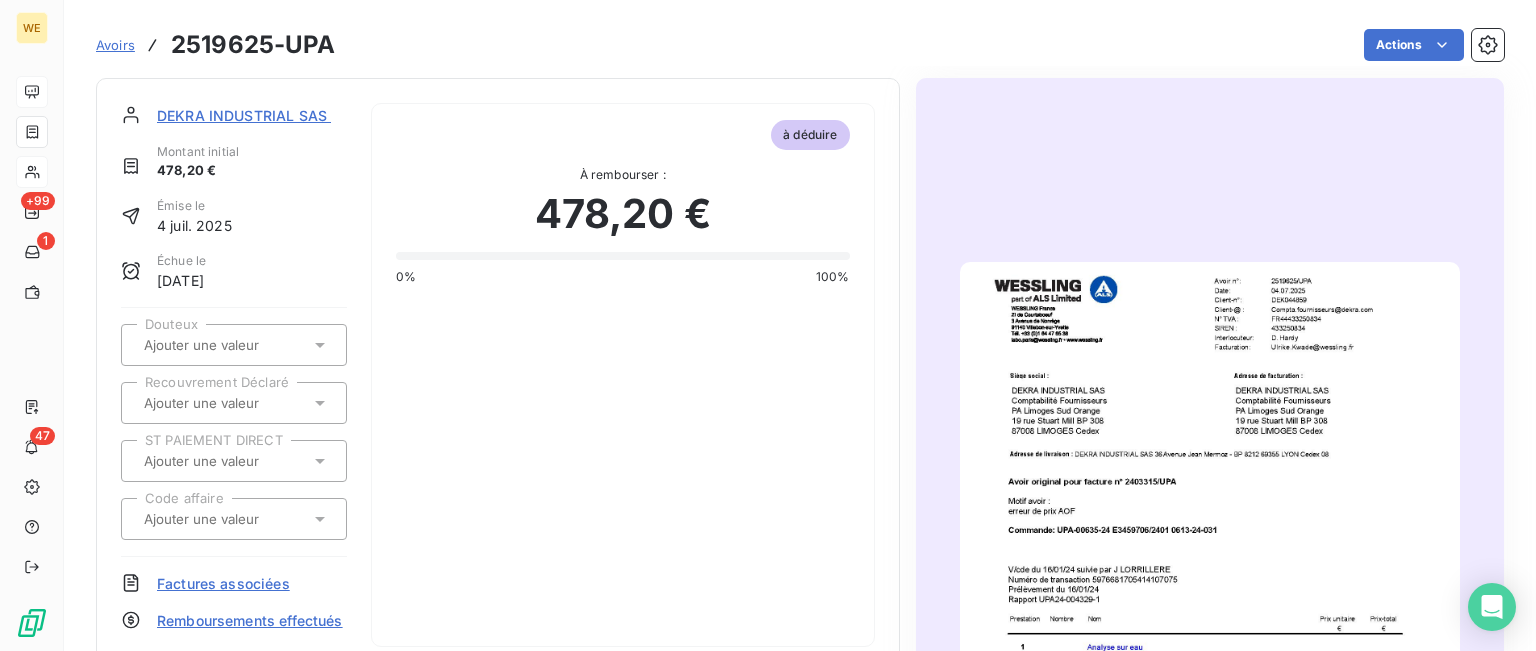 click on "Avoirs" at bounding box center [115, 45] 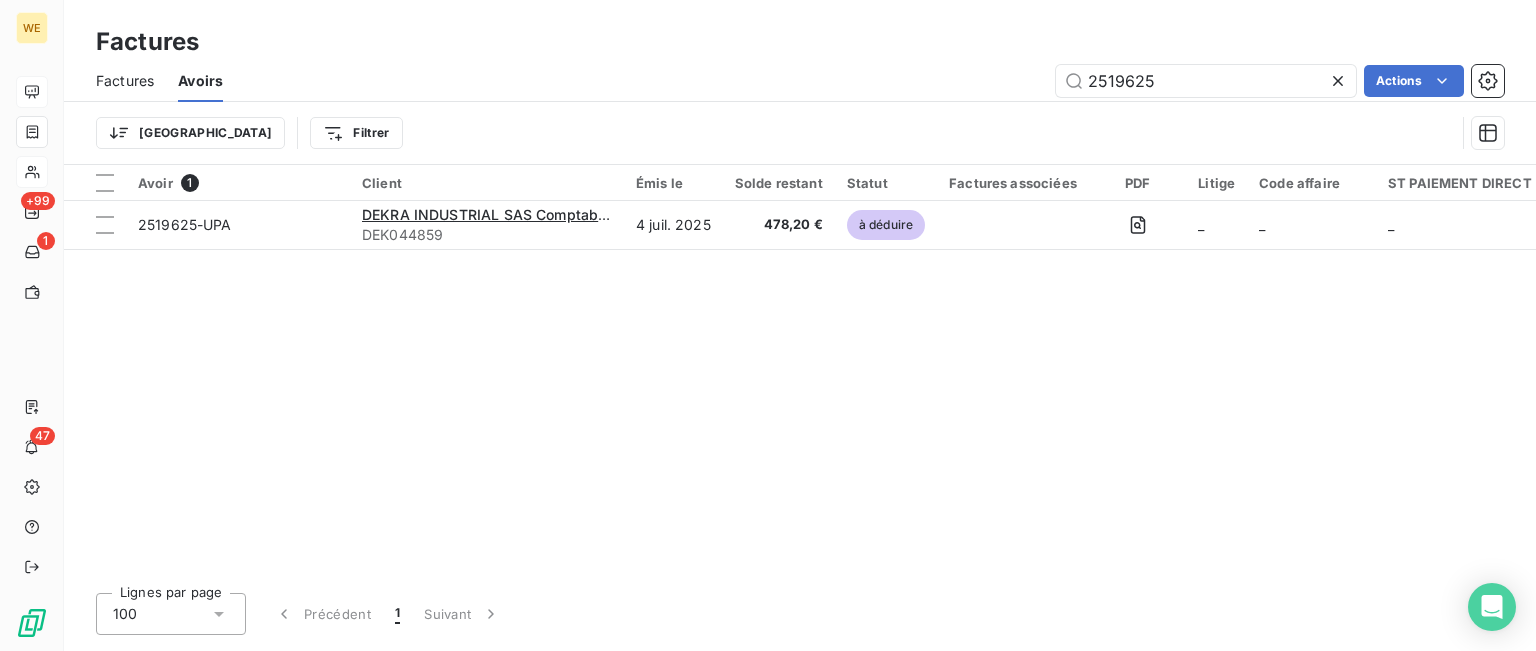 drag, startPoint x: 991, startPoint y: 74, endPoint x: 955, endPoint y: 70, distance: 36.221542 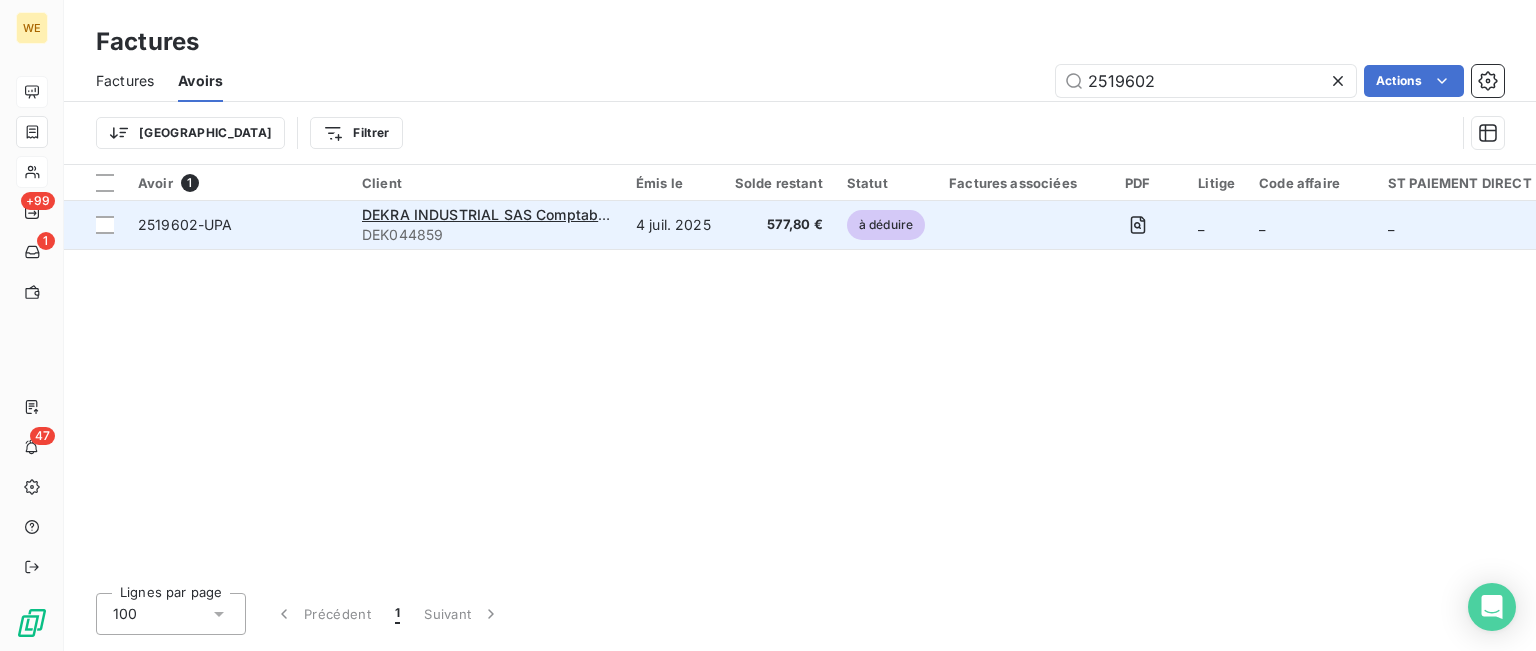 type on "2519602" 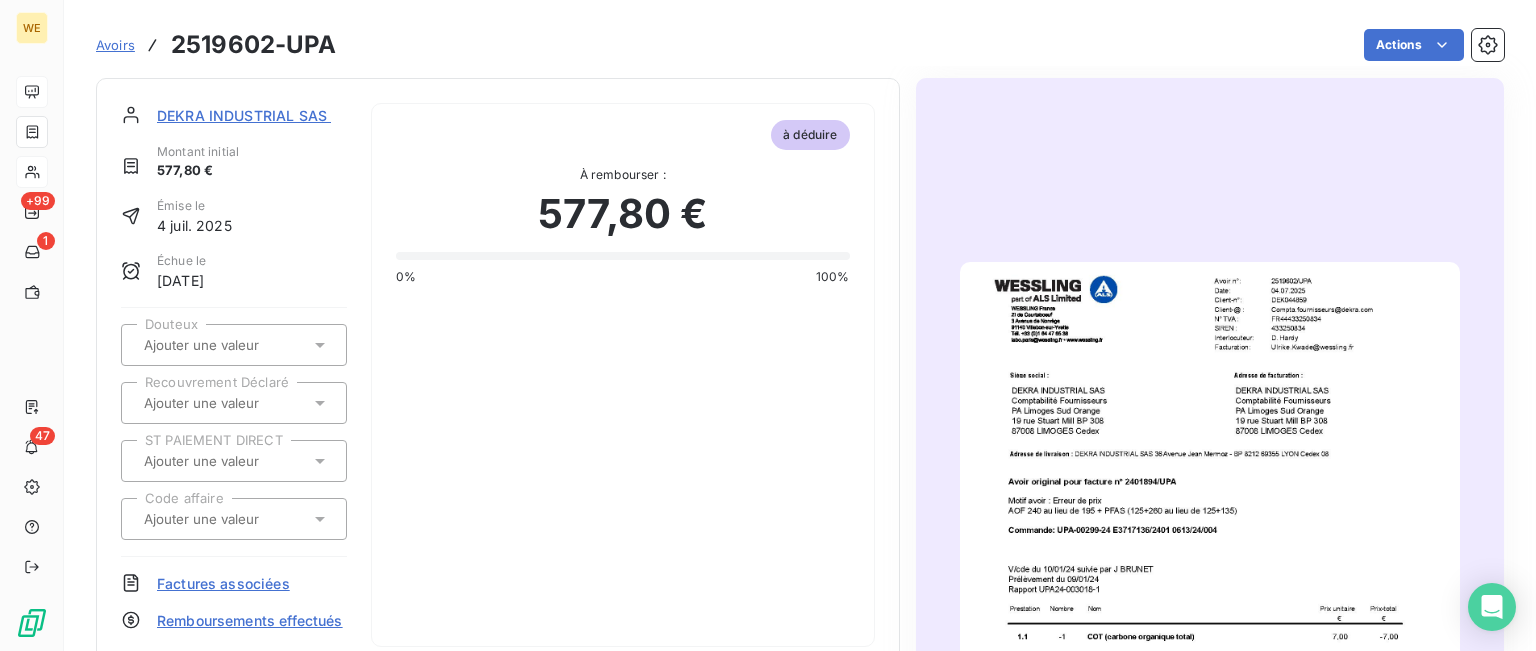 click at bounding box center [1210, 615] 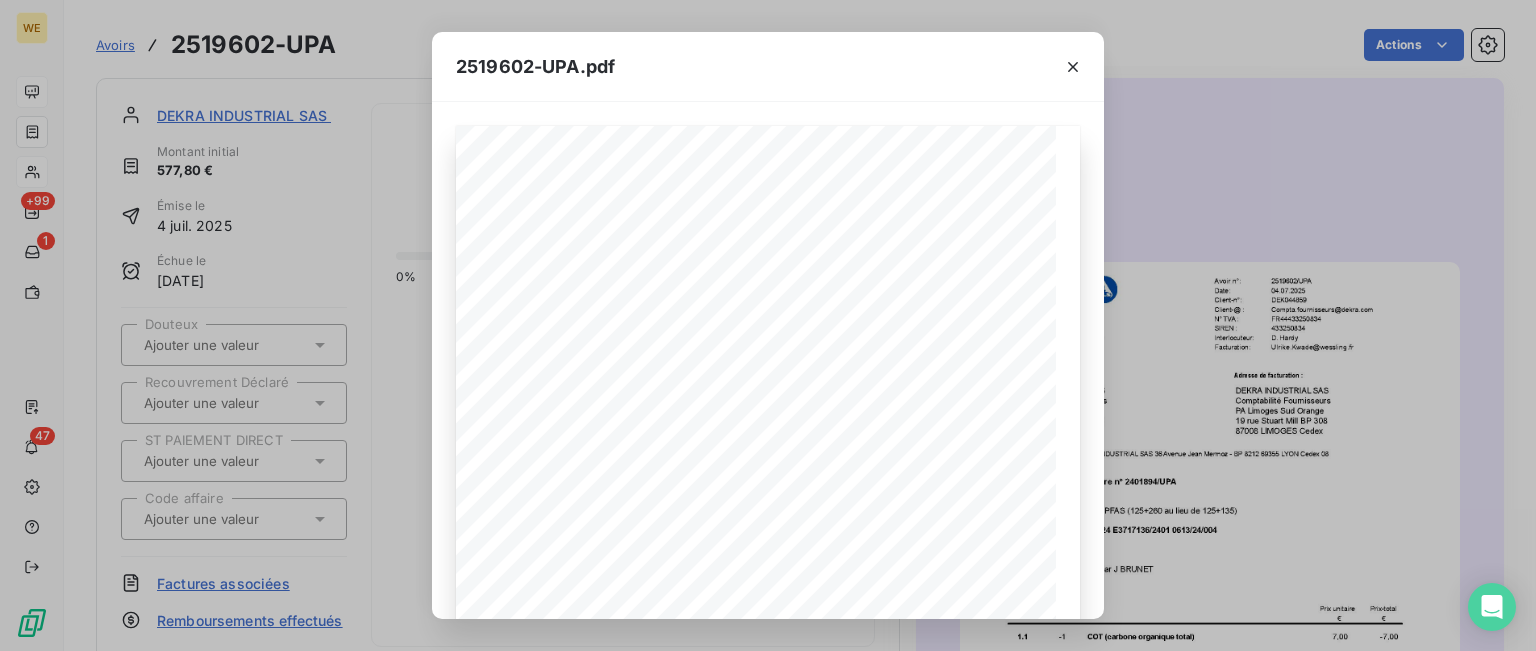 click 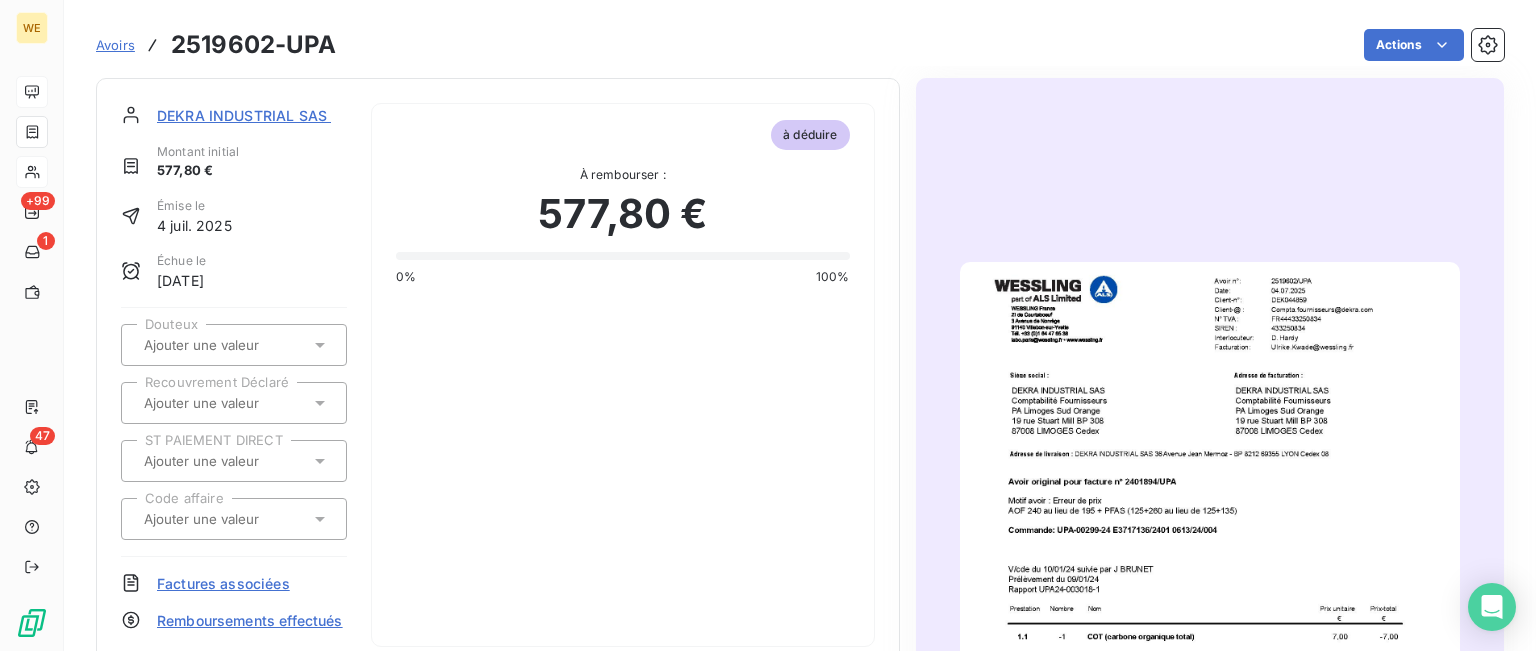 click on "Avoirs" at bounding box center (115, 45) 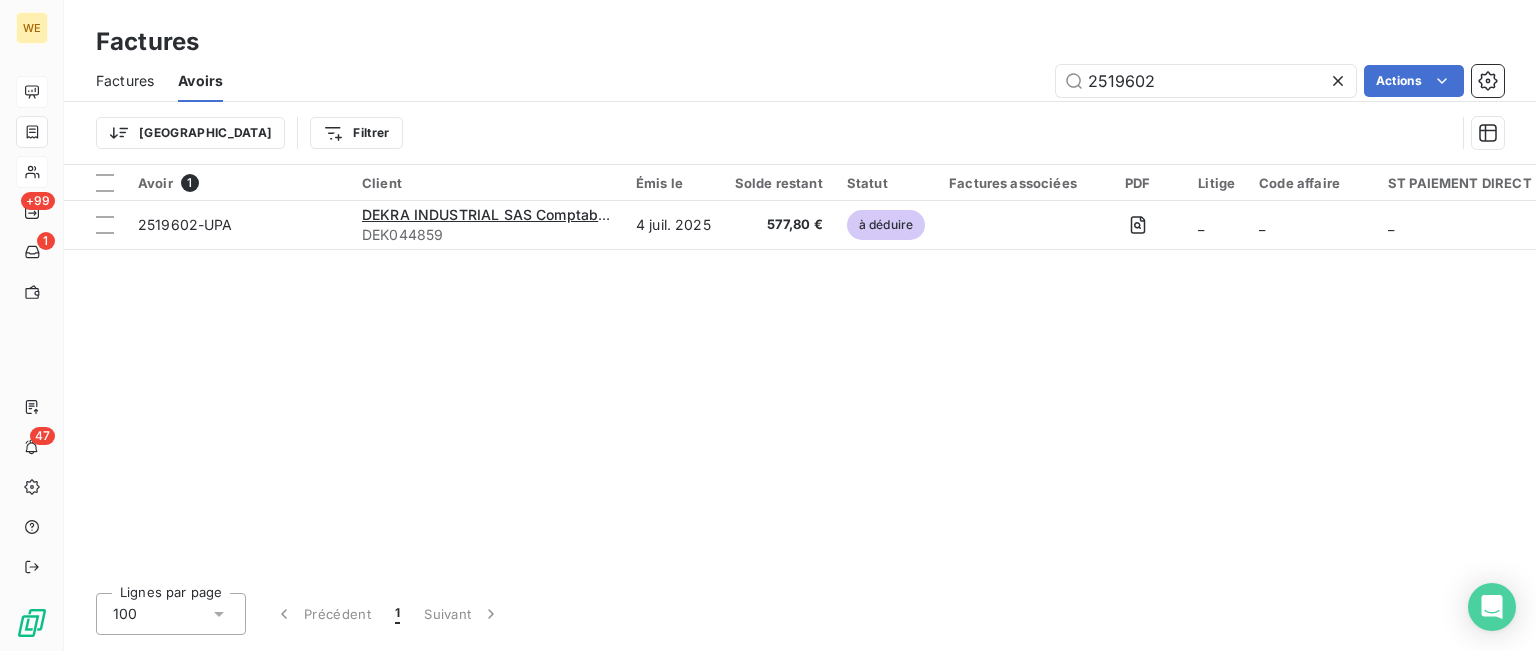 drag, startPoint x: 1190, startPoint y: 80, endPoint x: 959, endPoint y: 90, distance: 231.21635 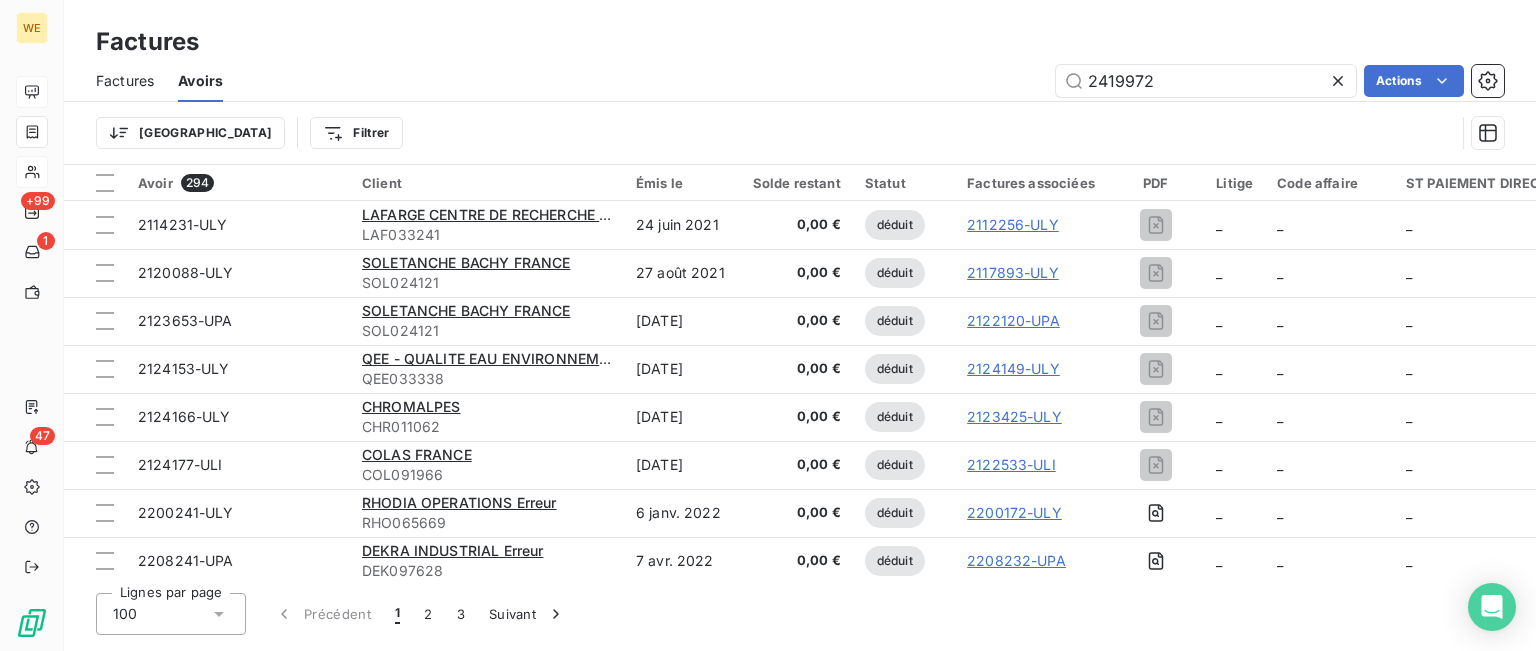 type on "2419972" 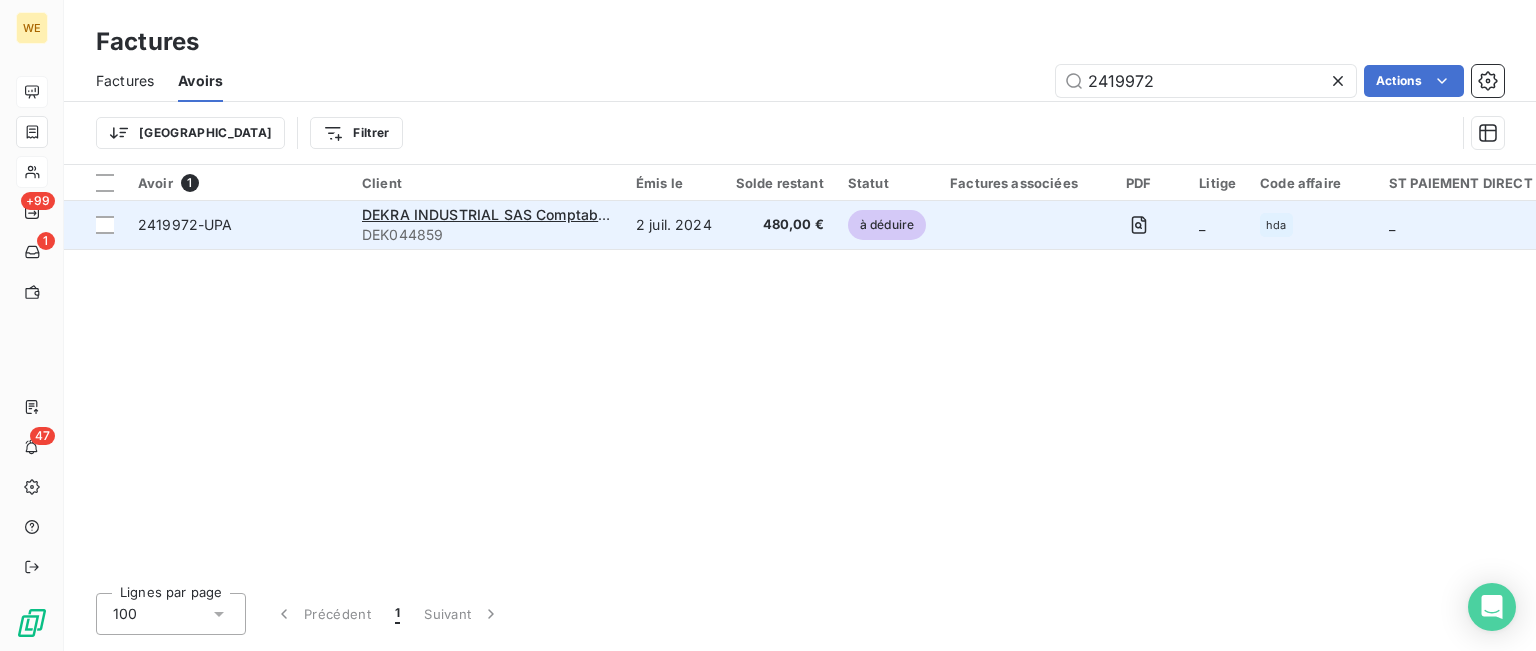 click on "2419972-UPA" at bounding box center [185, 224] 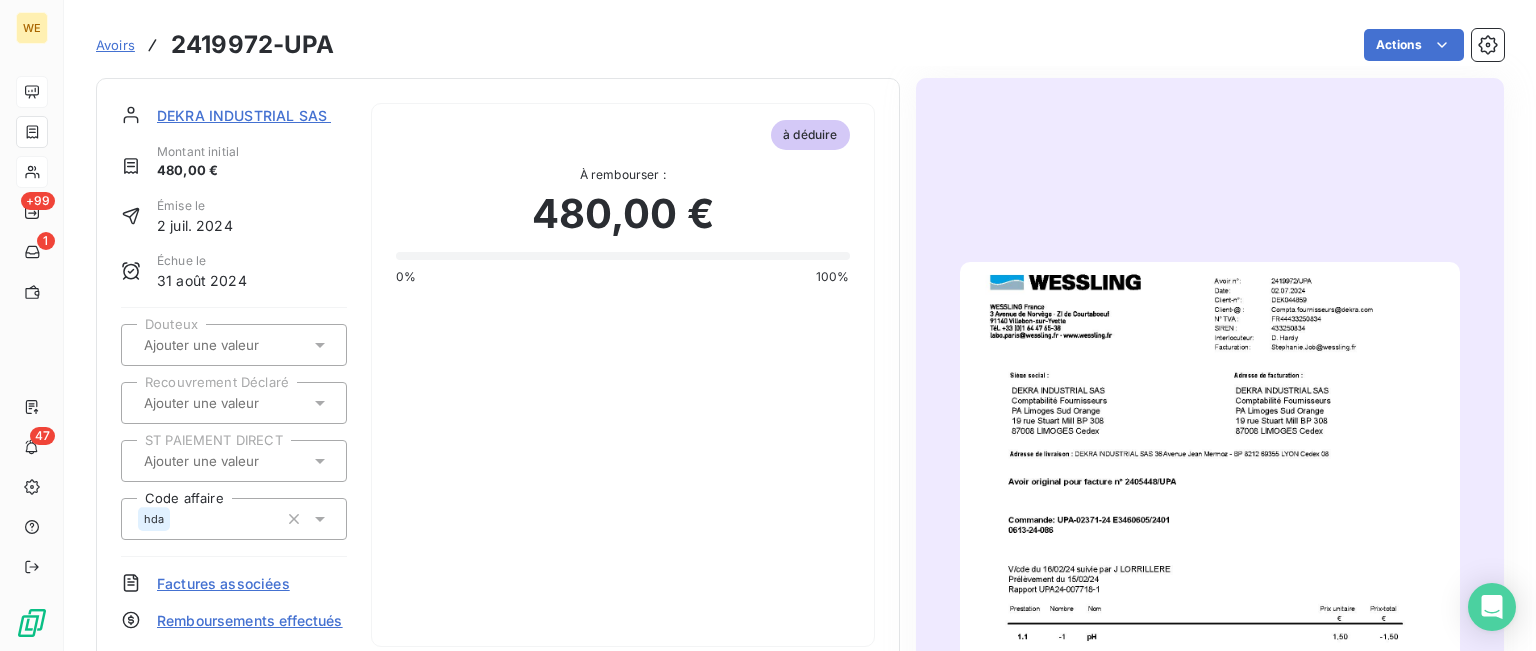click at bounding box center (1210, 615) 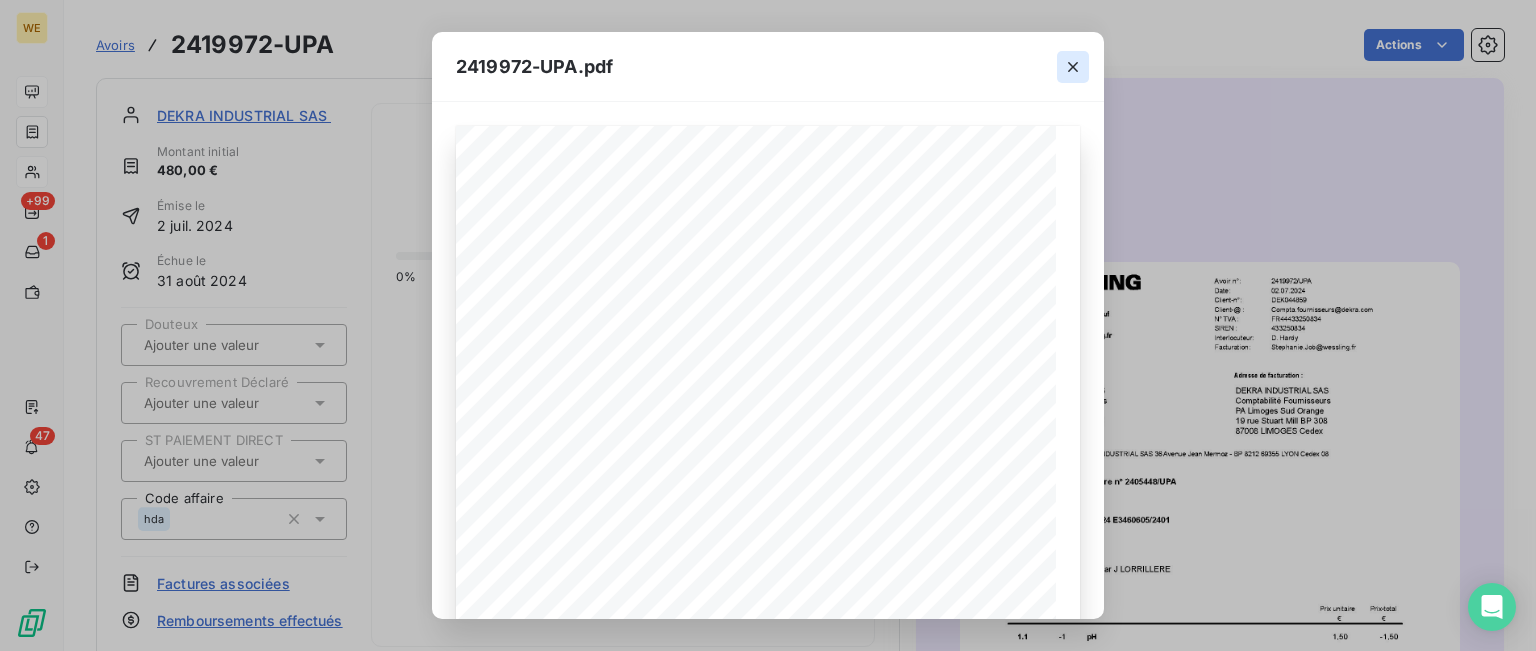 click 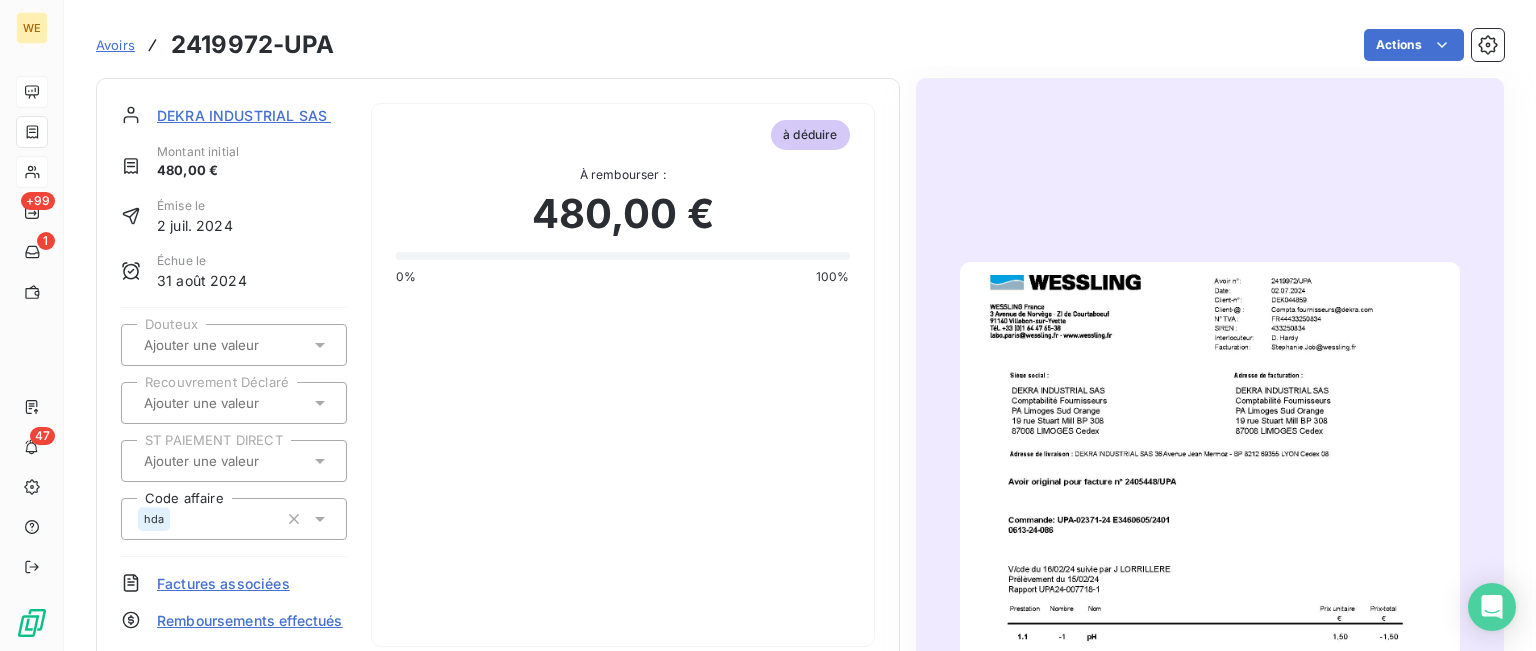 click at bounding box center [1210, 615] 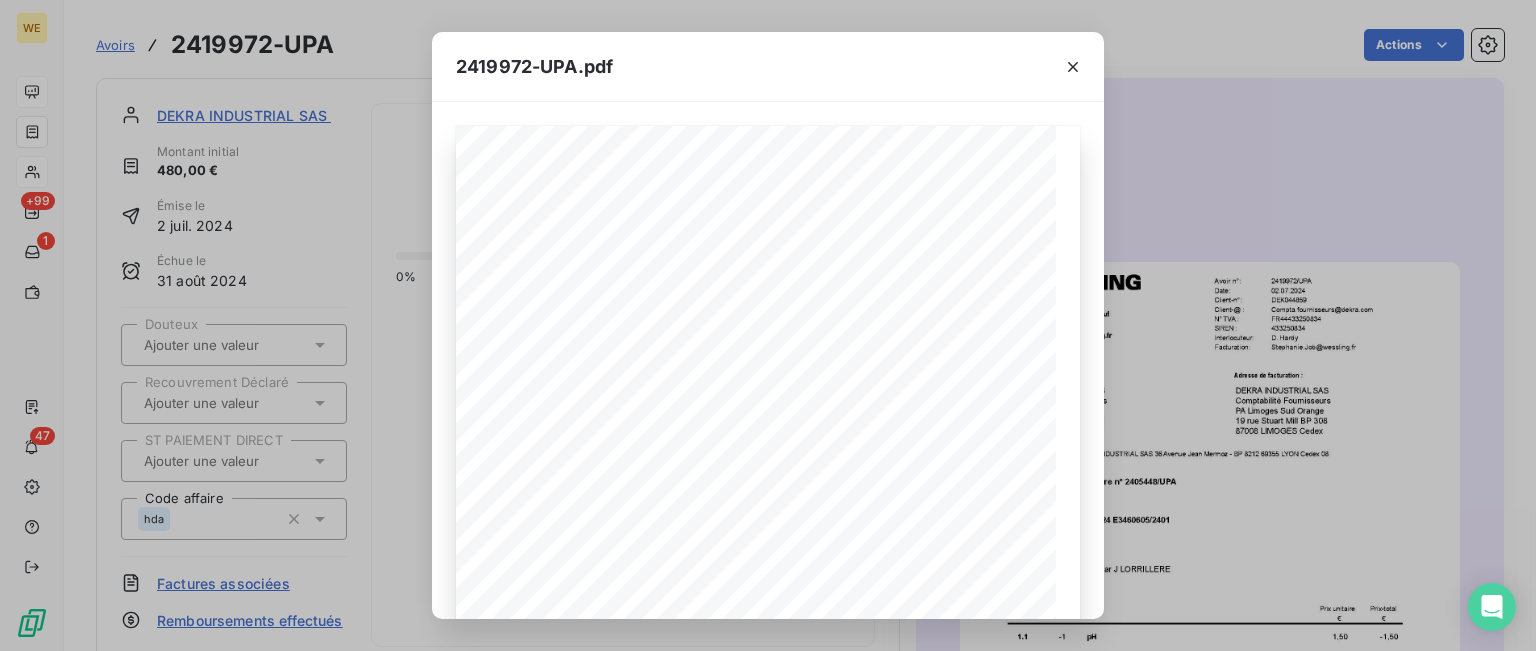 click on "2419972-UPA.pdf 2419972/UPA Avoir n°: [DATE] Date: Client-n°:   DEK044859 [EMAIL_ADDRESS][DOMAIN_NAME] Client-@ : N° TVA :   FR44433250834 SIREN :   433250834 D. [PERSON_NAME] Interlocuteur: Facturation:   [PERSON_NAME][EMAIL_ADDRESS][DOMAIN_NAME] Page 1 de 2 % Siège social :   Adresse de facturation : DEKRA INDUSTRIAL SAS Comptabilité Fournisseurs PA [GEOGRAPHIC_DATA] [STREET_ADDRESS][PERSON_NAME] Cedex DEKRA INDUSTRIAL SAS Comptabilité Fournisseurs PA [GEOGRAPHIC_DATA] [STREET_ADDRESS][PERSON_NAME] Cedex DEKRA INDUSTRIAL SAS [STREET_ADDRESS][PERSON_NAME] 08 Adresse de livraison : Avoir original pour facture n° 2405448/UPA -400,00 Montant HT -80,00 Montant TVA   20 Commande: UPA-02371-24 E3460605/2401 0613-24-086 V/cde du [DATE] suivie par [PERSON_NAME] Prélèvement du [DATE] Rapport UPA24-007718-1 Prix unitaire Nombre   Nom Prestation   Prix-total € € pH 1.1   1,50 -1   -1,50 COT (carbone organique total) 1.2   7,00 -1   -7,00 DCO Homogène 1.3   7,00 -1   -7,00 MES 1.4" at bounding box center (768, 325) 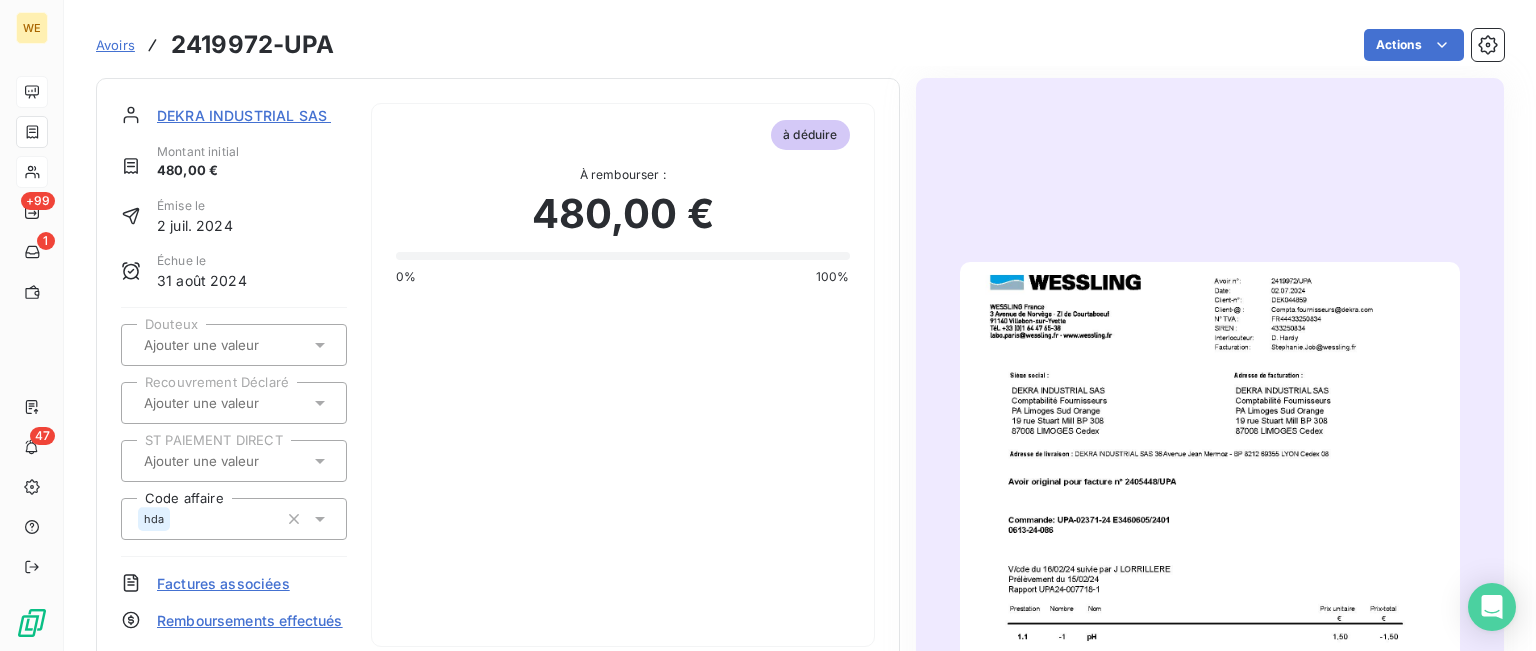 click on "Avoirs" at bounding box center [115, 45] 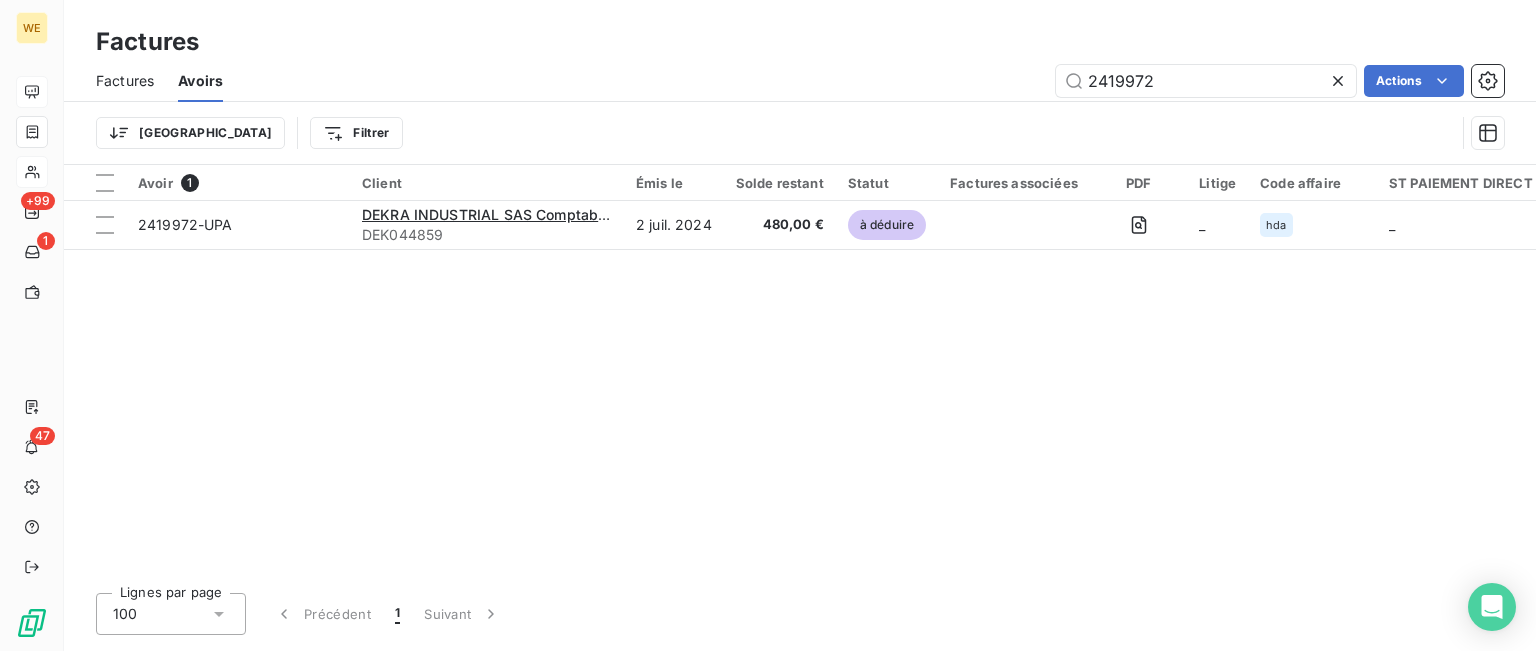 drag, startPoint x: 1182, startPoint y: 81, endPoint x: 982, endPoint y: 75, distance: 200.08998 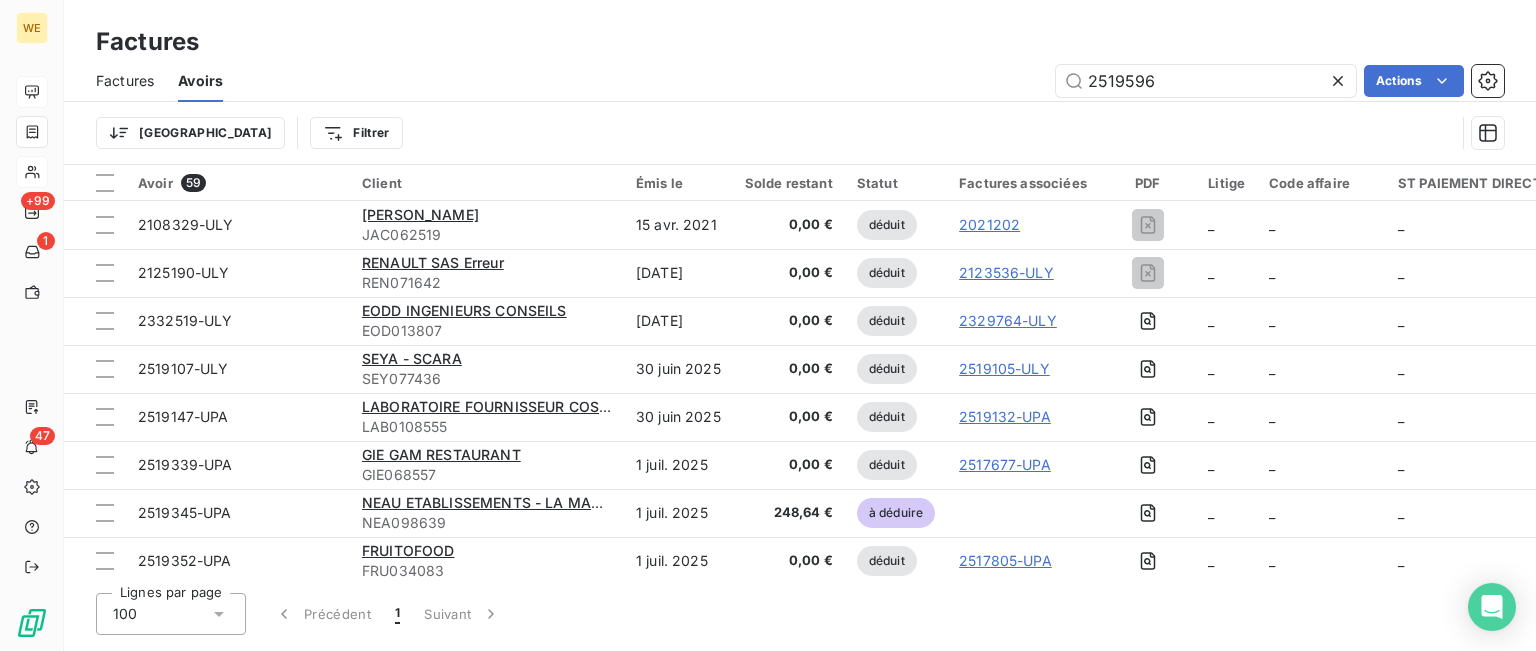 type on "2519596" 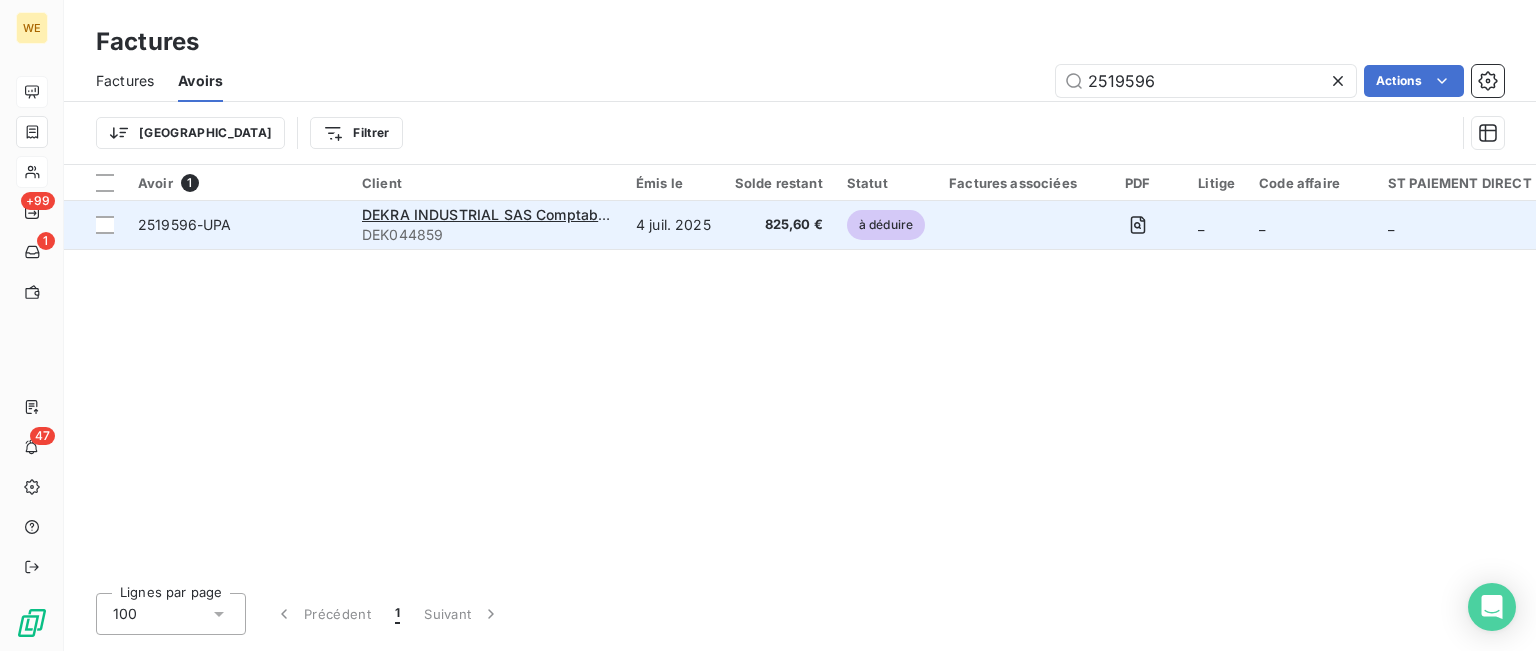 click on "2519596-UPA" at bounding box center (185, 224) 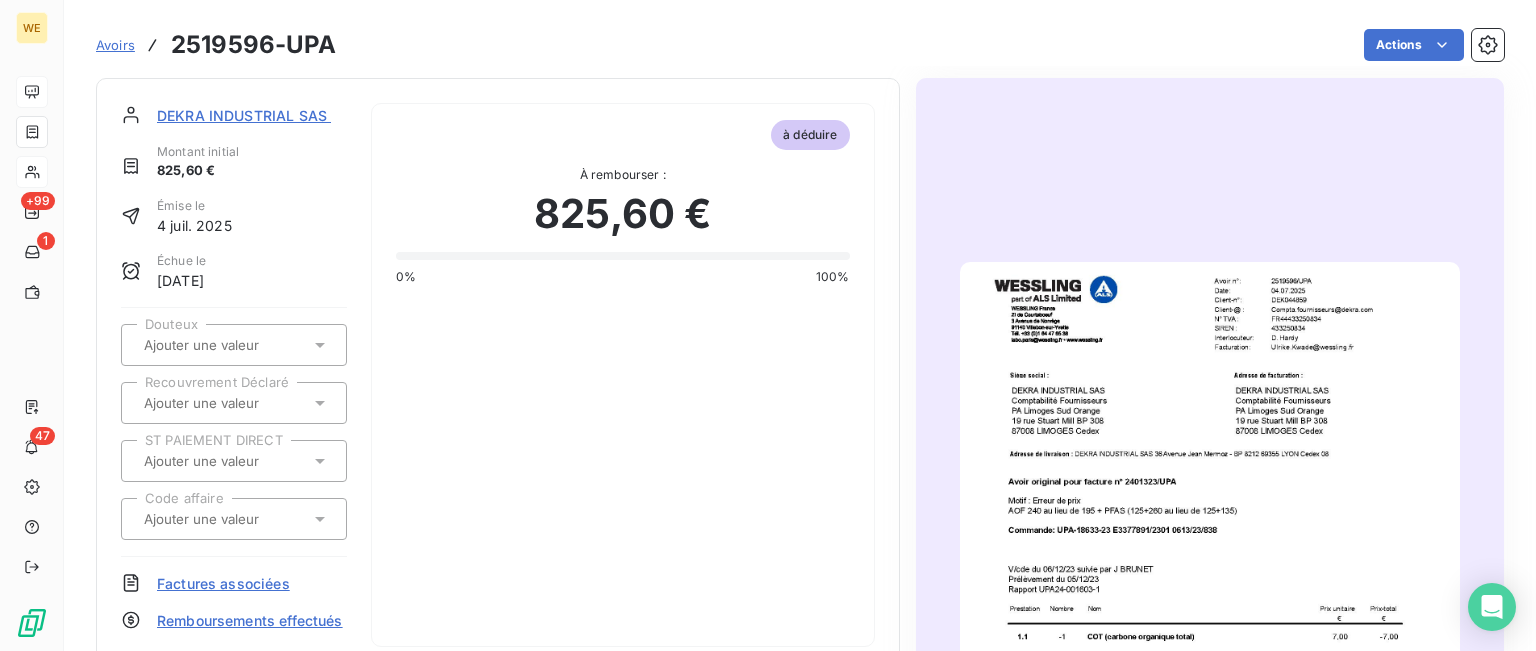 click at bounding box center (1210, 615) 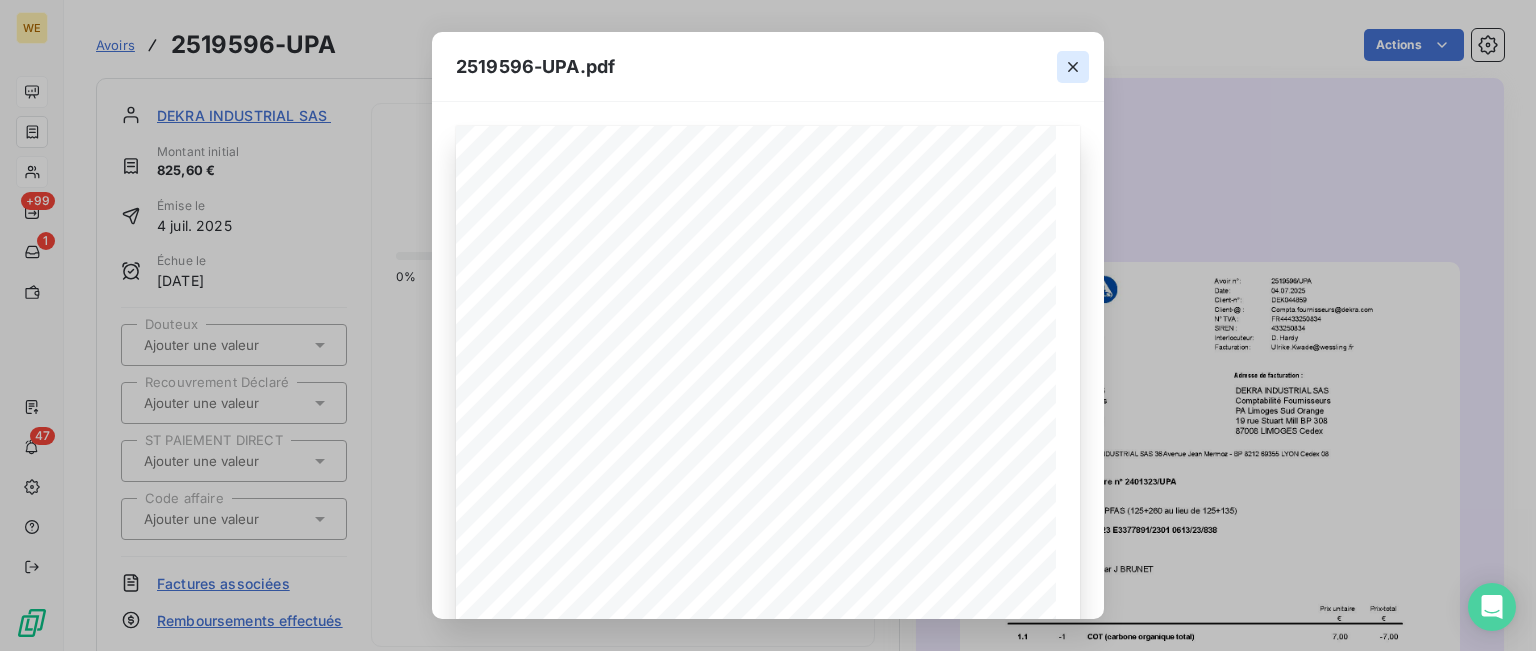click 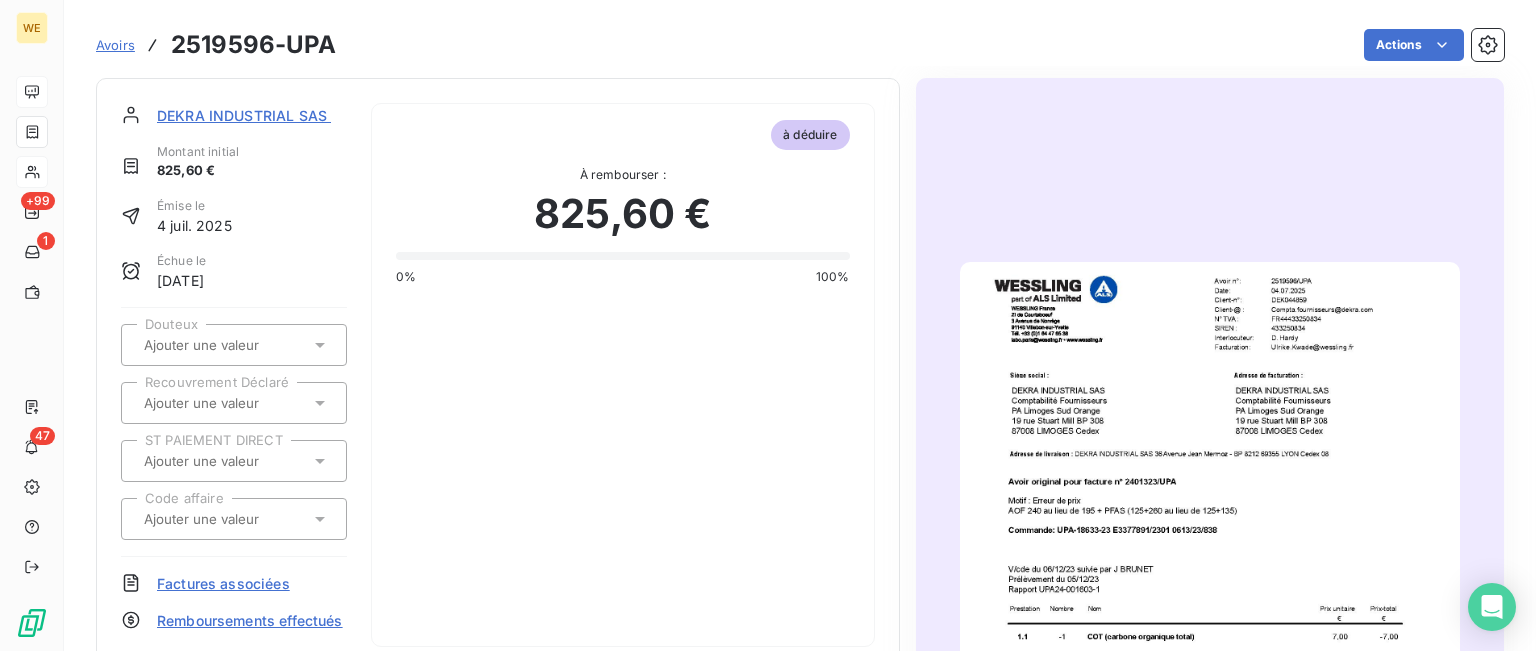 click on "Avoirs" at bounding box center [115, 45] 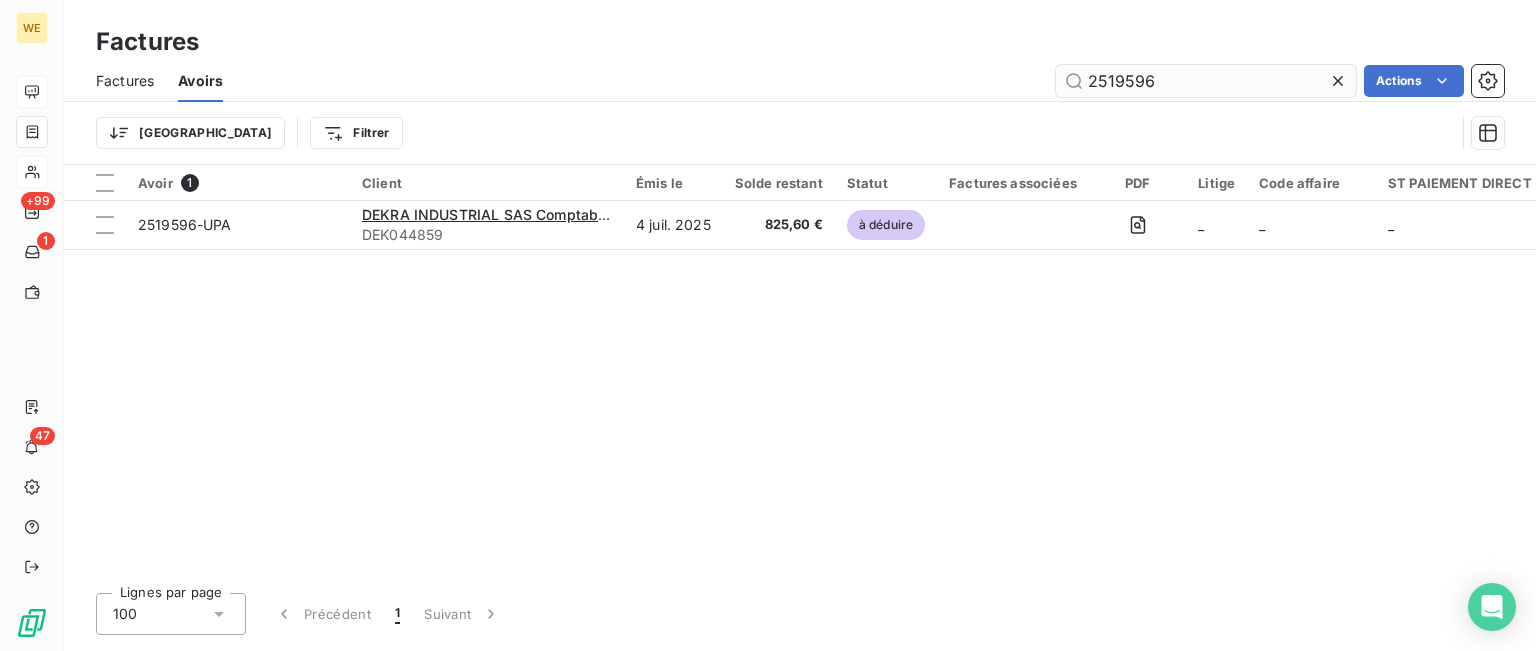 drag, startPoint x: 1132, startPoint y: 85, endPoint x: 1060, endPoint y: 85, distance: 72 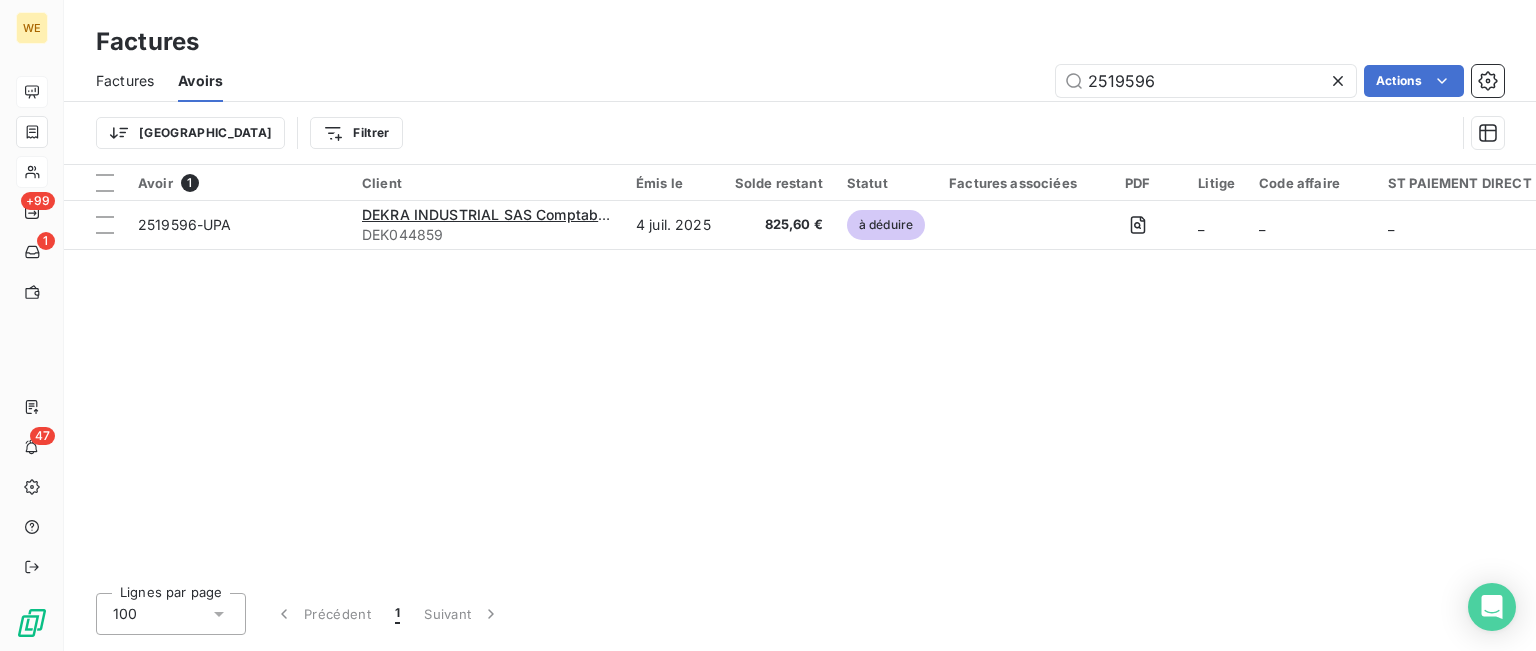 click on "2519596 Actions" at bounding box center [875, 81] 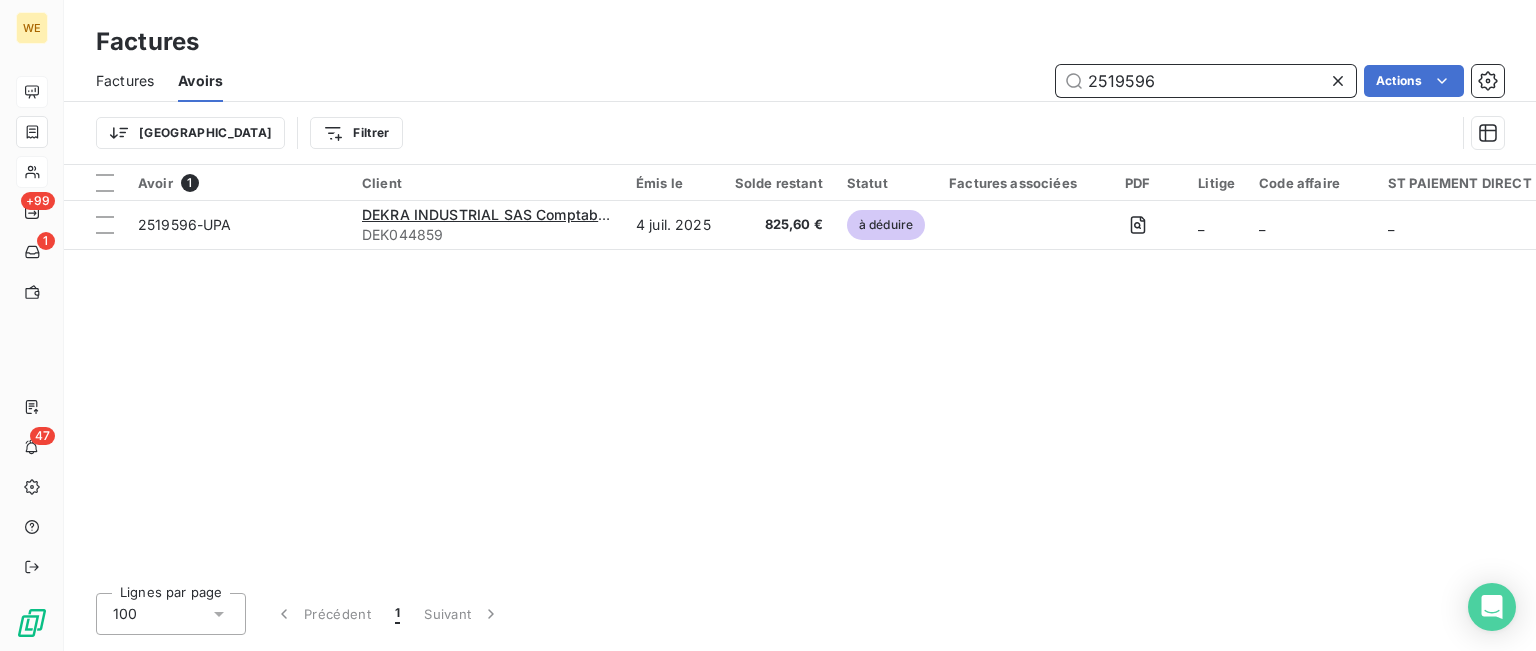 drag, startPoint x: 1056, startPoint y: 76, endPoint x: 1024, endPoint y: 72, distance: 32.24903 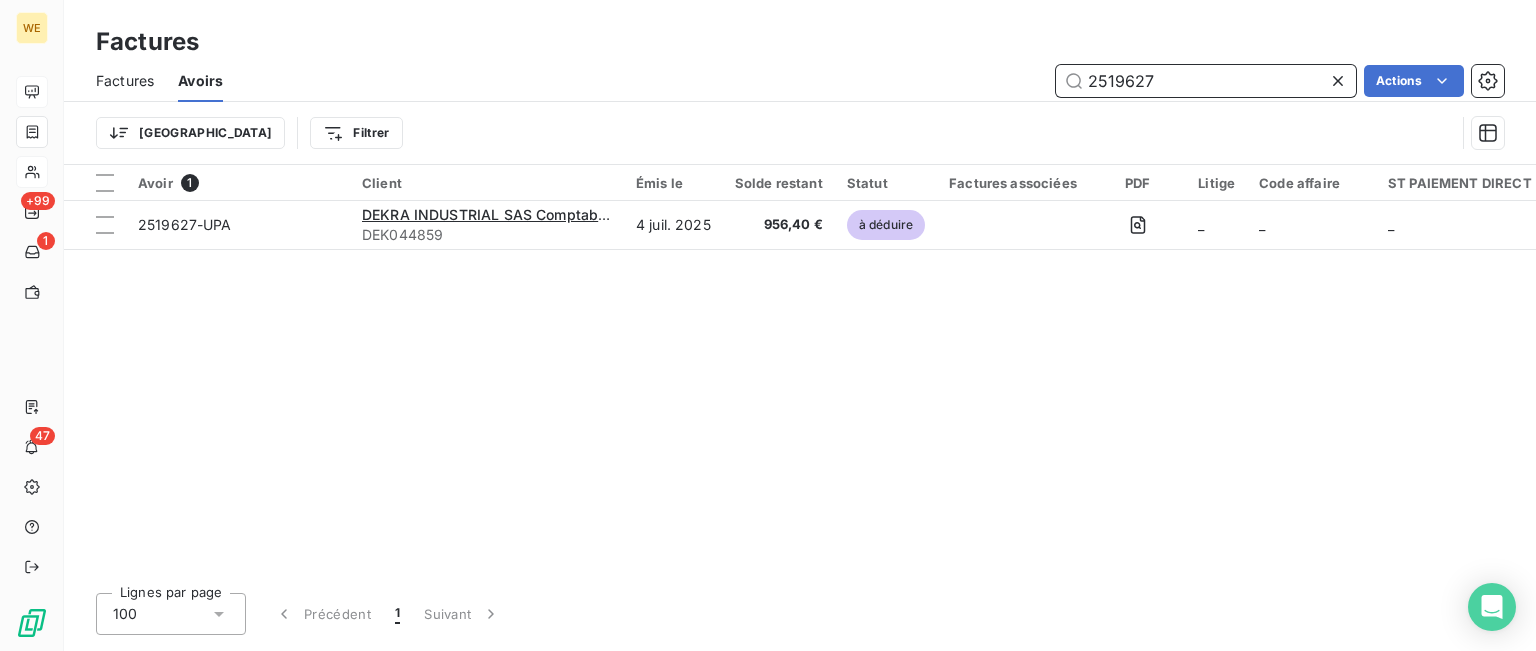 type on "2519627" 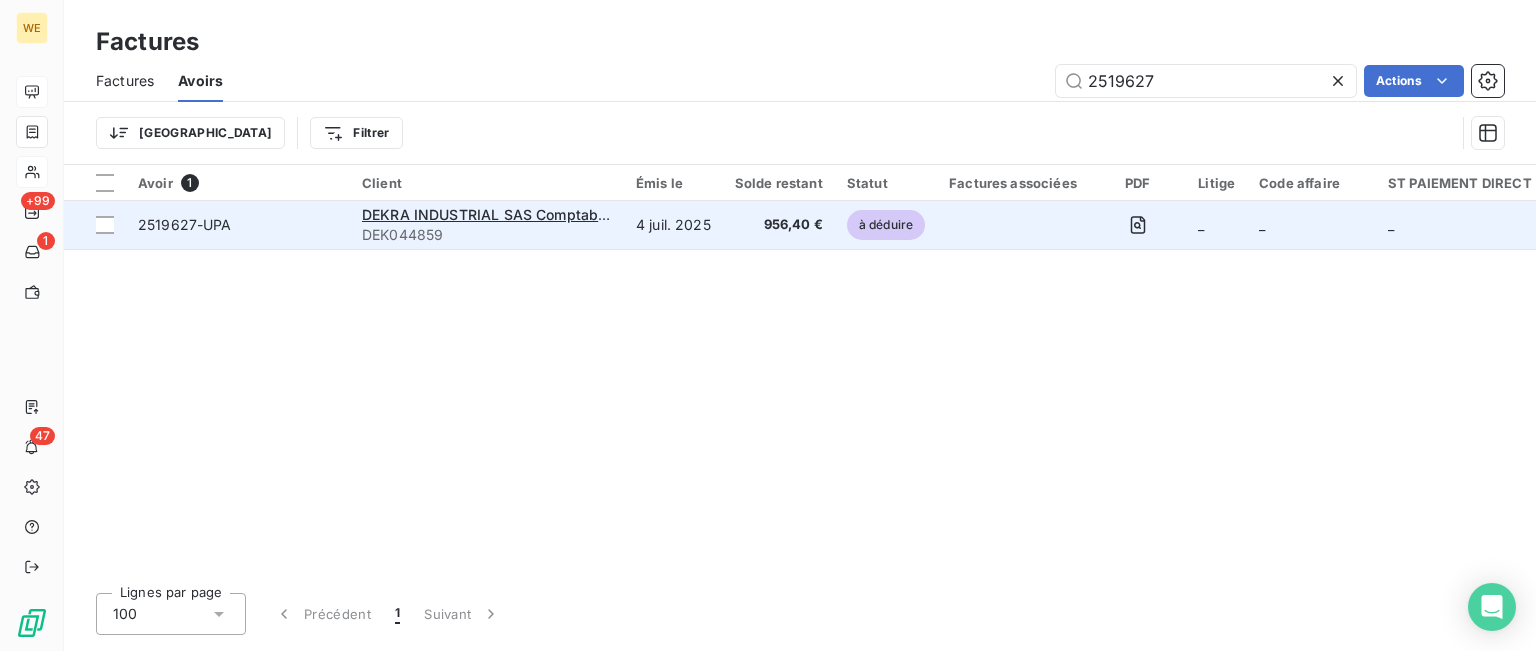 click on "2519627-UPA" at bounding box center [185, 224] 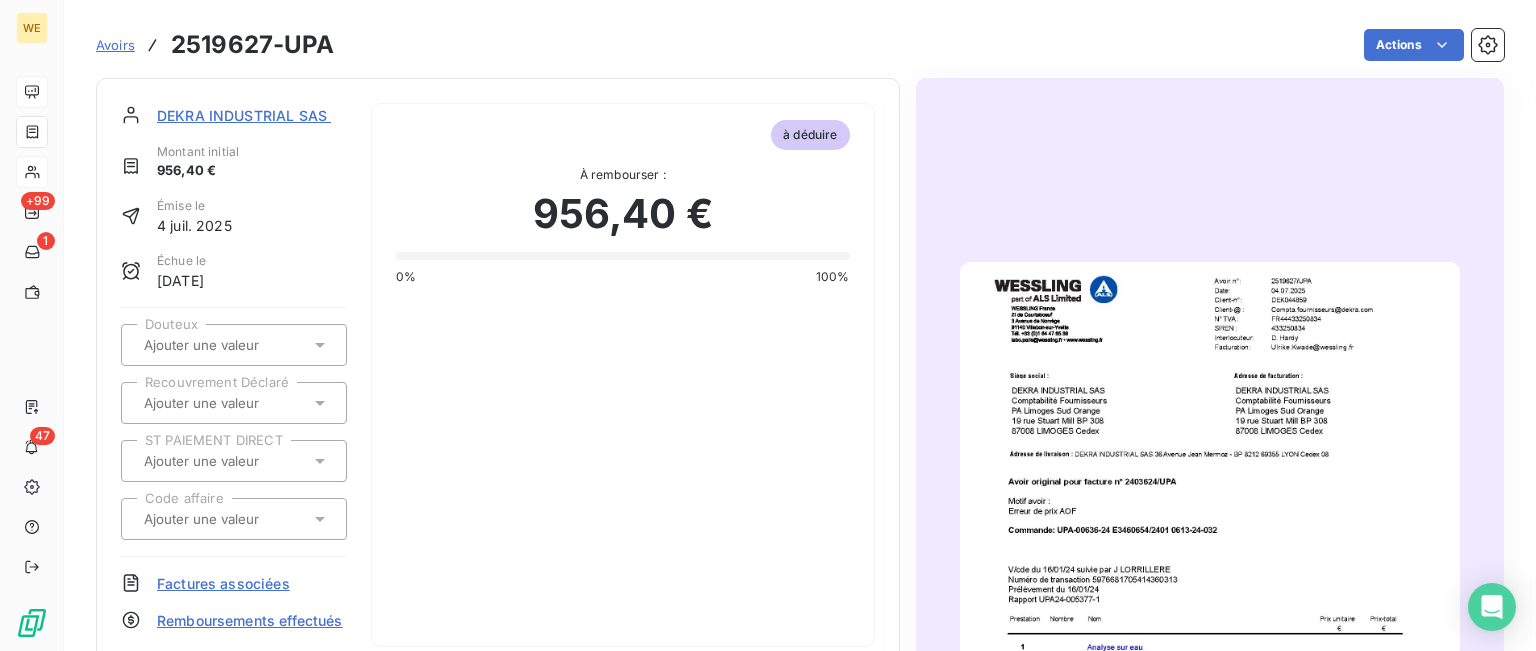 click at bounding box center [1210, 615] 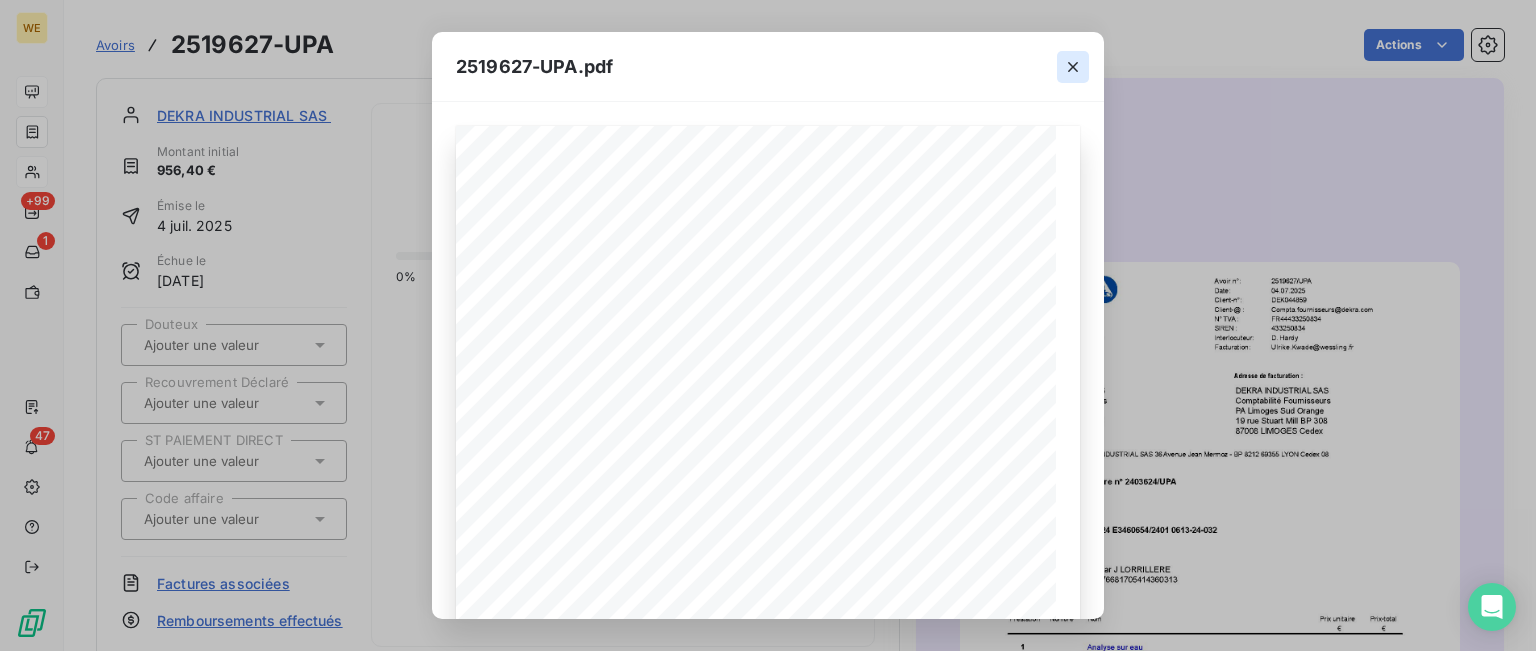 click 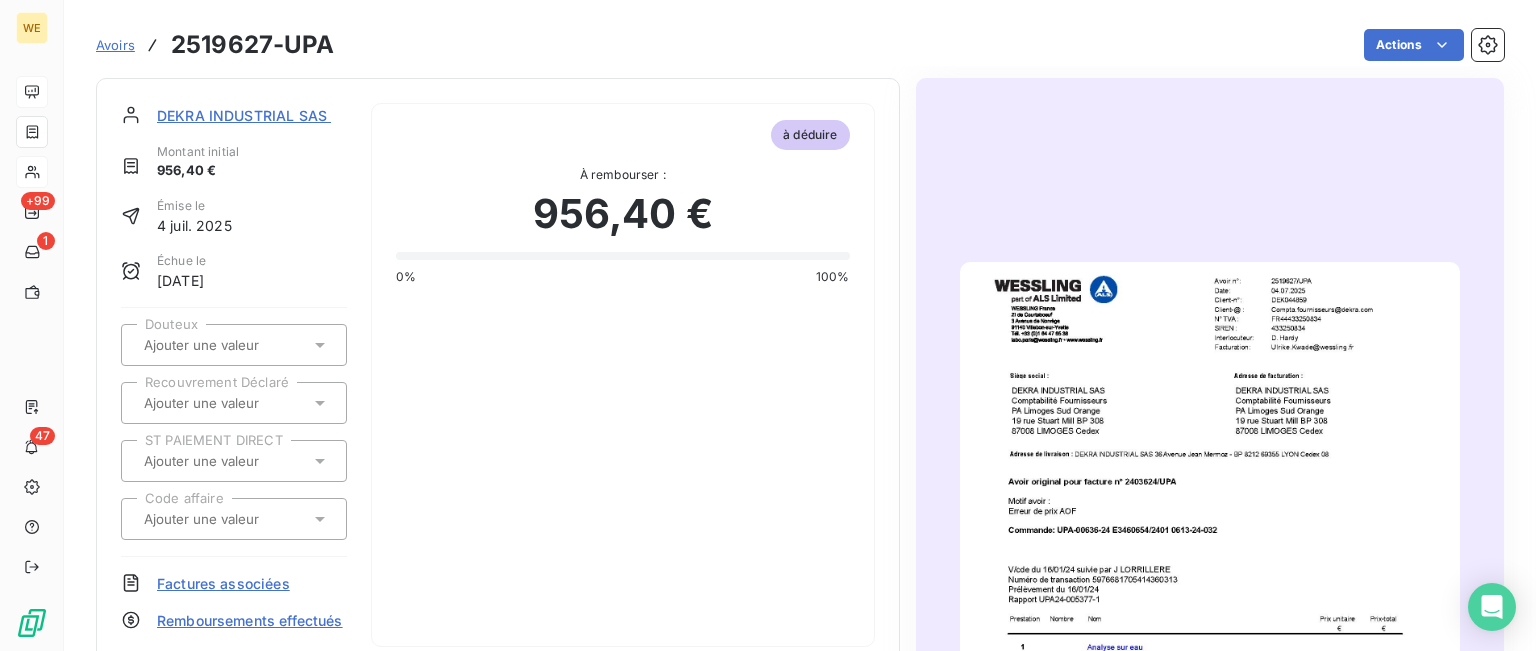 click on "Avoirs" at bounding box center [115, 45] 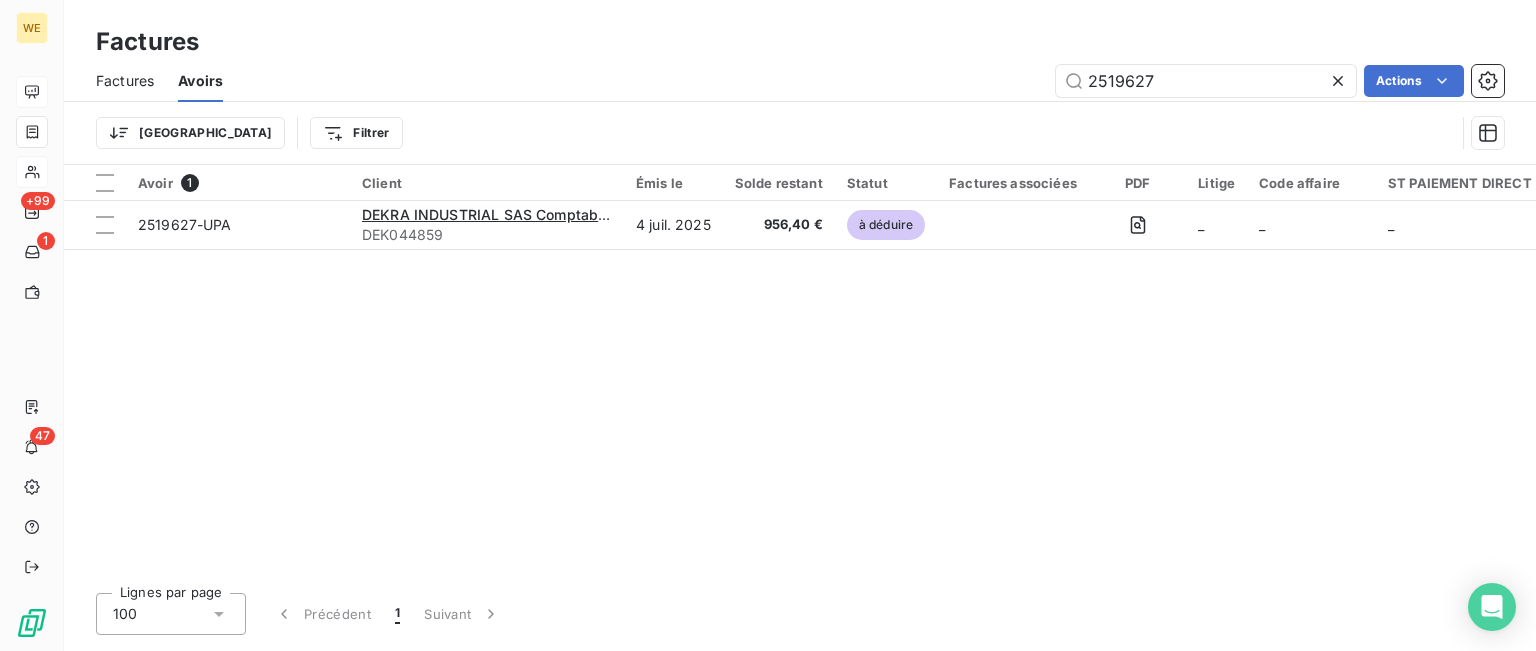 drag, startPoint x: 1006, startPoint y: 79, endPoint x: 952, endPoint y: 79, distance: 54 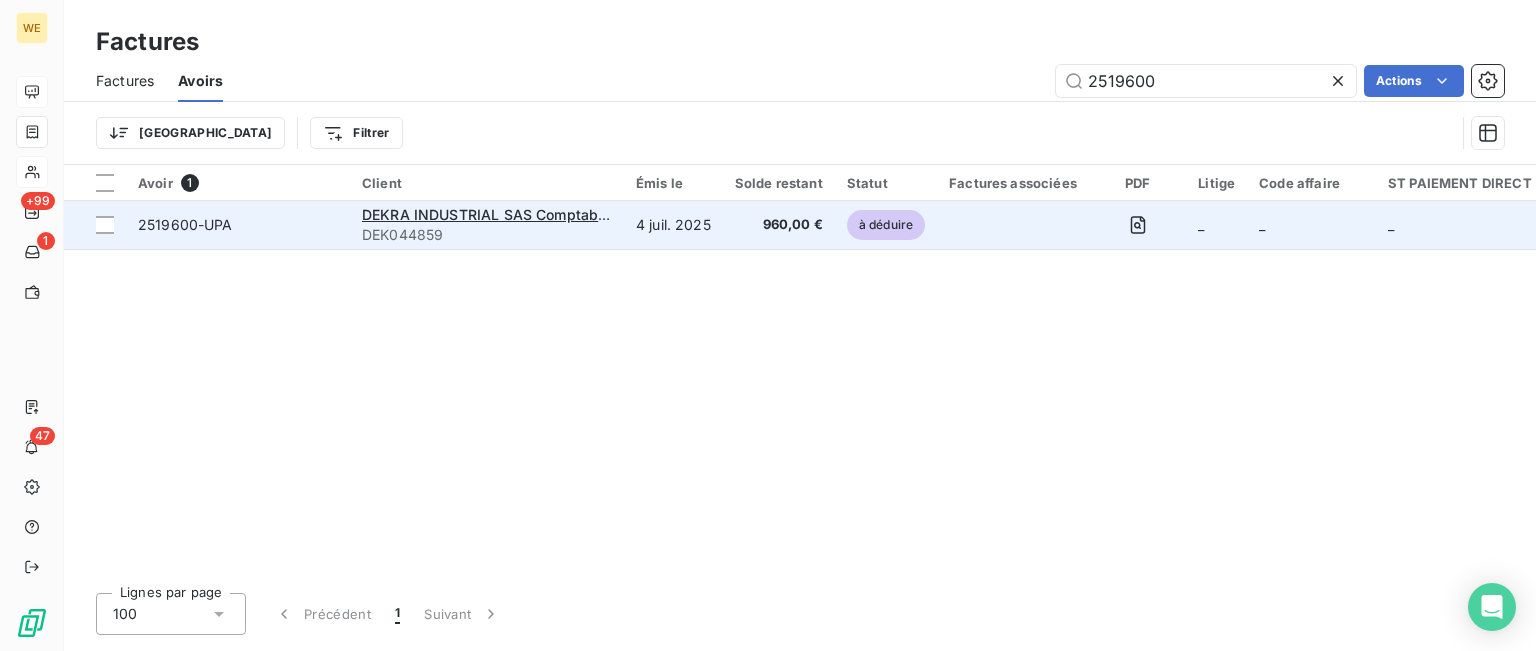 type on "2519600" 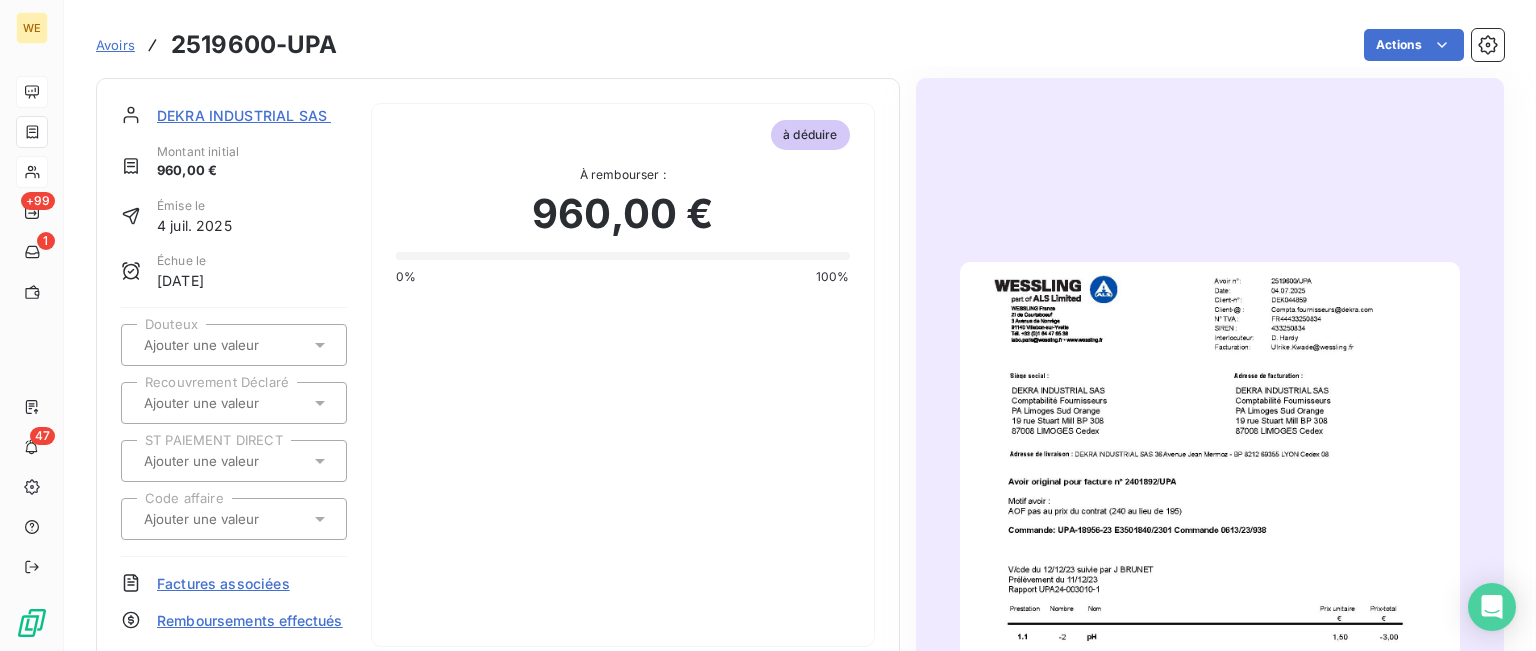 click at bounding box center (1210, 615) 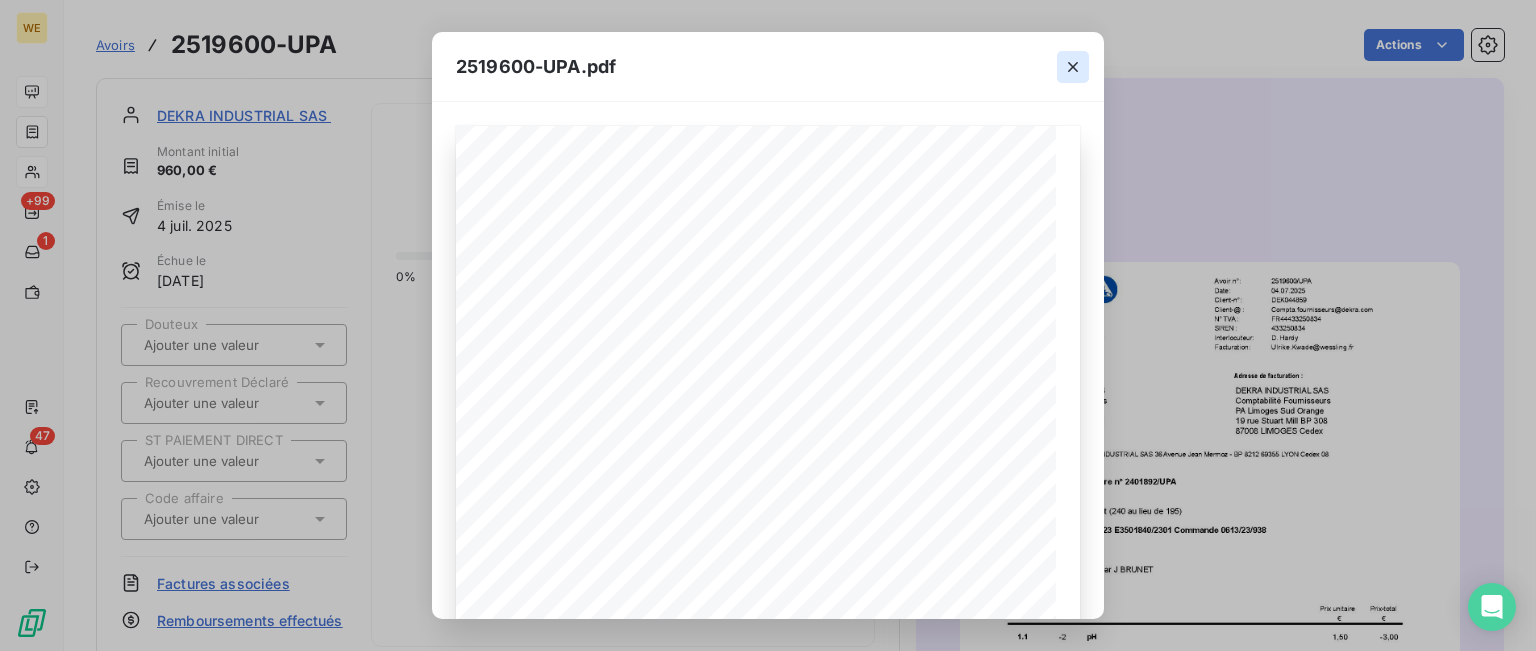 drag, startPoint x: 1078, startPoint y: 71, endPoint x: 1057, endPoint y: 72, distance: 21.023796 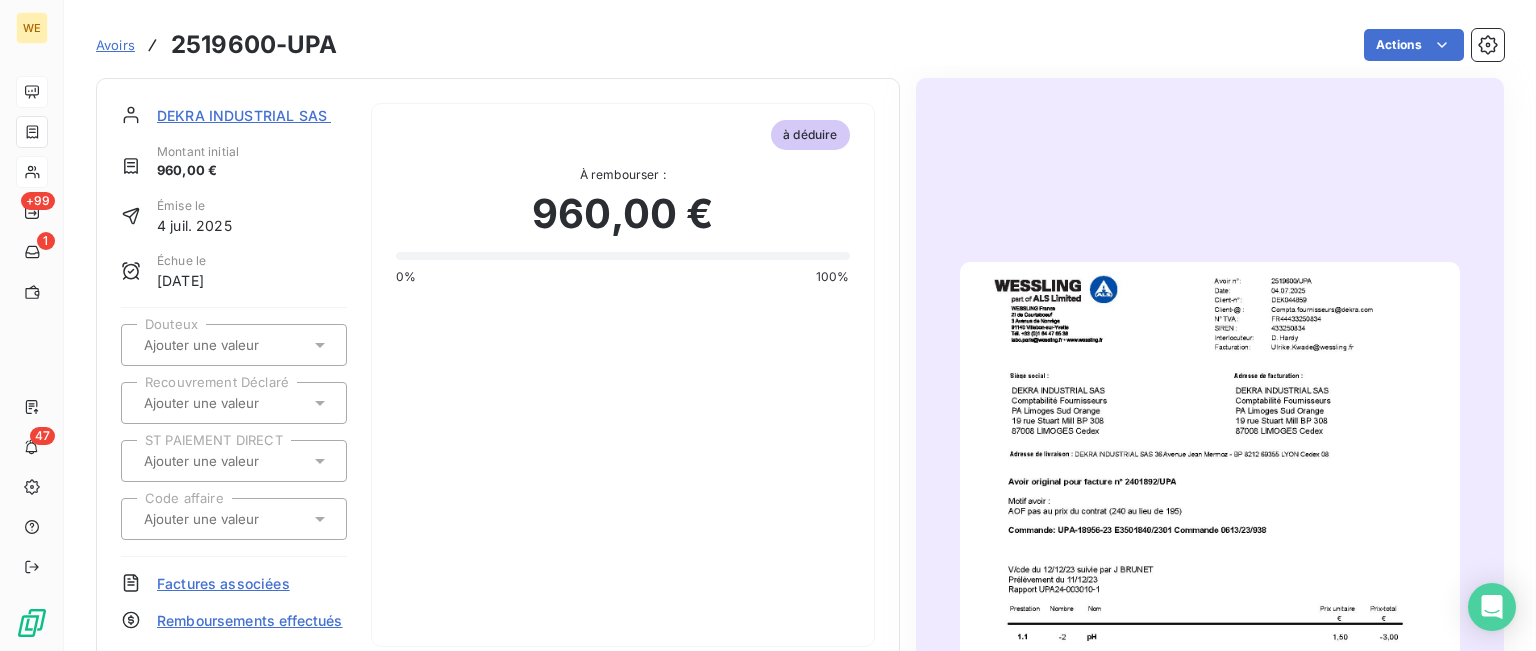 click on "Avoirs" at bounding box center (115, 45) 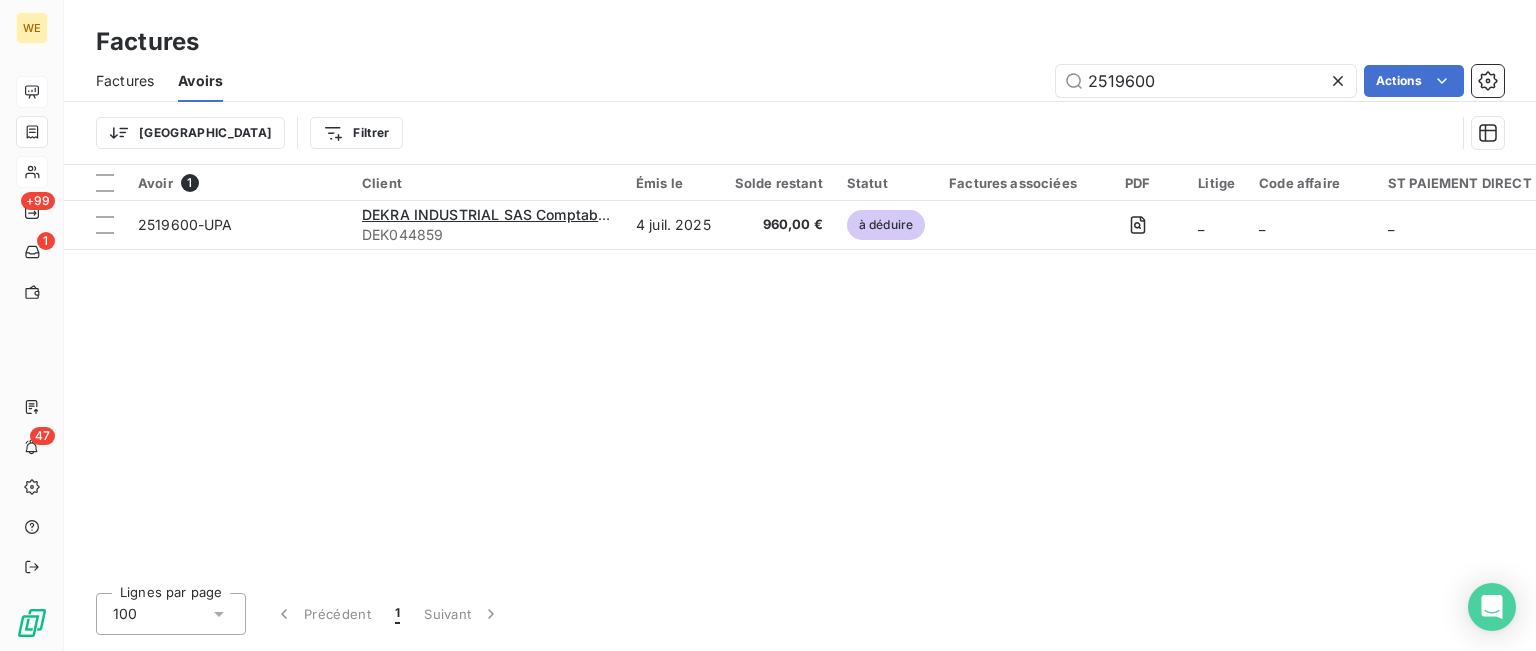 drag, startPoint x: 1209, startPoint y: 83, endPoint x: 966, endPoint y: 87, distance: 243.03291 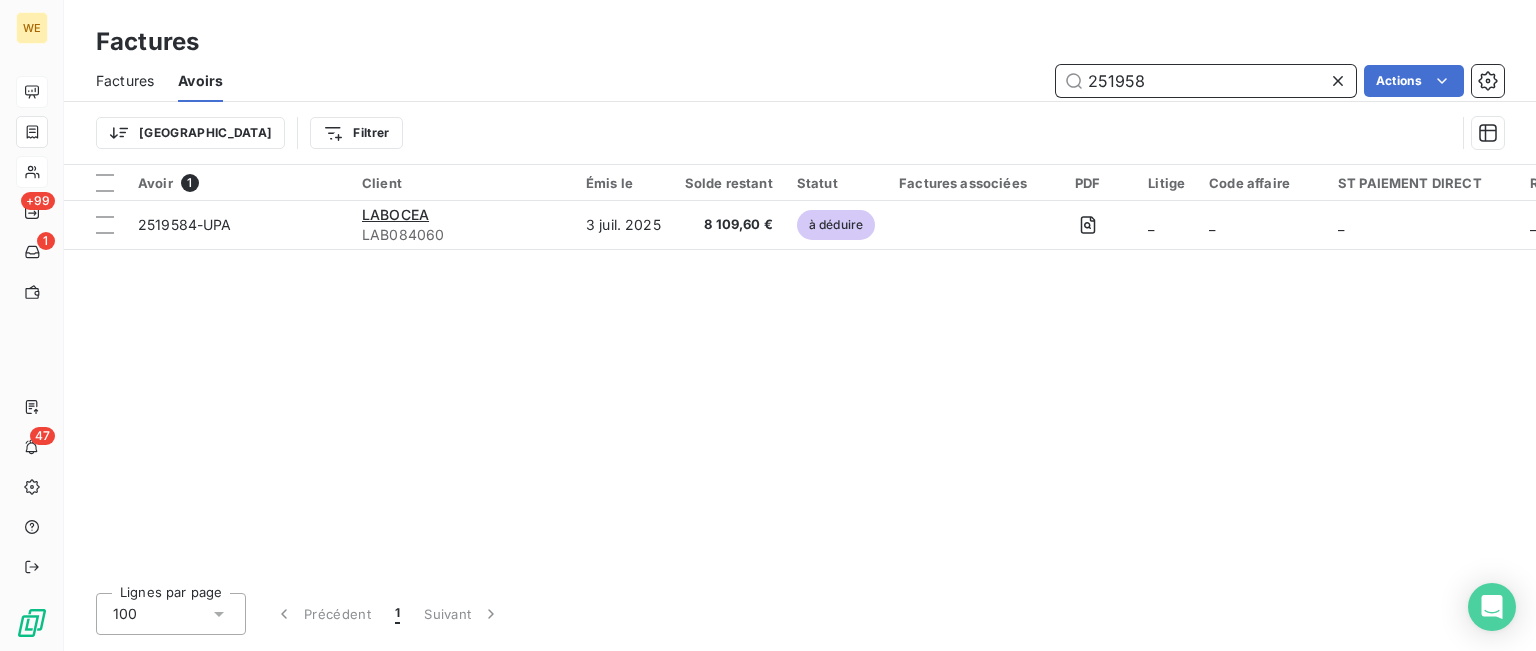 click on "251958" at bounding box center [1206, 81] 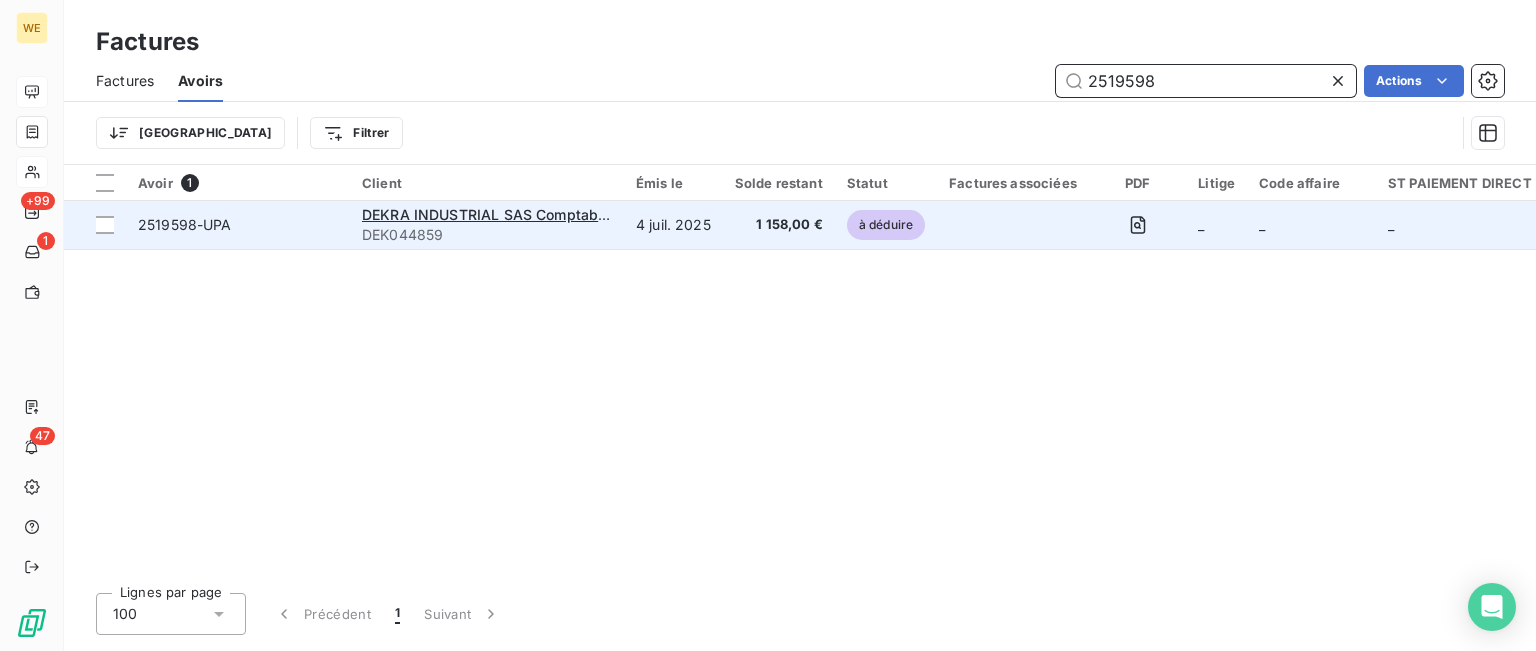 type on "2519598" 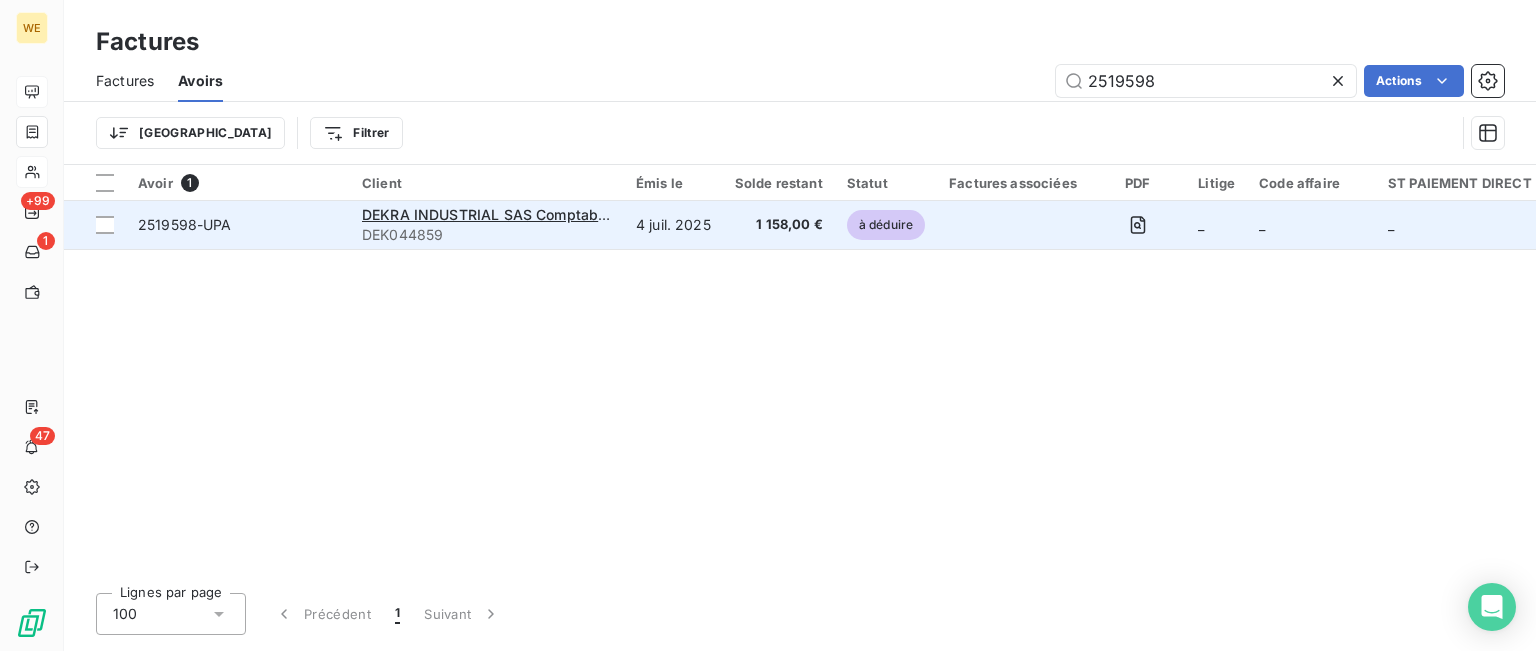 click on "2519598-UPA" at bounding box center [185, 224] 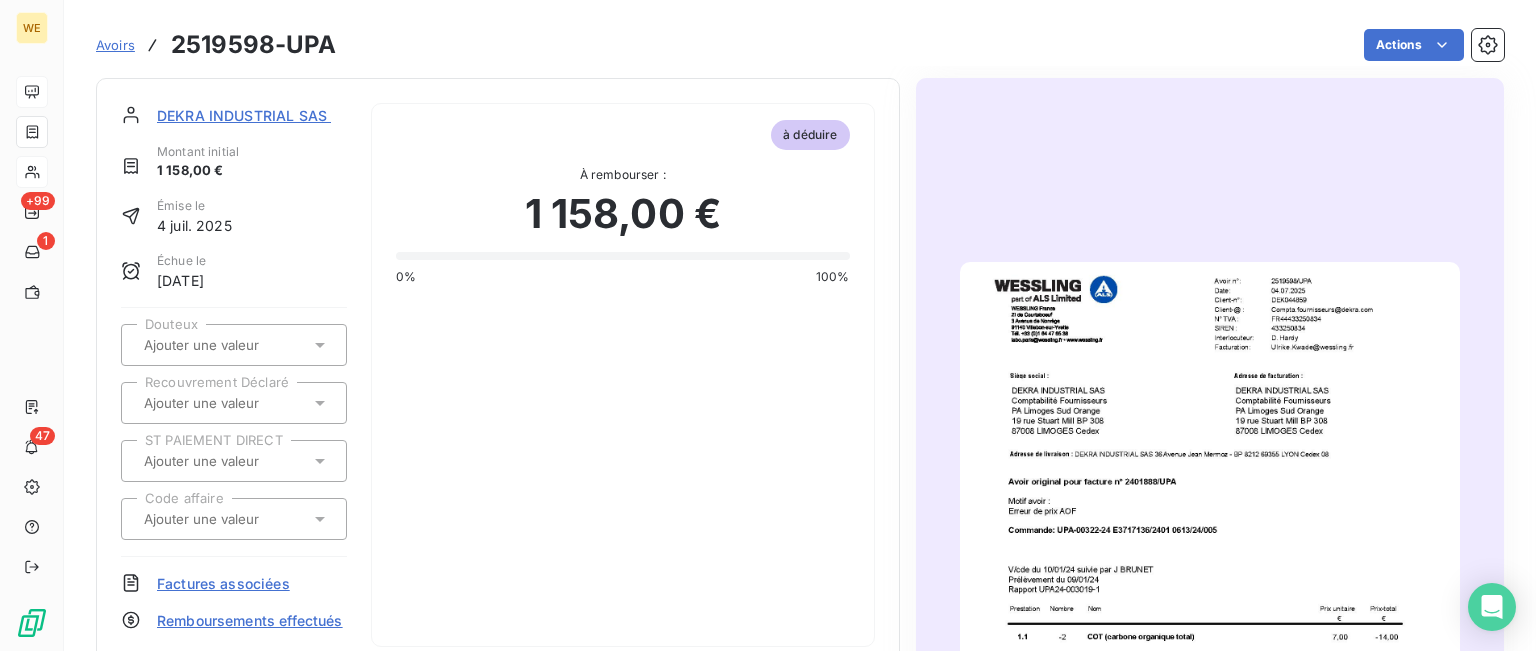 click at bounding box center [1210, 615] 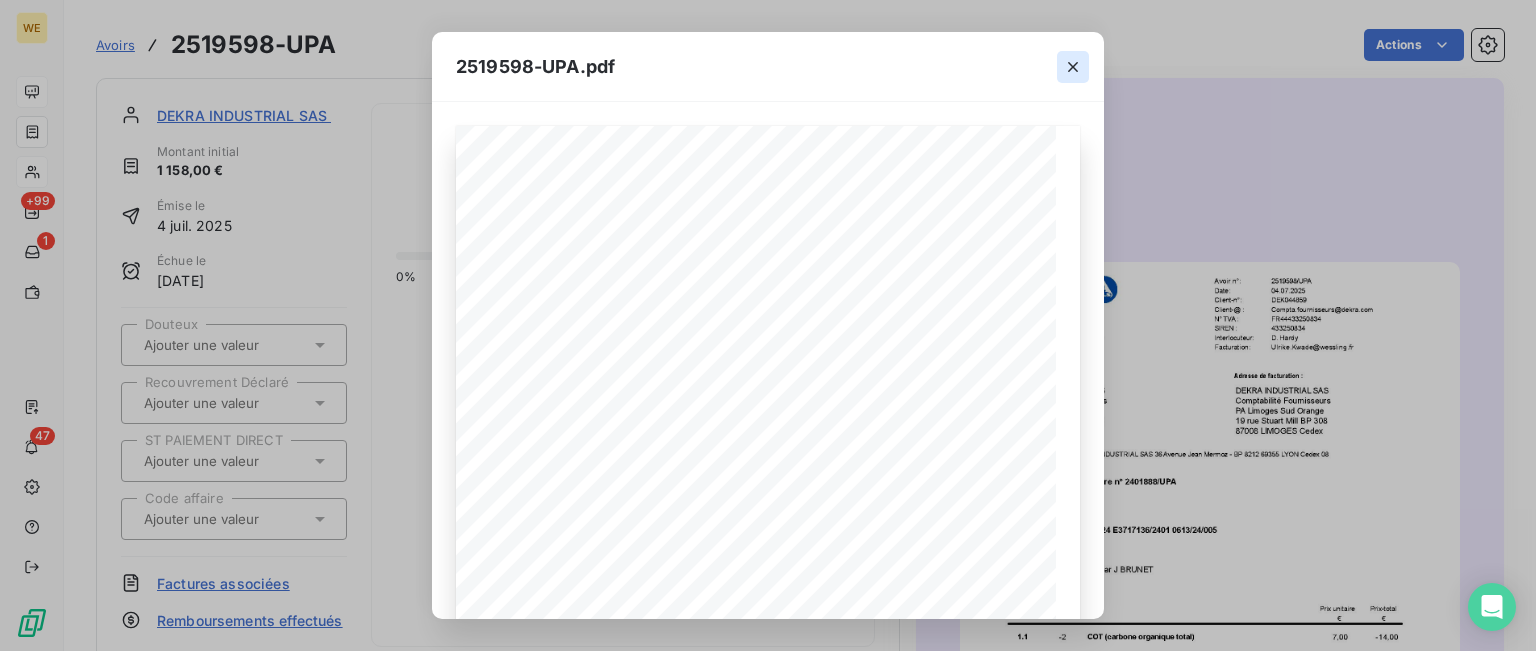 click 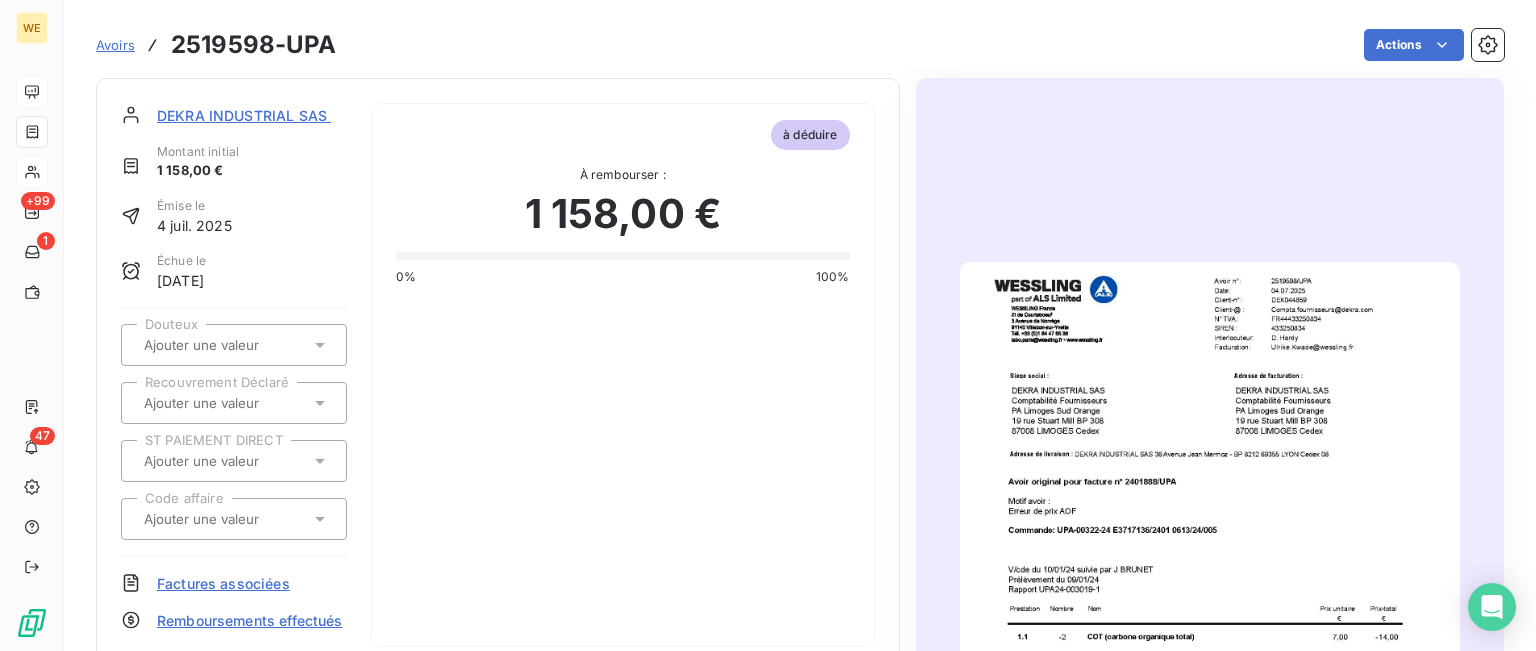click on "Avoirs" at bounding box center [115, 45] 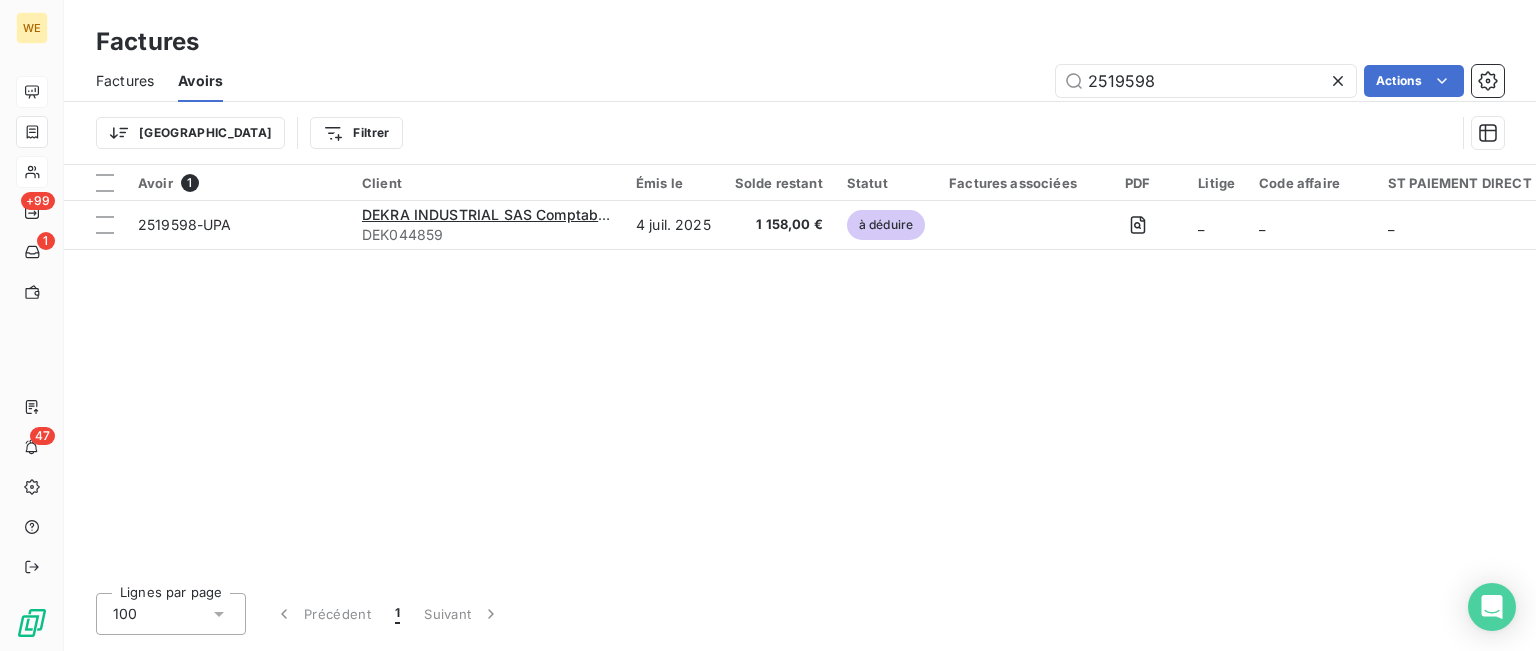 drag, startPoint x: 1190, startPoint y: 77, endPoint x: 1050, endPoint y: 76, distance: 140.00357 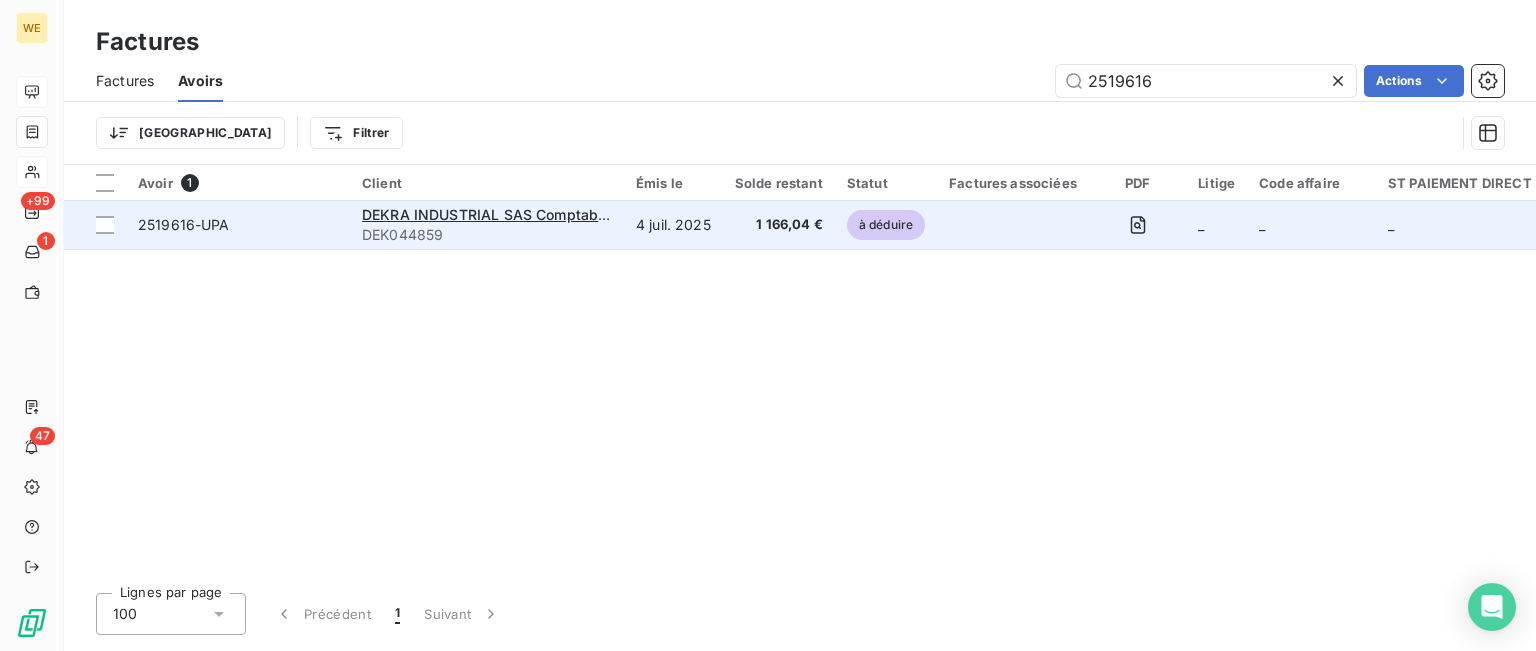 type on "2519616" 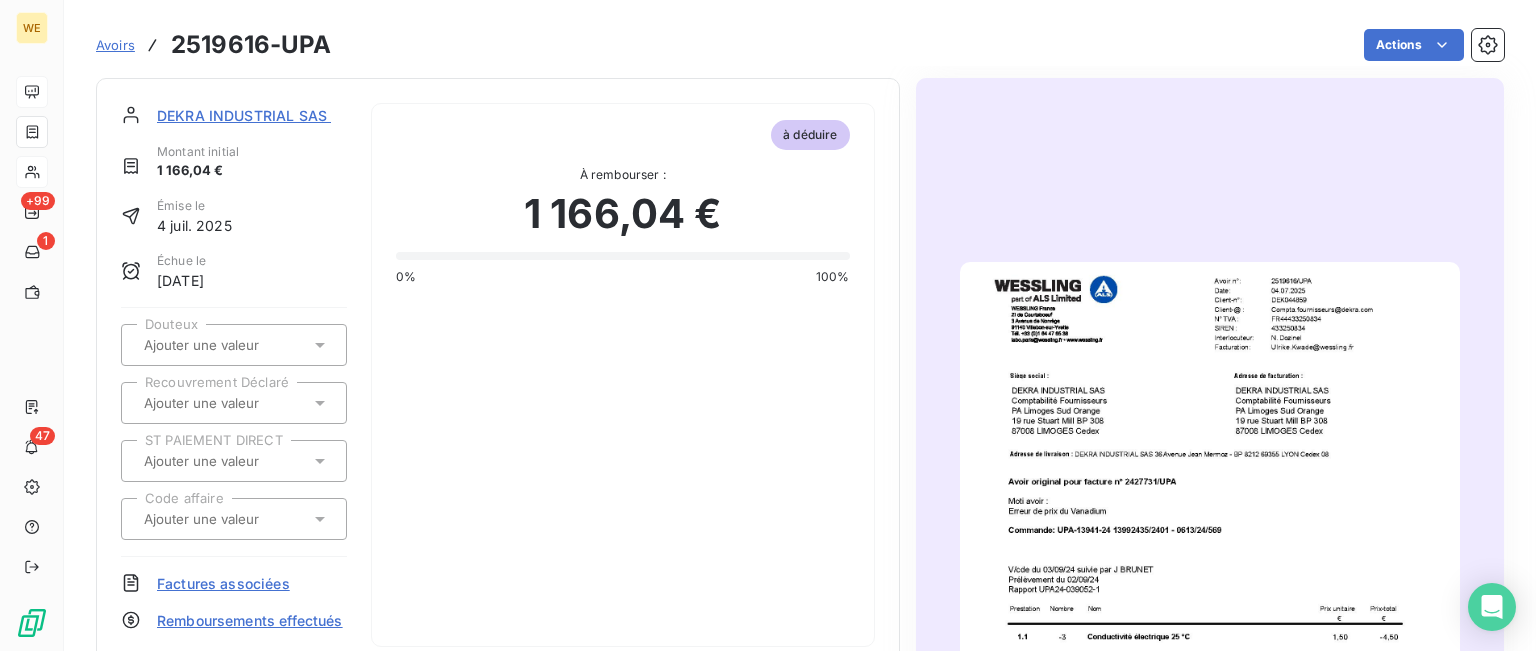 click at bounding box center [1210, 615] 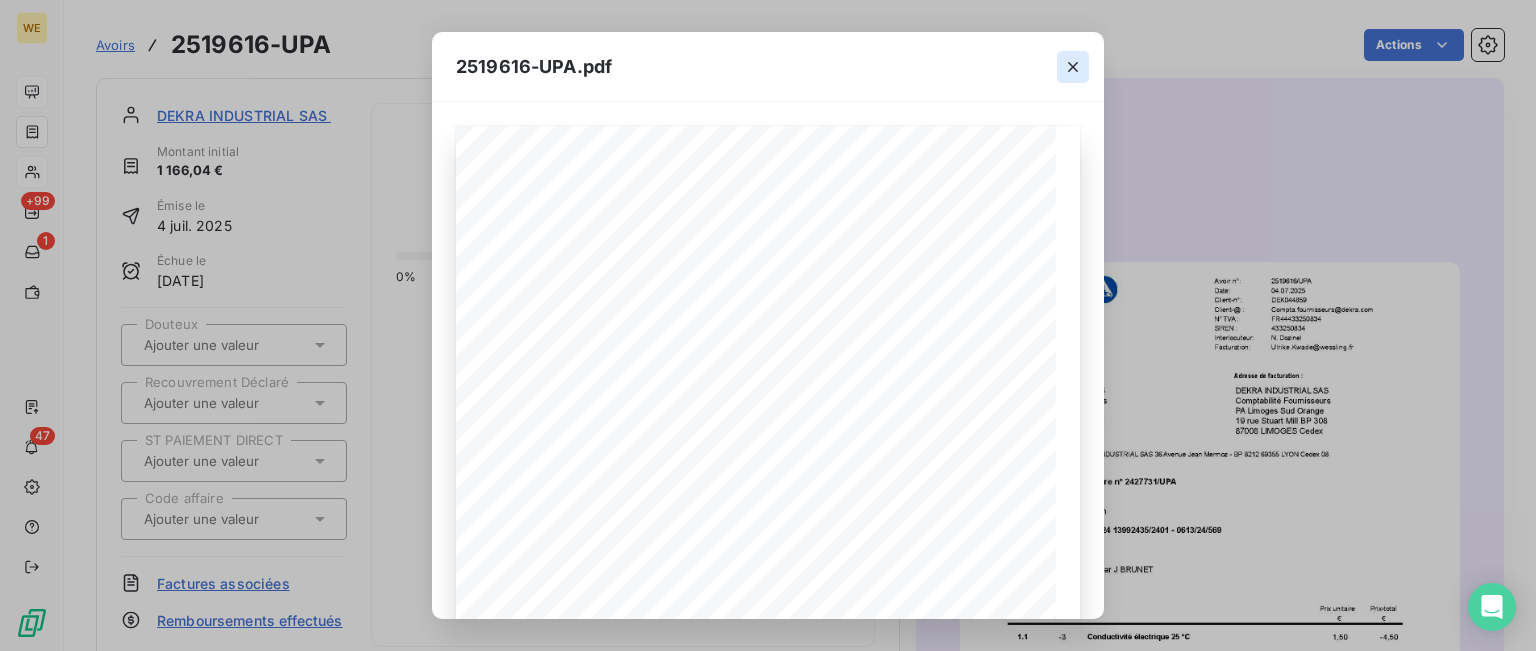 click 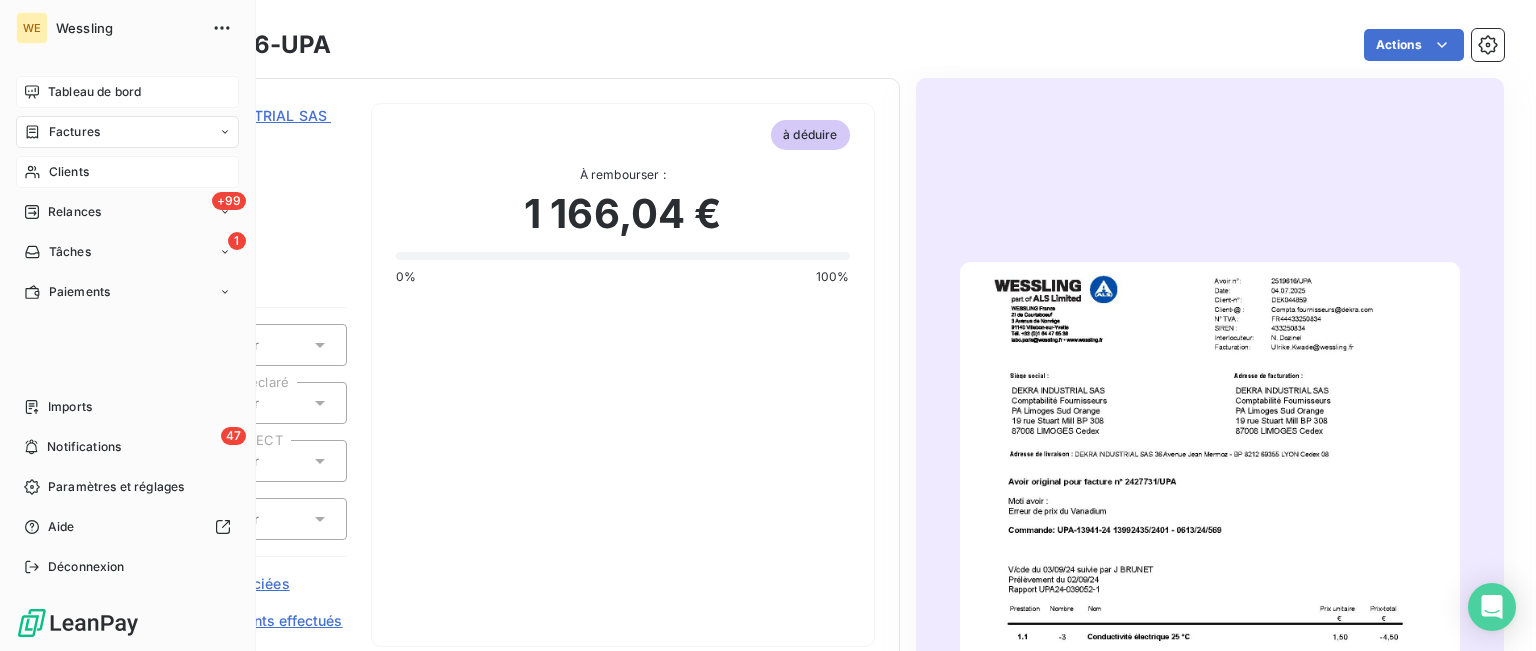 click on "Tableau de bord" at bounding box center (94, 92) 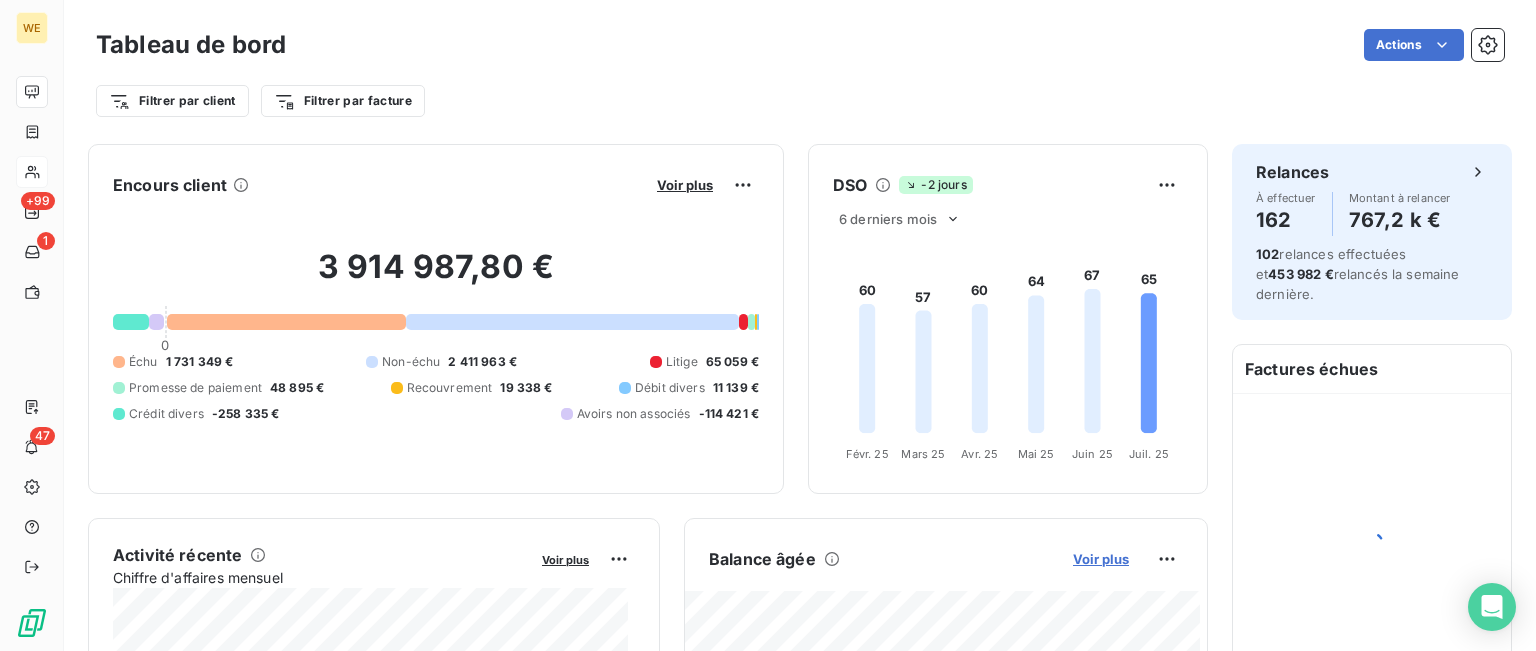 click on "Voir plus" at bounding box center [1101, 559] 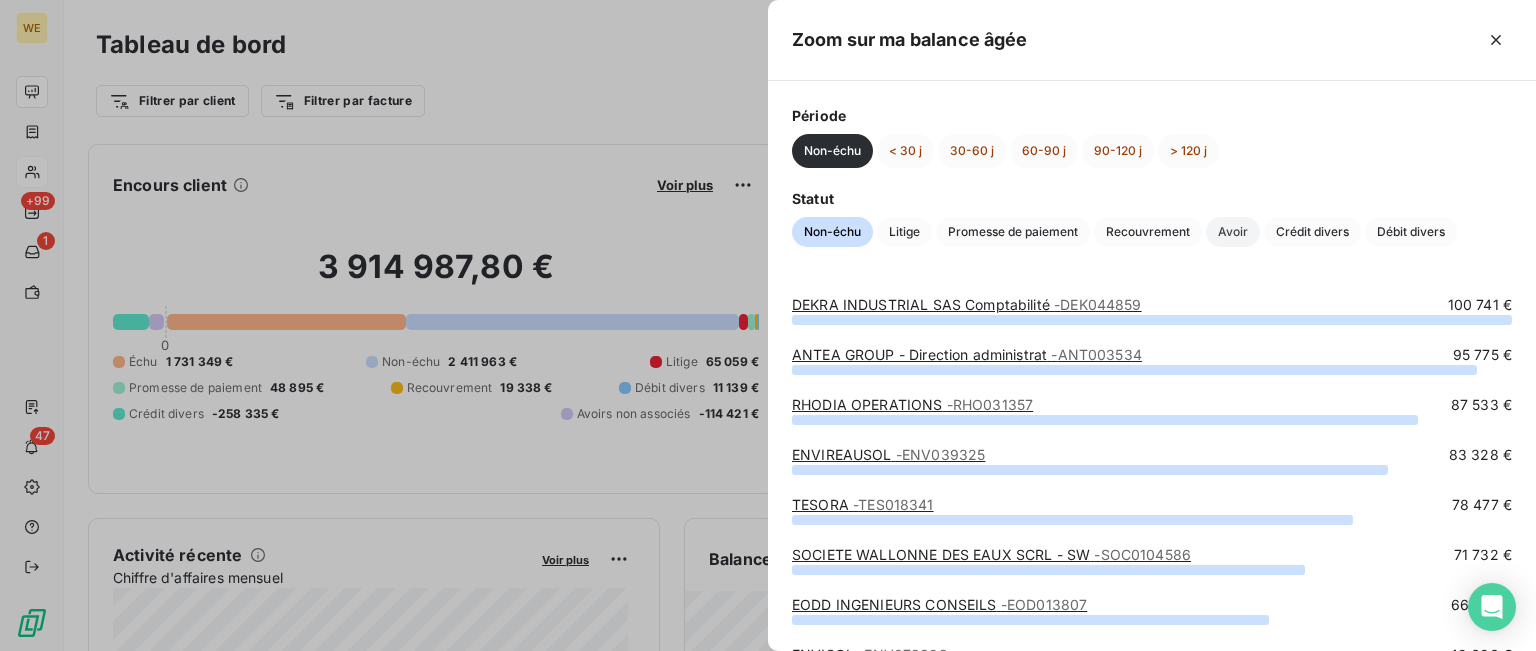 click on "Avoir" at bounding box center [1233, 232] 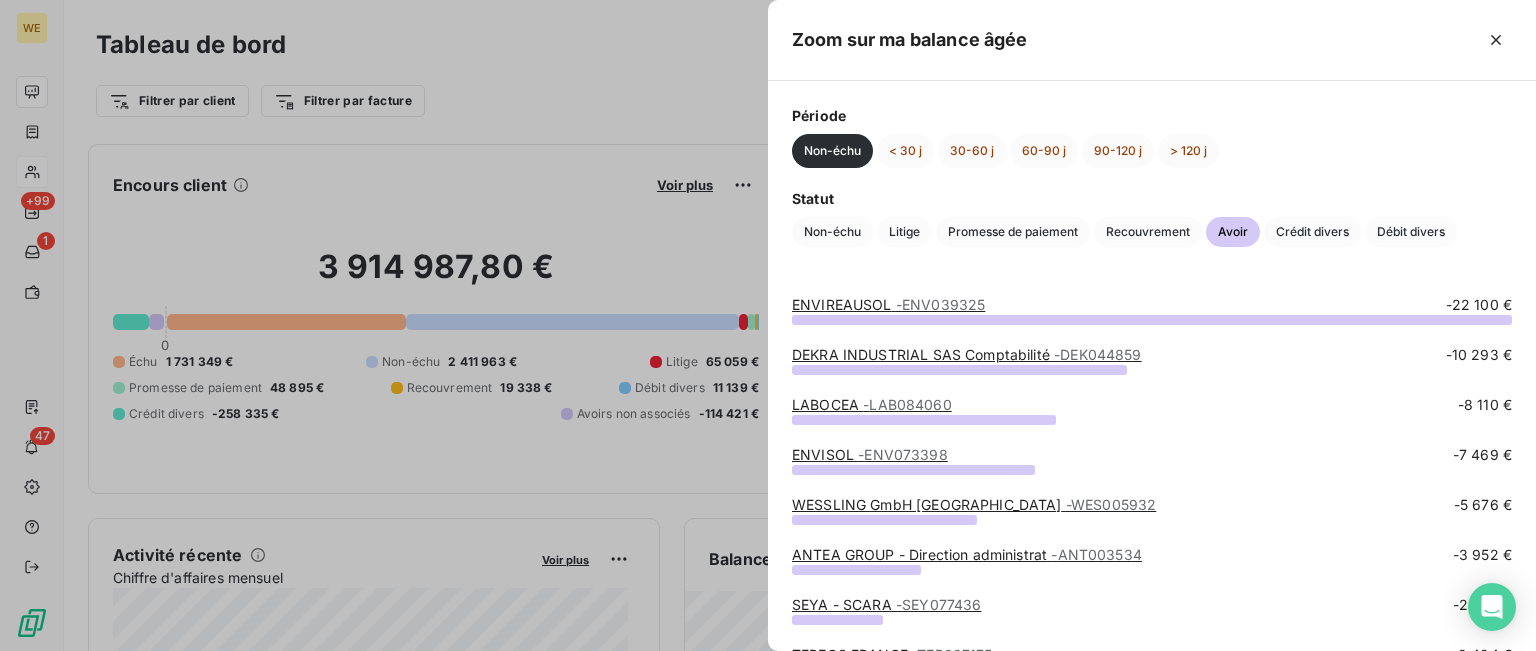 click at bounding box center (768, 325) 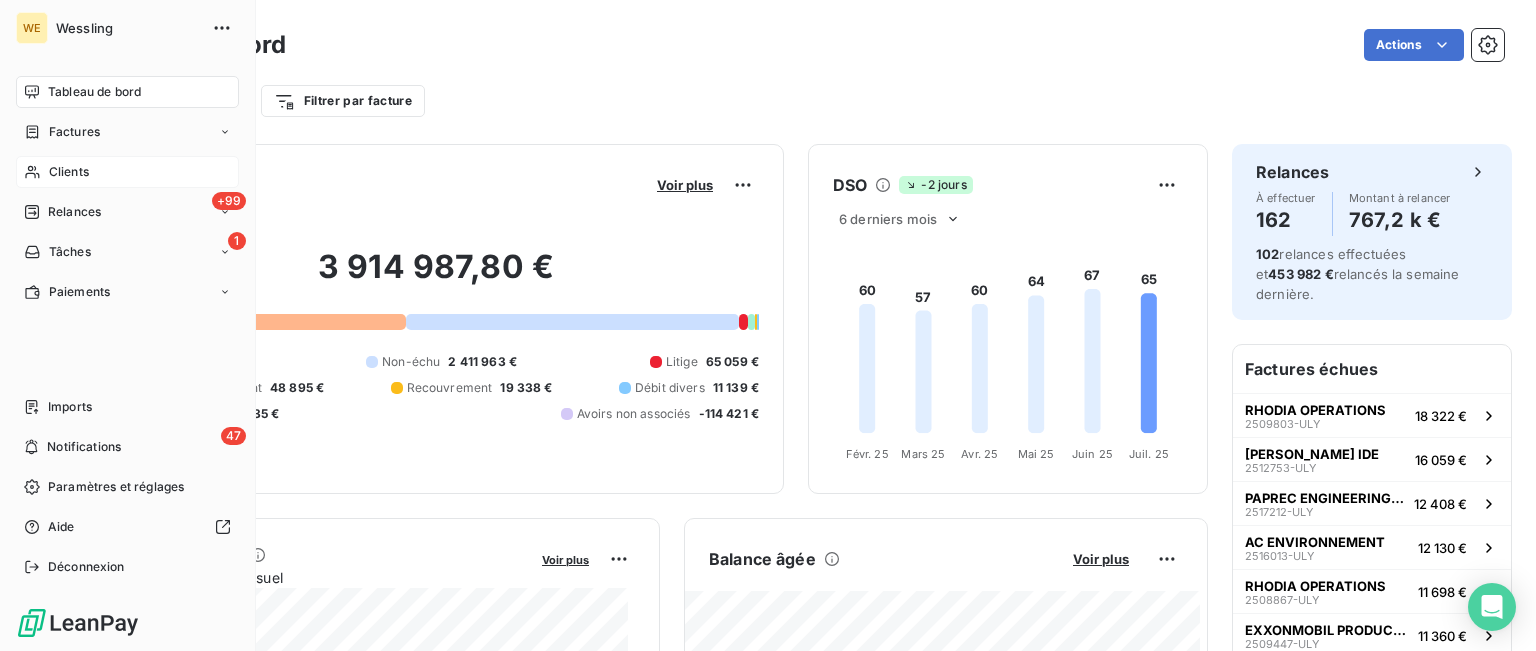 click on "Clients" at bounding box center [69, 172] 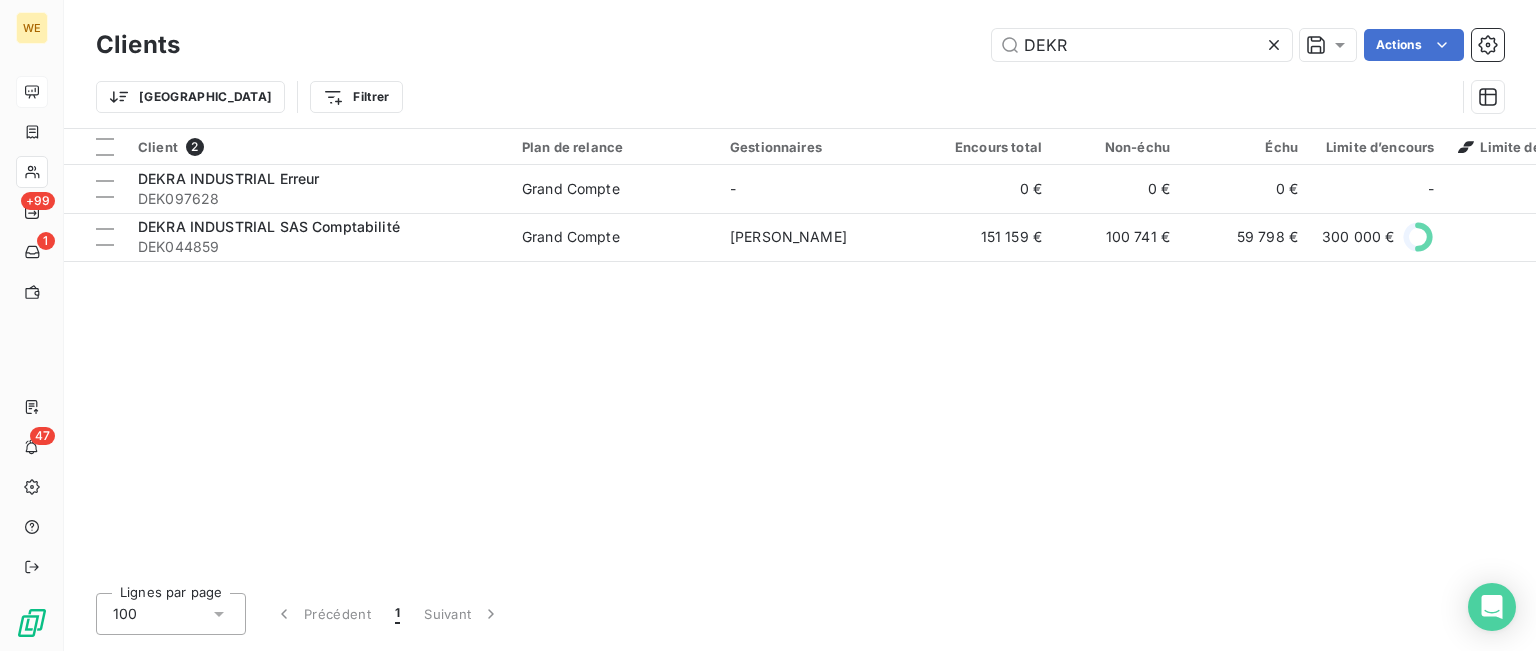 drag, startPoint x: 1045, startPoint y: 43, endPoint x: 921, endPoint y: 48, distance: 124.10077 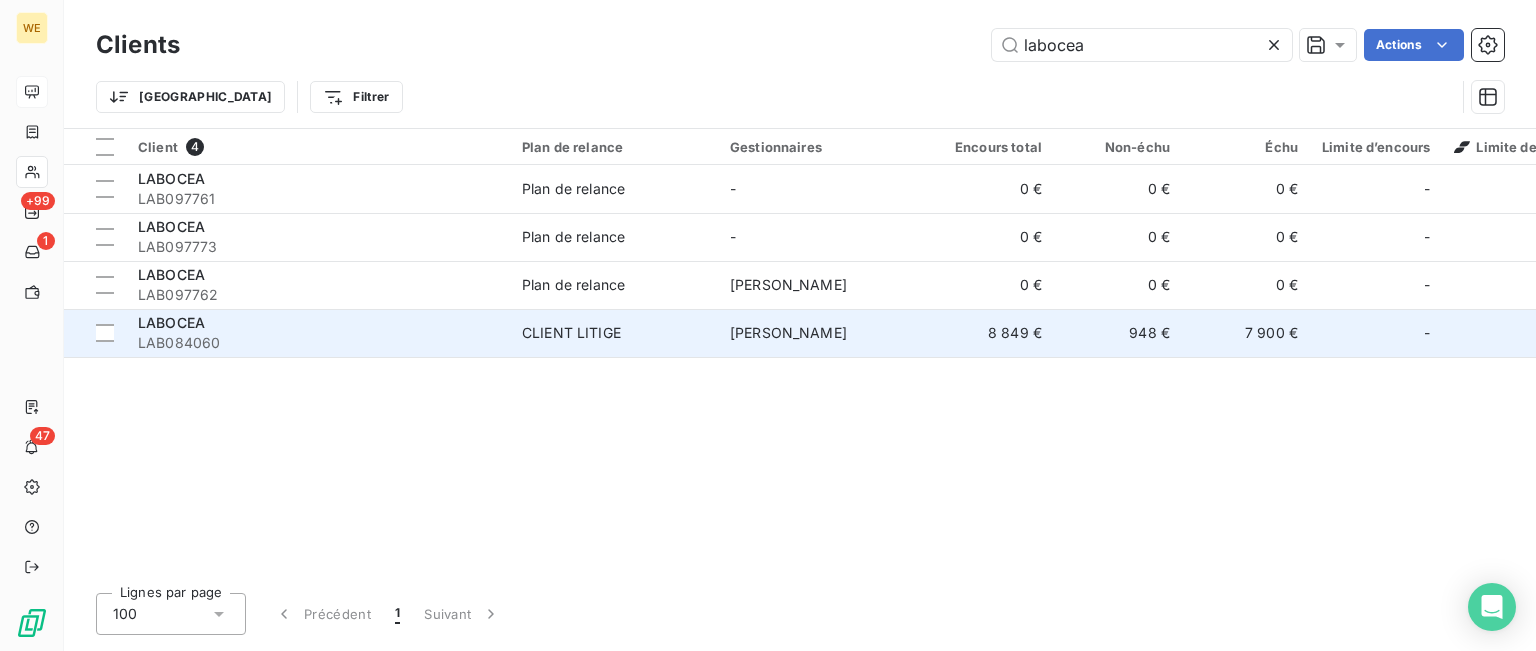 type on "labocea" 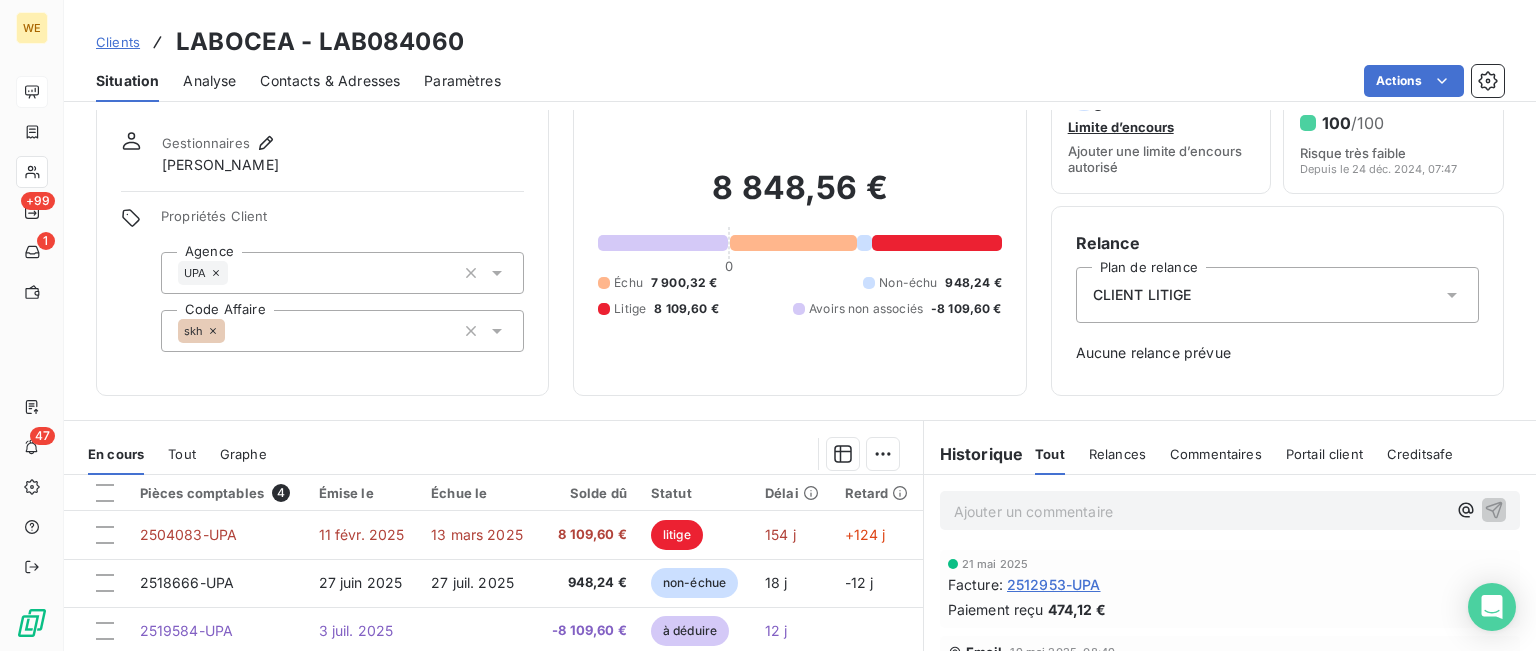 scroll, scrollTop: 0, scrollLeft: 0, axis: both 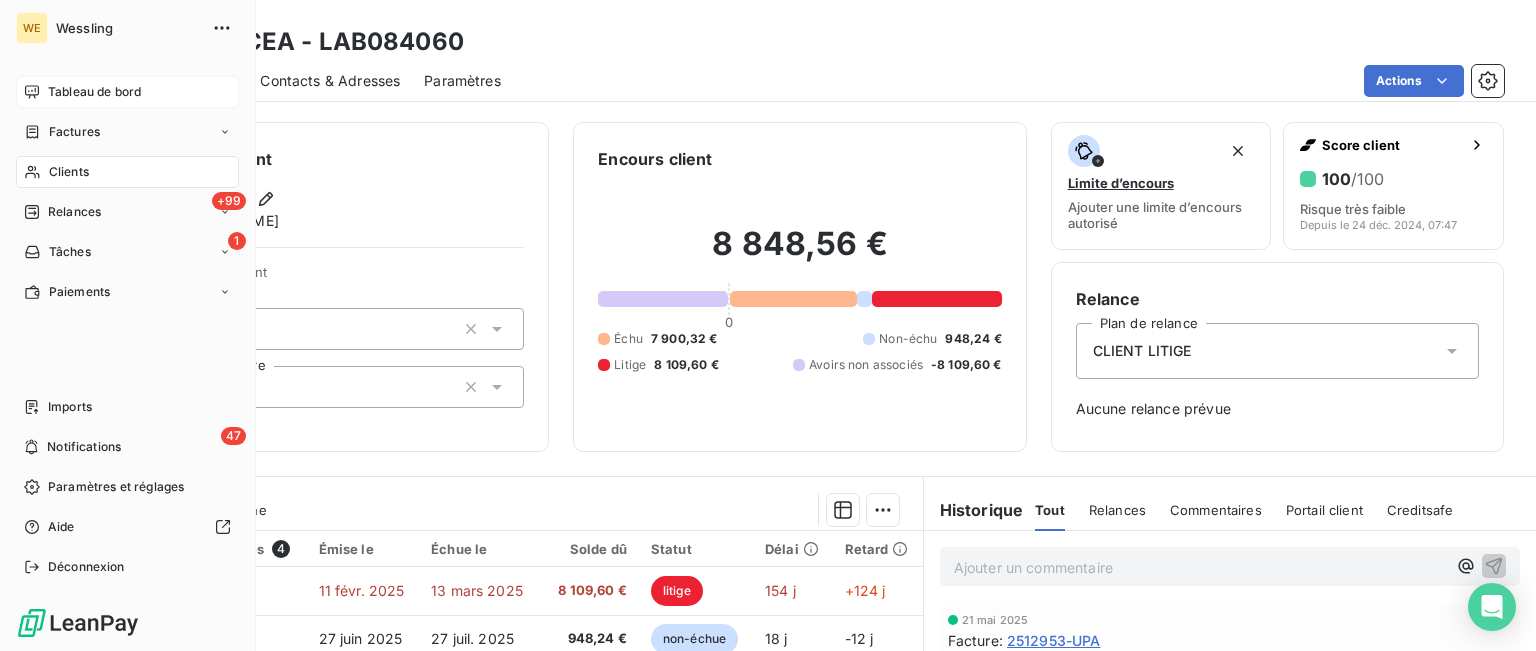 click on "Tableau de bord" at bounding box center [94, 92] 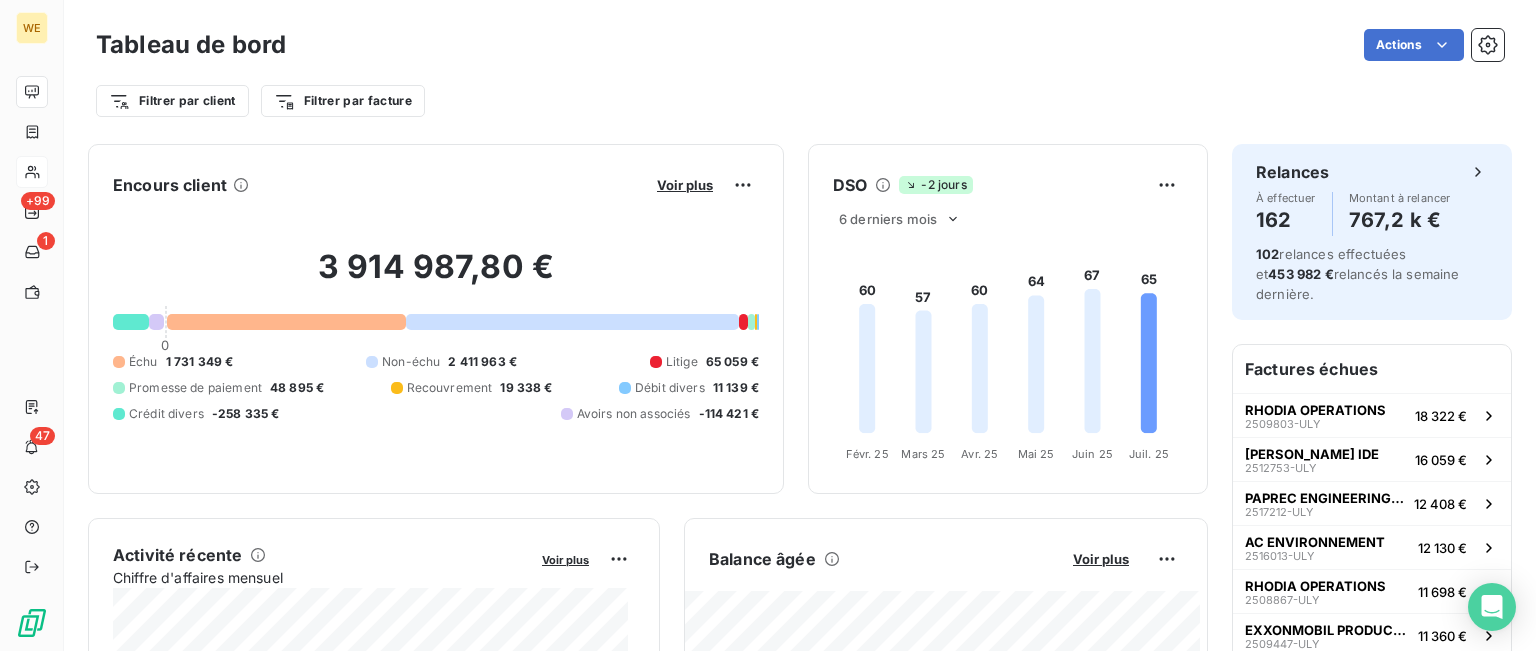 scroll, scrollTop: 300, scrollLeft: 0, axis: vertical 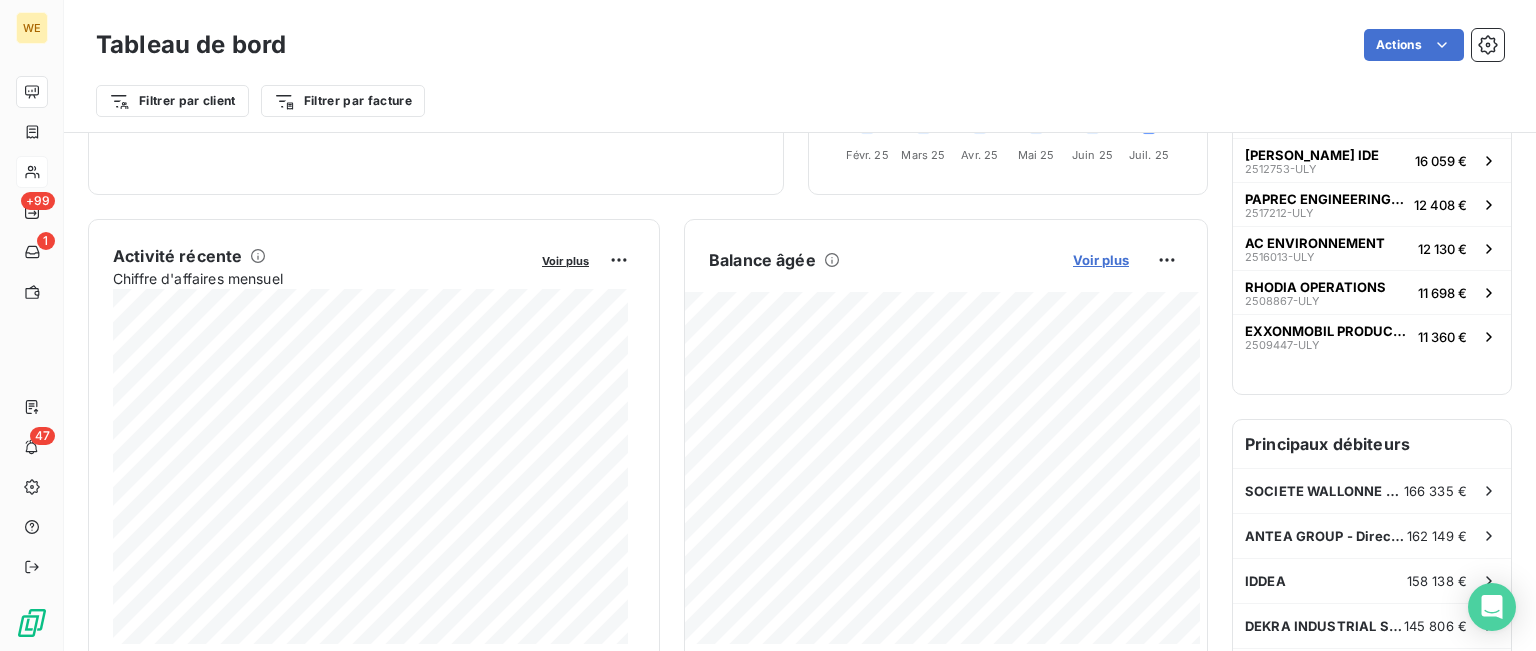 click on "Voir plus" at bounding box center [1101, 260] 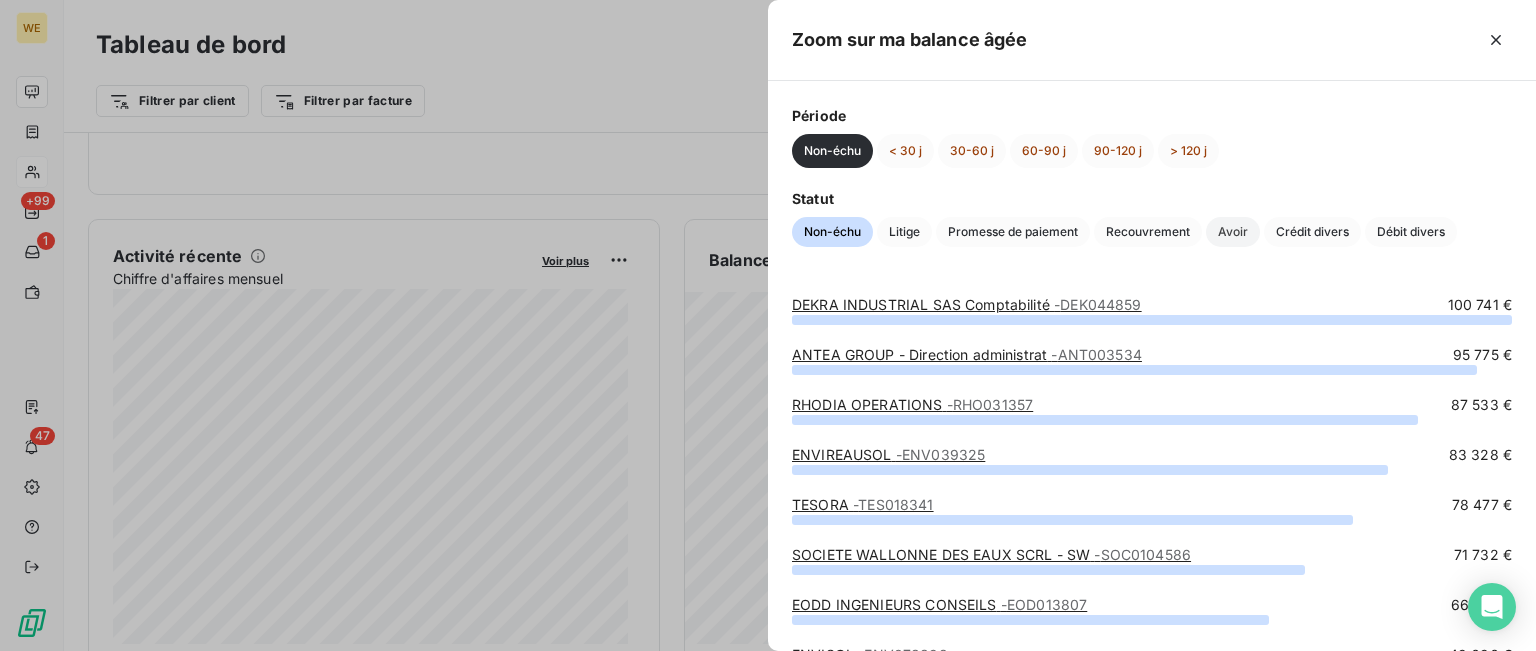 click on "Avoir" at bounding box center [1233, 232] 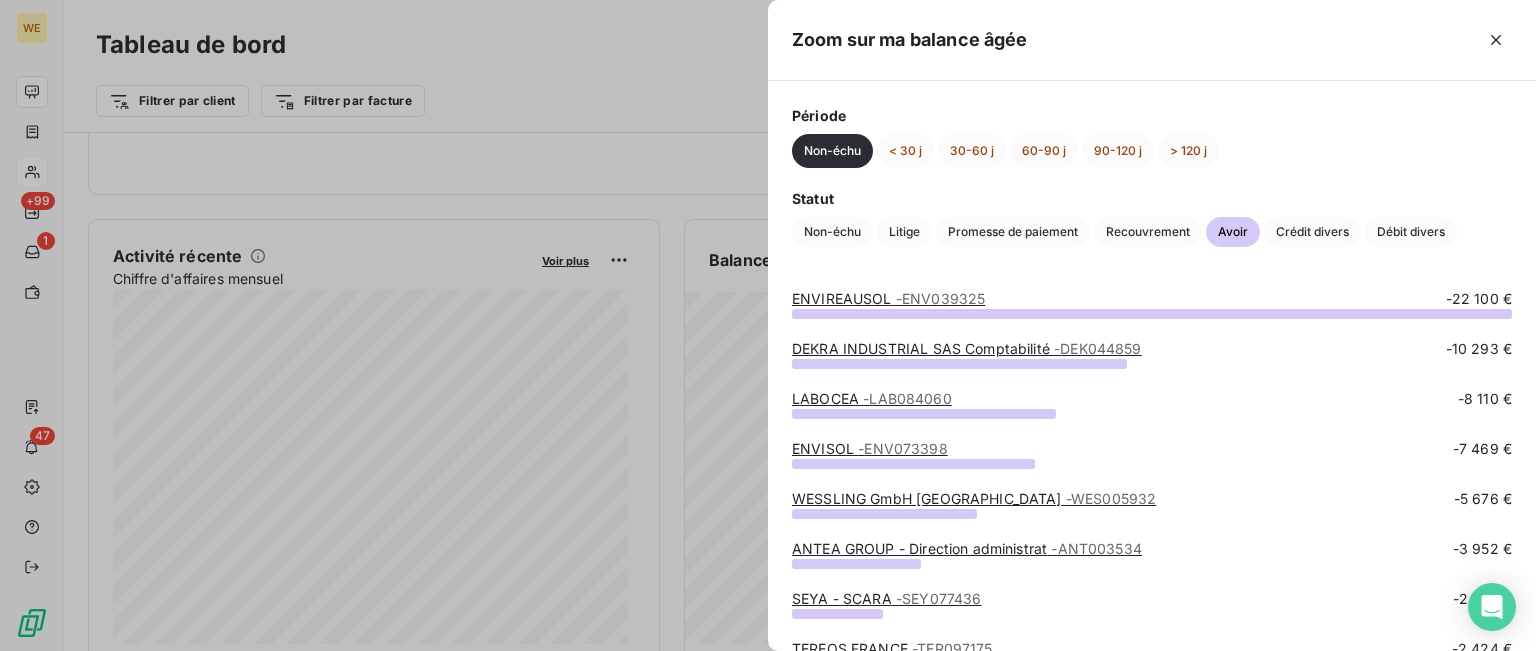 scroll, scrollTop: 0, scrollLeft: 0, axis: both 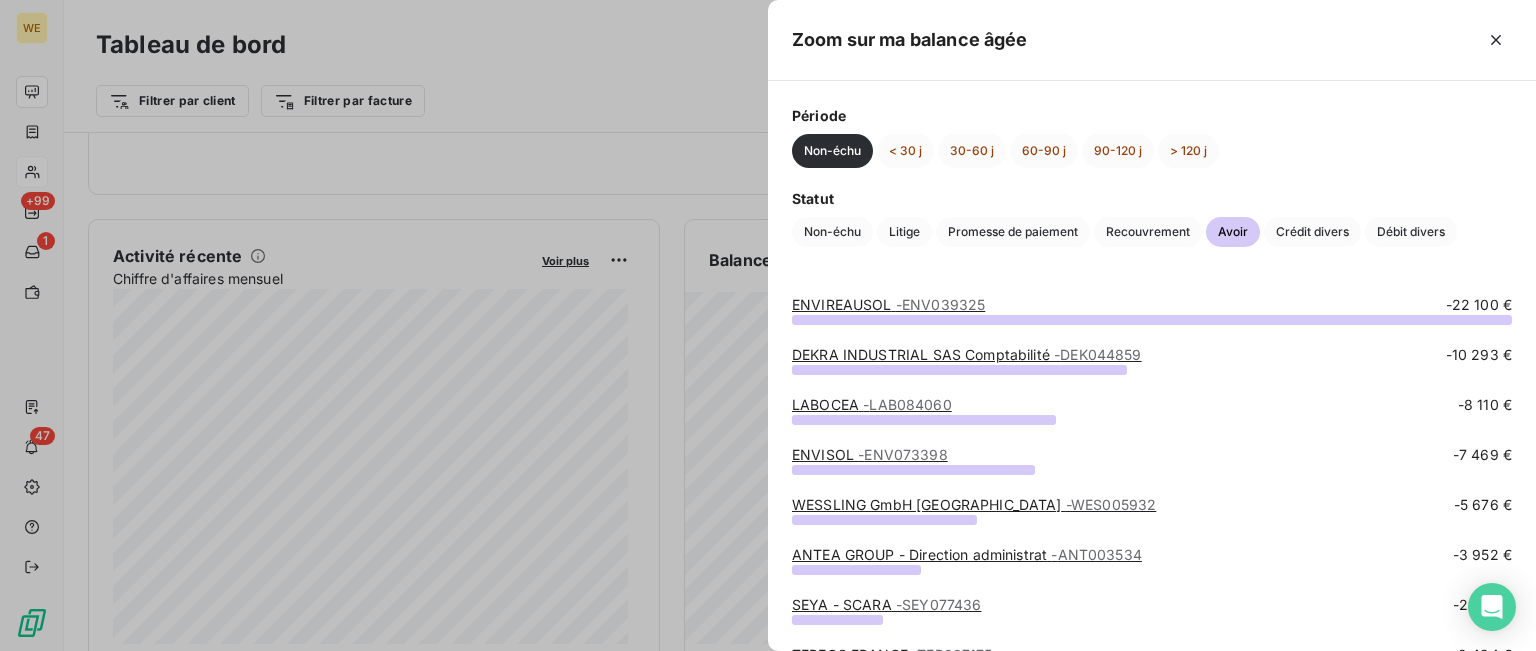 click on "ENVISOL   -  ENV073398" at bounding box center [870, 454] 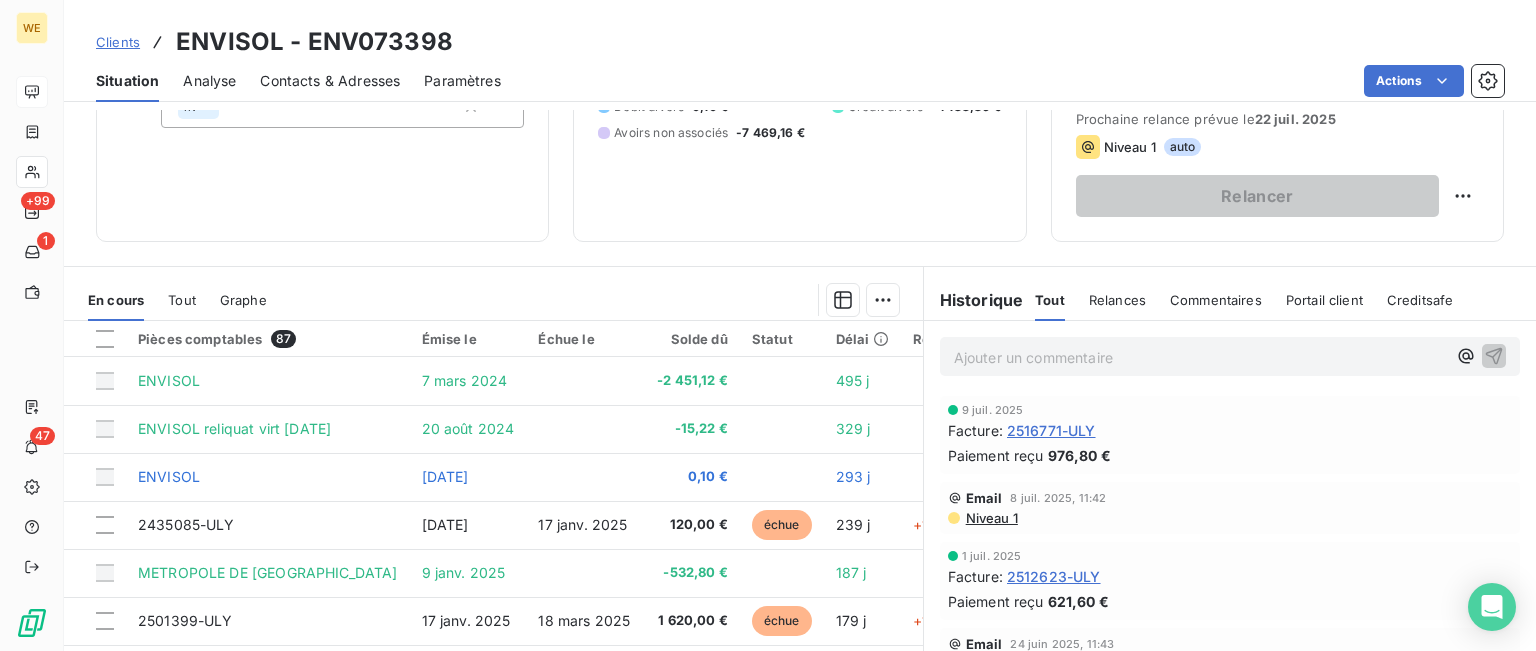 scroll, scrollTop: 394, scrollLeft: 0, axis: vertical 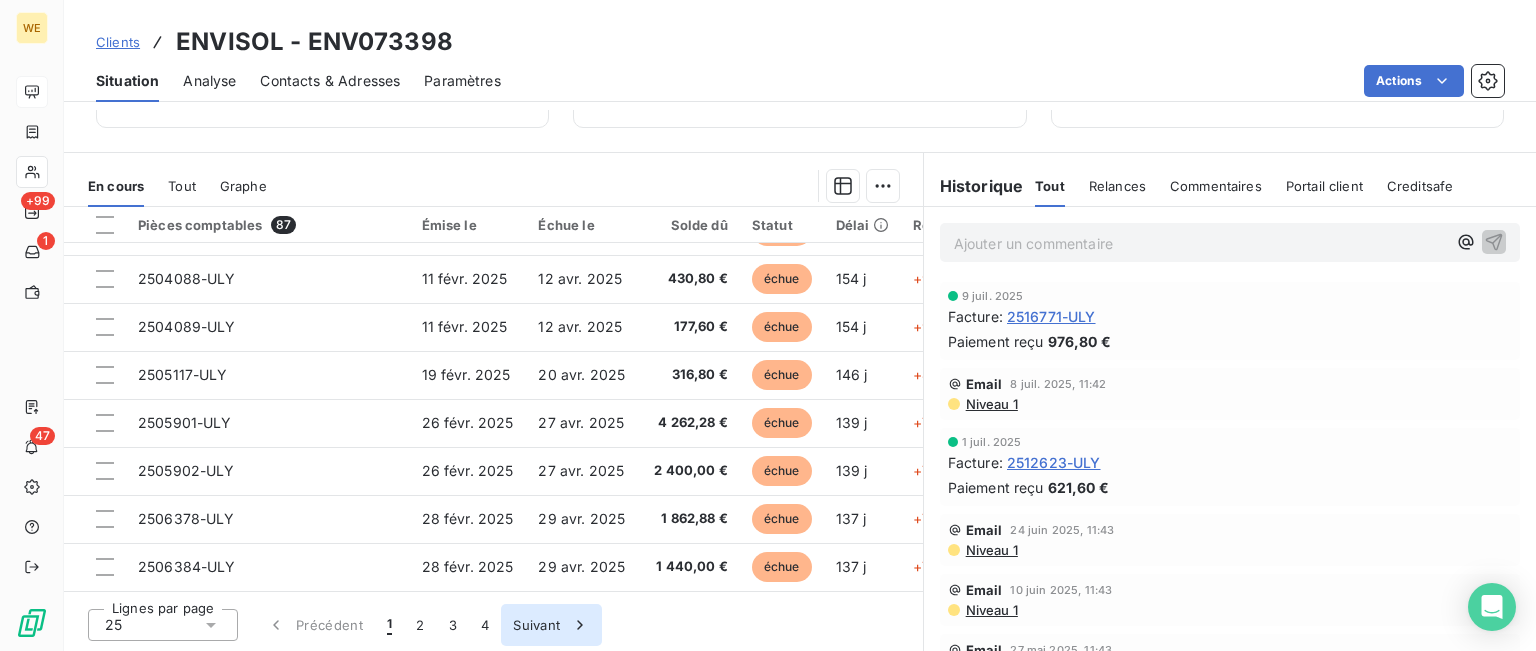 click on "Suivant" at bounding box center (551, 625) 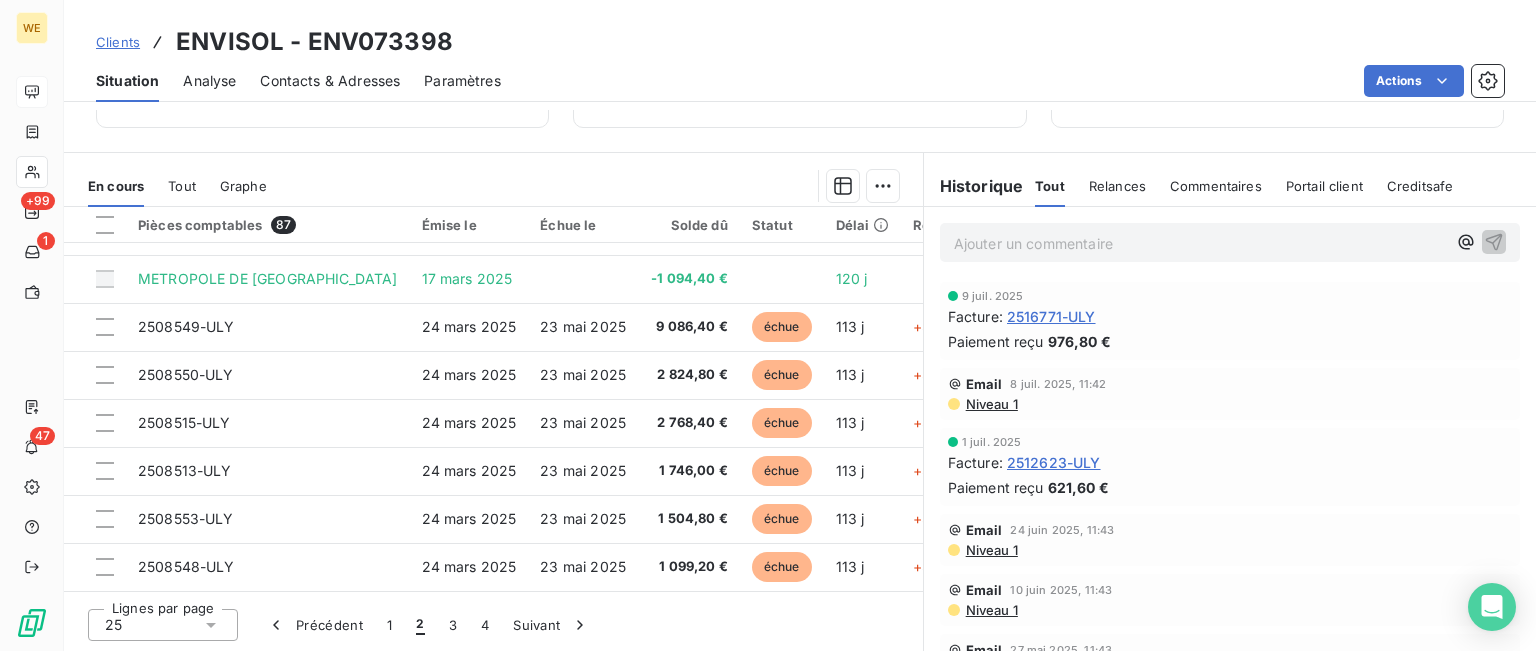 scroll, scrollTop: 400, scrollLeft: 0, axis: vertical 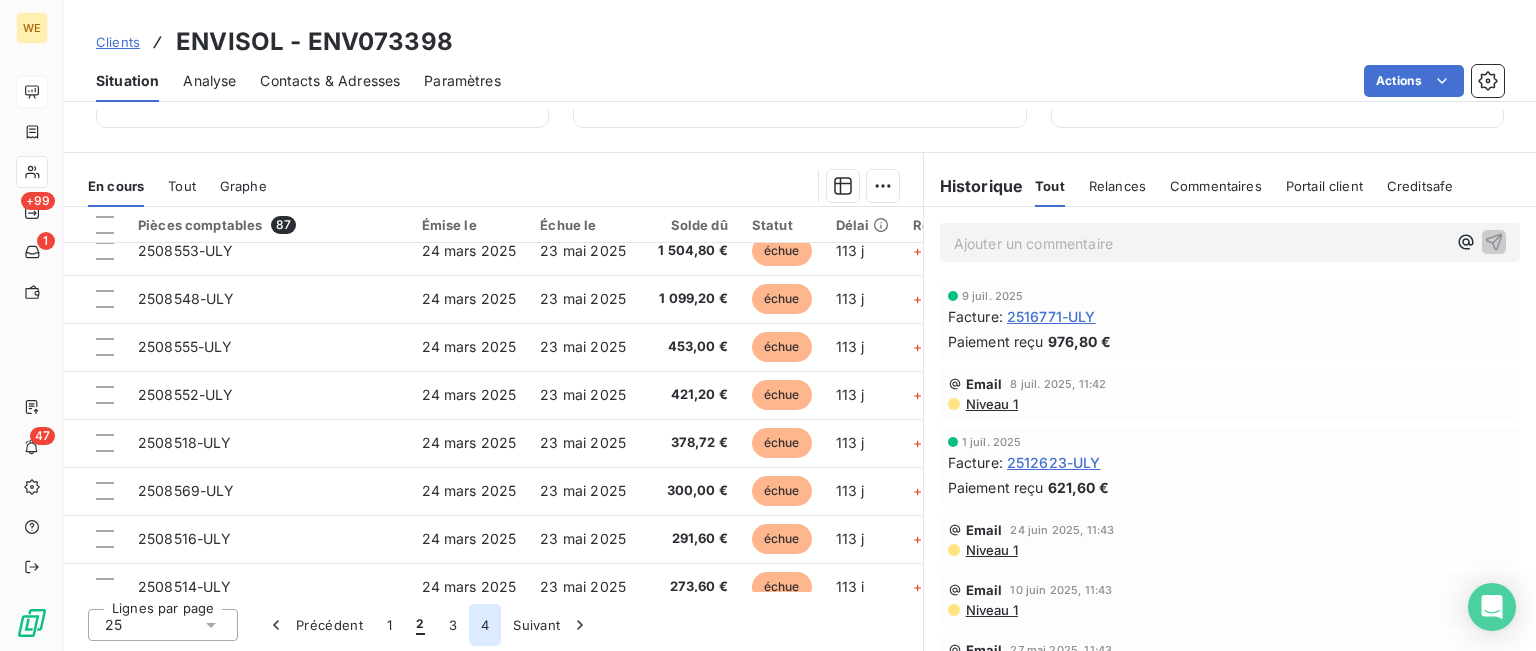 click on "4" at bounding box center [485, 625] 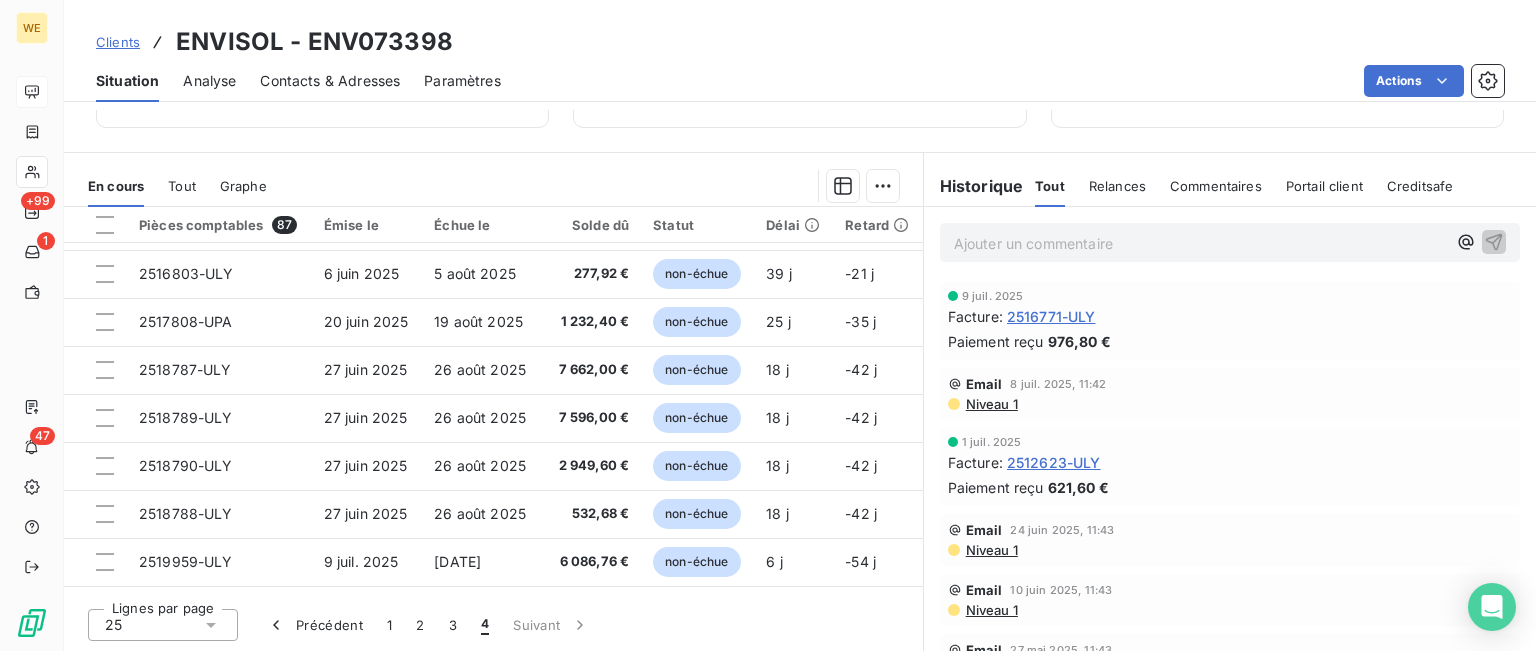 scroll, scrollTop: 227, scrollLeft: 0, axis: vertical 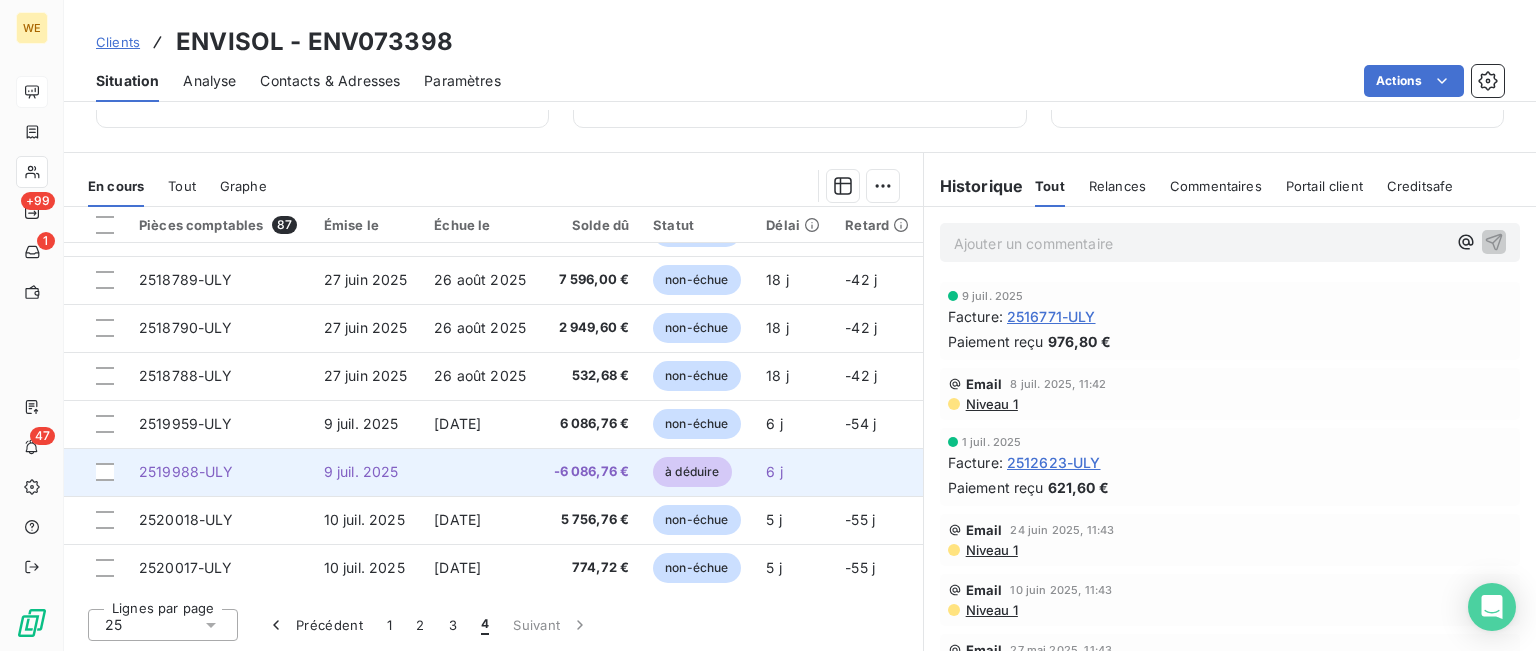 click on "2519988-ULY" at bounding box center [186, 471] 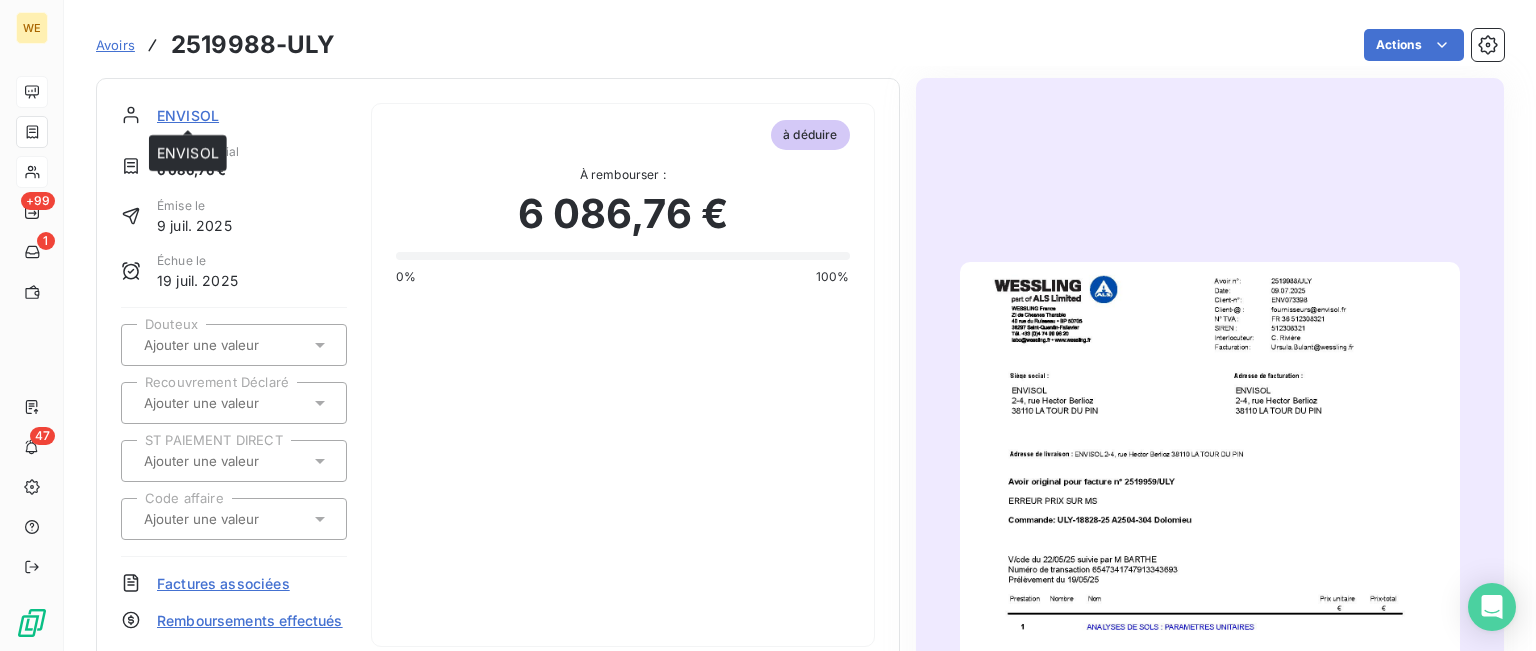 click on "ENVISOL" at bounding box center (188, 115) 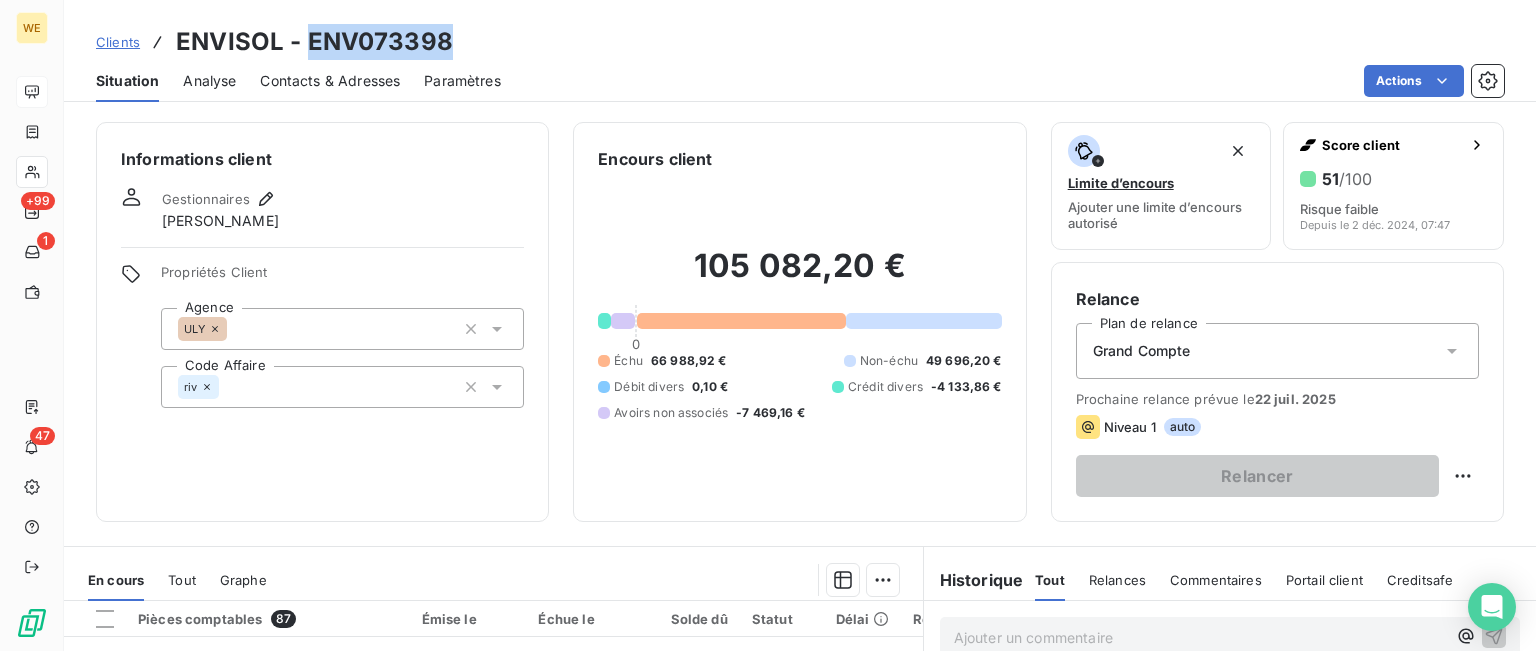 drag, startPoint x: 302, startPoint y: 46, endPoint x: 488, endPoint y: 46, distance: 186 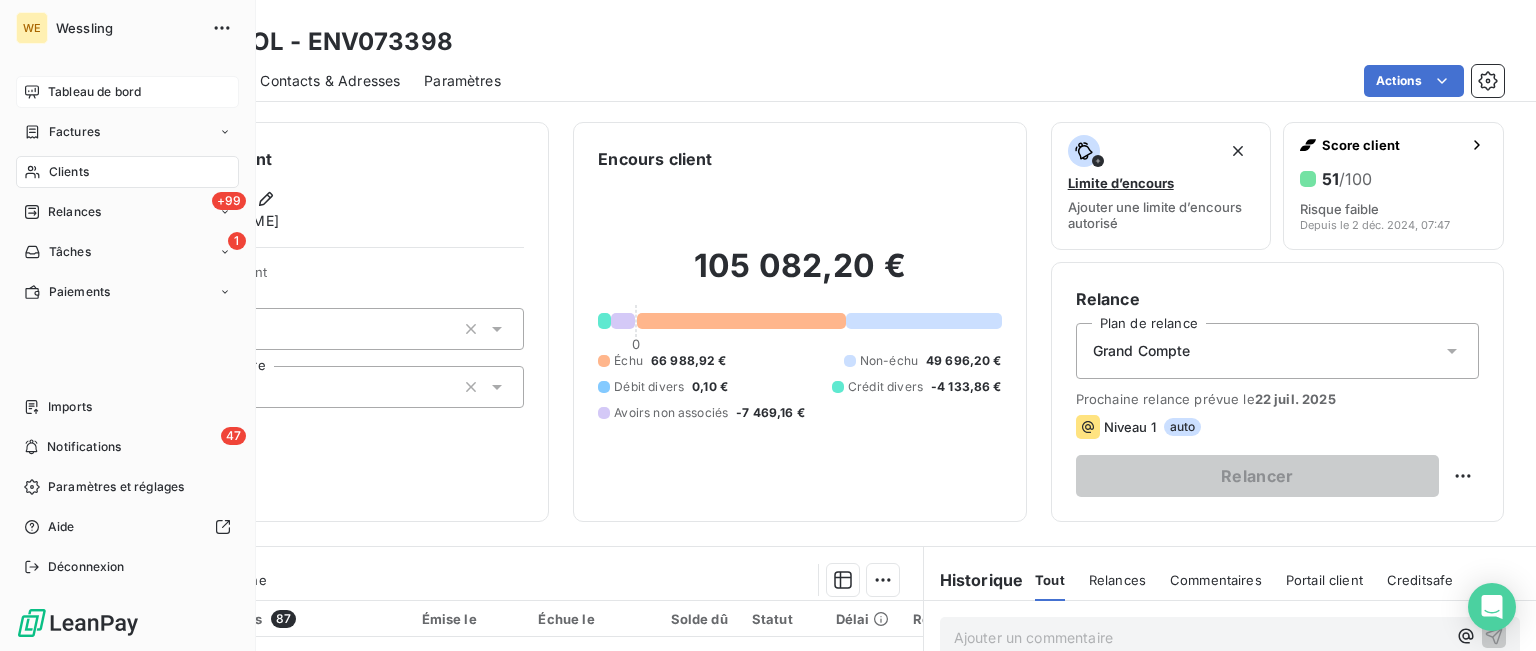 click on "Tableau de bord" at bounding box center [94, 92] 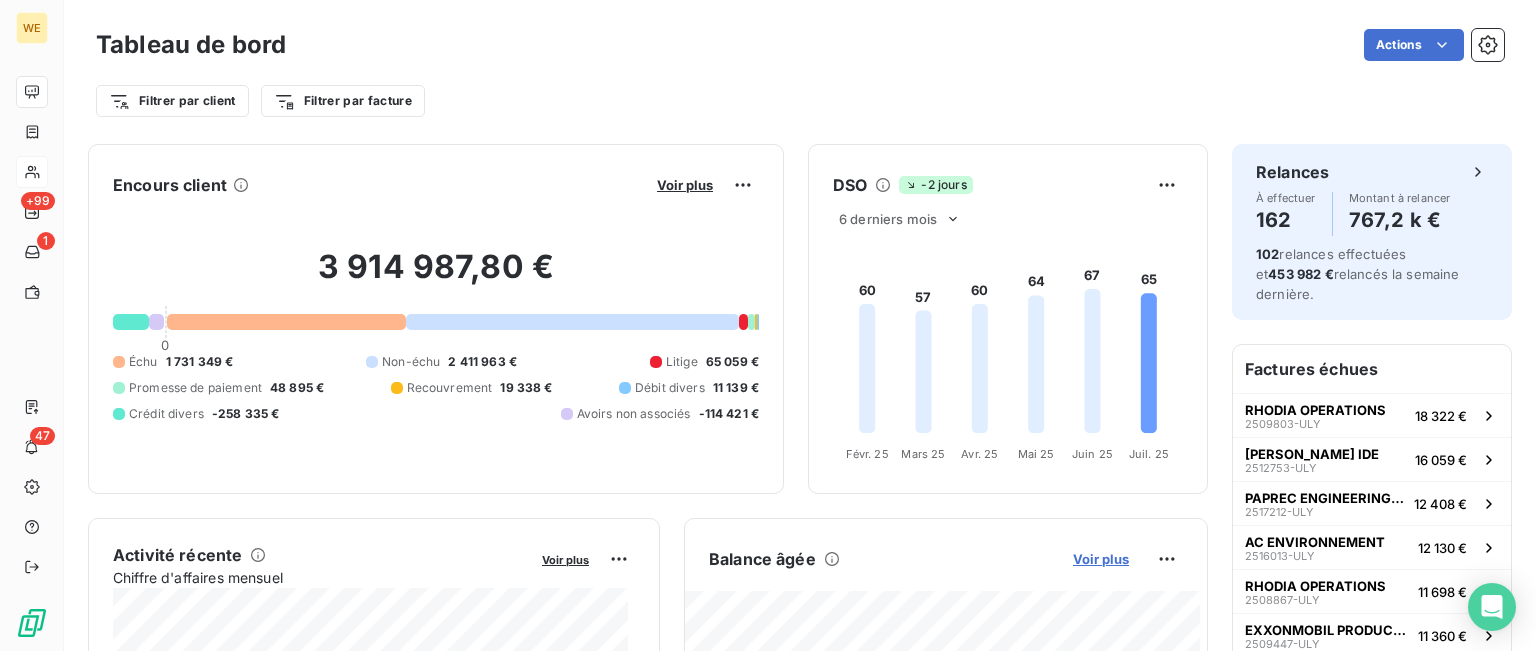 click on "Voir plus" at bounding box center [1101, 559] 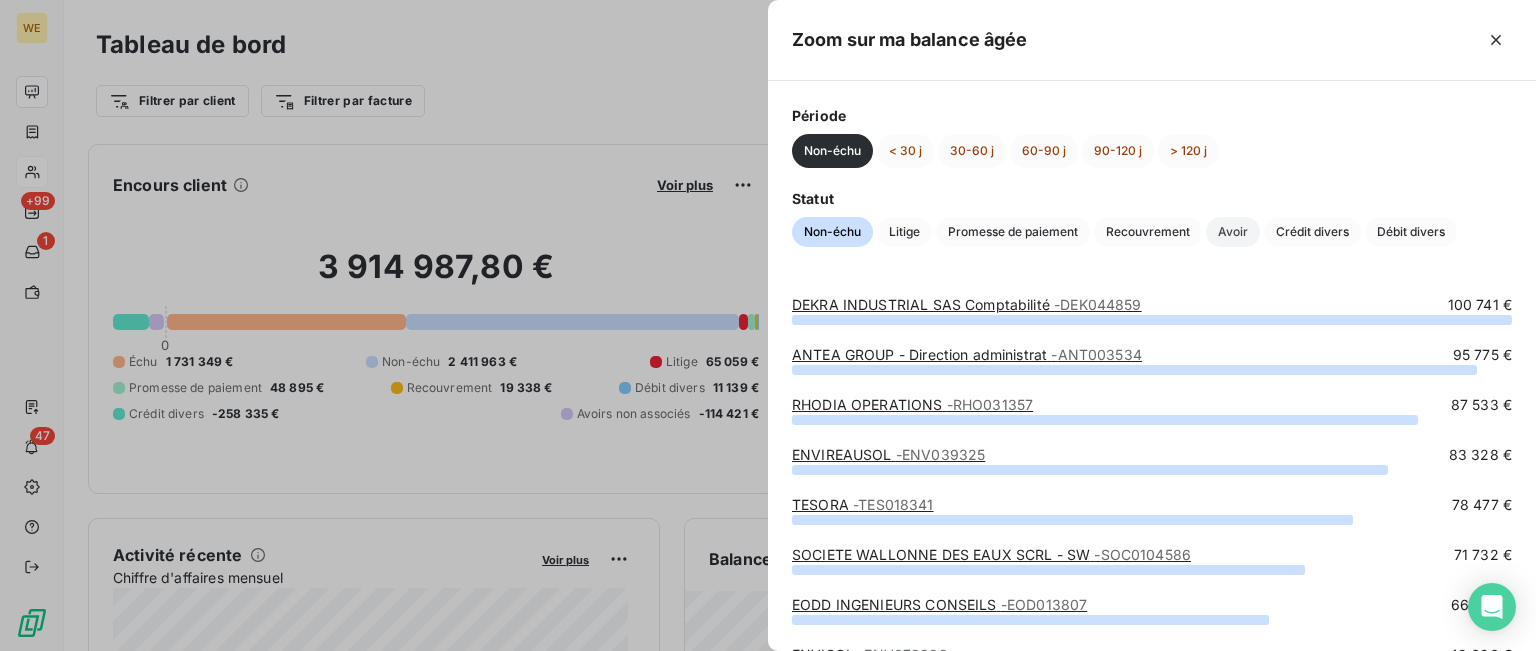 click on "Avoir" at bounding box center [1233, 232] 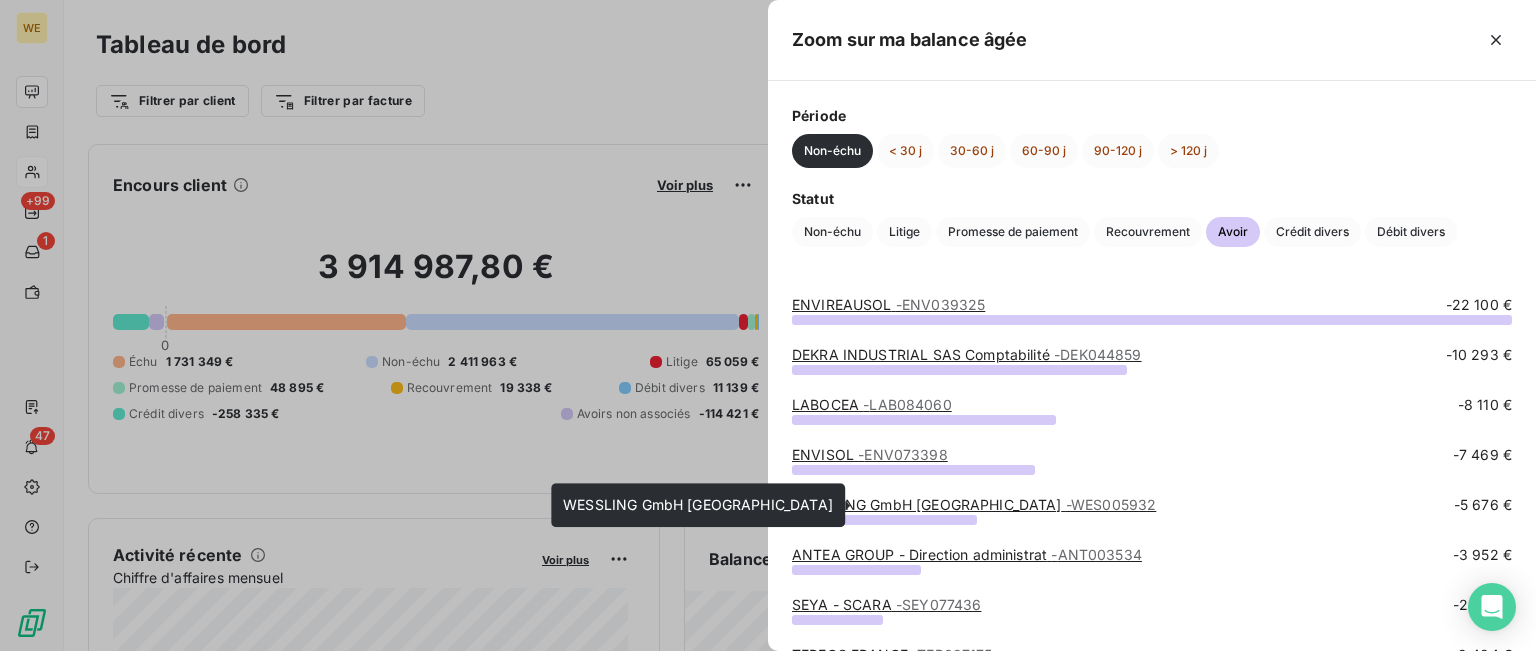 click on "WESSLING GmbH [GEOGRAPHIC_DATA]   -  WES005932" at bounding box center (974, 504) 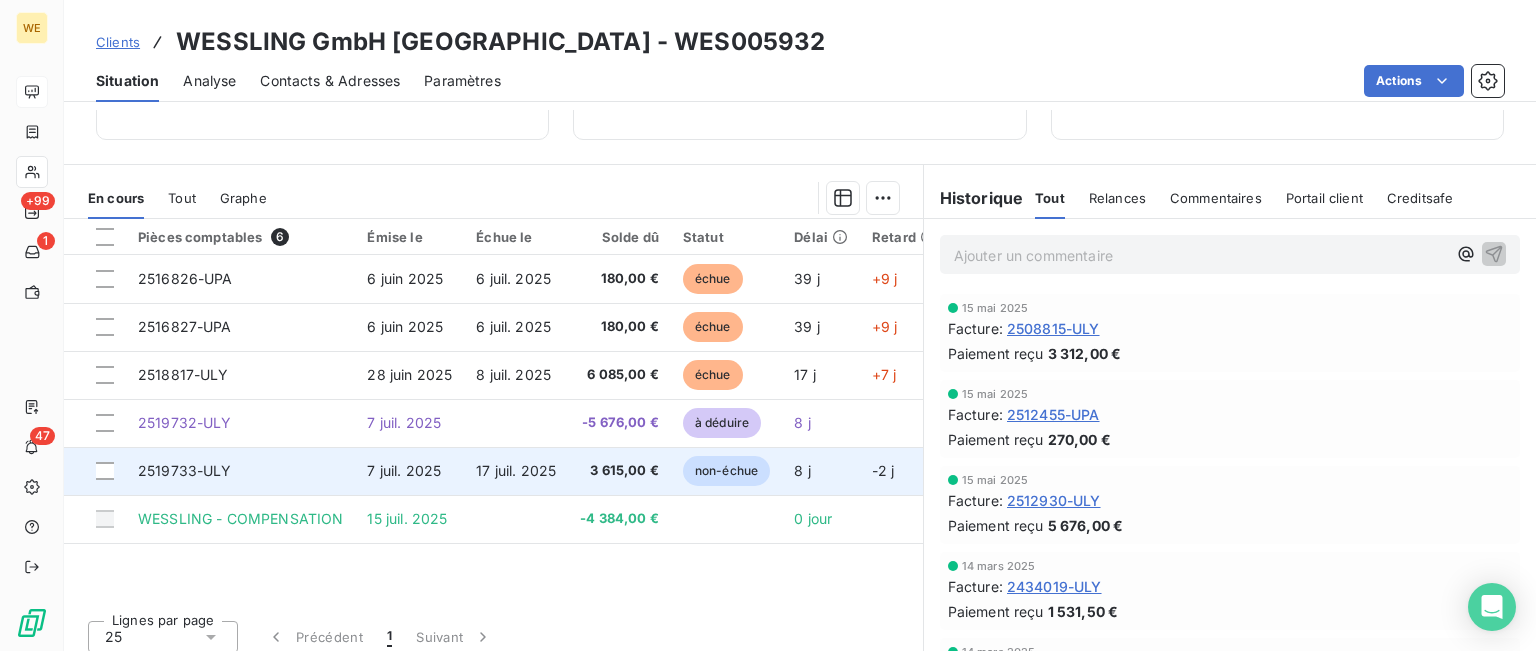 scroll, scrollTop: 333, scrollLeft: 0, axis: vertical 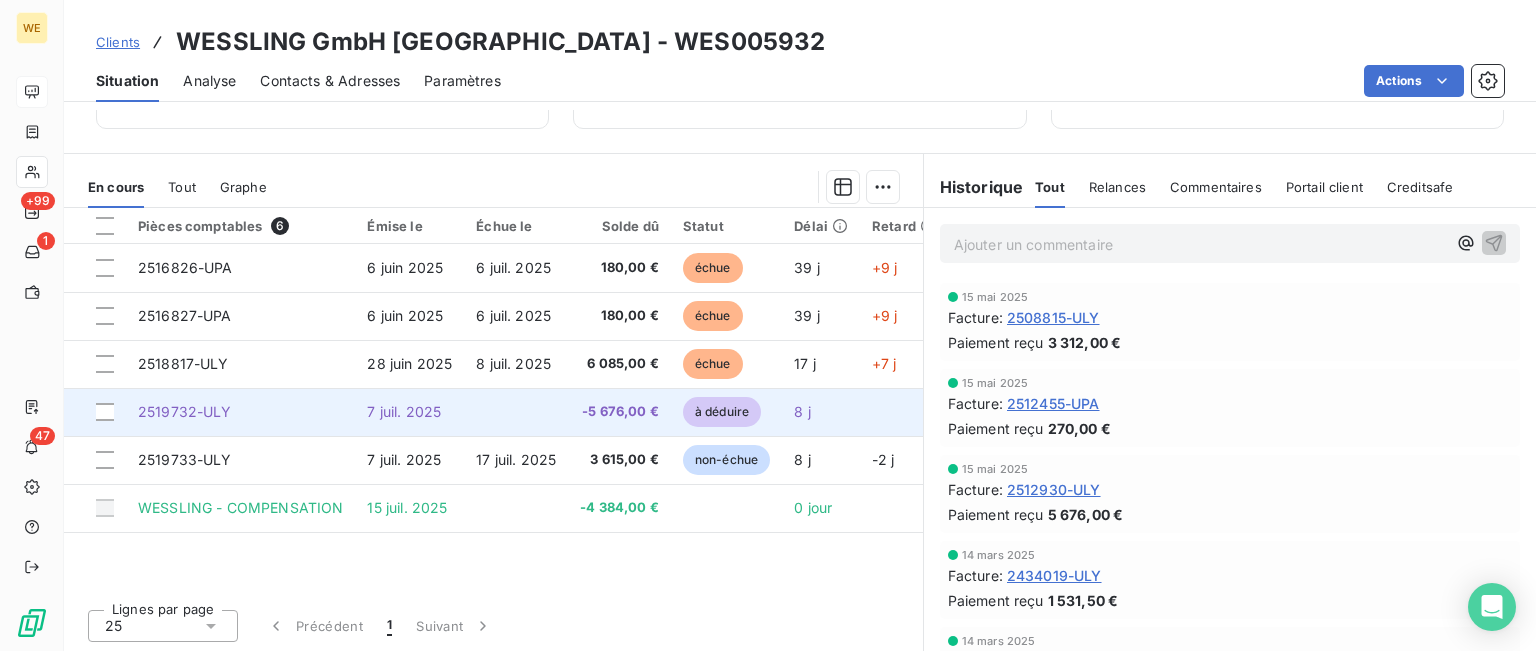 click on "2519732-ULY" at bounding box center [185, 411] 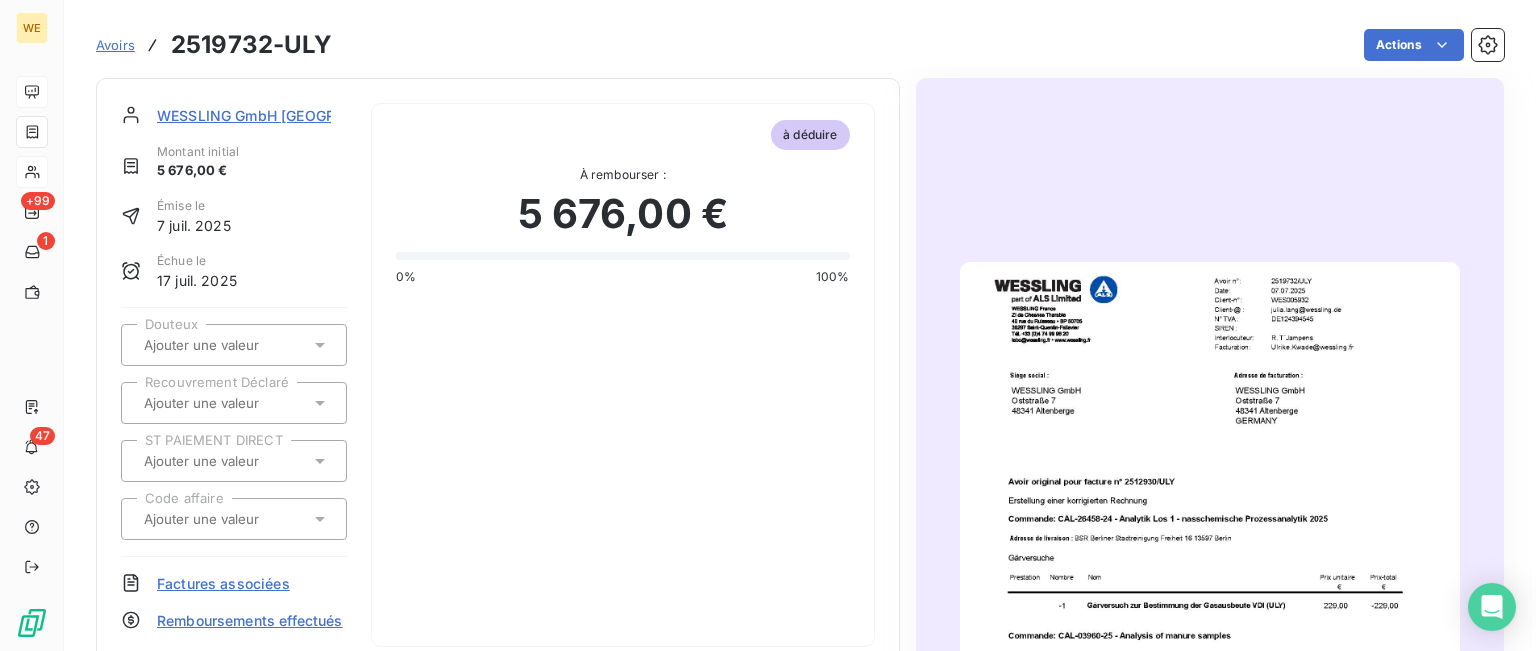 click at bounding box center [1210, 615] 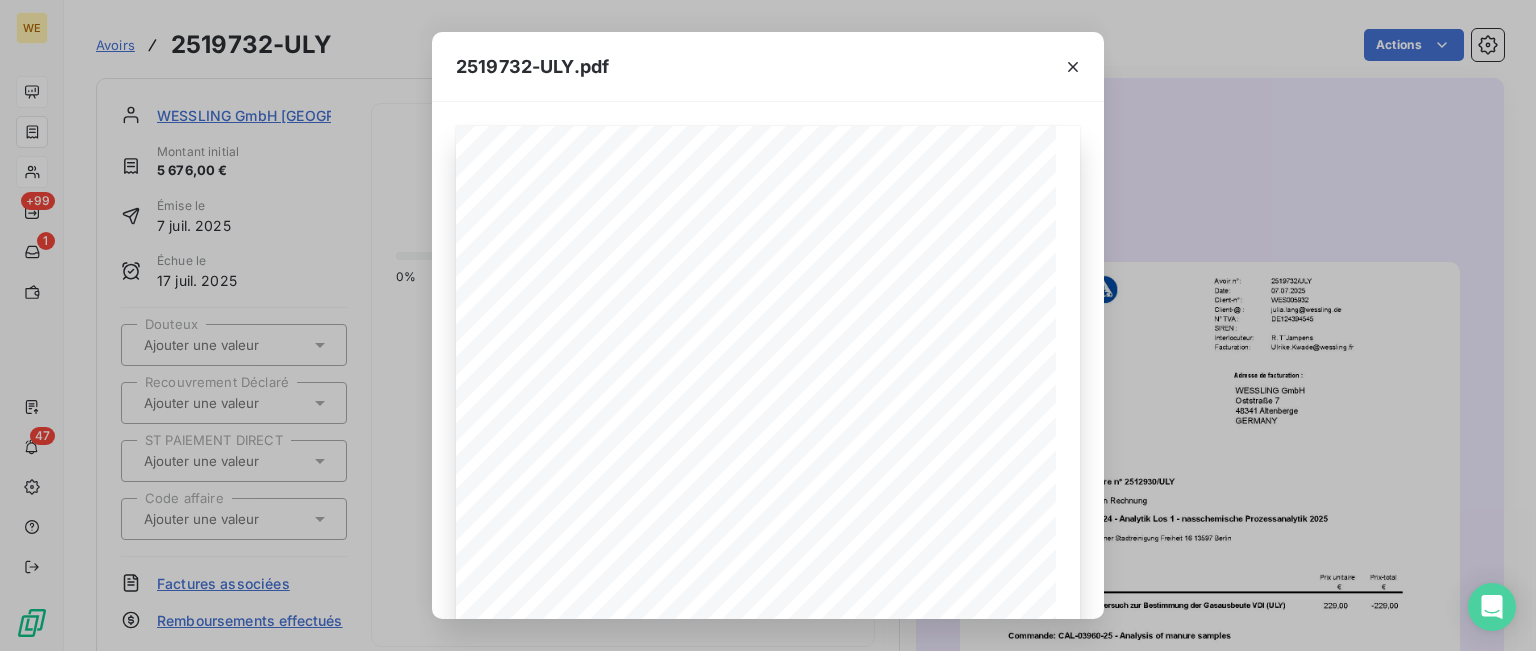 click on "2519732-[GEOGRAPHIC_DATA]pdf 2519732/ULY Avoir n°: [DATE] Date: Client-n°:   WES005932 [PERSON_NAME][EMAIL_ADDRESS][DOMAIN_NAME] Client-@ : N° TVA :   DE124394545 SIREN : R. T ́Jampens Interlocuteur: Facturation:   [PERSON_NAME][EMAIL_ADDRESS][DOMAIN_NAME] Page 1 de 3 Siège social :   Adresse de facturation : WESSLING GmbH [STREET_ADDRESS] WESSLING GmbH [STREET_ADDRESS] Avoir original pour facture n° 2512930/ULY Erstellung einer korrigierten Rechnung Commande: CAL-26458-24 - Analytik Los 1 - nasschemische Prozessanalytik 2025 BSR Berliner Stadtreinigung [STREET_ADDRESS] Adresse de livraison : Gärversuche Prix unitaire Nombre   Nom Prestation   Prix-total € € Gärversuch zur Bestimmung der Gasausbeute VDI (ULY)   229,00 -1   -229,00 Commande: CAL-03960-25 - Analysis of manure samples Agrofirma [PERSON_NAME] LV-3730 Tervetes pag. Adresse de livraison : Gärversuche Prix unitaire Nombre   Nom Prestation   Prix-total € € Determination of gas yield VDI test   1 603,00 -1   -1 603,00 Gärversuche" at bounding box center (768, 325) 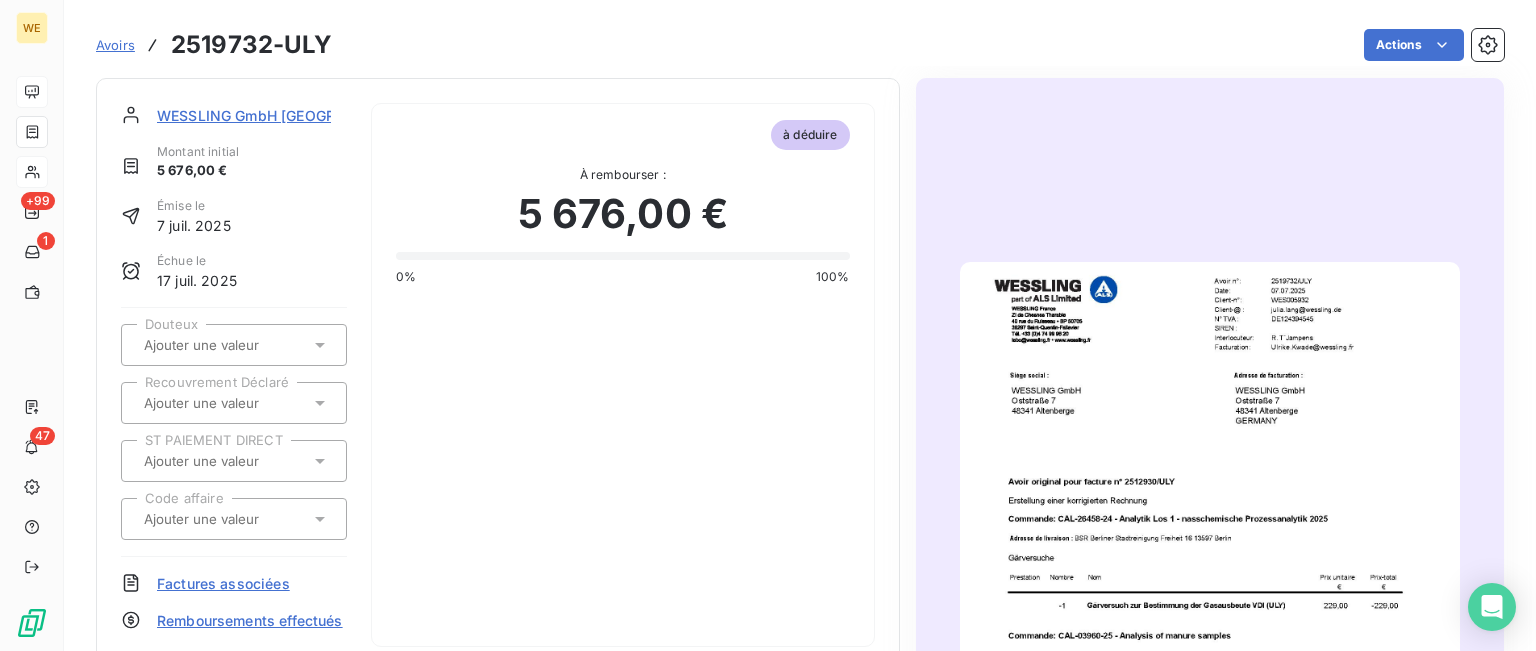 click on "WESSLING GmbH [GEOGRAPHIC_DATA]" at bounding box center [291, 115] 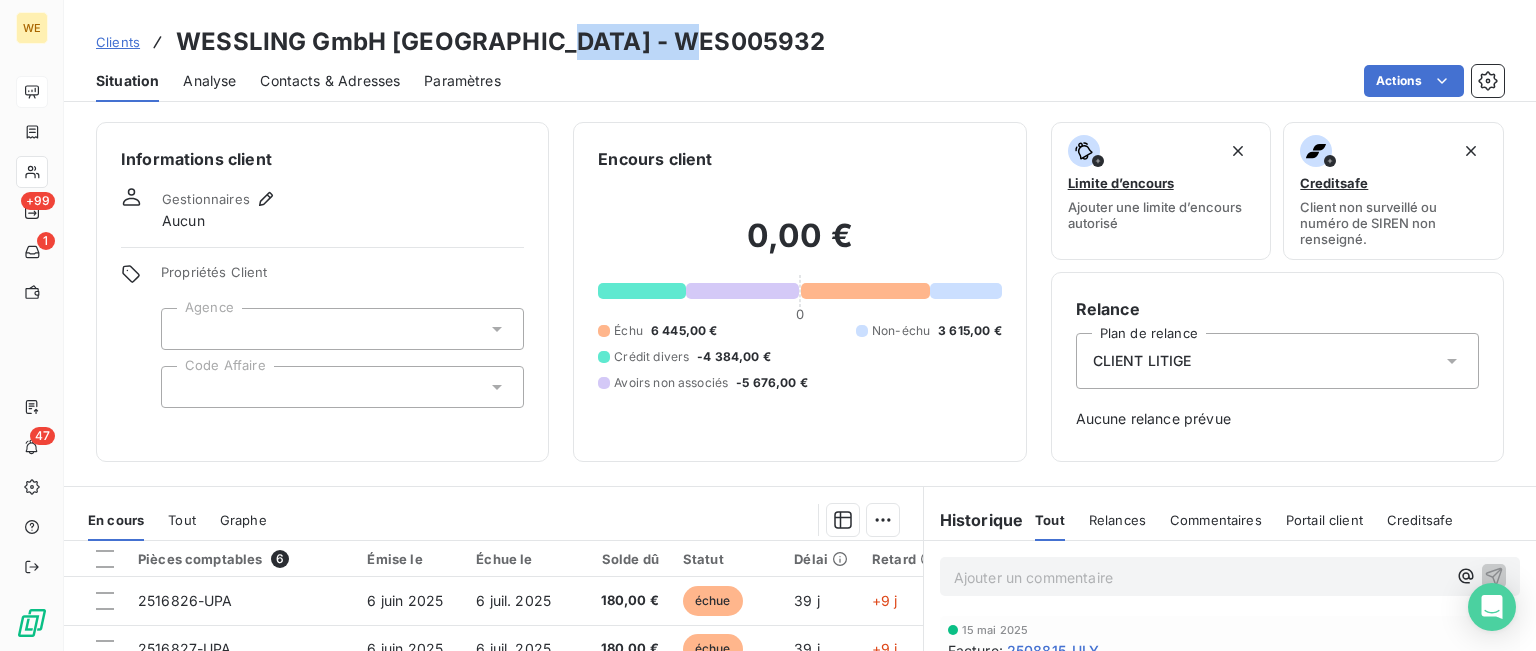 drag, startPoint x: 556, startPoint y: 42, endPoint x: 715, endPoint y: 45, distance: 159.0283 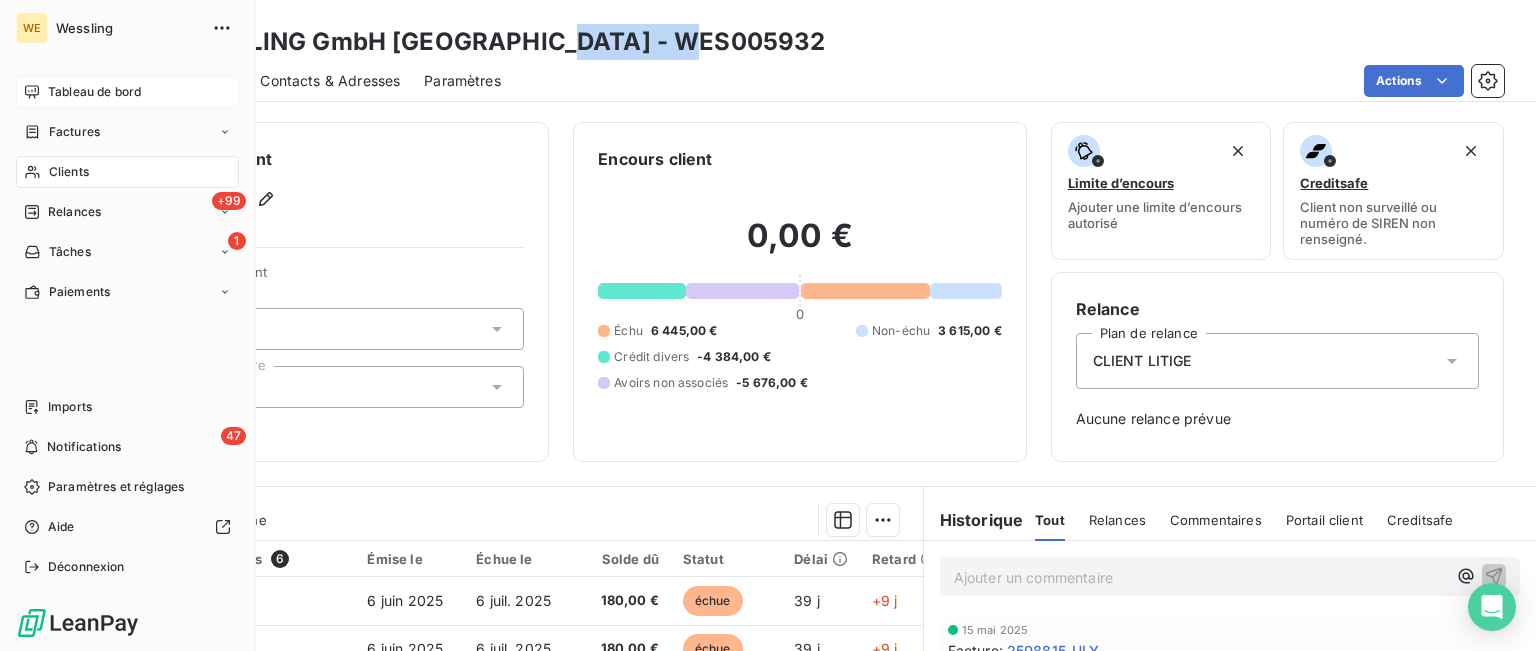 click on "Tableau de bord" at bounding box center (94, 92) 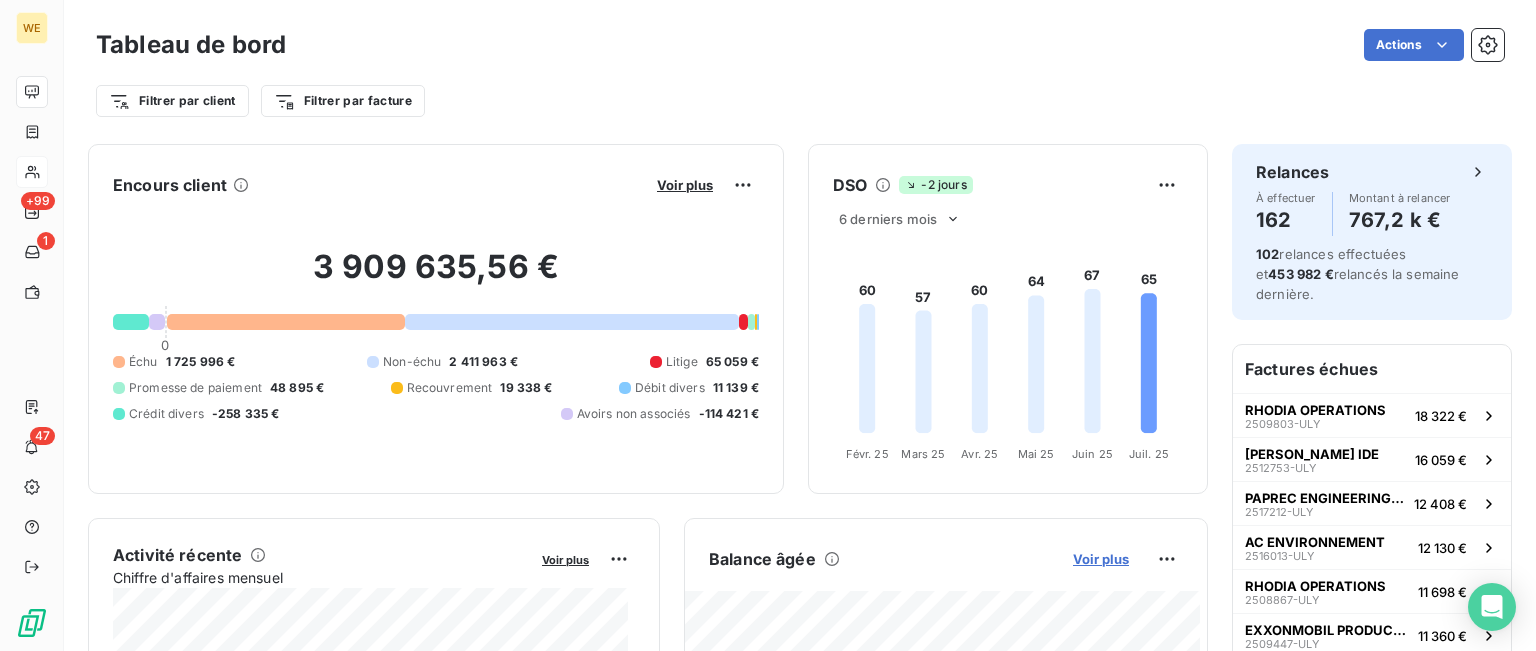 click on "Voir plus" at bounding box center [1101, 559] 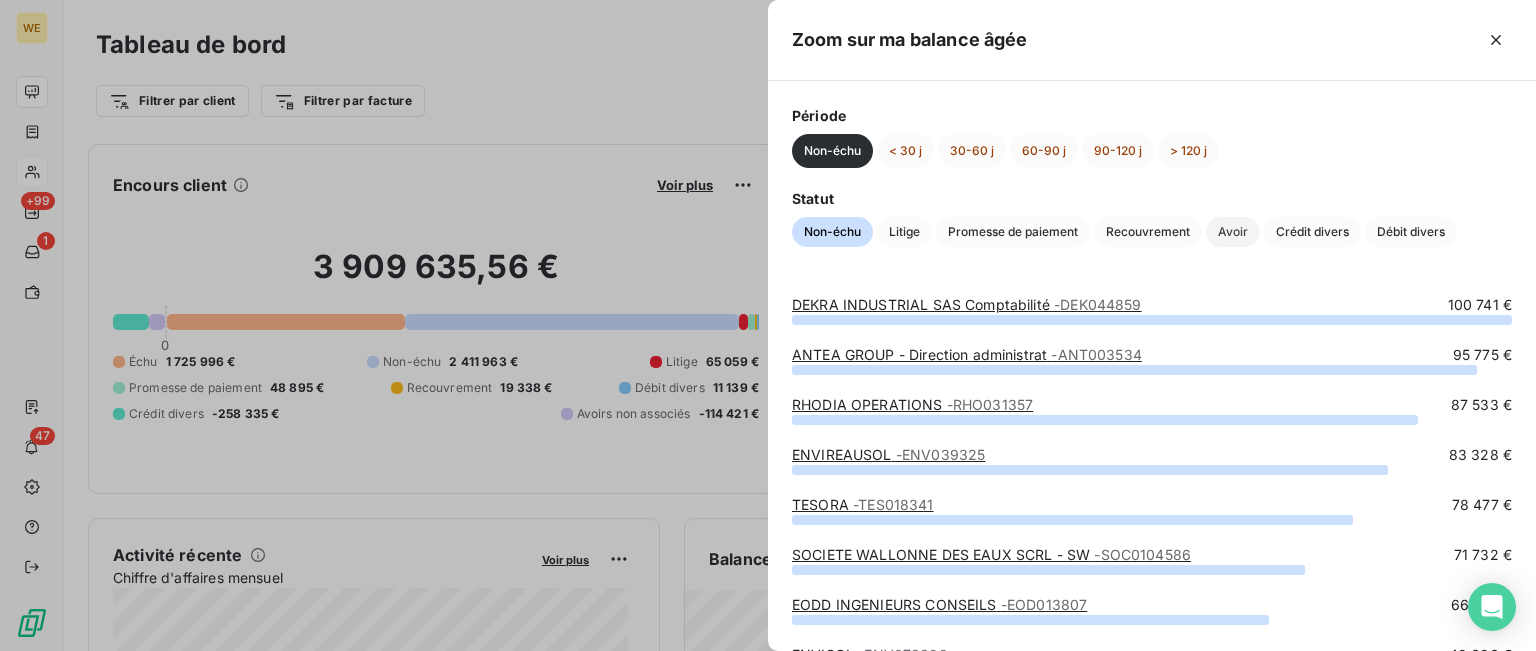 click on "Avoir" at bounding box center (1233, 232) 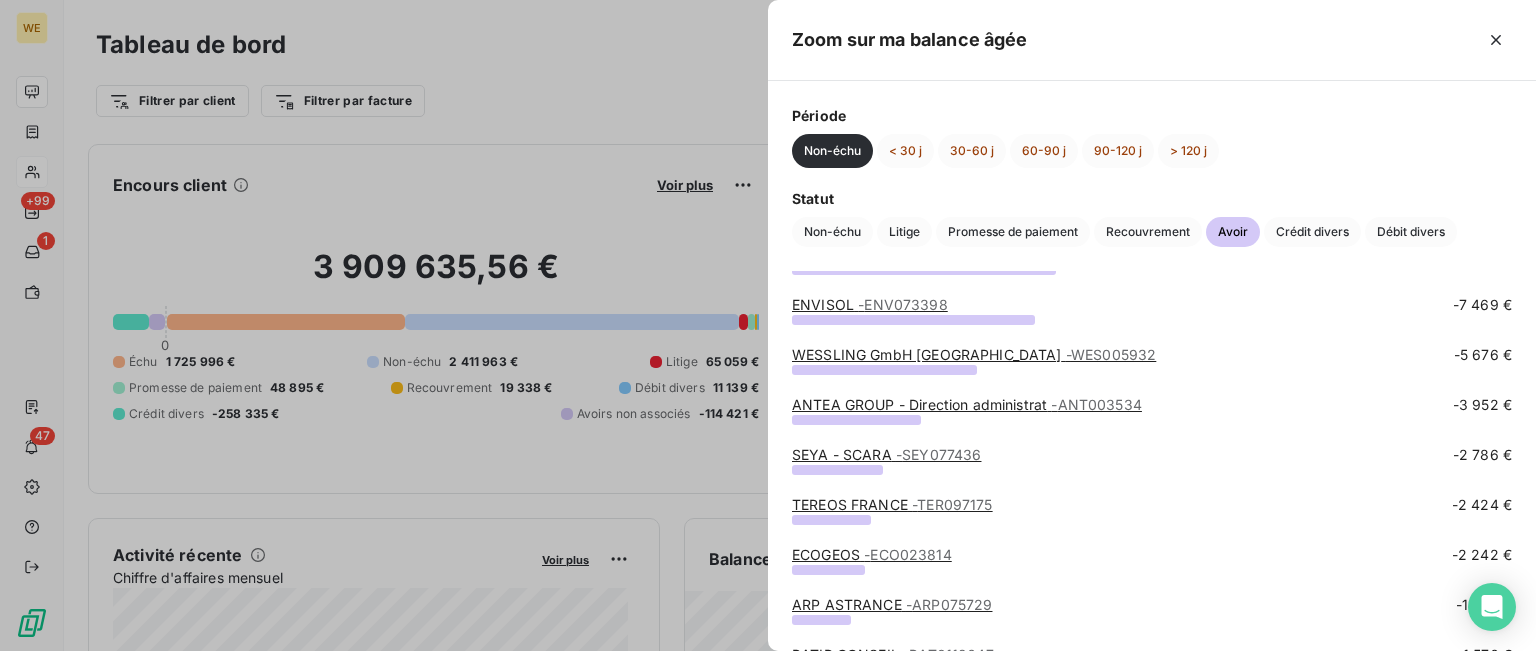 scroll, scrollTop: 200, scrollLeft: 0, axis: vertical 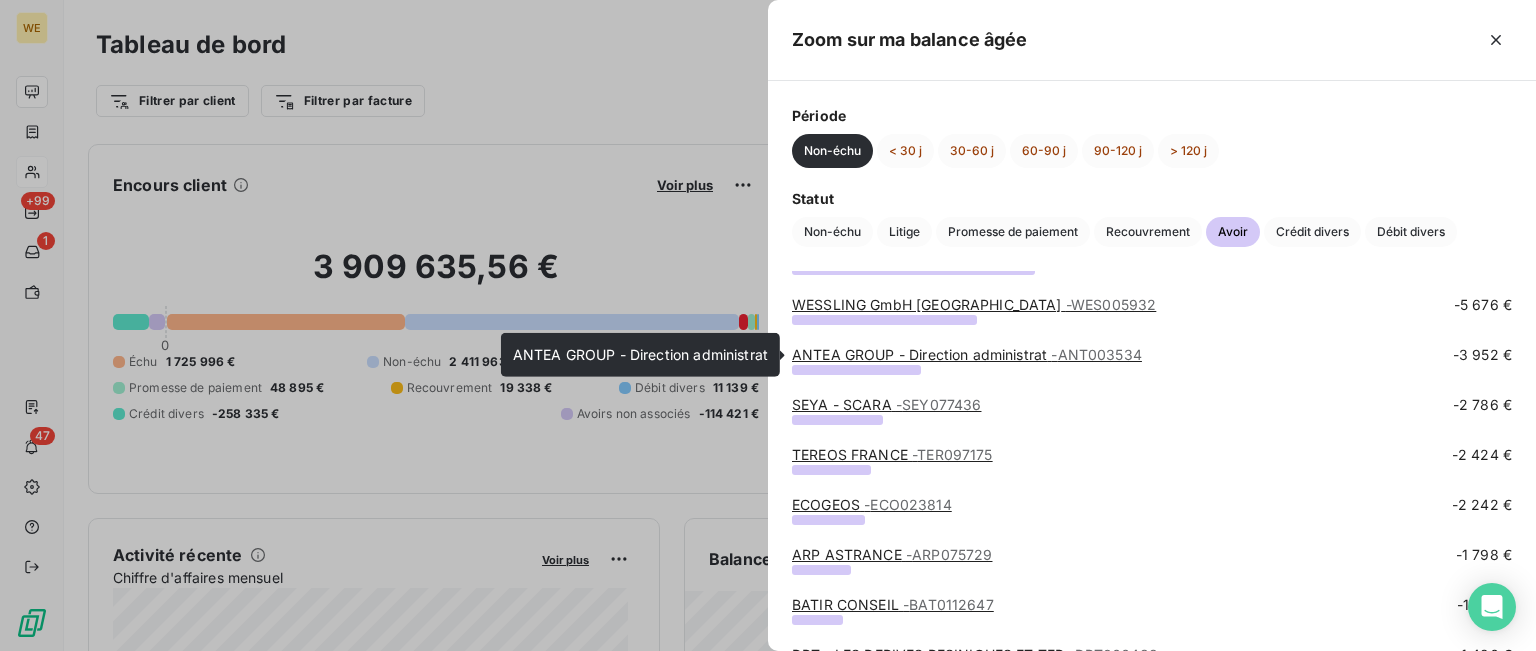 click on "ANTEA GROUP - Direction administrat   -  ANT003534" at bounding box center (967, 354) 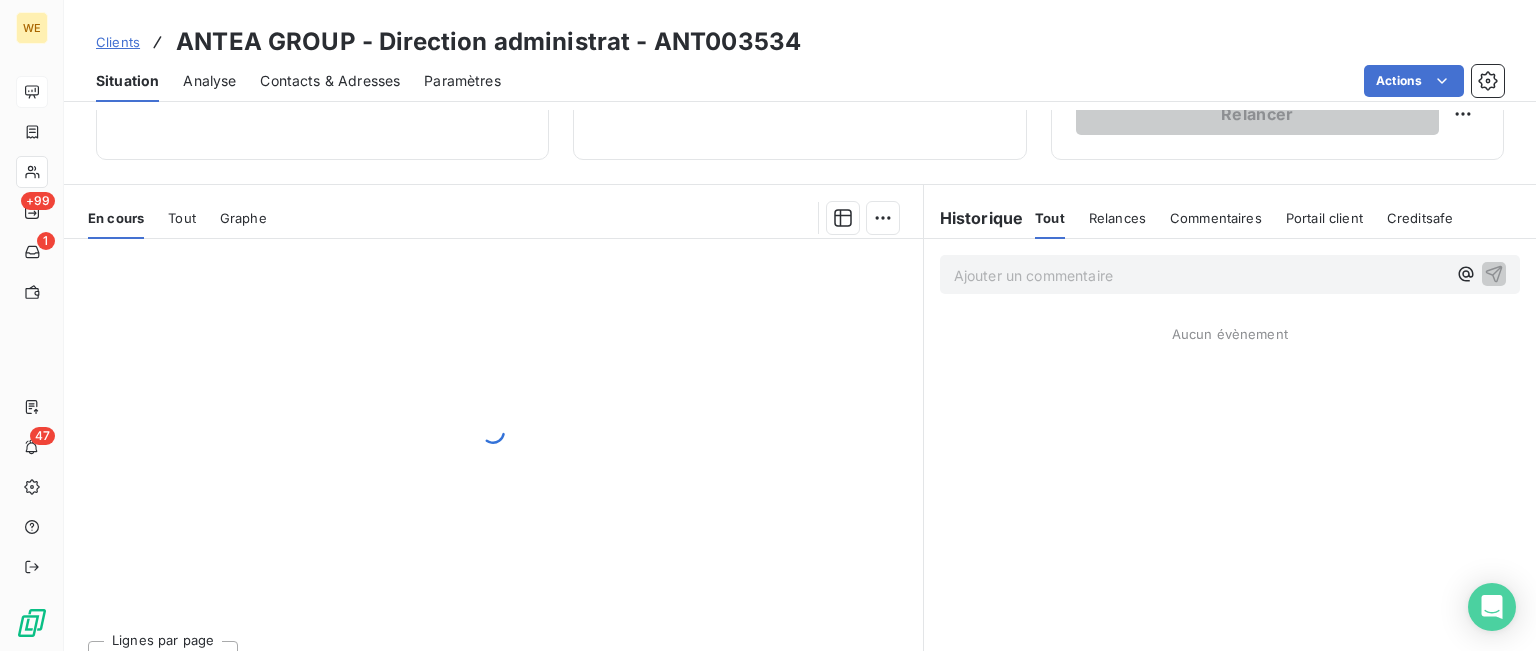 scroll, scrollTop: 394, scrollLeft: 0, axis: vertical 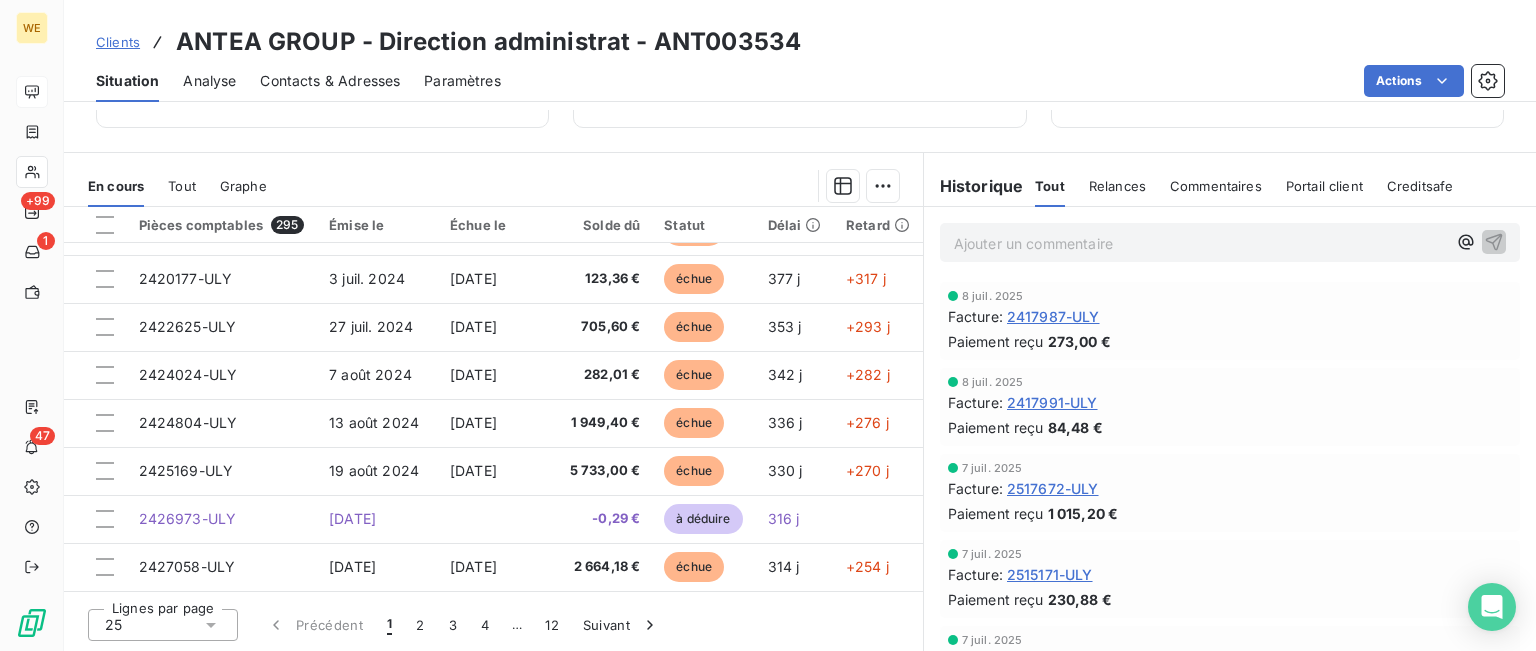 click on "Suivant" at bounding box center (621, 625) 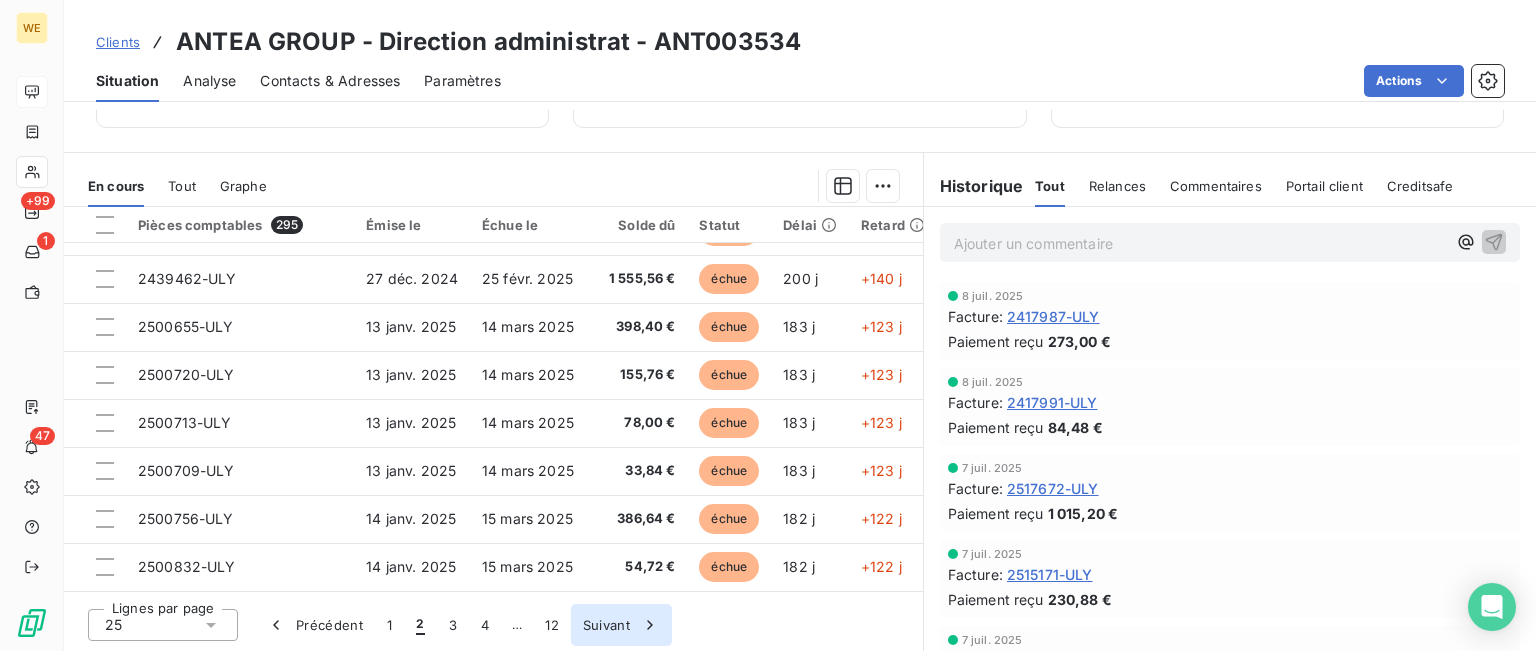 scroll, scrollTop: 859, scrollLeft: 0, axis: vertical 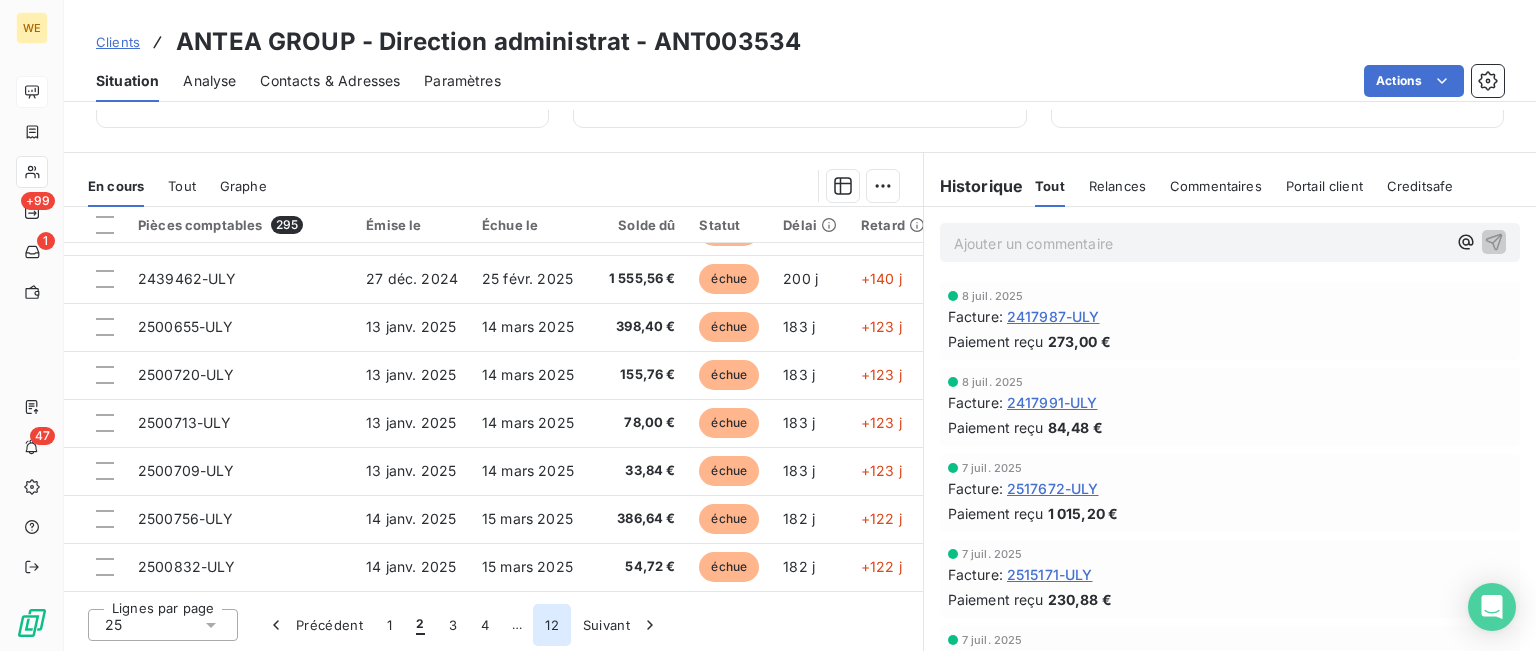 click on "12" at bounding box center [552, 625] 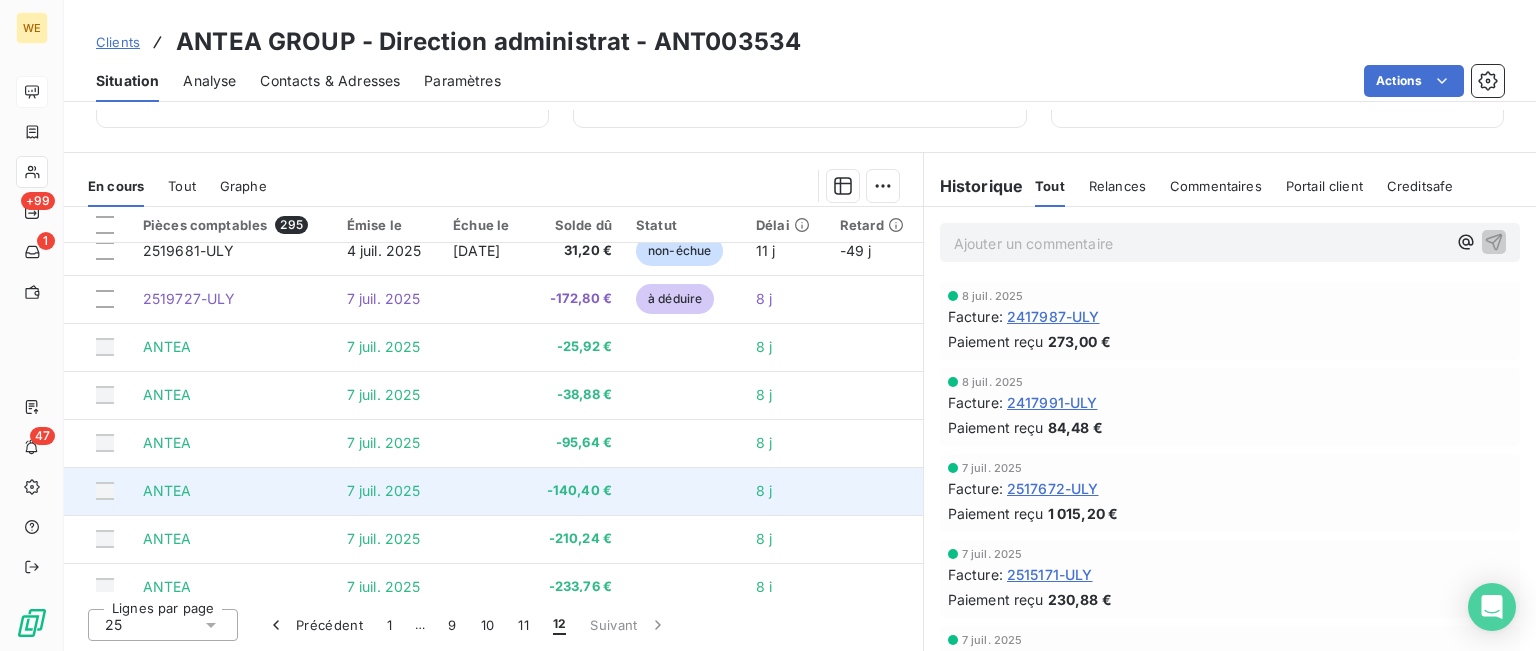 scroll, scrollTop: 300, scrollLeft: 0, axis: vertical 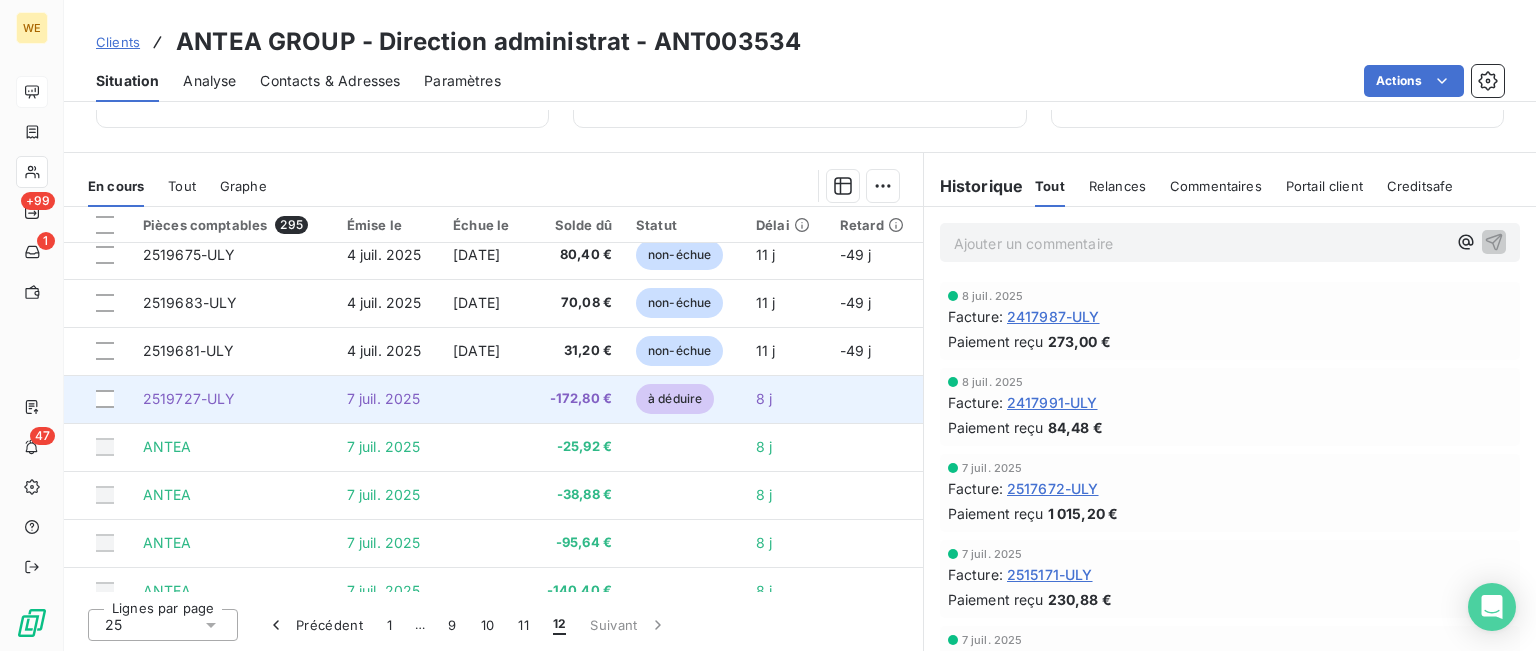 click on "2519727-ULY" at bounding box center (189, 398) 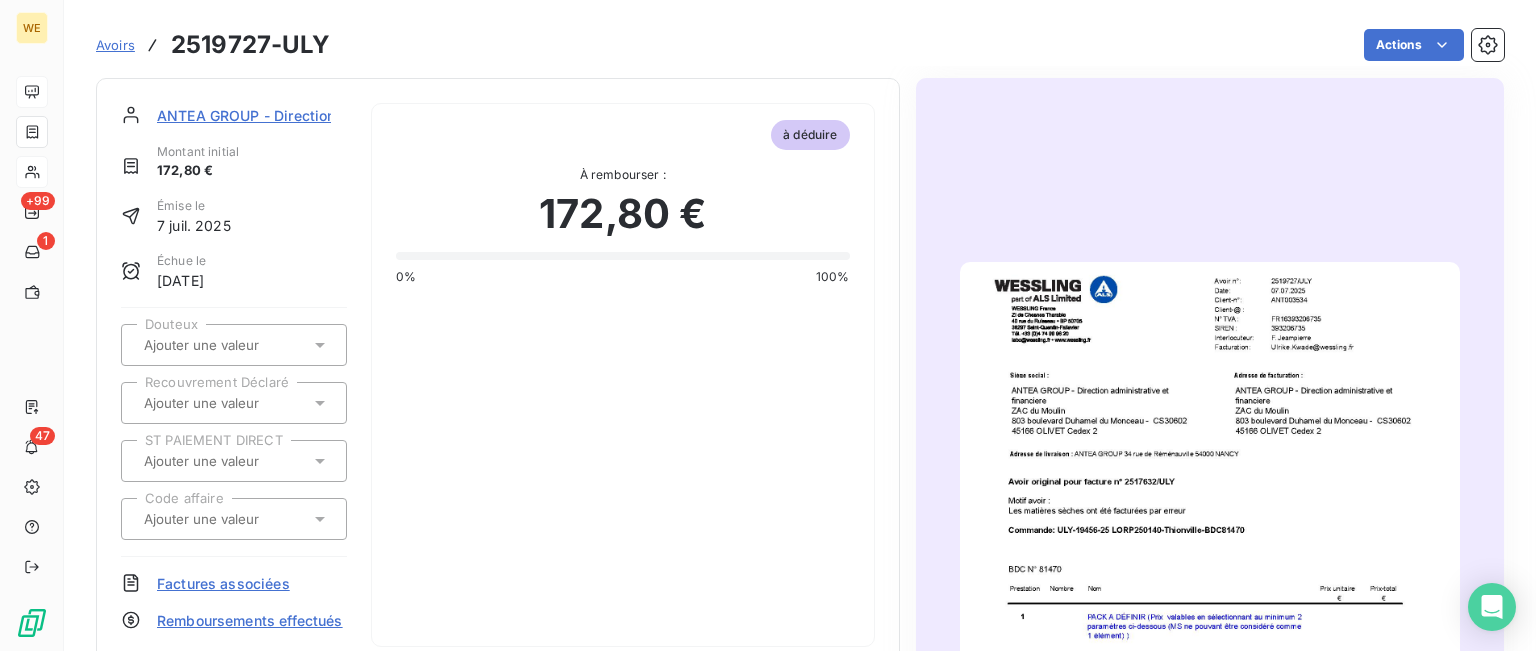 click at bounding box center [1210, 615] 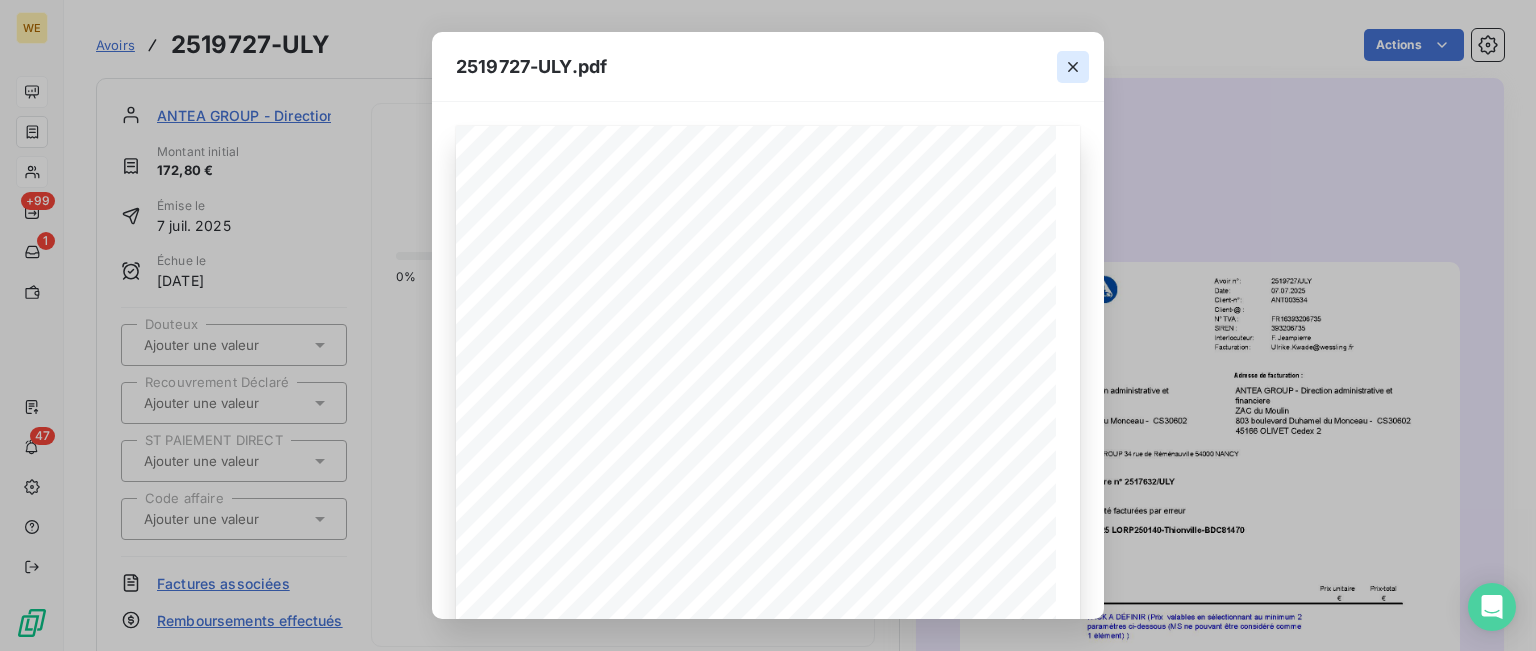 click 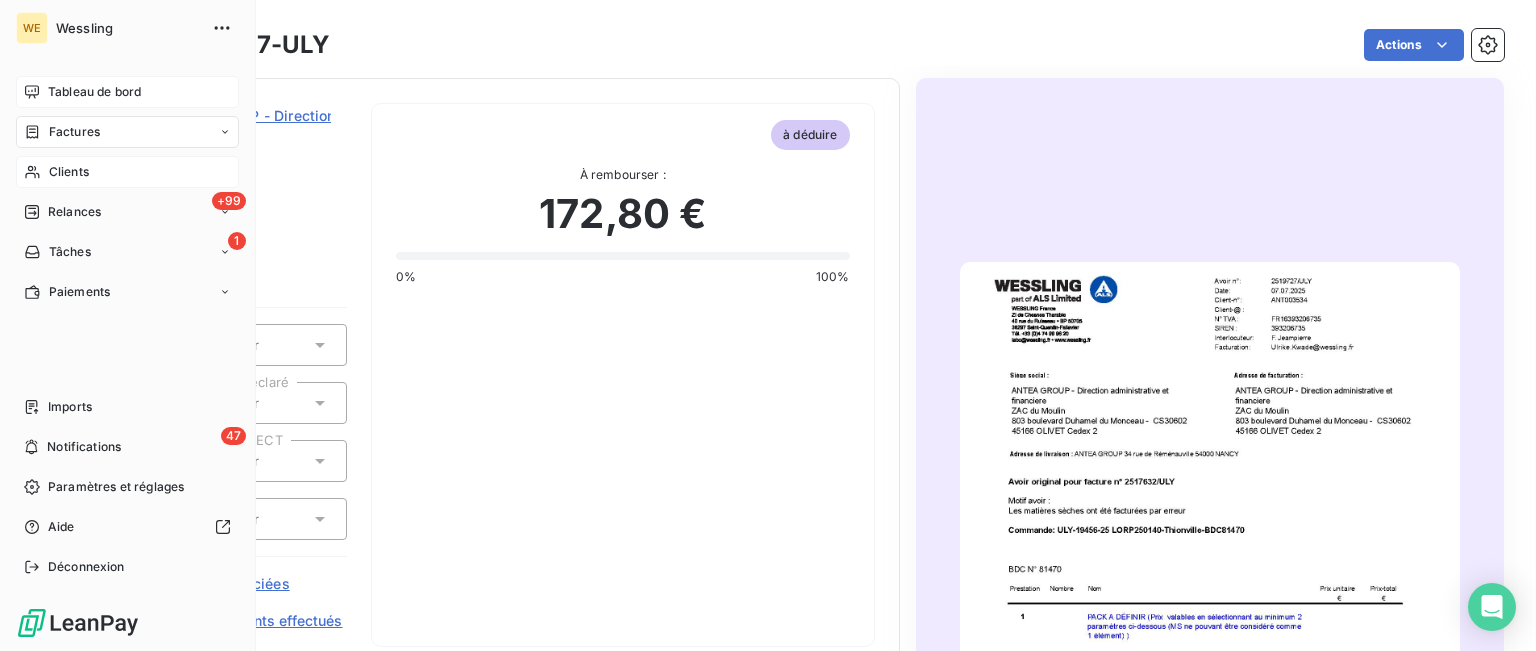 click on "Tableau de bord" at bounding box center [94, 92] 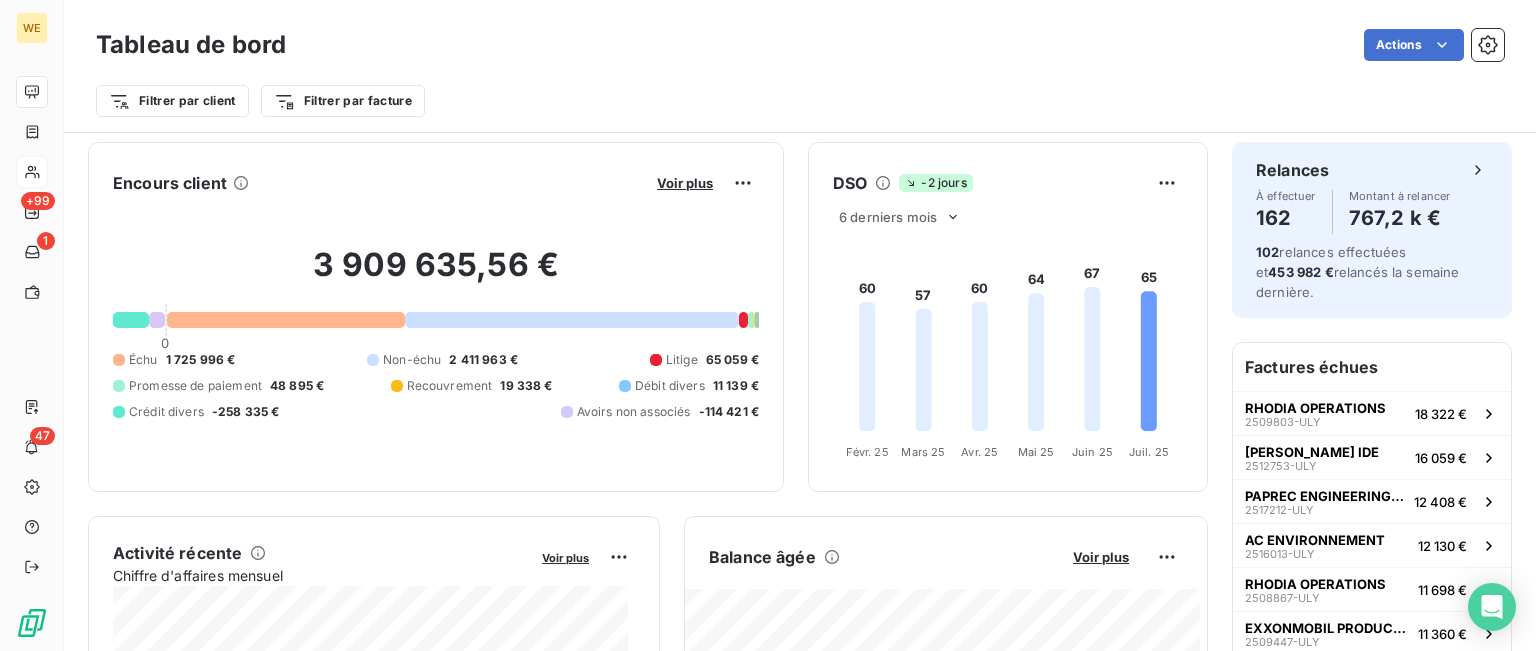 scroll, scrollTop: 0, scrollLeft: 0, axis: both 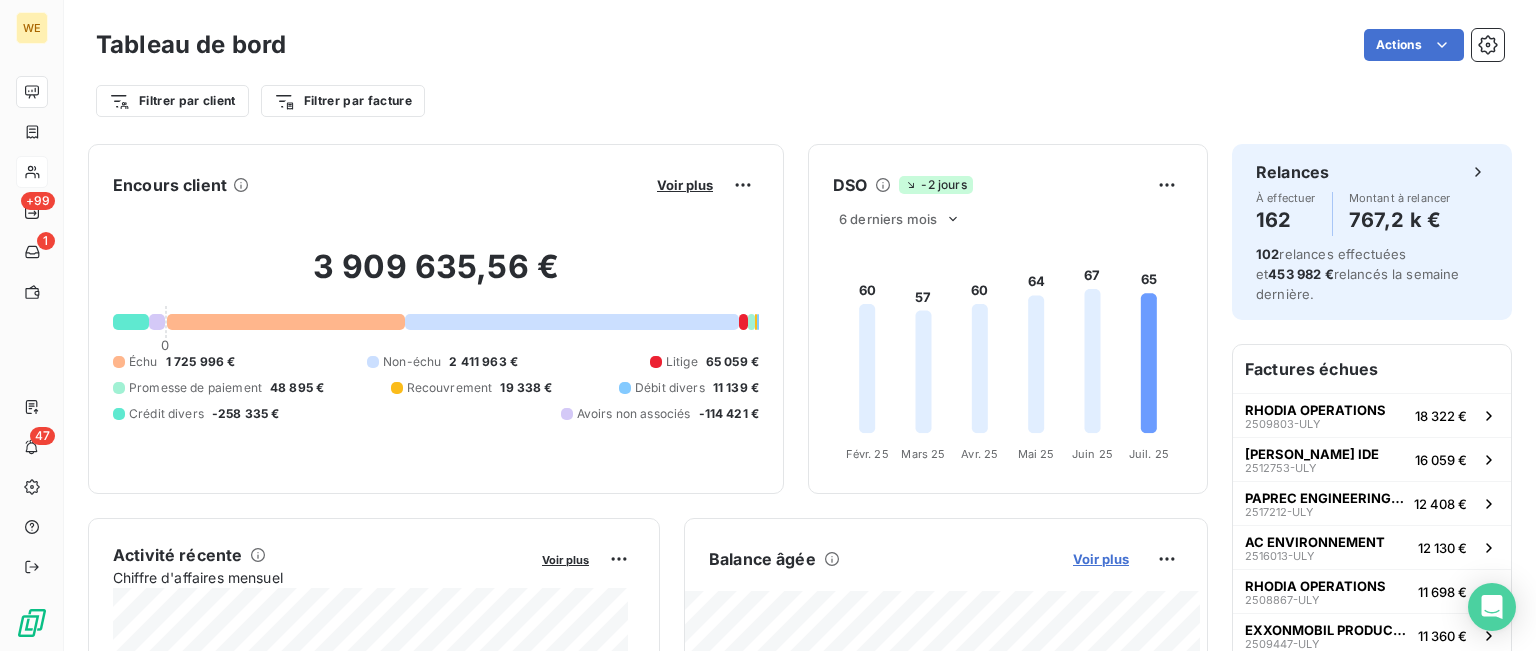 click on "Voir plus" at bounding box center [1101, 559] 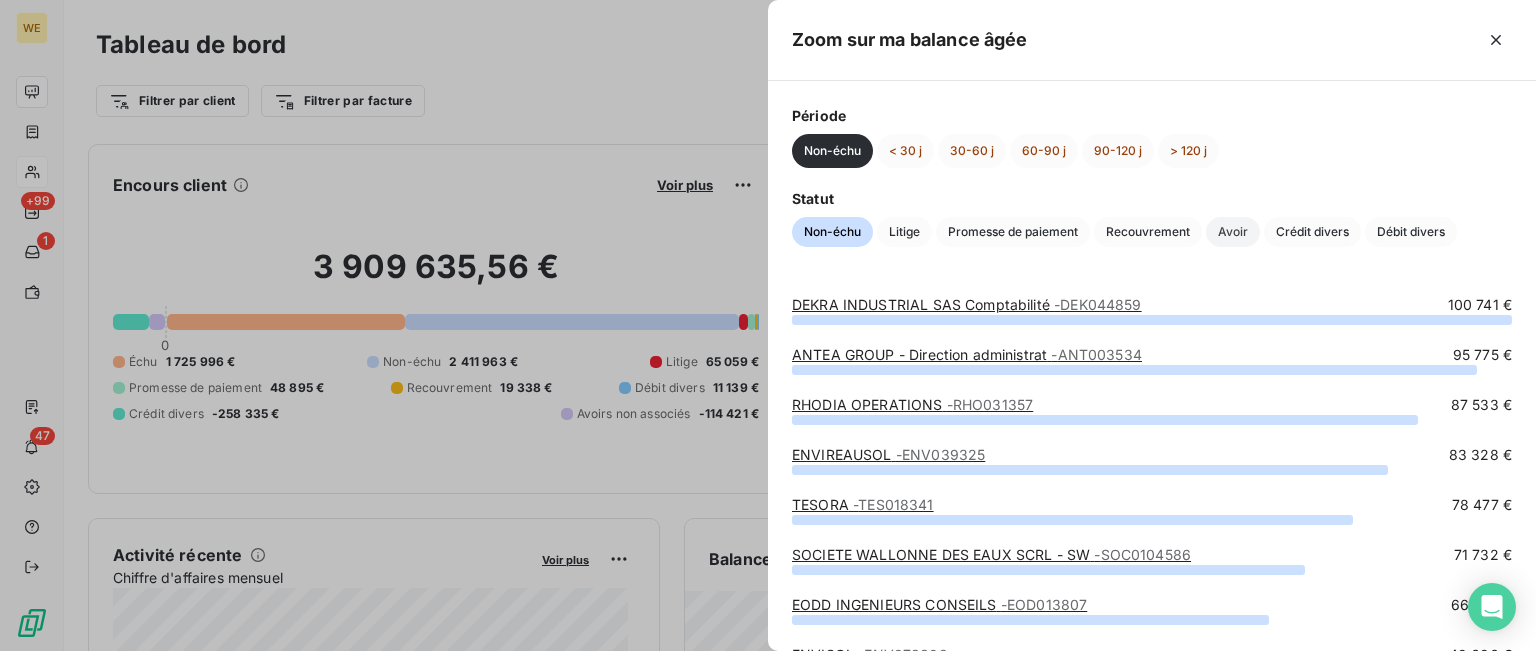 click on "Avoir" at bounding box center (1233, 232) 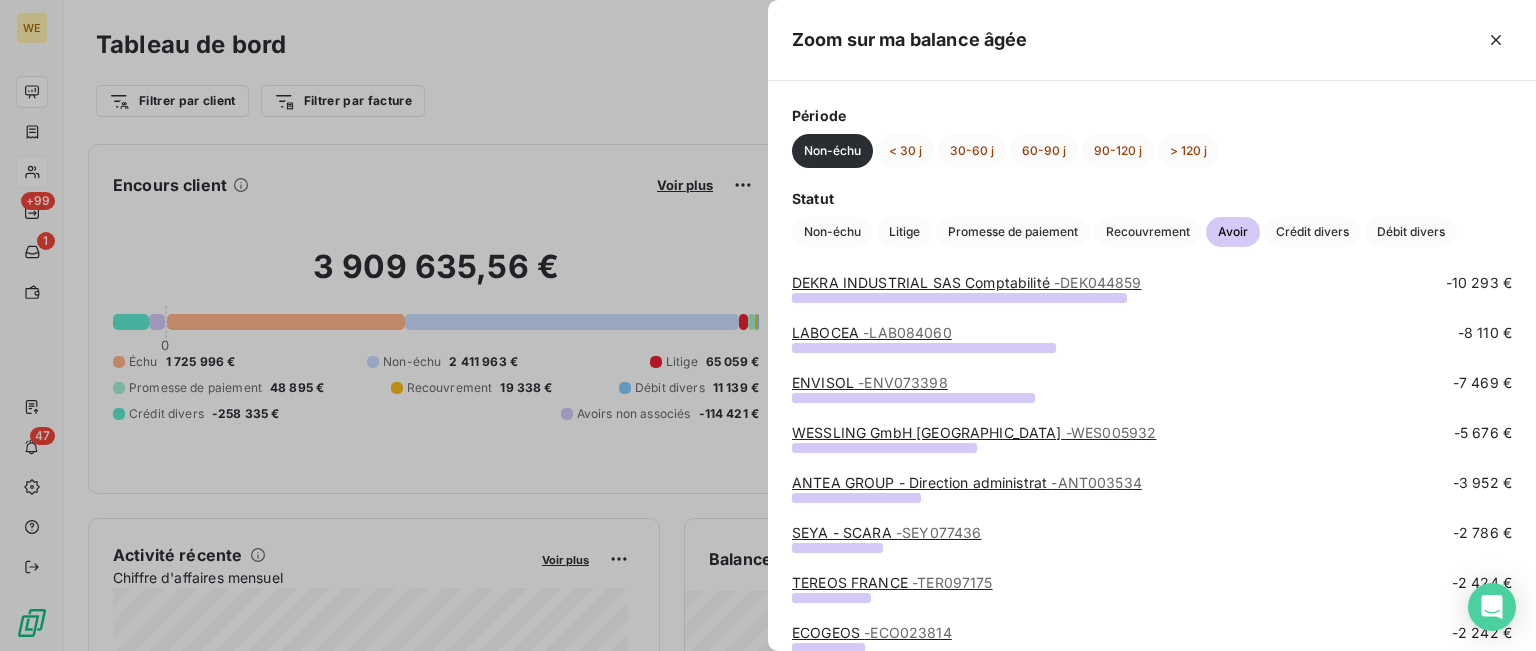 scroll, scrollTop: 100, scrollLeft: 0, axis: vertical 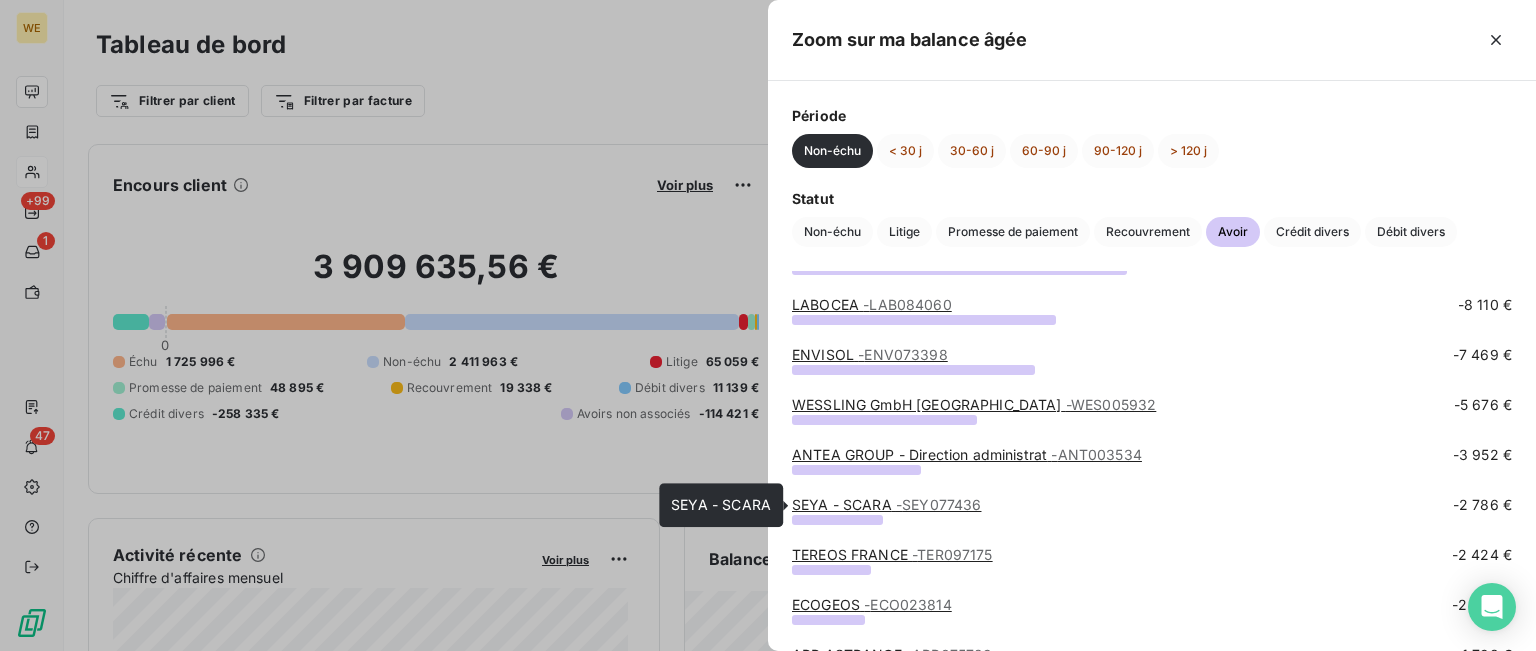 click on "SEYA - SCARA   -  SEY077436" at bounding box center (886, 504) 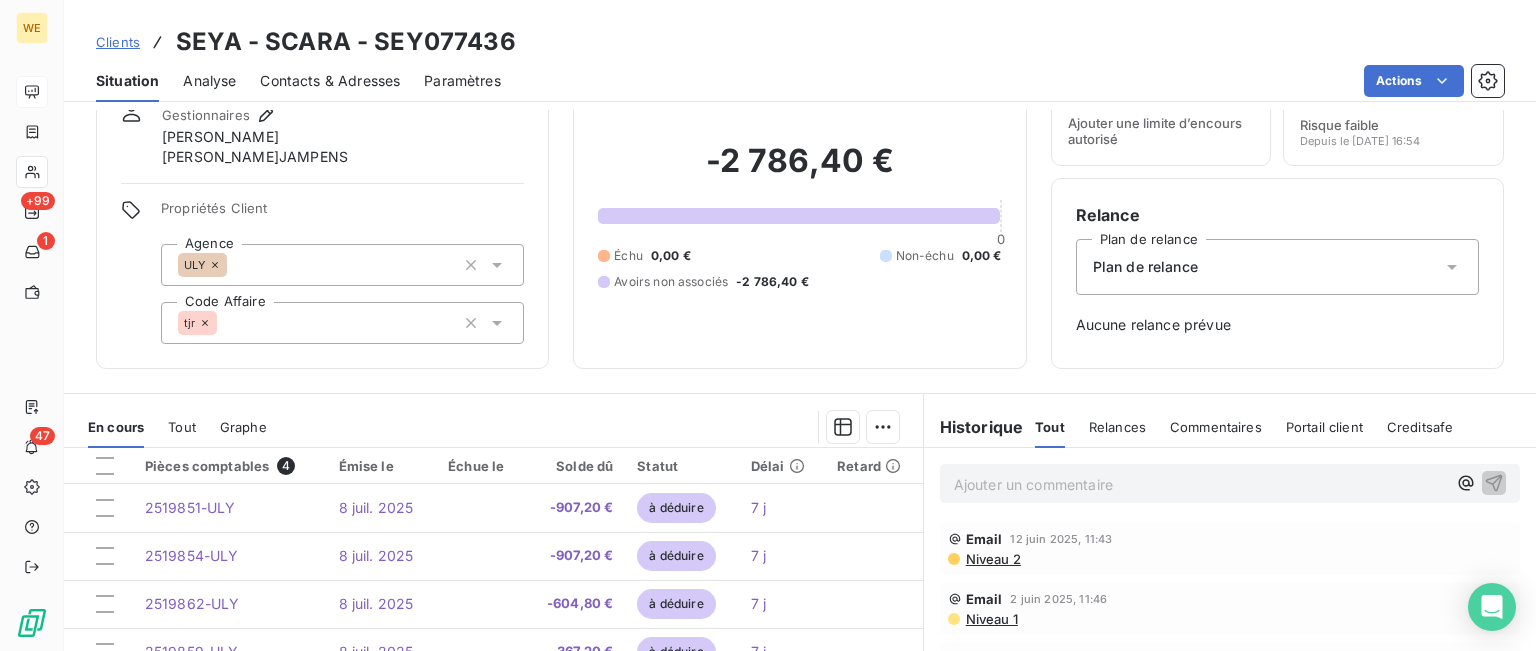 scroll, scrollTop: 200, scrollLeft: 0, axis: vertical 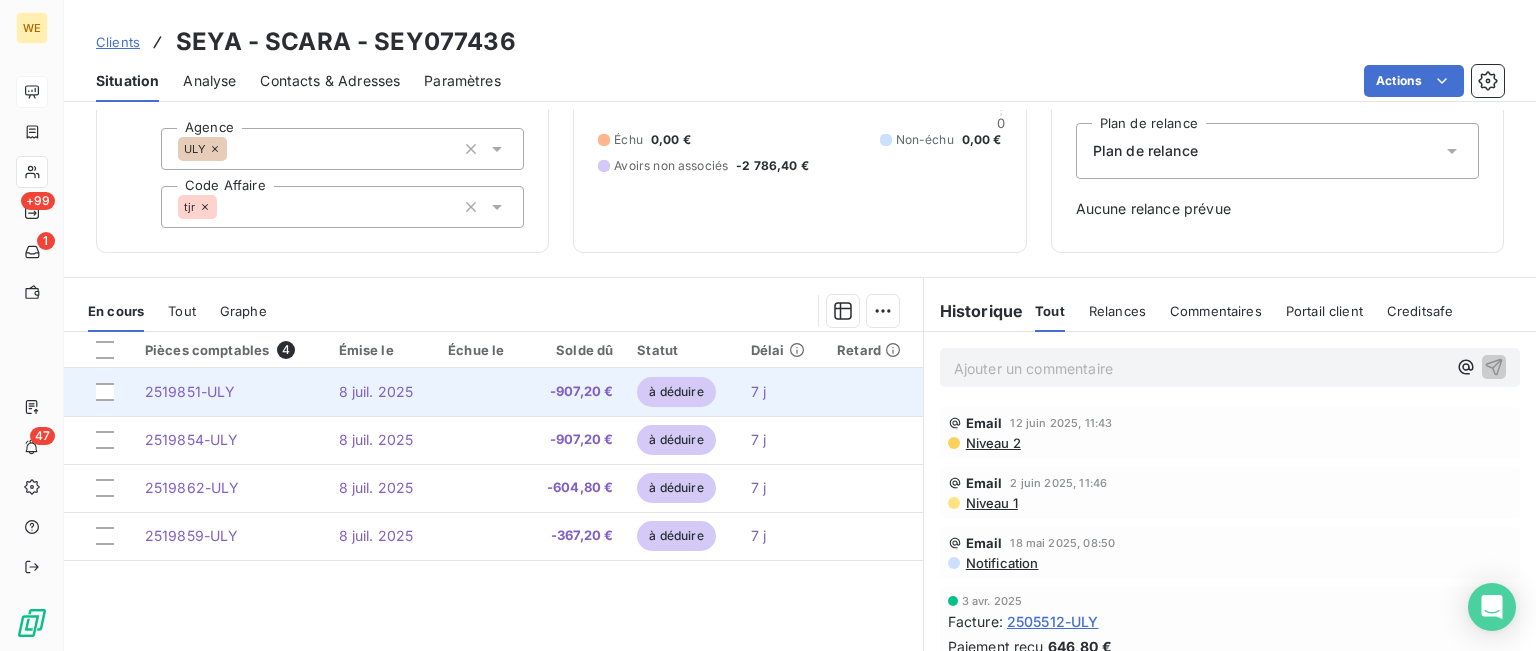 click on "2519851-ULY" at bounding box center [190, 391] 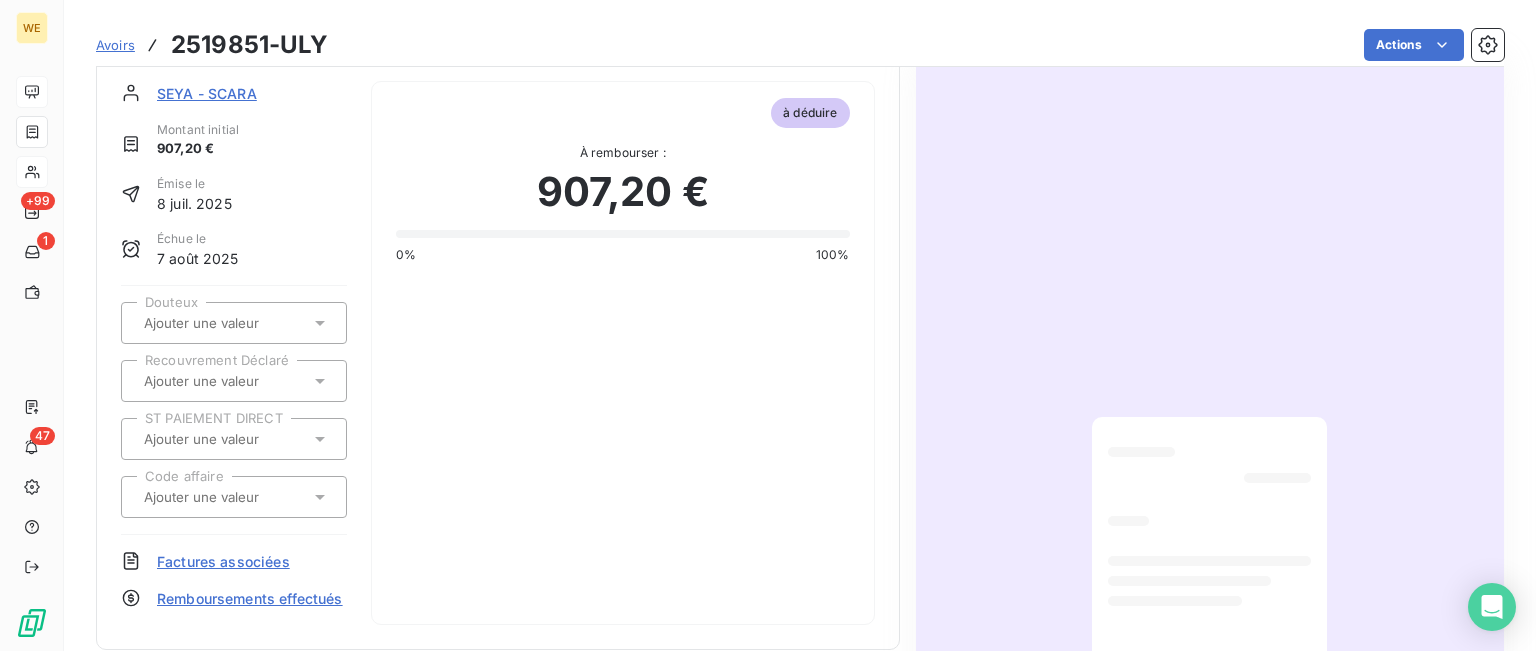 scroll, scrollTop: 0, scrollLeft: 0, axis: both 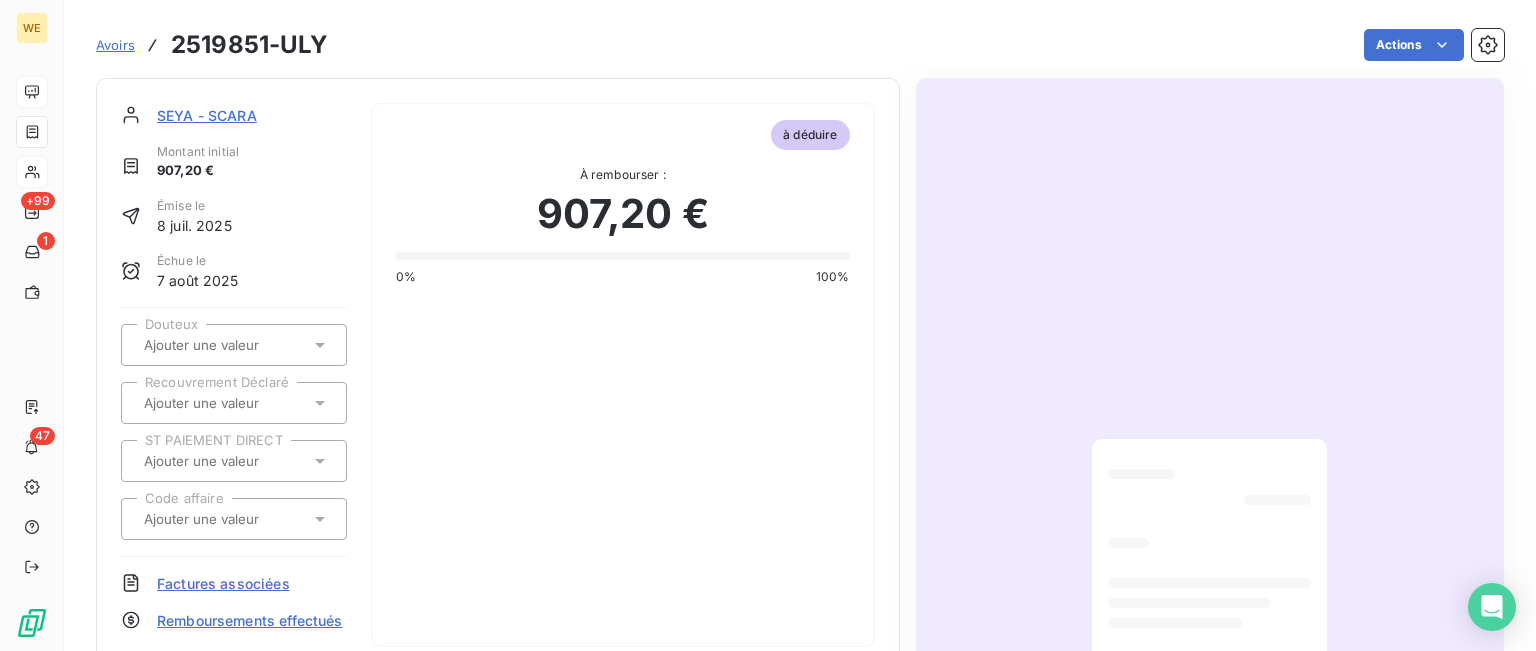 click on "SEYA - SCARA" at bounding box center [207, 115] 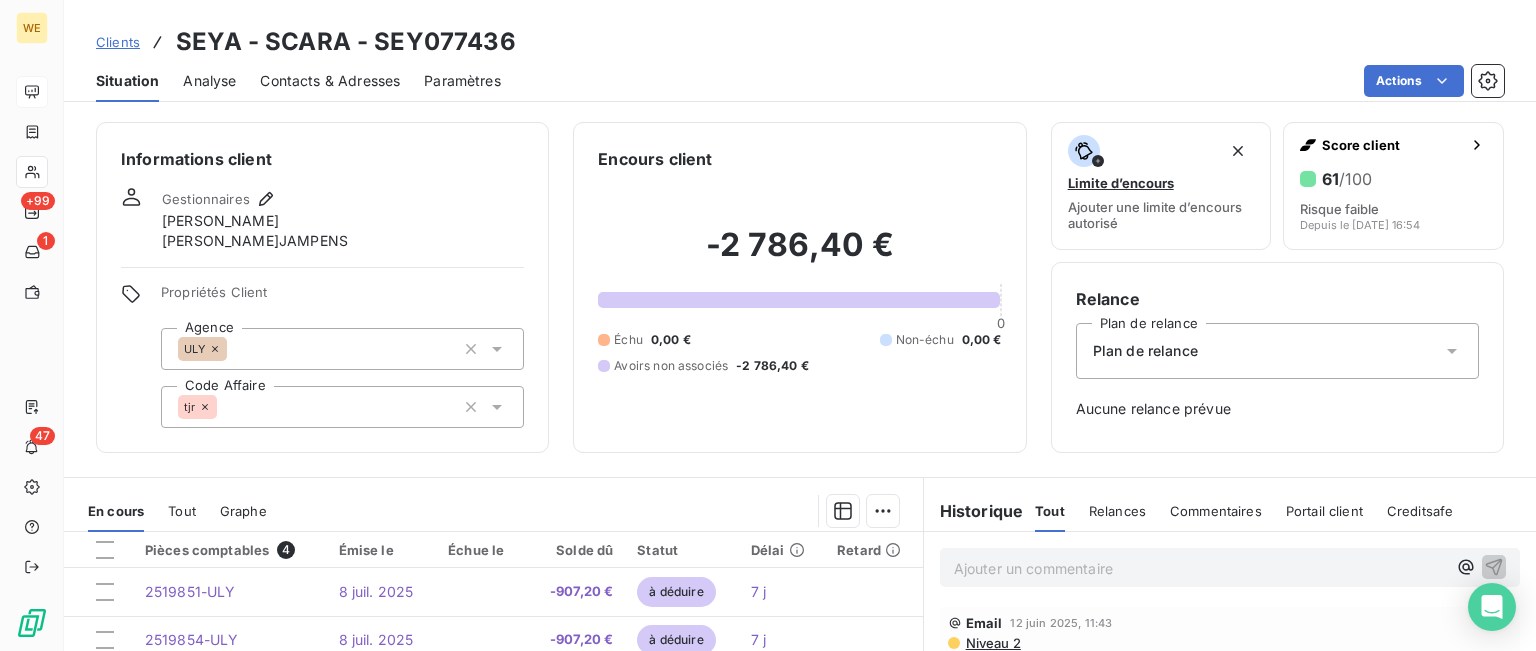 scroll, scrollTop: 200, scrollLeft: 0, axis: vertical 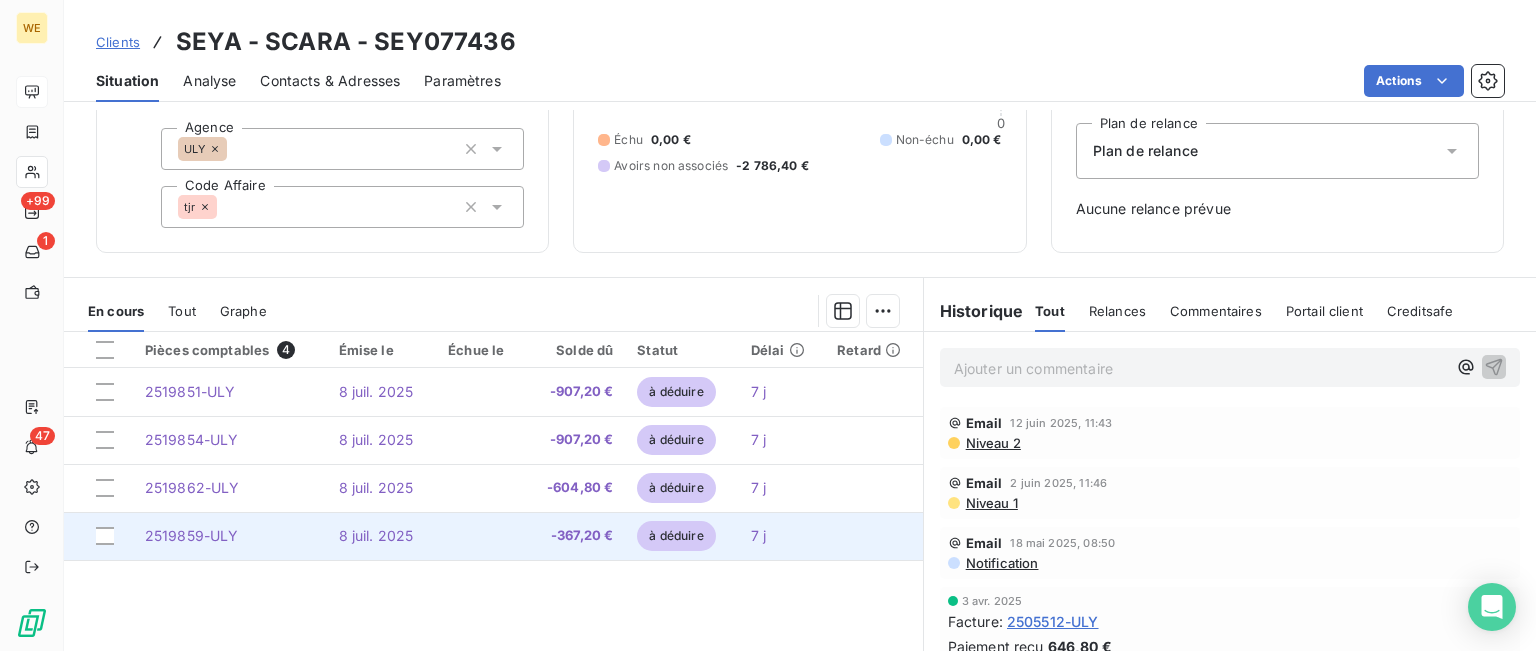 click on "2519859-ULY" at bounding box center [192, 535] 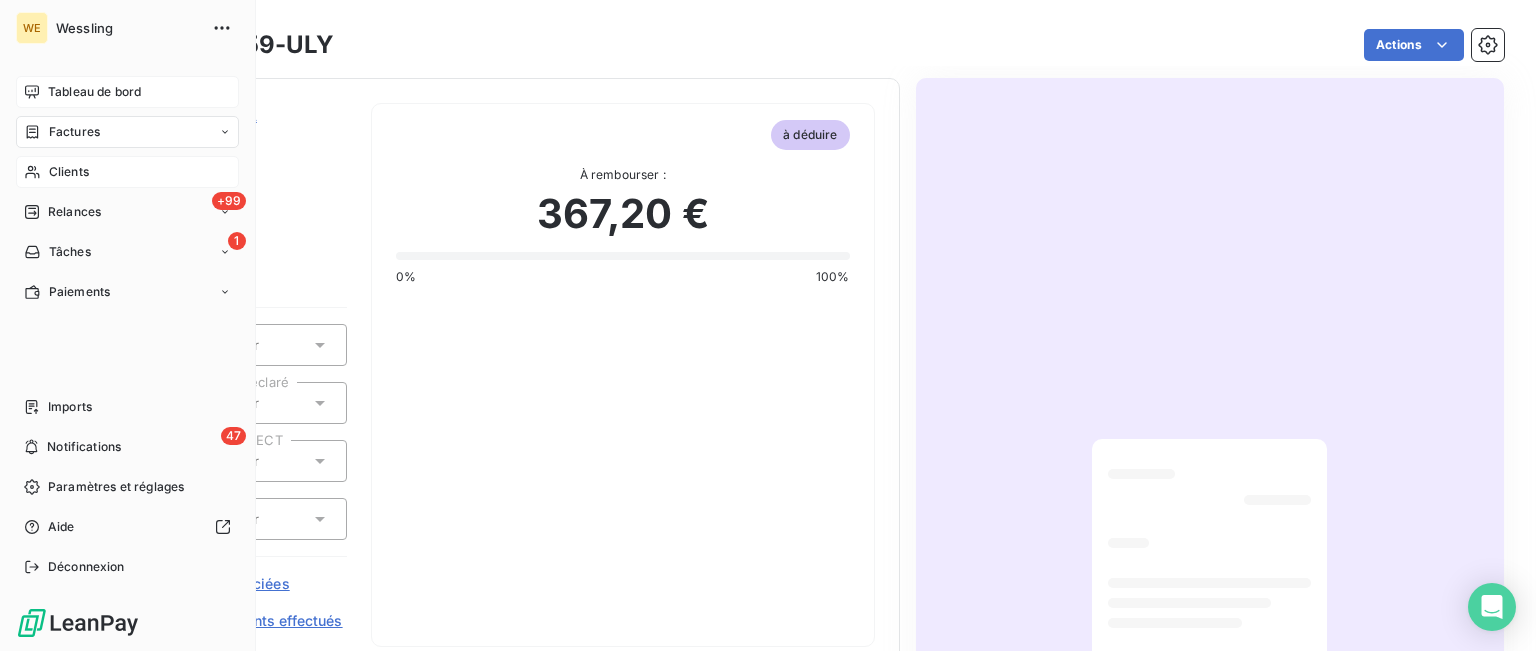 click on "Tableau de bord" at bounding box center (94, 92) 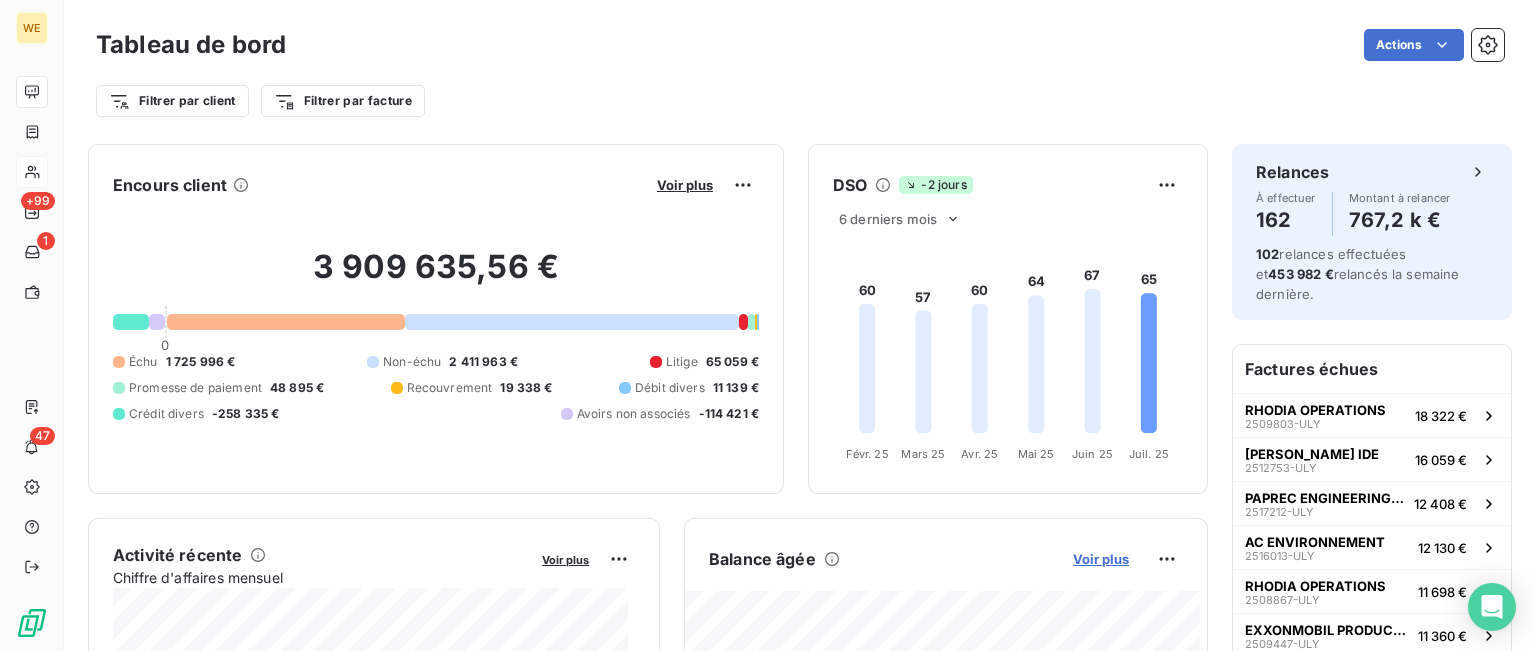 click on "Voir plus" at bounding box center (1101, 559) 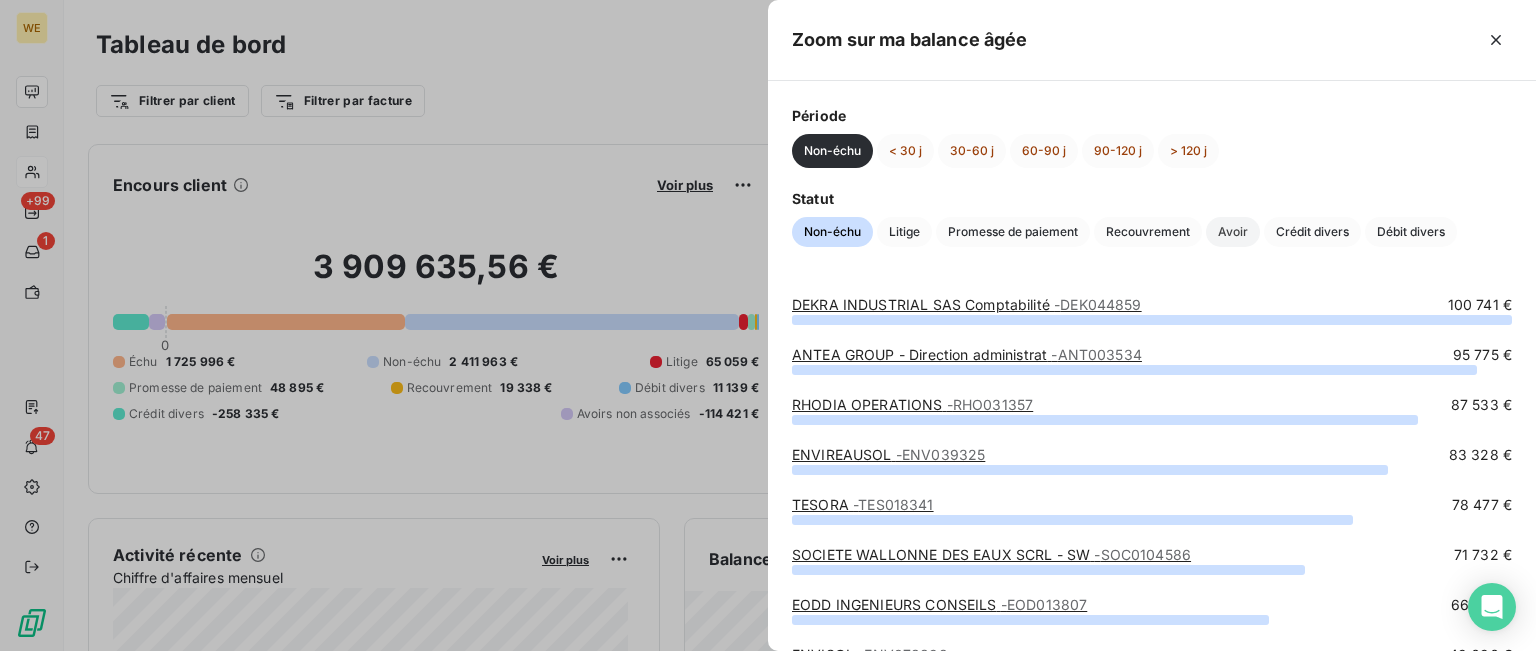 click on "Avoir" at bounding box center [1233, 232] 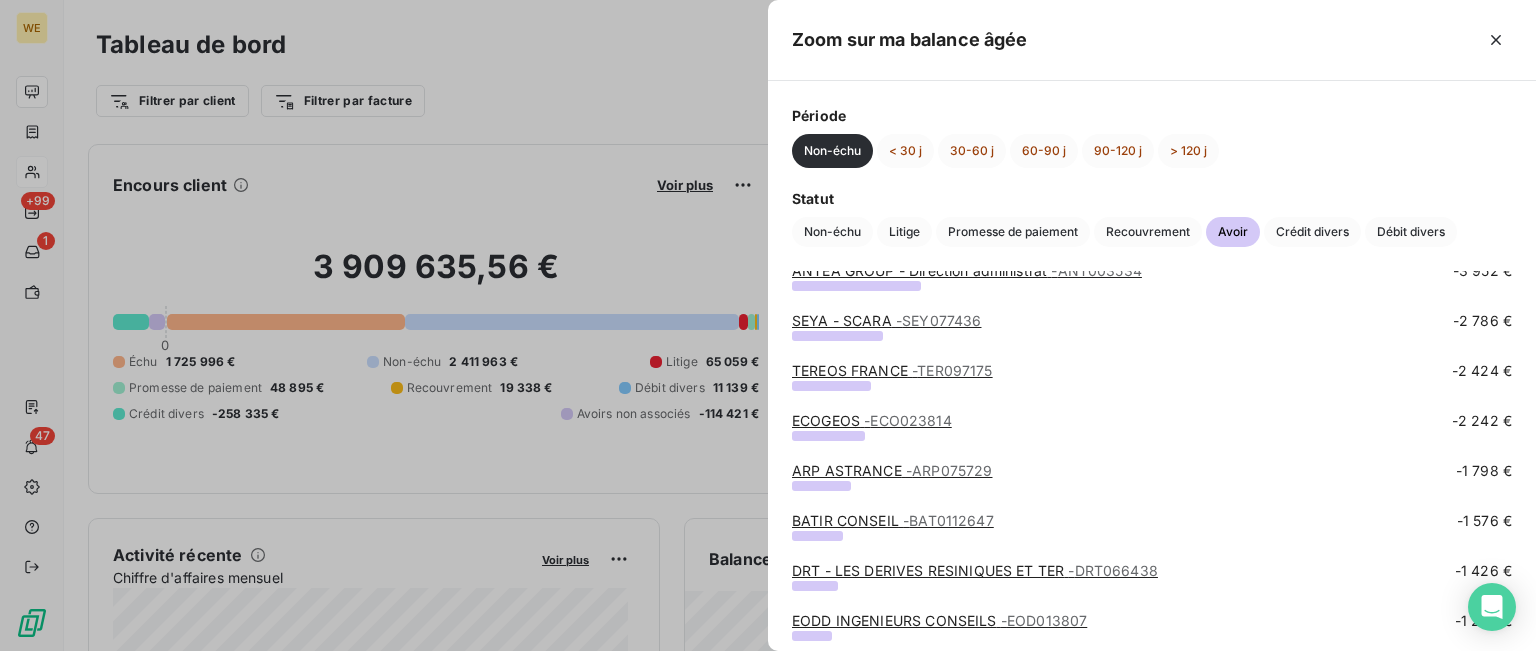 scroll, scrollTop: 300, scrollLeft: 0, axis: vertical 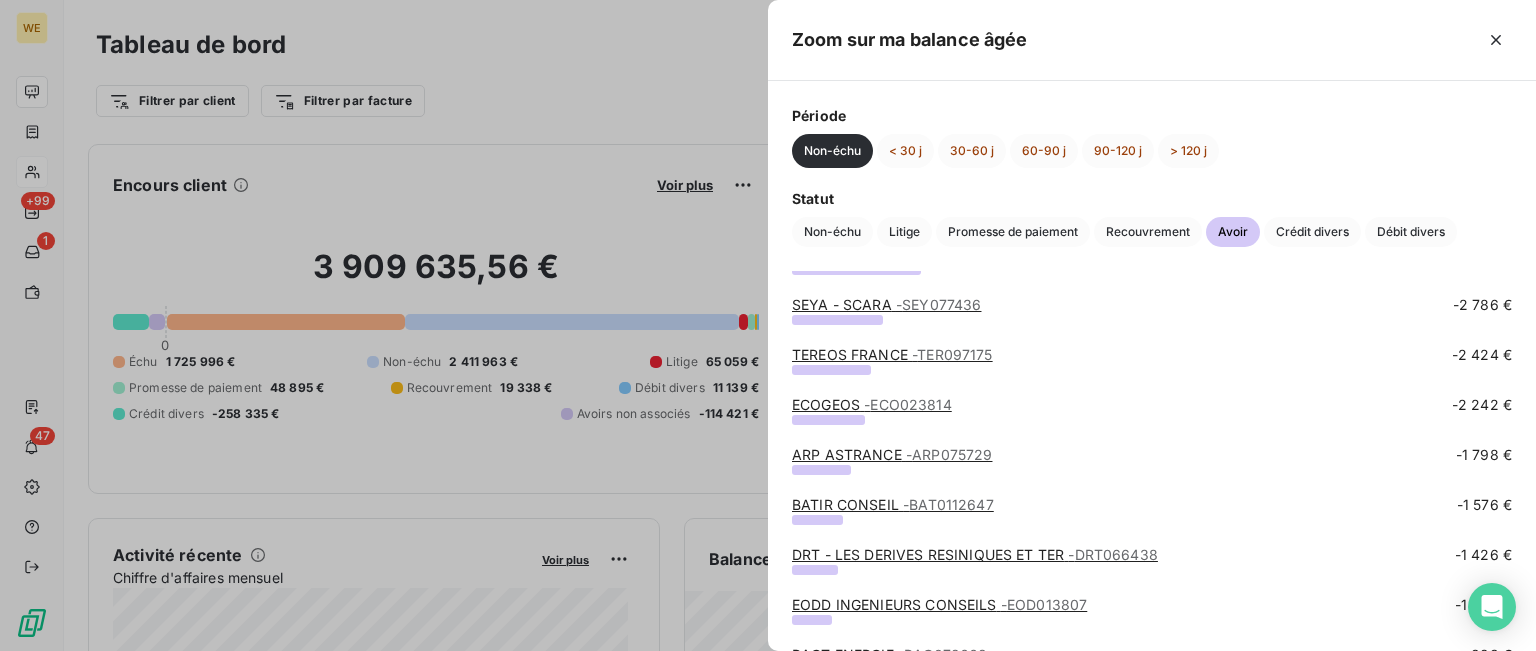 click on "TEREOS FRANCE   -  TER097175" at bounding box center (892, 354) 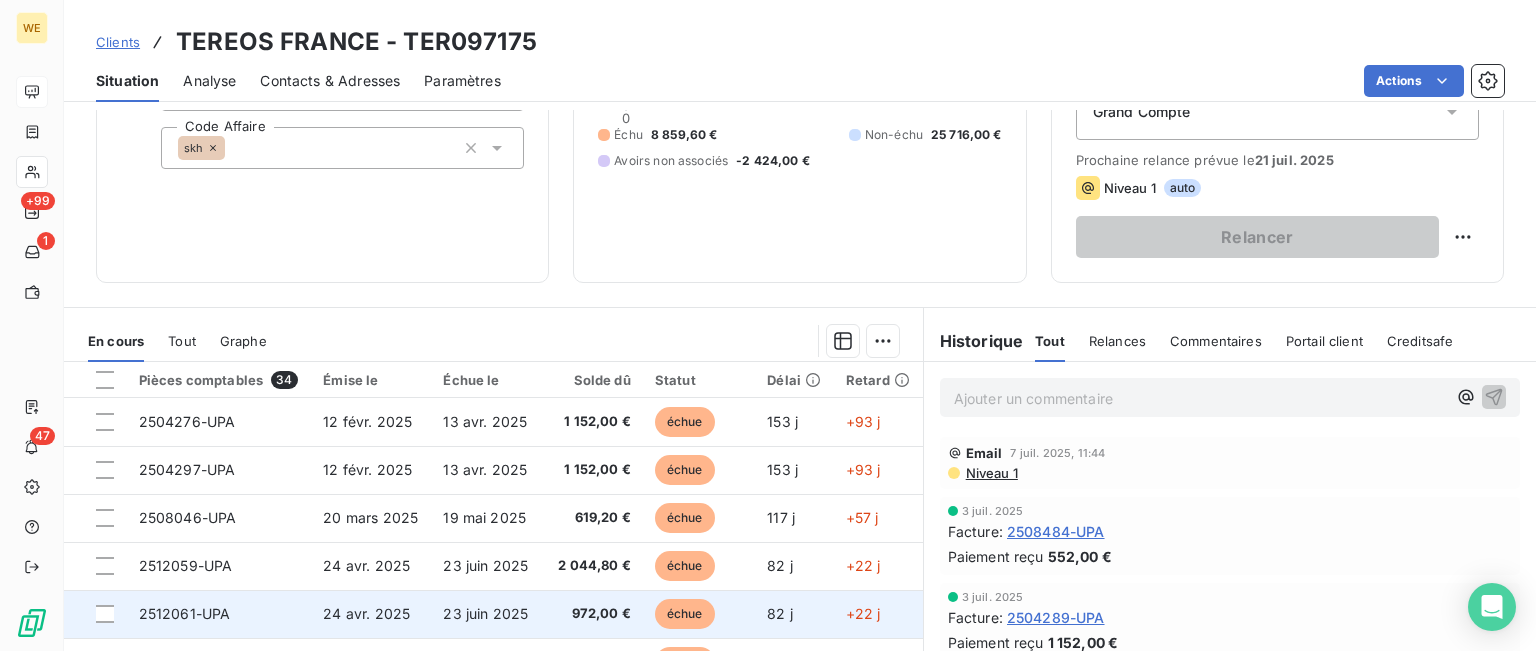 scroll, scrollTop: 300, scrollLeft: 0, axis: vertical 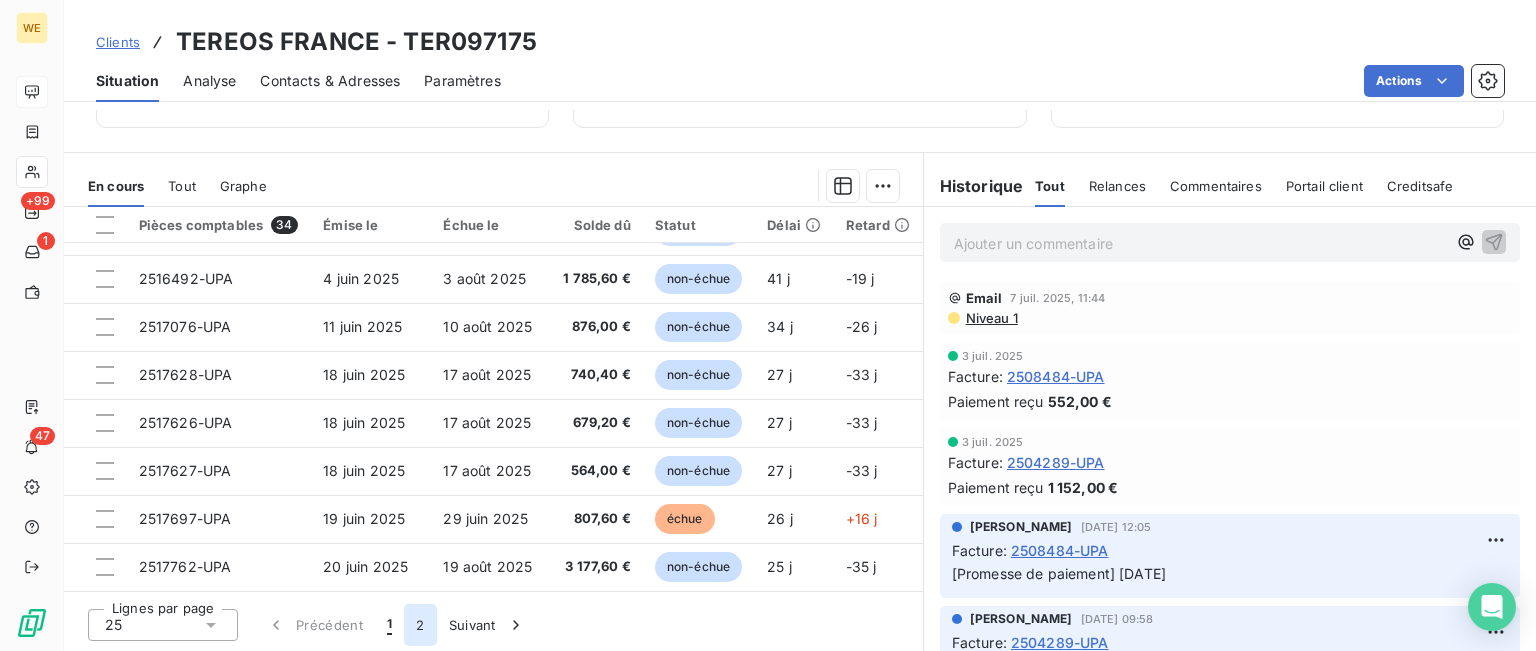 click on "2" at bounding box center (420, 625) 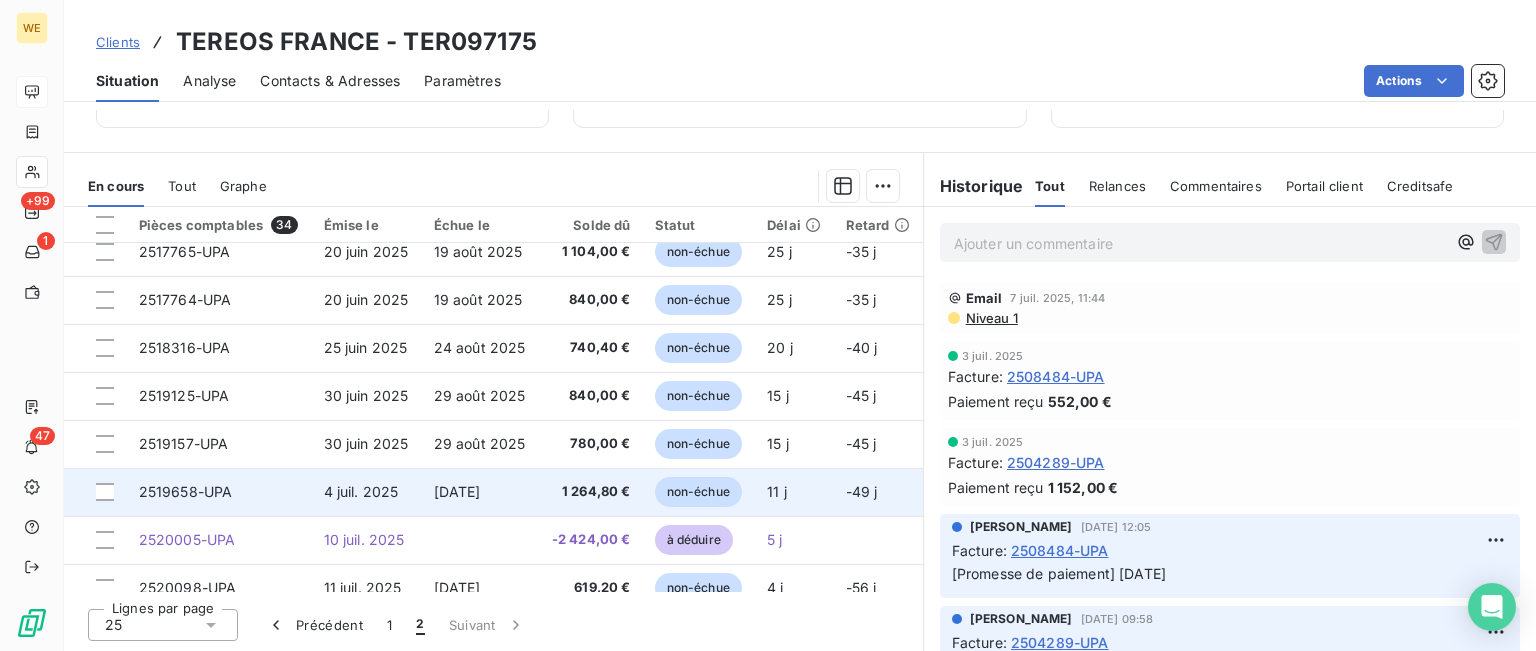 scroll, scrollTop: 91, scrollLeft: 0, axis: vertical 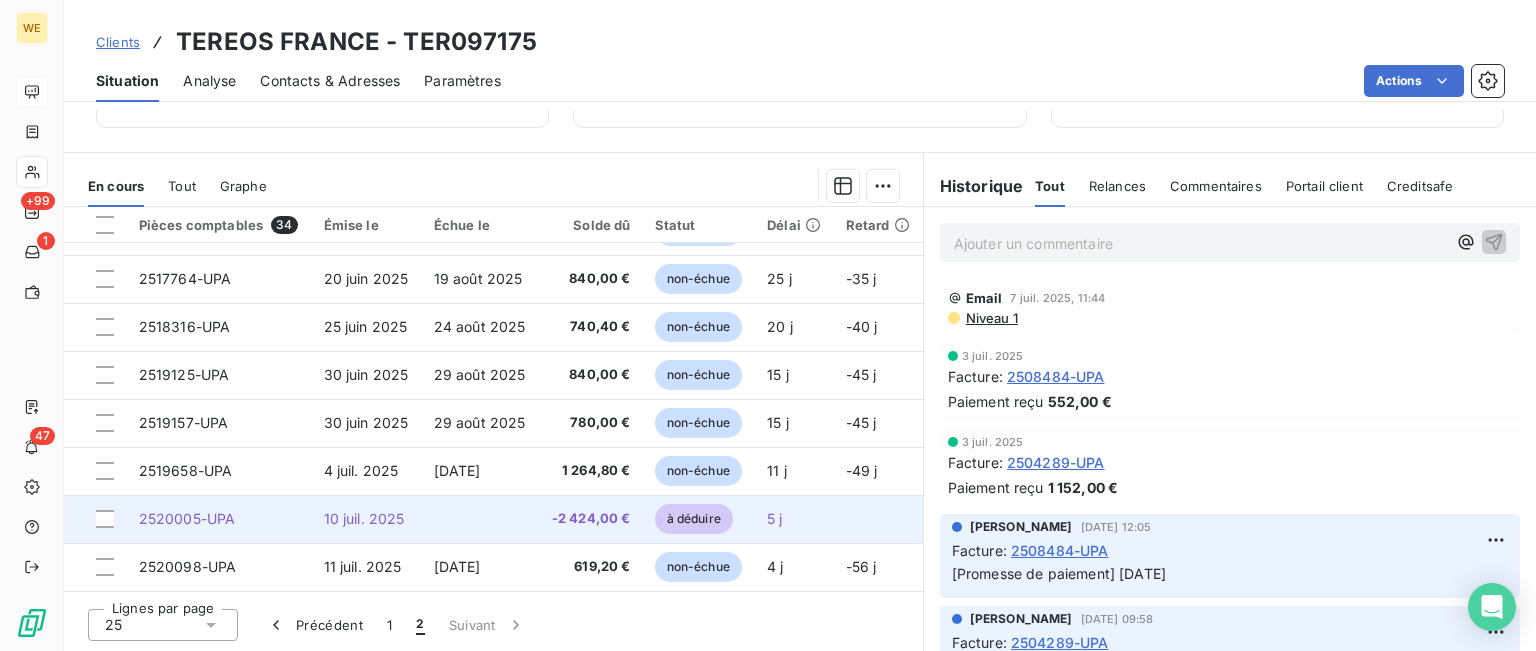 click on "2520005-UPA" at bounding box center [187, 518] 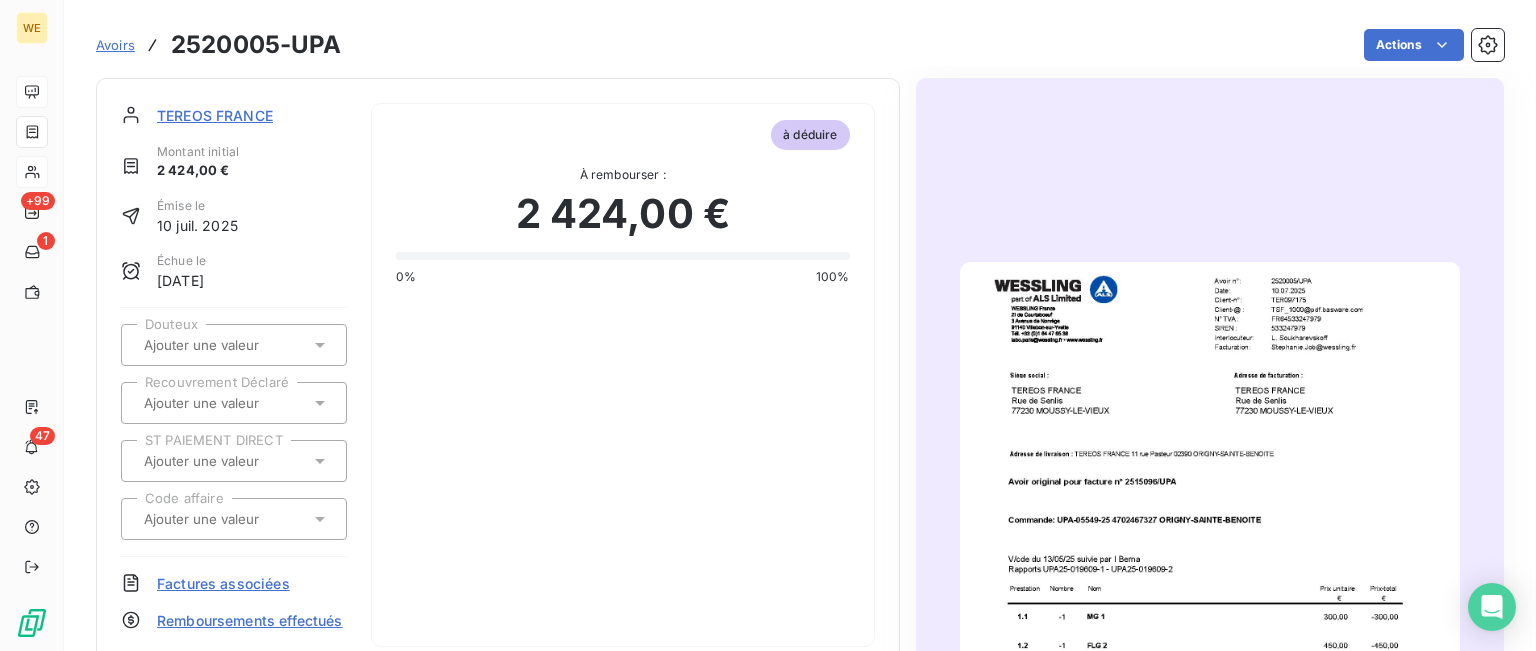 click at bounding box center [1210, 615] 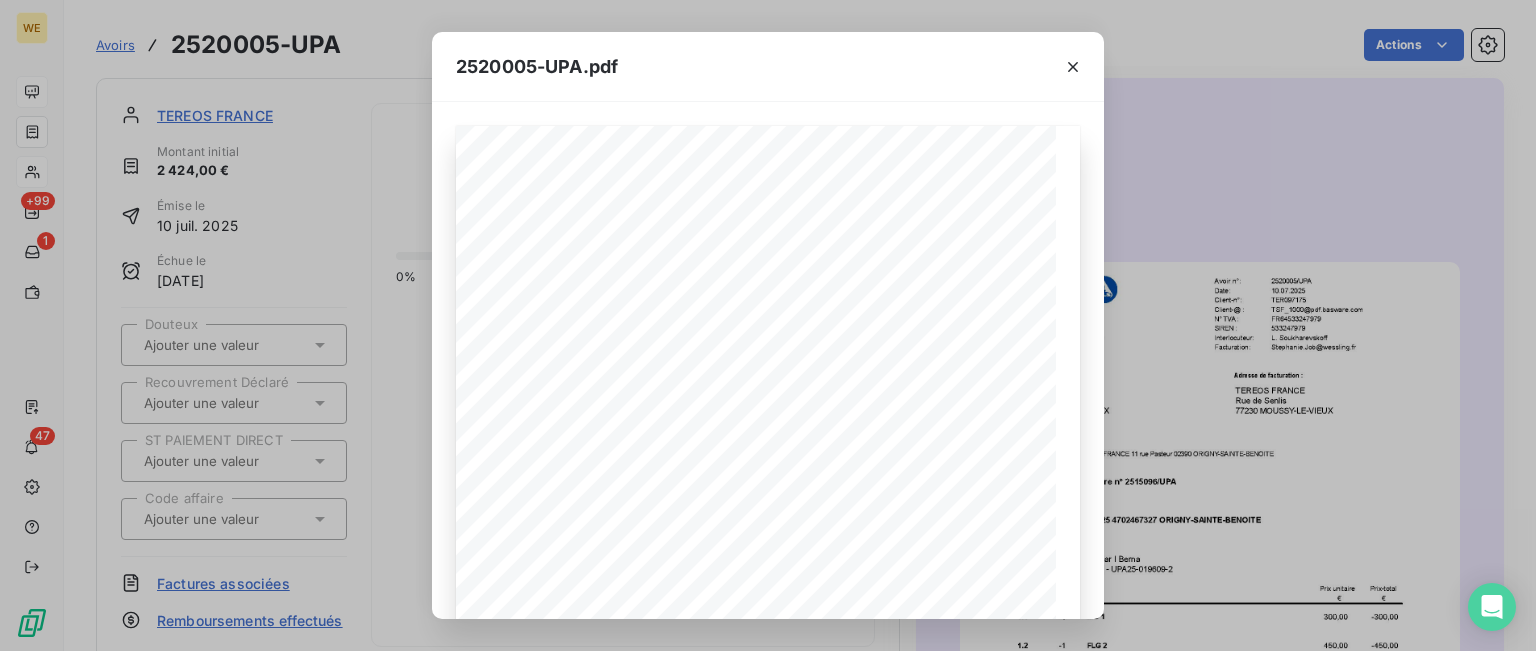 click on "2520005-UPA.pdf 2520005/UPA Avoir n°: [DATE] Date: Client-n°:   TER097175 [EMAIL_ADDRESS][DOMAIN_NAME] Client-@ : N° TVA :   FR64533247979 SIREN :   533247979 L. Soukharevskoff Interlocuteur: Facturation:   [PERSON_NAME][EMAIL_ADDRESS][DOMAIN_NAME] Page 1 de 1 % Siège social :   Adresse de facturation : TEREOS FRANCE [GEOGRAPHIC_DATA] TEREOS FRANCE [GEOGRAPHIC_DATA] 77230 [GEOGRAPHIC_DATA] TEREOS FRANCE [STREET_ADDRESS] Adresse de livraison : Avoir original pour facture n° 2515096/UPA -2 020,00 Montant HT -404,00 Montant TVA   20 -2 424,00 Montant TTC Prestation de services Paiement :   45 jours fin de mois Date d'échéance :   [DATE] Adressé au siège social : WESSLING FRANCE [PERSON_NAME] Tharabie [STREET_ADDRESS] Cedex IBAN : [FINANCIAL_ID] SWIFT : [SWIFT_CODE] Domiciliation : BNP PARIBAS LYON METROPOLE ENTREPRISES [STREET_ADDRESS] Comptabilité clients : [EMAIL_ADDRESS][DOMAIN_NAME] Prix unitaire" at bounding box center (768, 325) 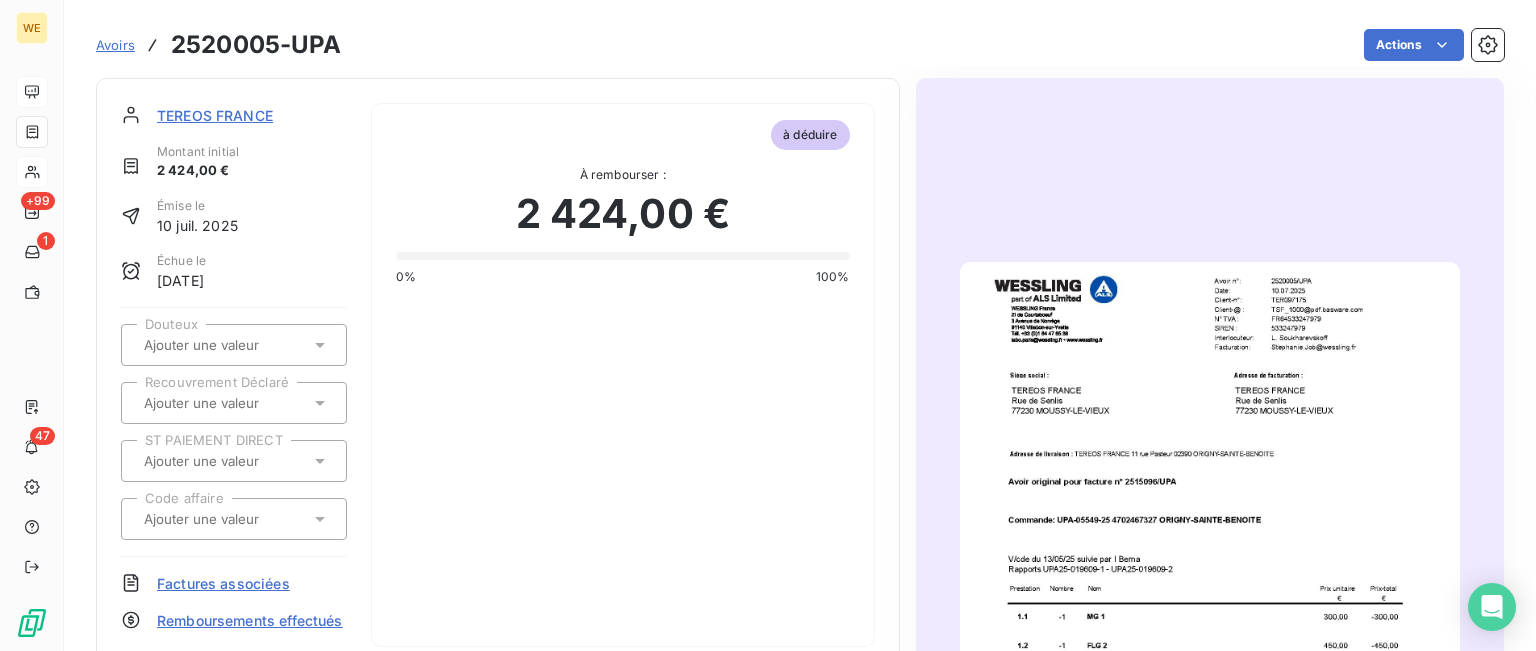 click on "TEREOS FRANCE" at bounding box center (215, 115) 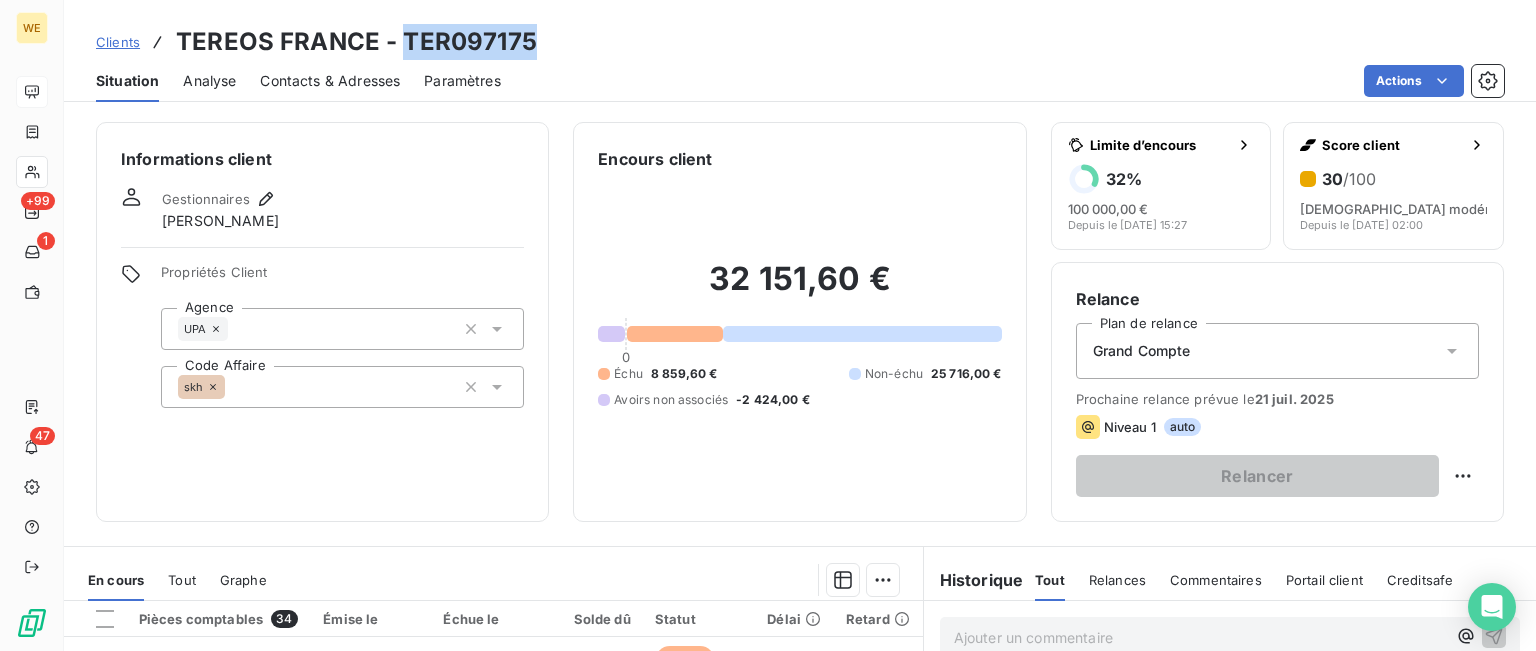 drag, startPoint x: 402, startPoint y: 36, endPoint x: 534, endPoint y: 46, distance: 132.37825 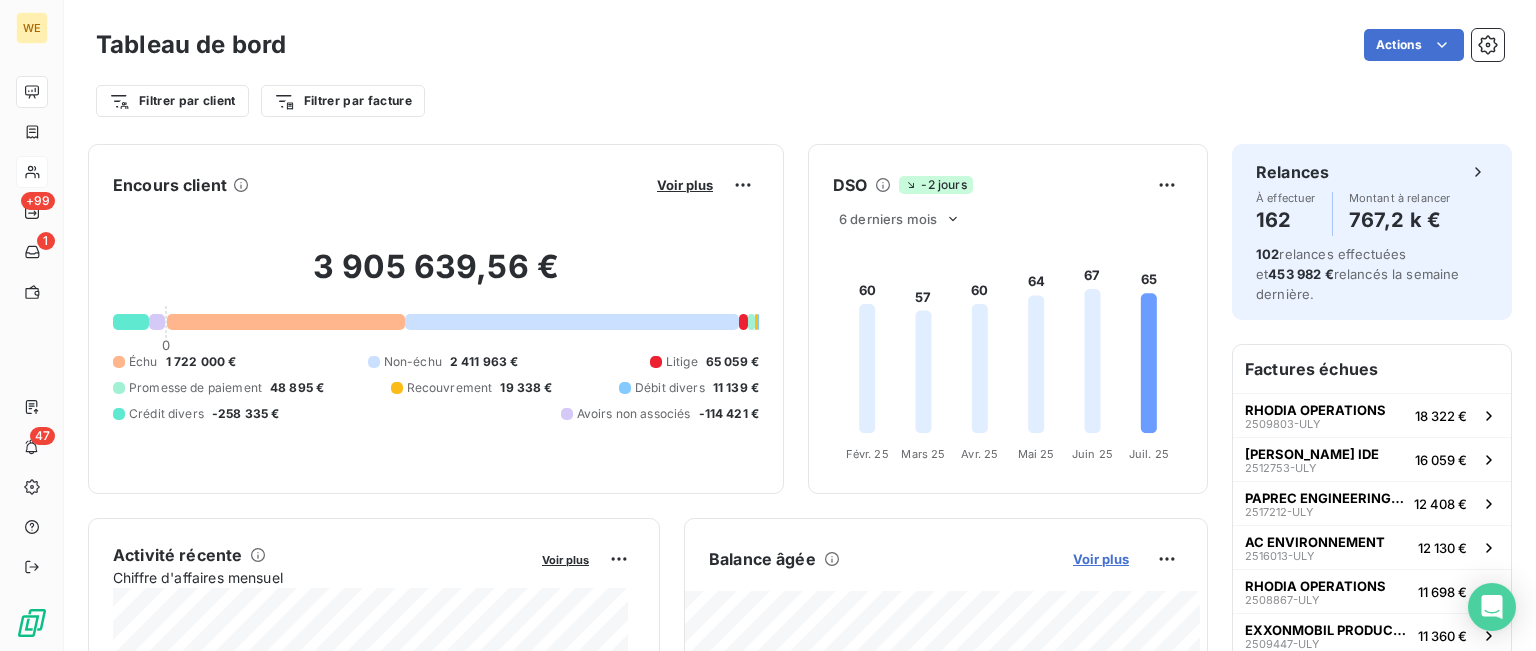 click on "Voir plus" at bounding box center [1101, 559] 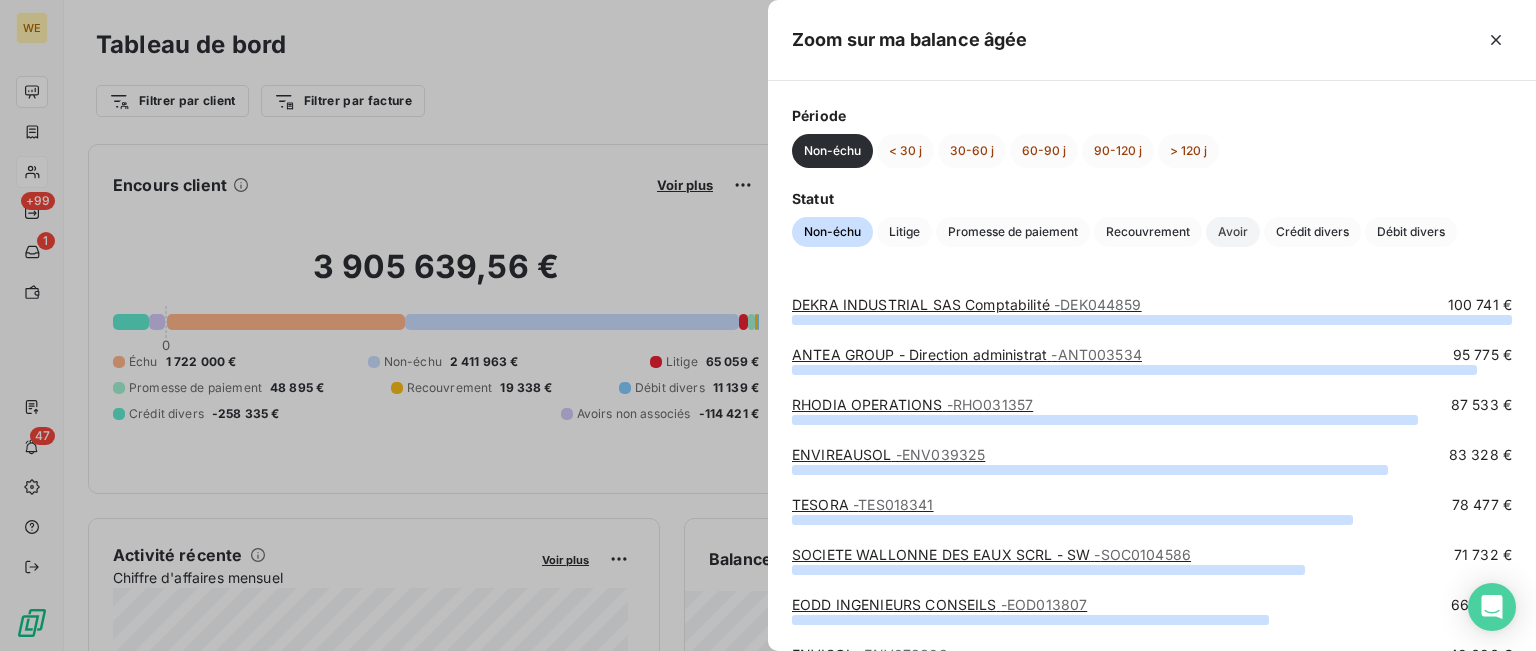 click on "Avoir" at bounding box center [1233, 232] 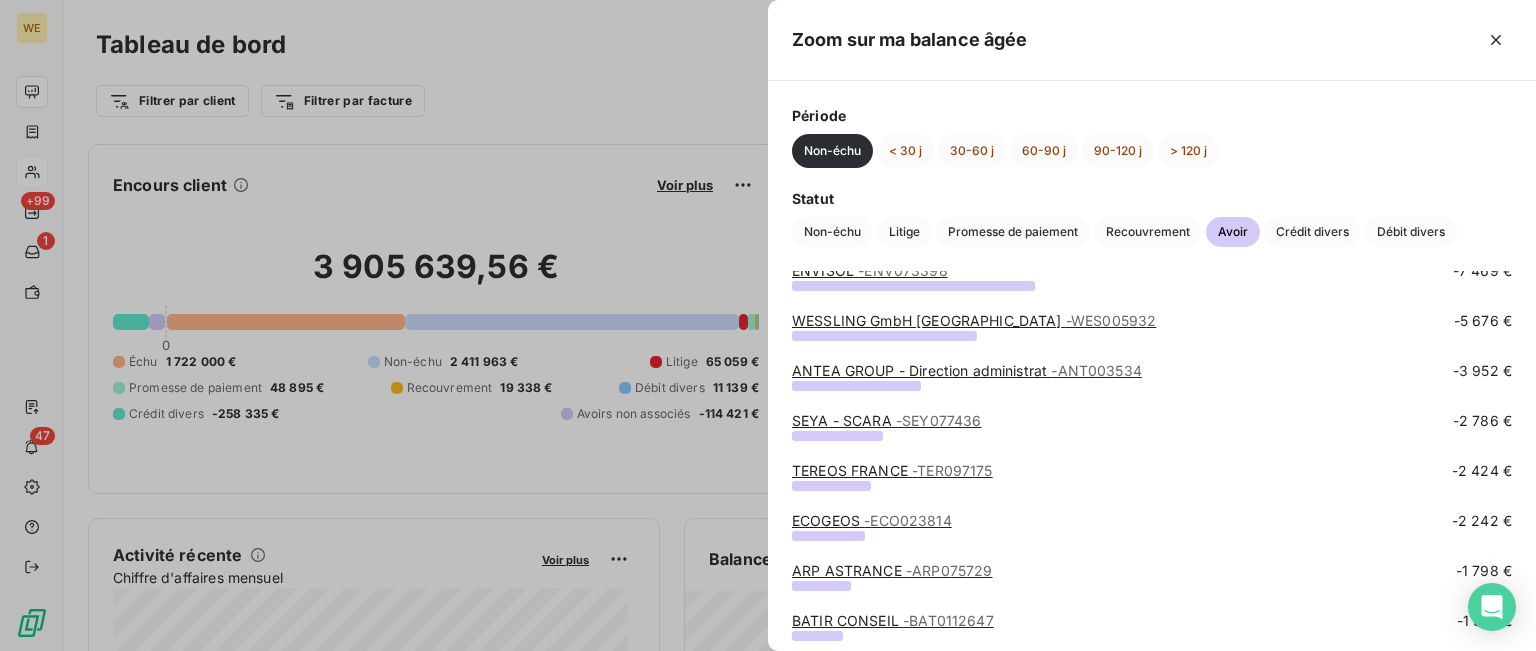 scroll, scrollTop: 200, scrollLeft: 0, axis: vertical 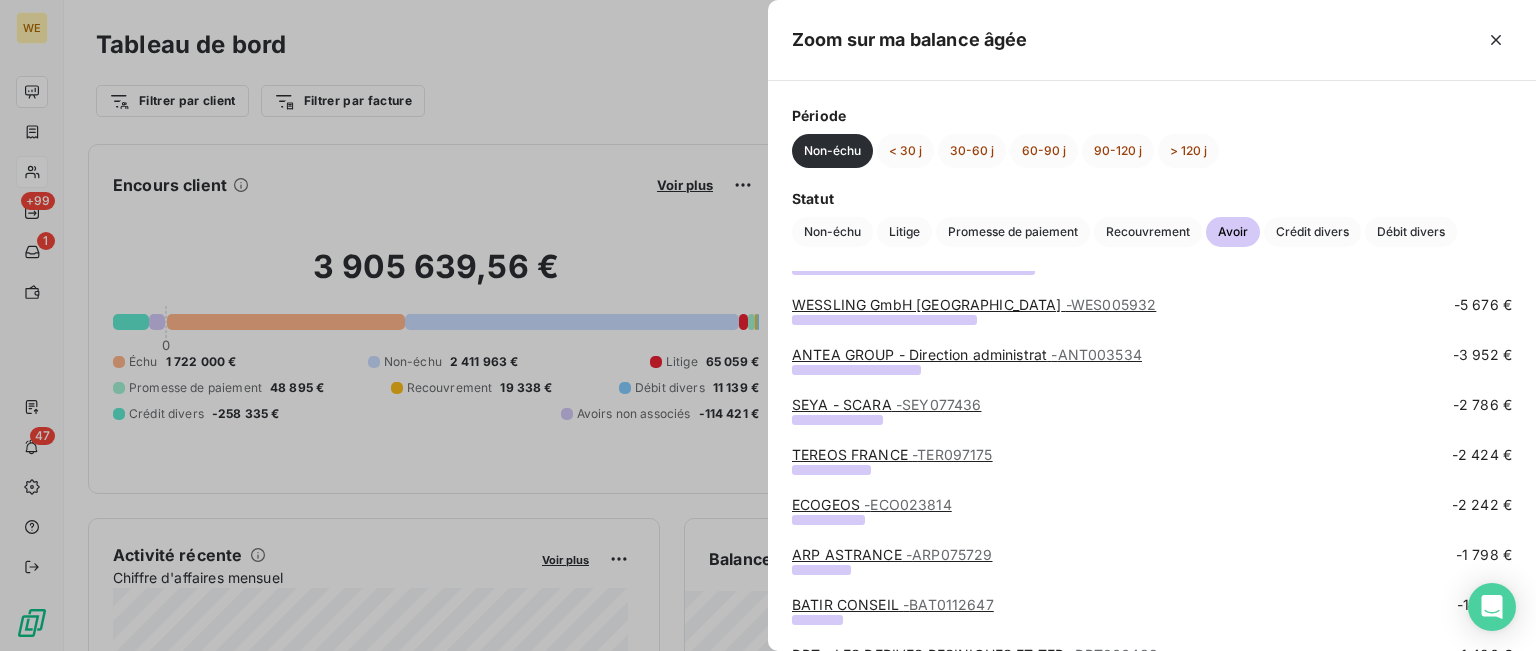 click on "ECOGEOS   -  ECO023814" at bounding box center [872, 504] 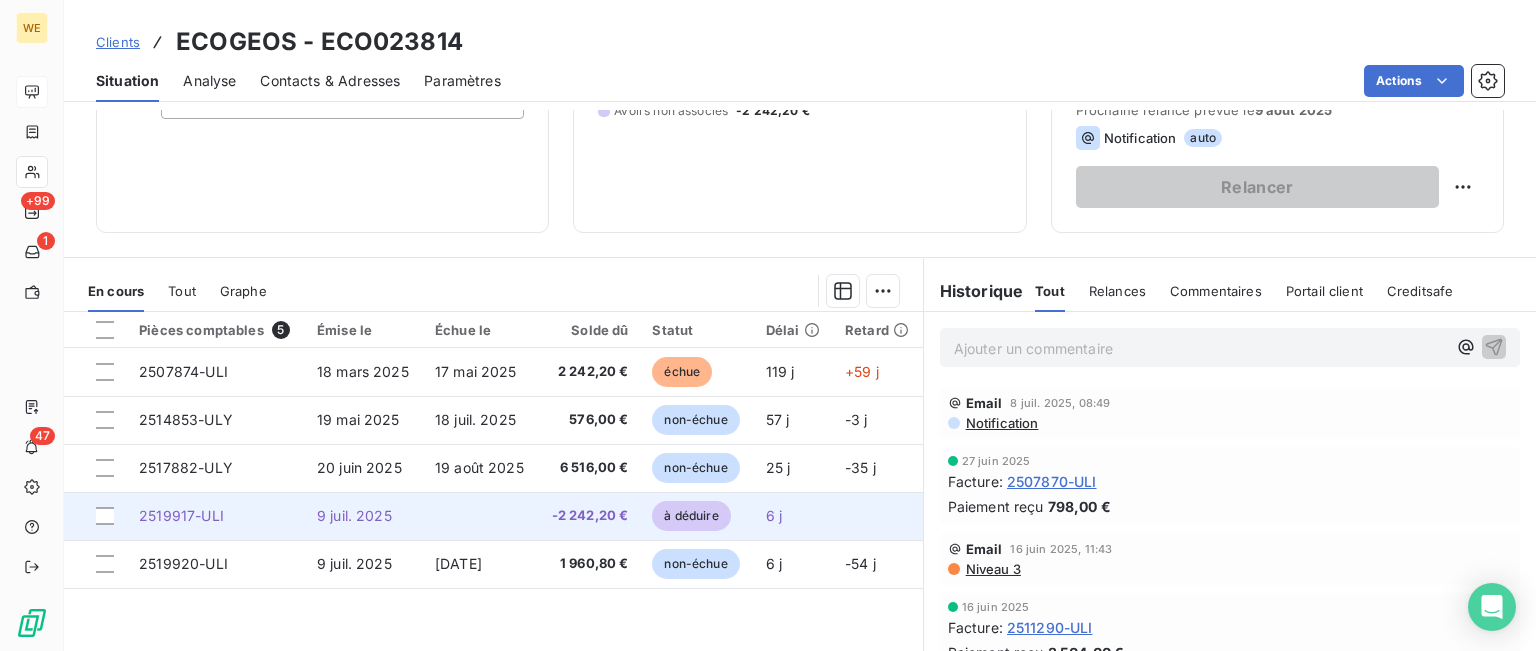 scroll, scrollTop: 300, scrollLeft: 0, axis: vertical 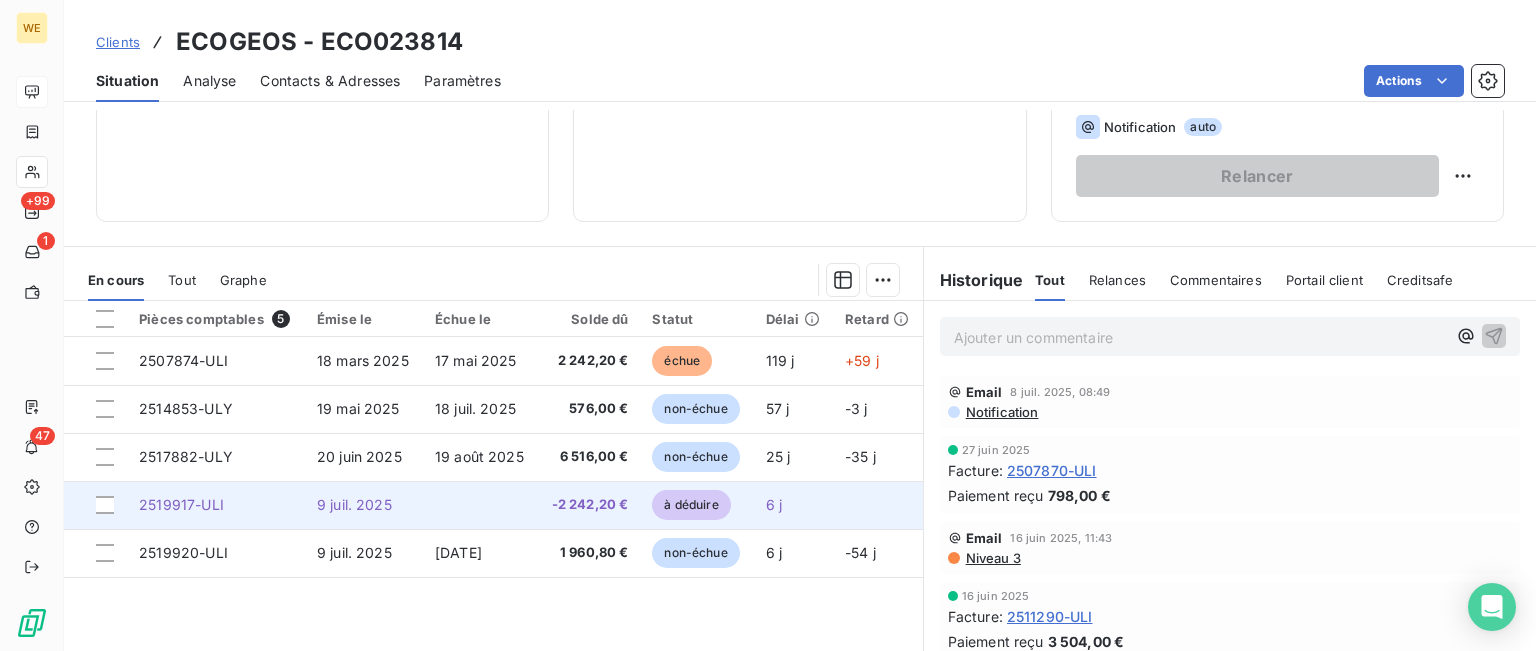 click on "2519917-ULI" at bounding box center (181, 504) 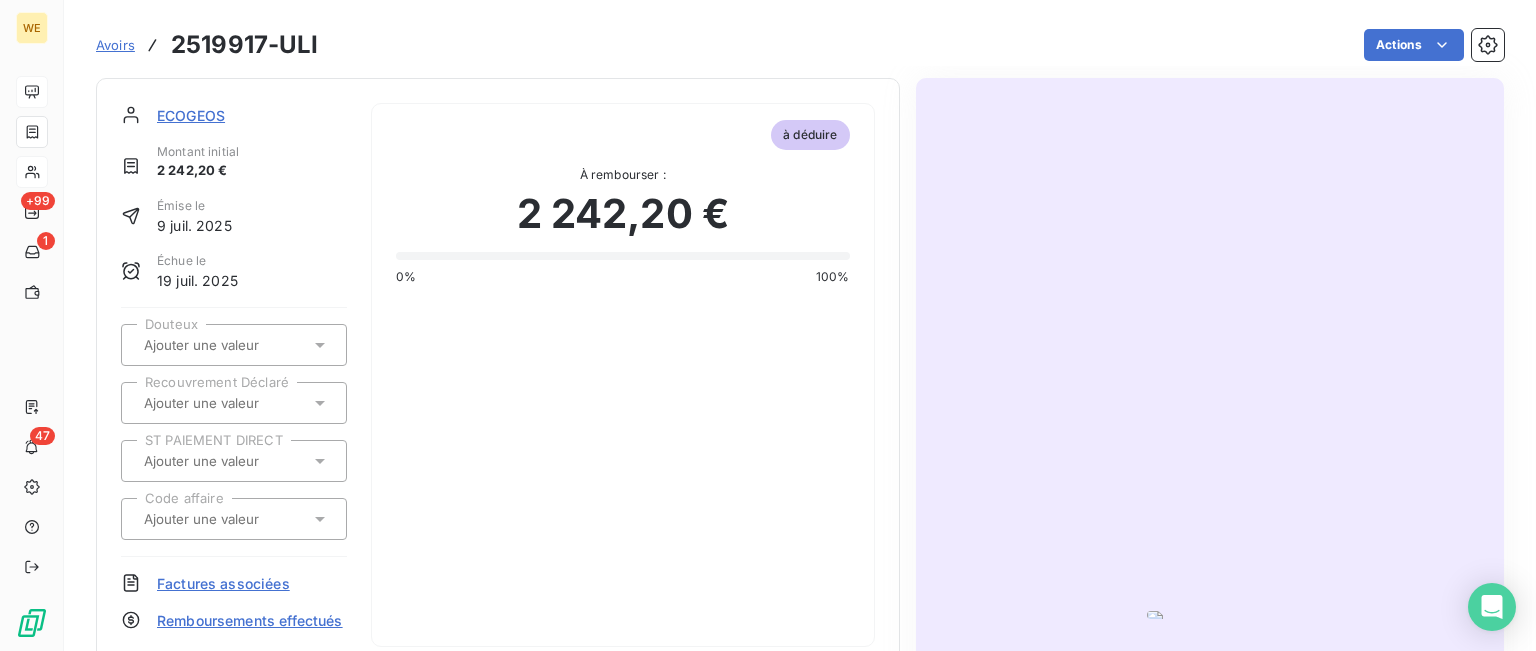 click at bounding box center (1209, 615) 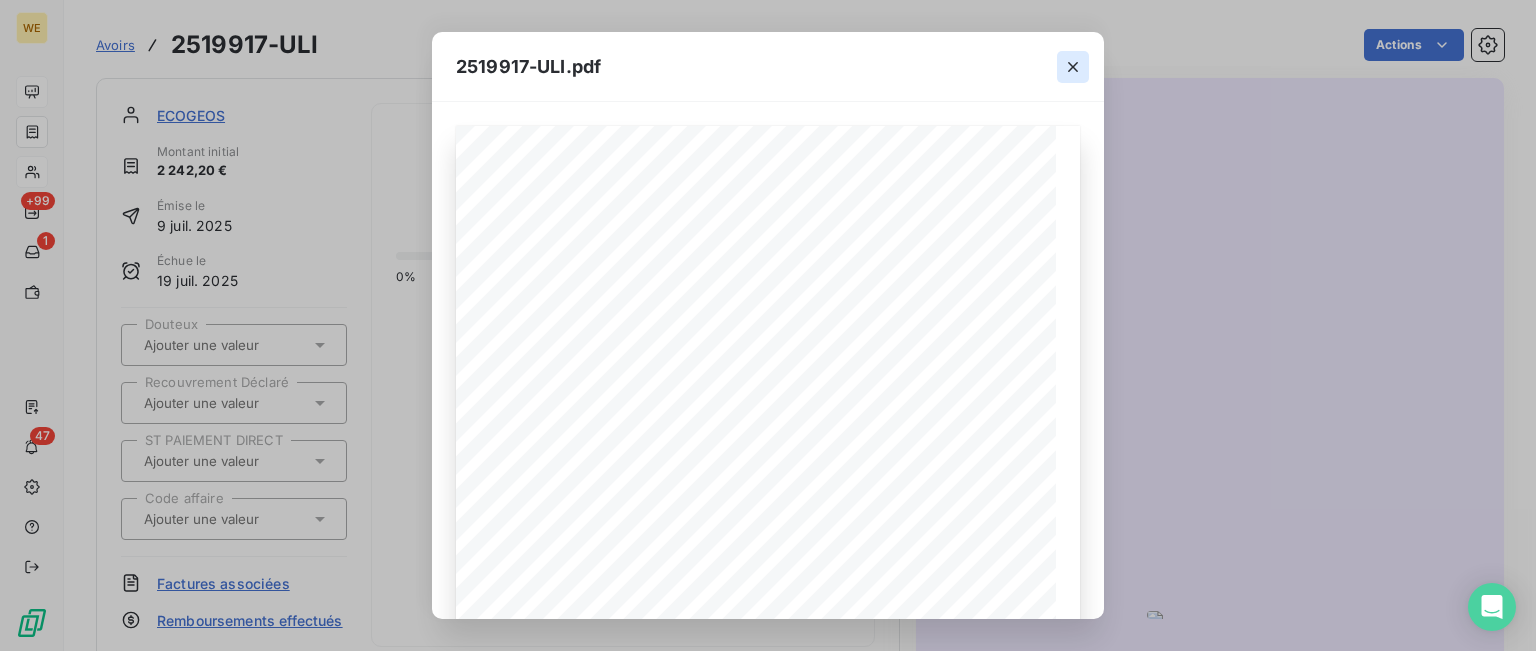 drag, startPoint x: 1080, startPoint y: 67, endPoint x: 1069, endPoint y: 76, distance: 14.21267 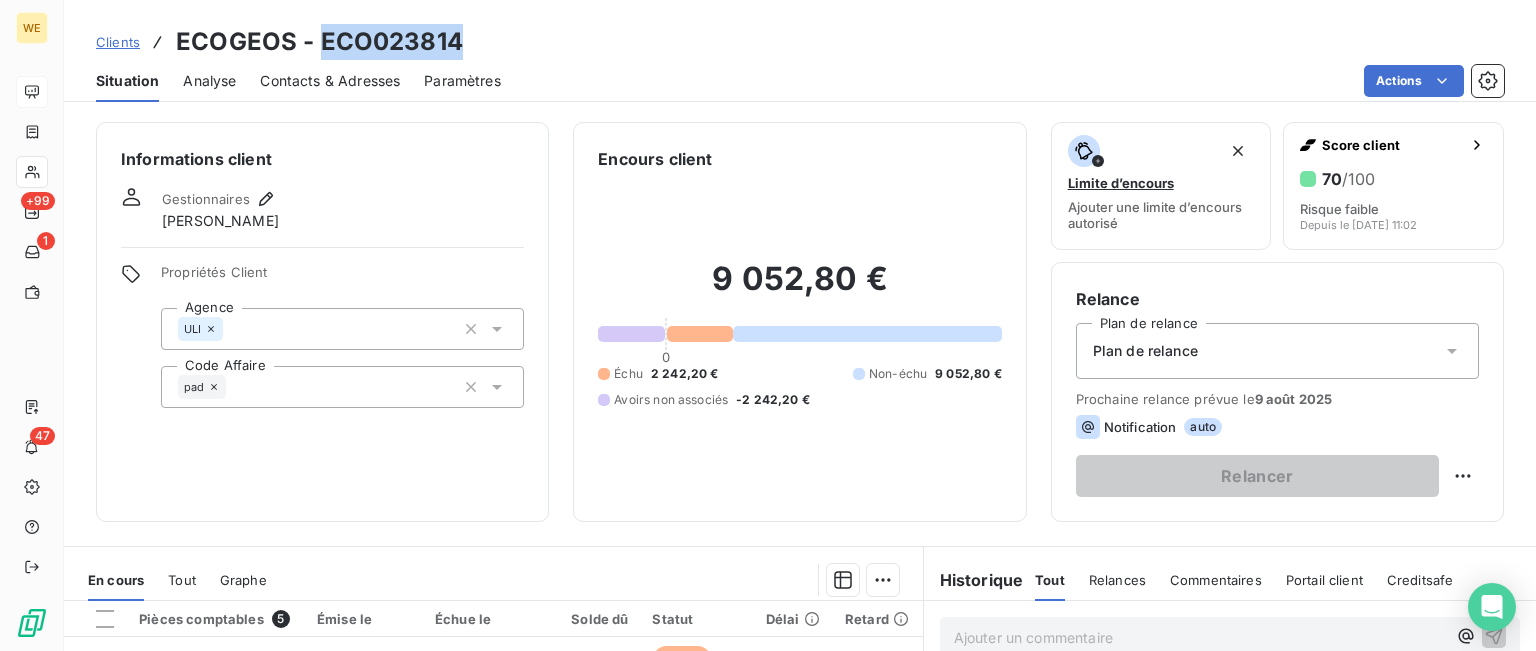 drag, startPoint x: 318, startPoint y: 35, endPoint x: 423, endPoint y: 37, distance: 105.01904 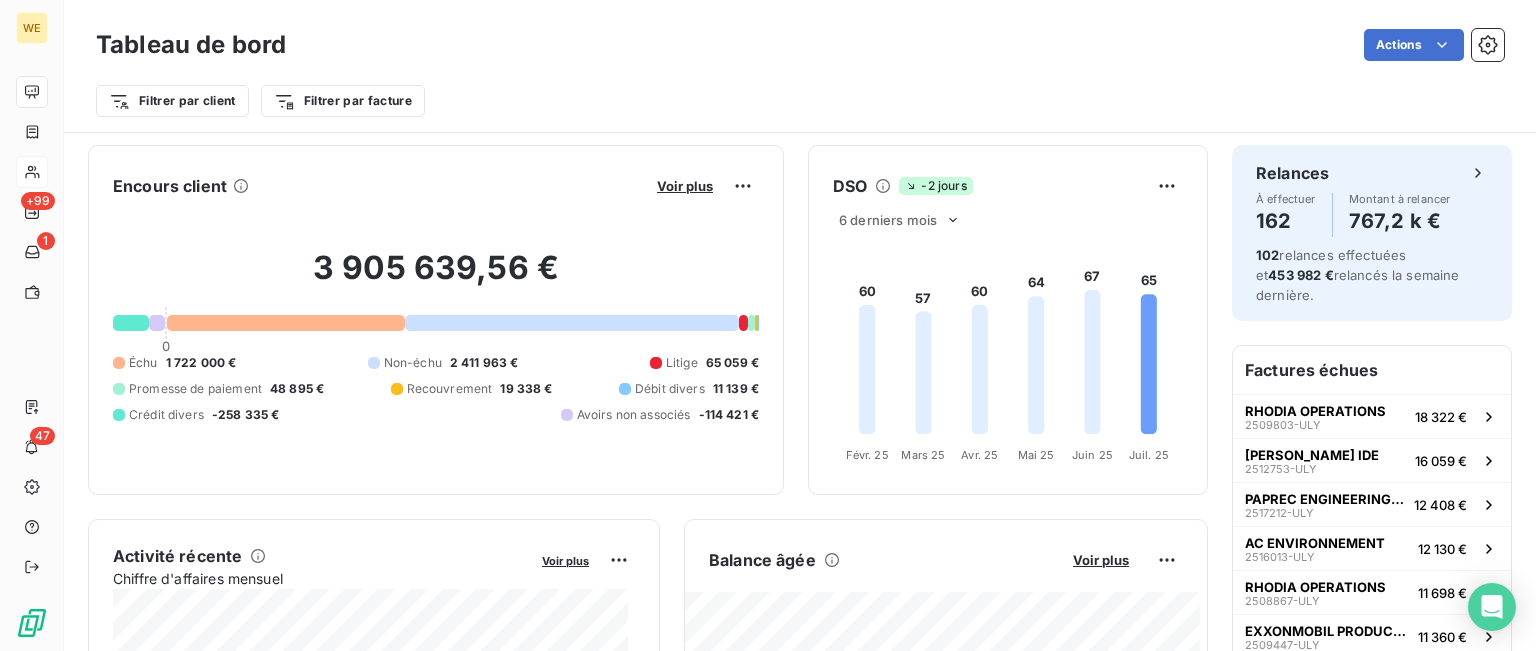 scroll, scrollTop: 300, scrollLeft: 0, axis: vertical 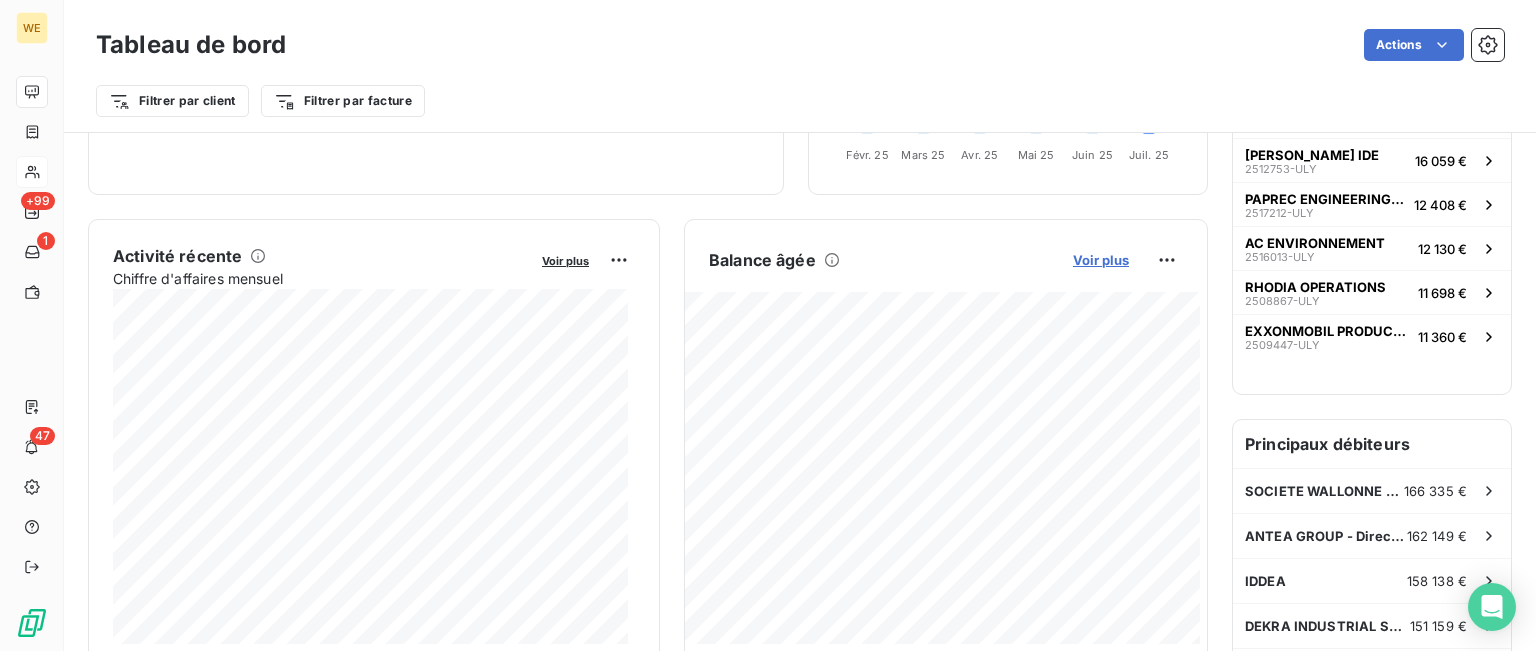 click on "Voir plus" at bounding box center [1101, 260] 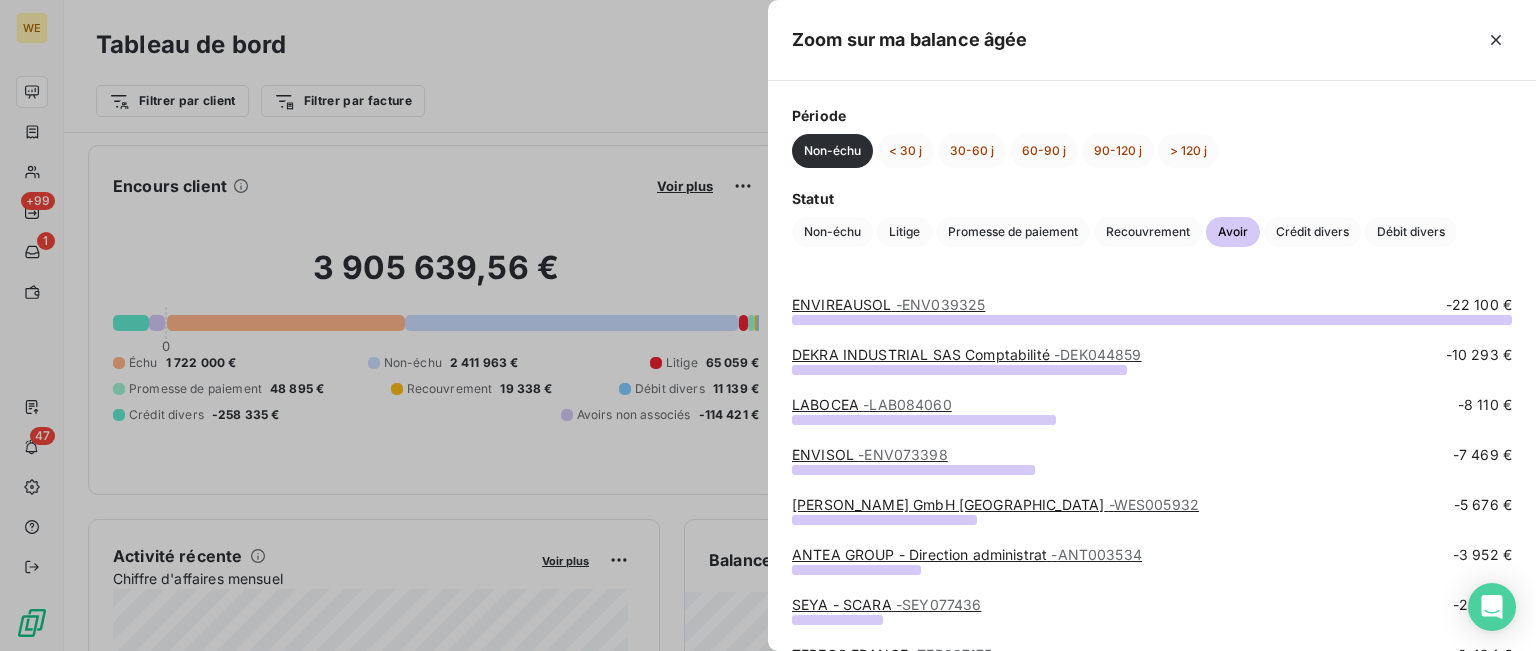 scroll, scrollTop: 0, scrollLeft: 0, axis: both 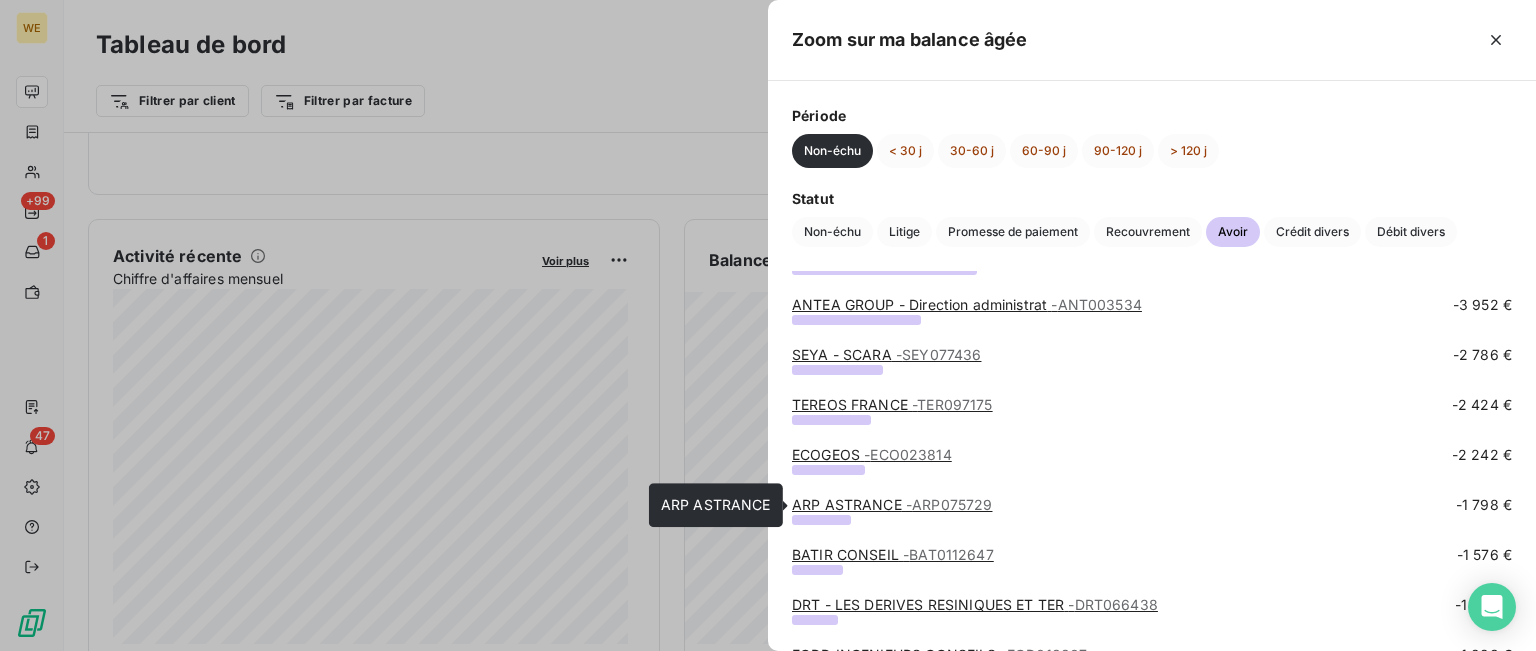 click on "ARP ASTRANCE   -  ARP075729" at bounding box center [892, 504] 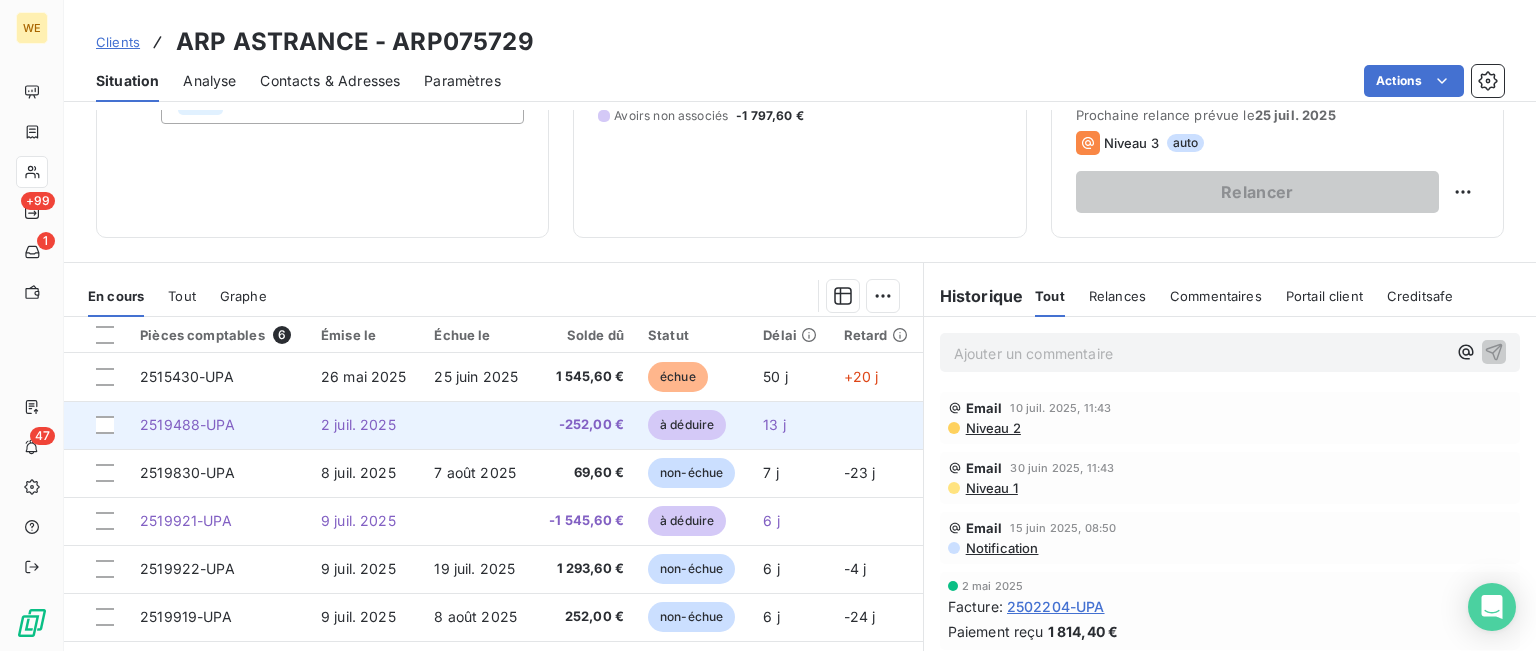 scroll, scrollTop: 300, scrollLeft: 0, axis: vertical 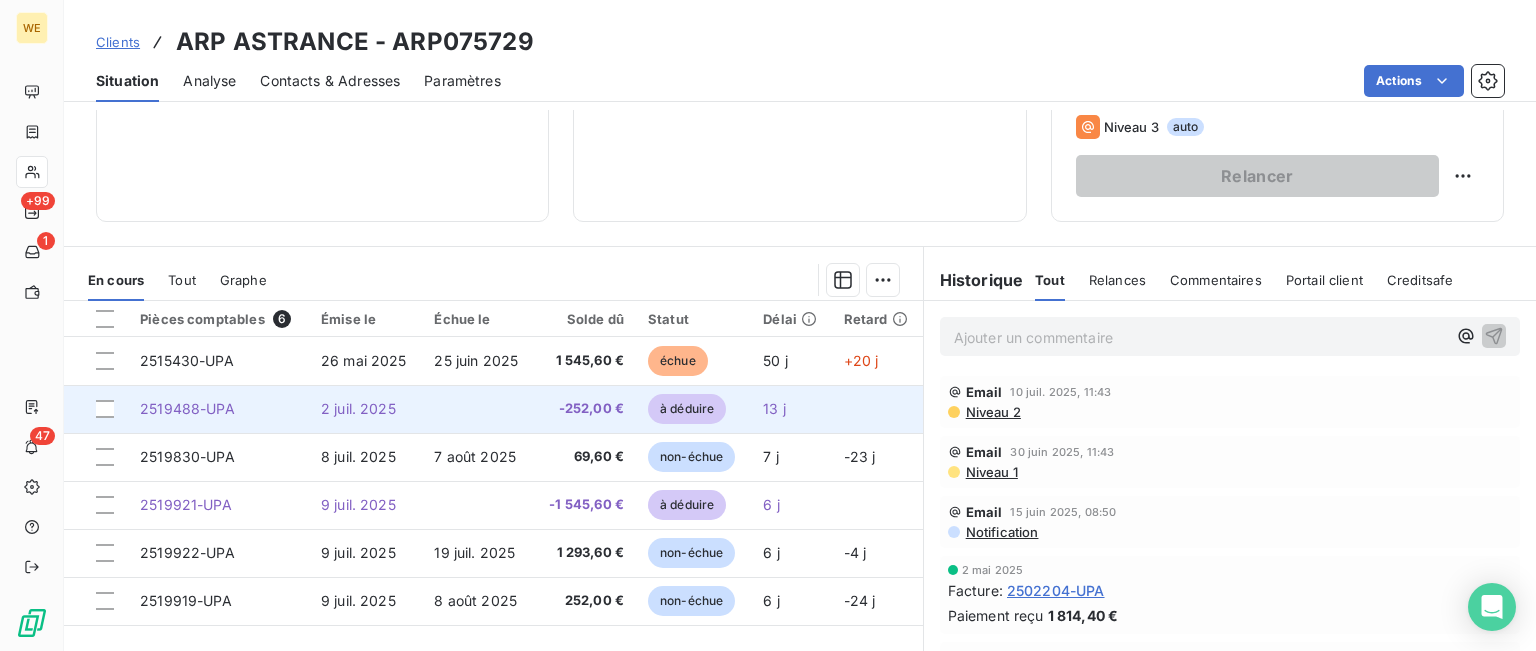 click on "2519488-UPA" at bounding box center [187, 408] 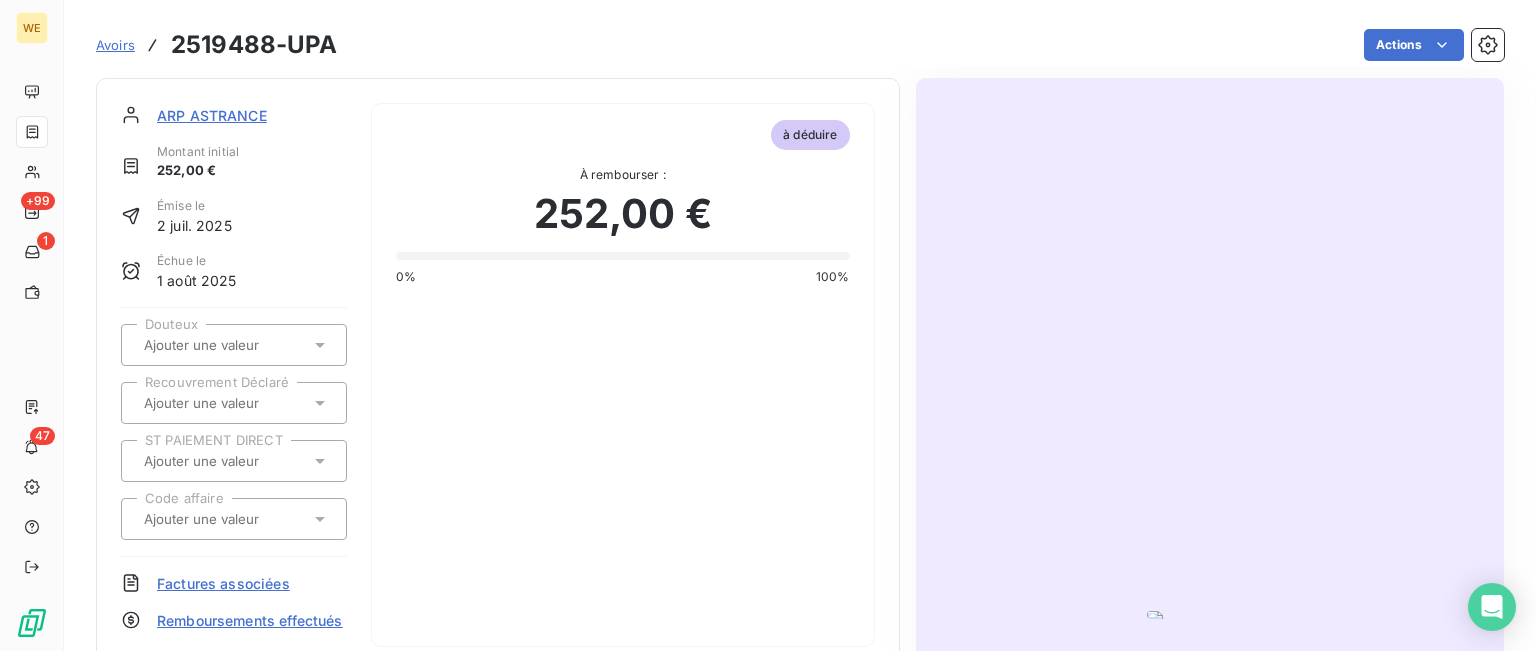 click at bounding box center (1209, 615) 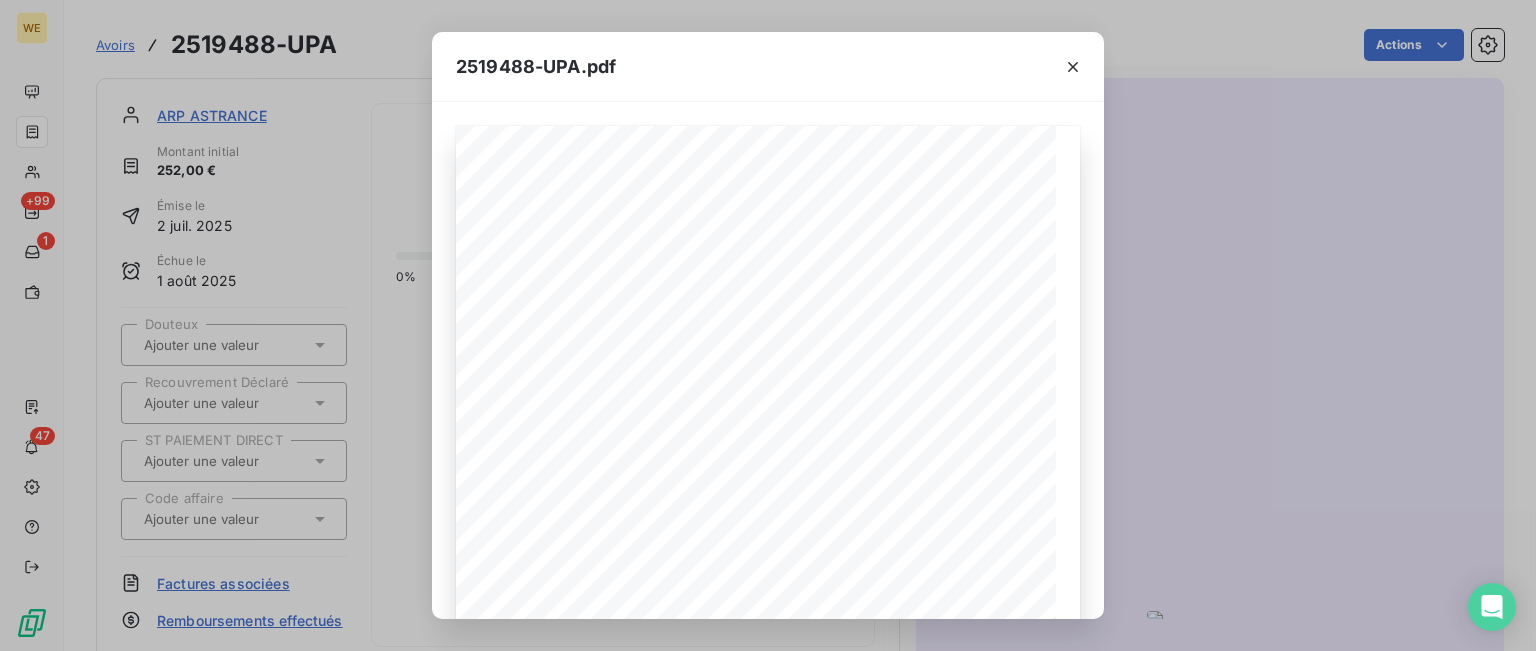 click on "2519488-UPA.pdf 2519488/UPA Avoir n°: 02.07.2025 Date: Client-n°:   ARP075729 comptabilite@arp-astrance.com Client-@ : N° TVA :   FR40388212698 SIREN :   388212698 S.-L. Redon Interlocuteur: Facturation:   Stephanie.Job@wessling.fr Page 1 de 1 % Siège social :   Adresse de facturation : ARP ASTRANCE 1 Bis Avenue de la République 75011 PARIS ARP ASTRANCE 1 Bis Avenue de la République 75011 PARIS Avoir original pour facture n° /UPA -210,00 Montant HT -42,00 Montant TVA   20 -252,00 Montant TTC Prestation de services Paiement :   30 jours net date de facture Date d'échéance :   01.08.2025 Adressé au siège social : WESSLING FRANCE Z.I. de Chesnes Tharabie 40 rue du ruisseau CS 50705 38297 Saint-Quentin-Fallavier Cedex IBAN : FR76 3000 4022 4900 0118 7531 984 SWIFT : BNPAFRPPXXX Domiciliation : BNP PARIBAS LYON METROPOLE ENTREPRISES 20 rue de la Villette 69003 LYON Comptabilité clients : compta-clients@wessling.fr Taux des pénalités de retard égal à 3 fois le taux d'intérêt légal. Commande:" at bounding box center (768, 325) 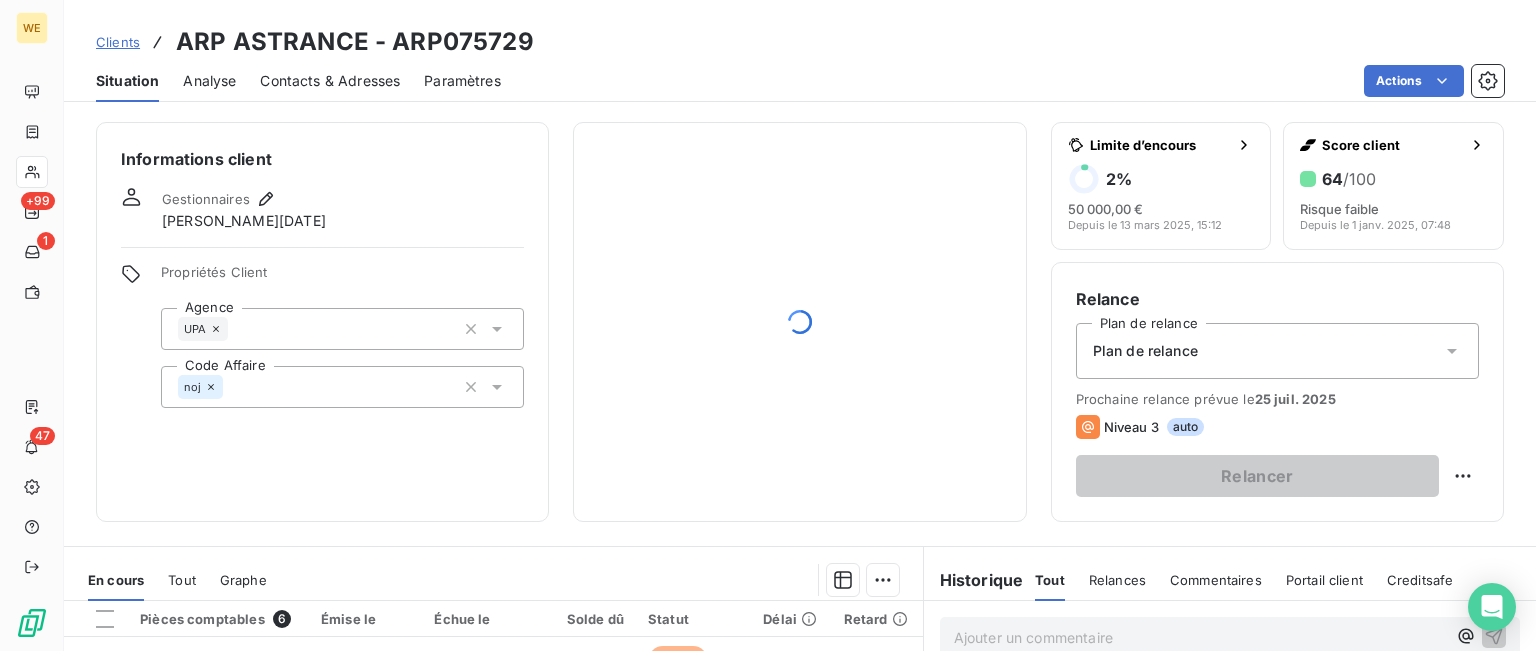 scroll, scrollTop: 300, scrollLeft: 0, axis: vertical 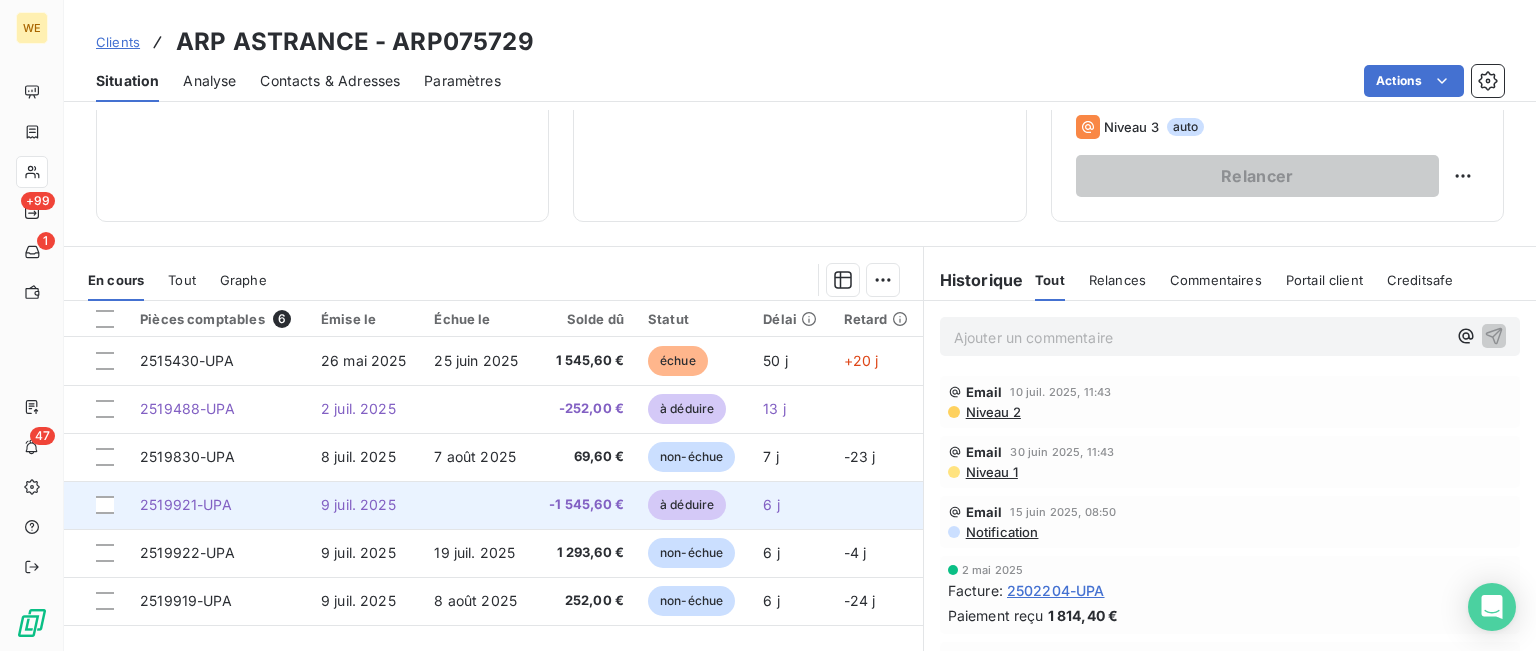 click on "2519921-UPA" at bounding box center [186, 504] 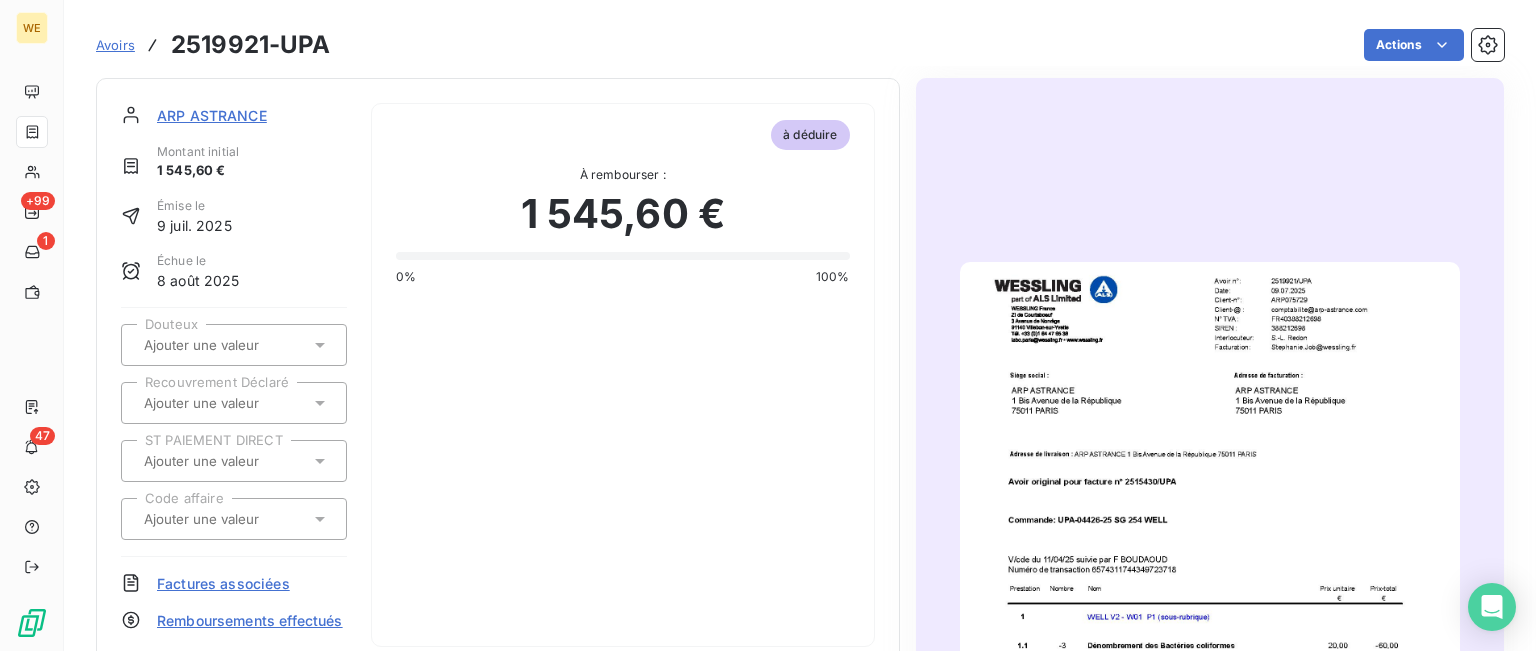 click at bounding box center (1210, 615) 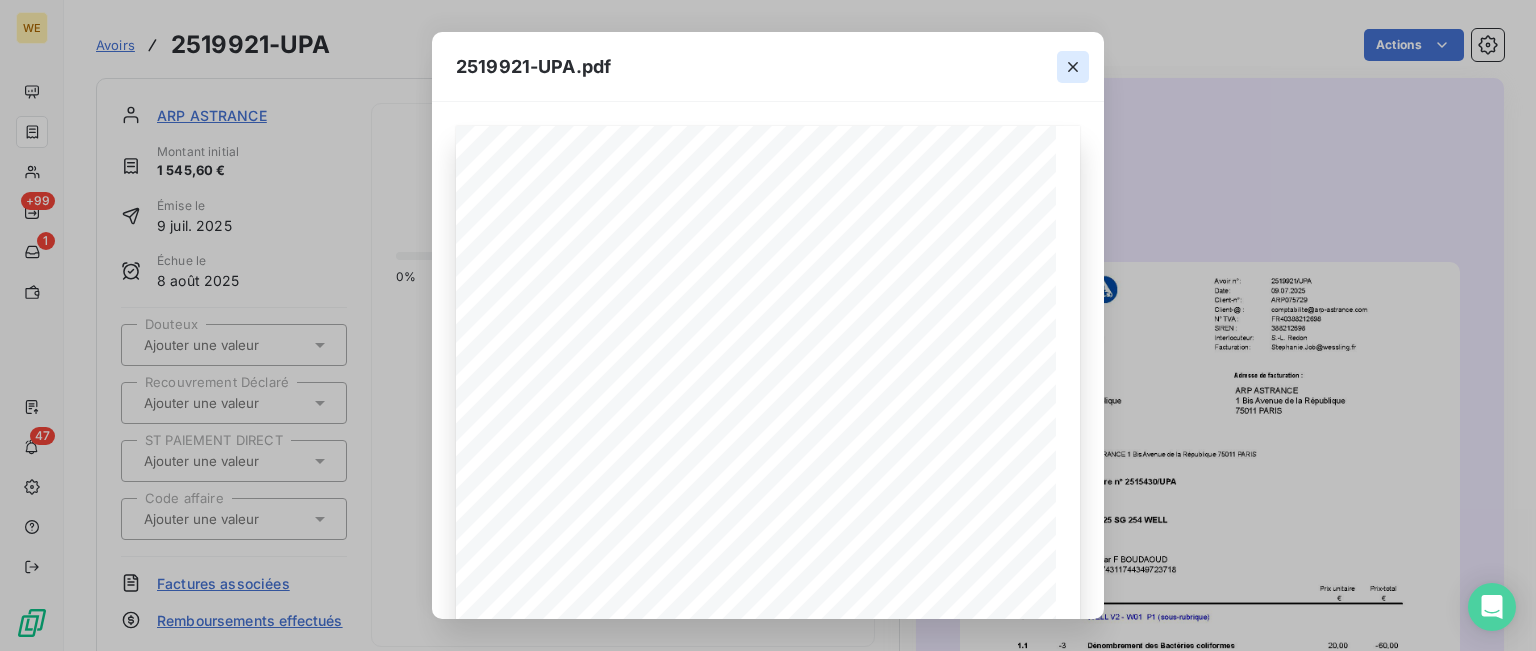 click at bounding box center (1073, 67) 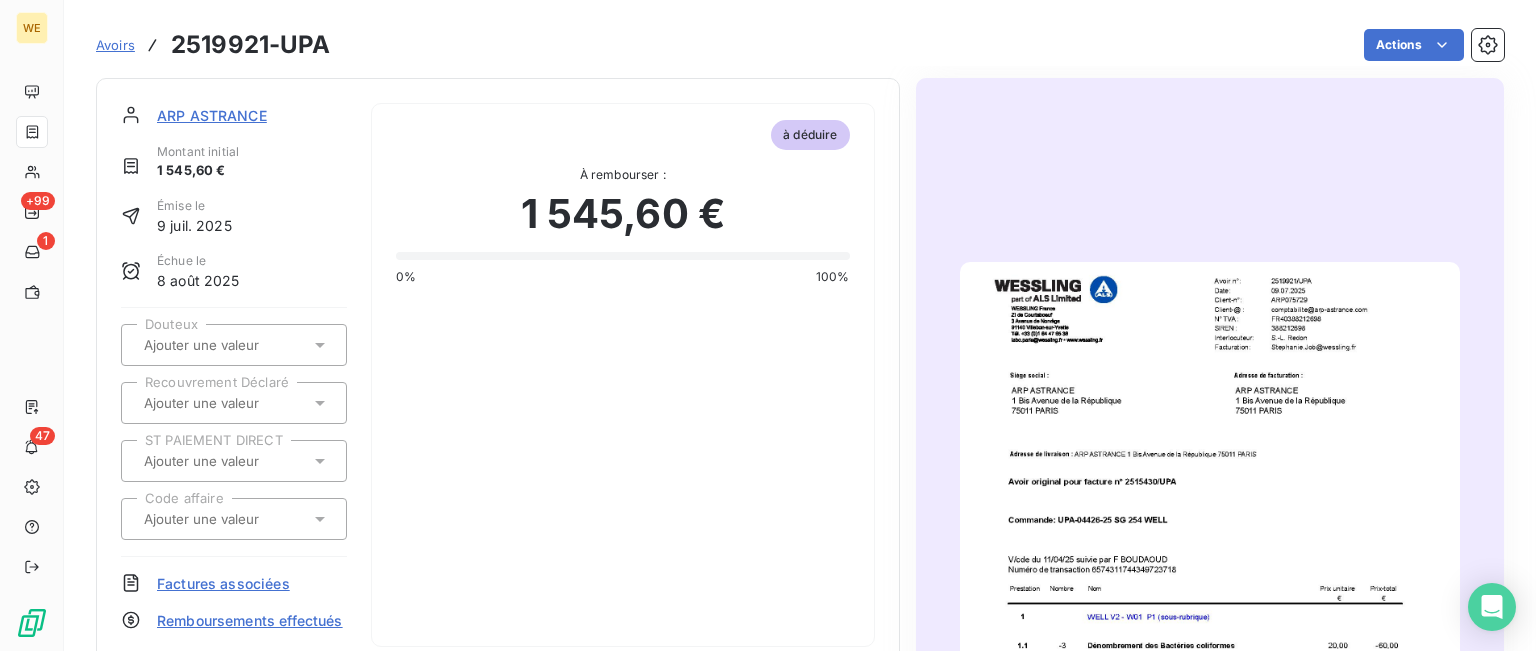 click on "ARP ASTRANCE" at bounding box center [212, 115] 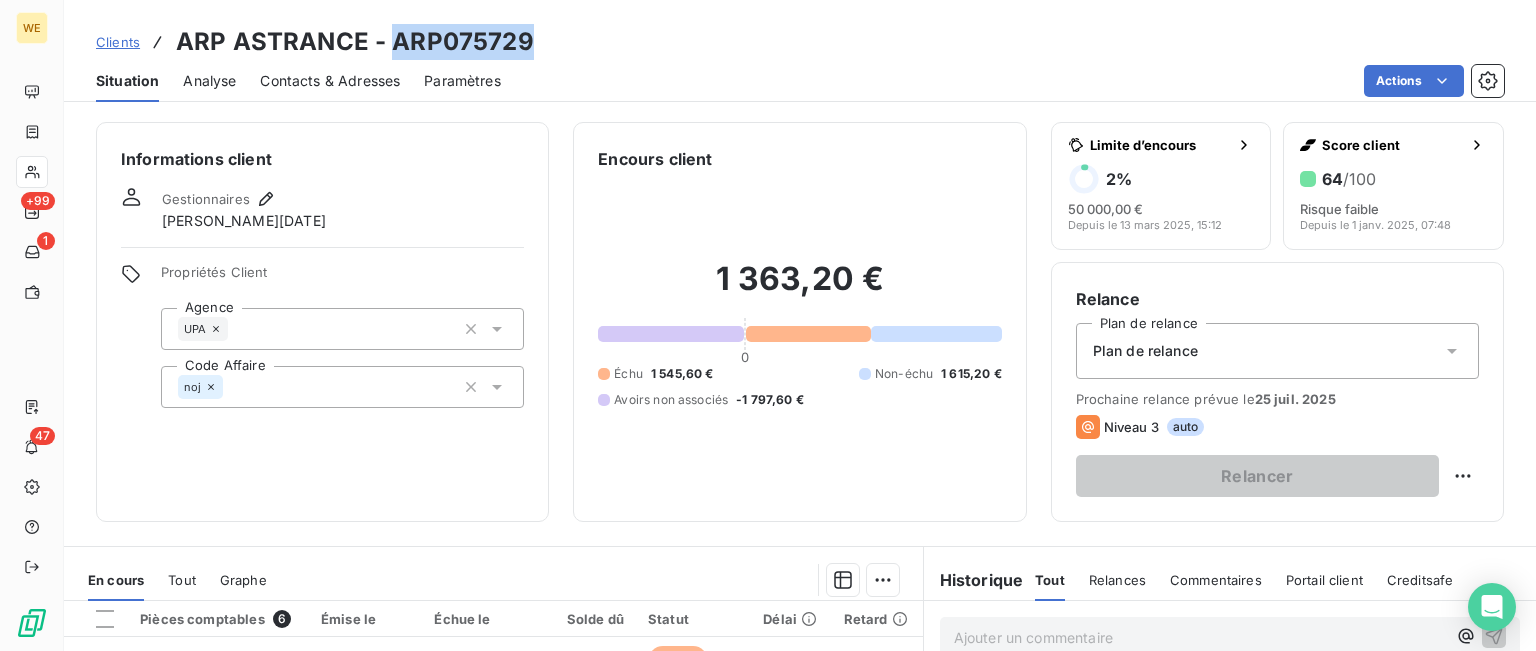 drag, startPoint x: 391, startPoint y: 39, endPoint x: 535, endPoint y: 42, distance: 144.03125 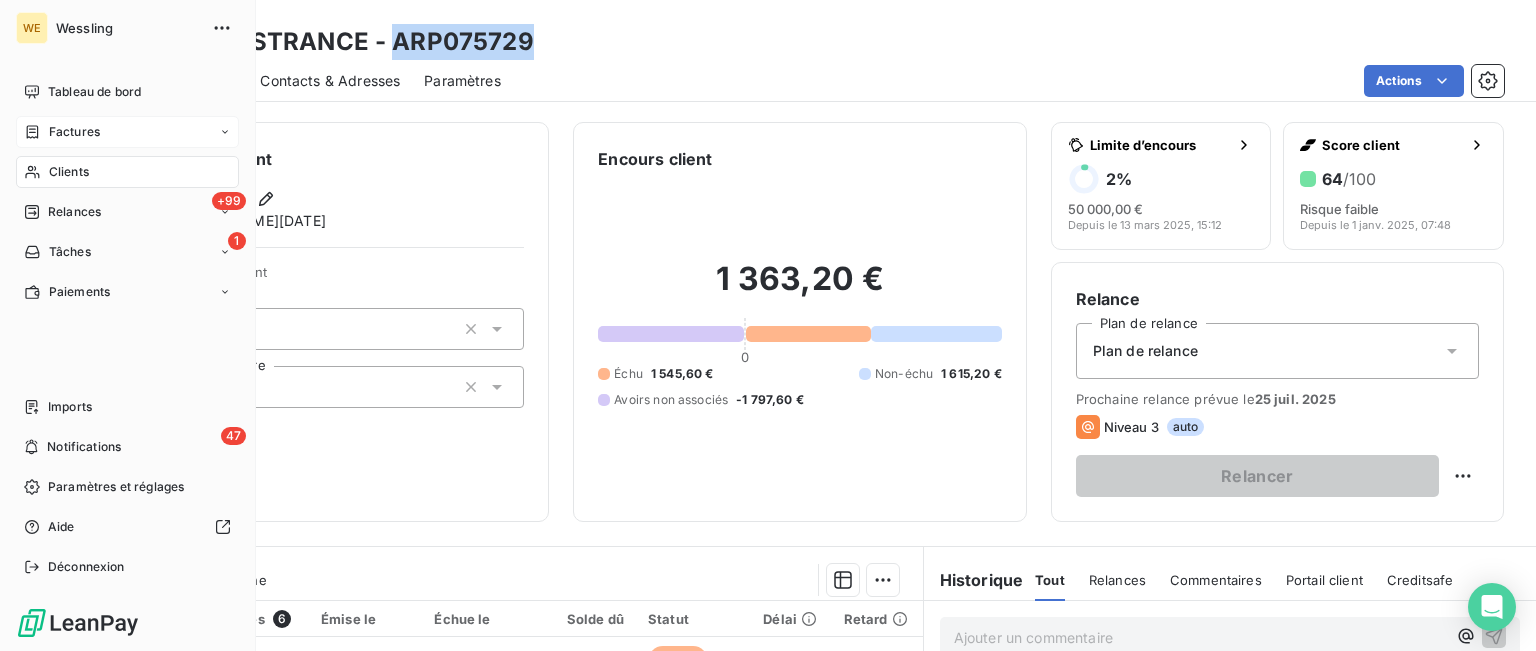 click on "Factures" at bounding box center (74, 132) 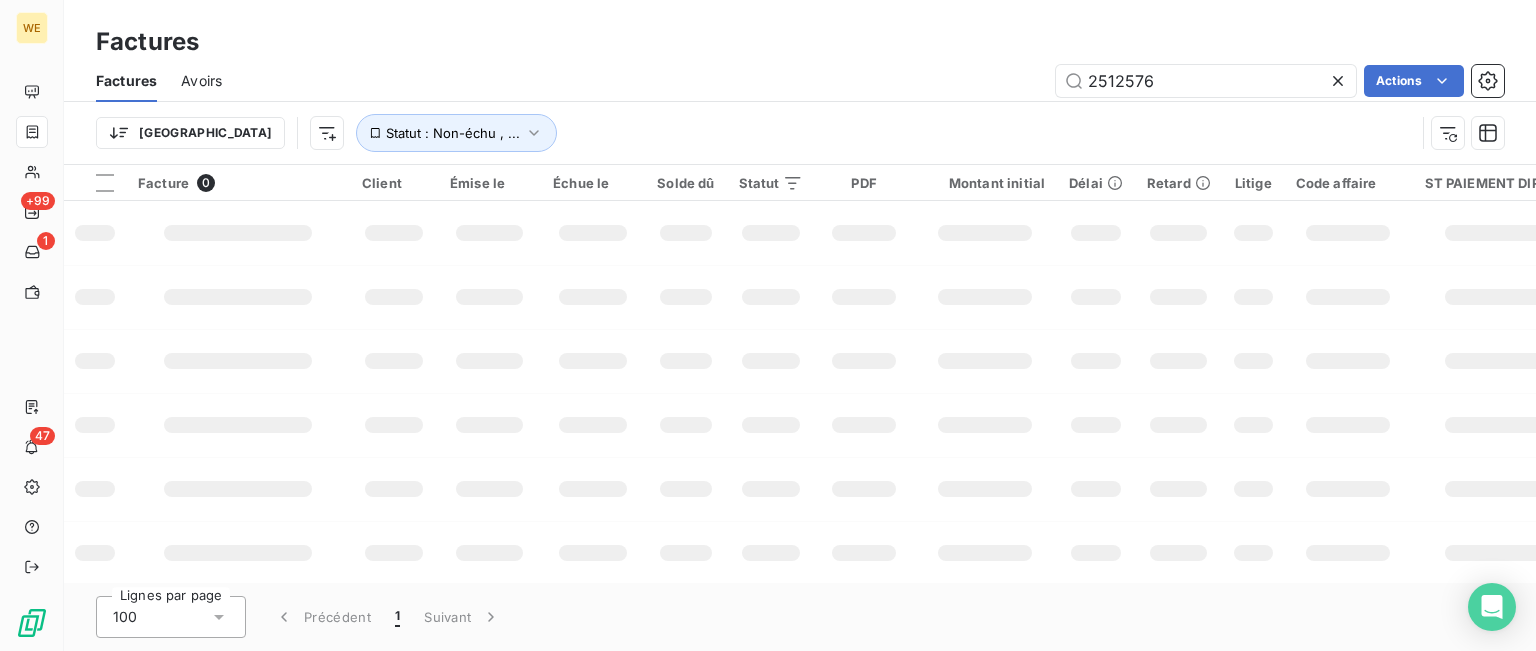 click on "Avoirs" at bounding box center (201, 81) 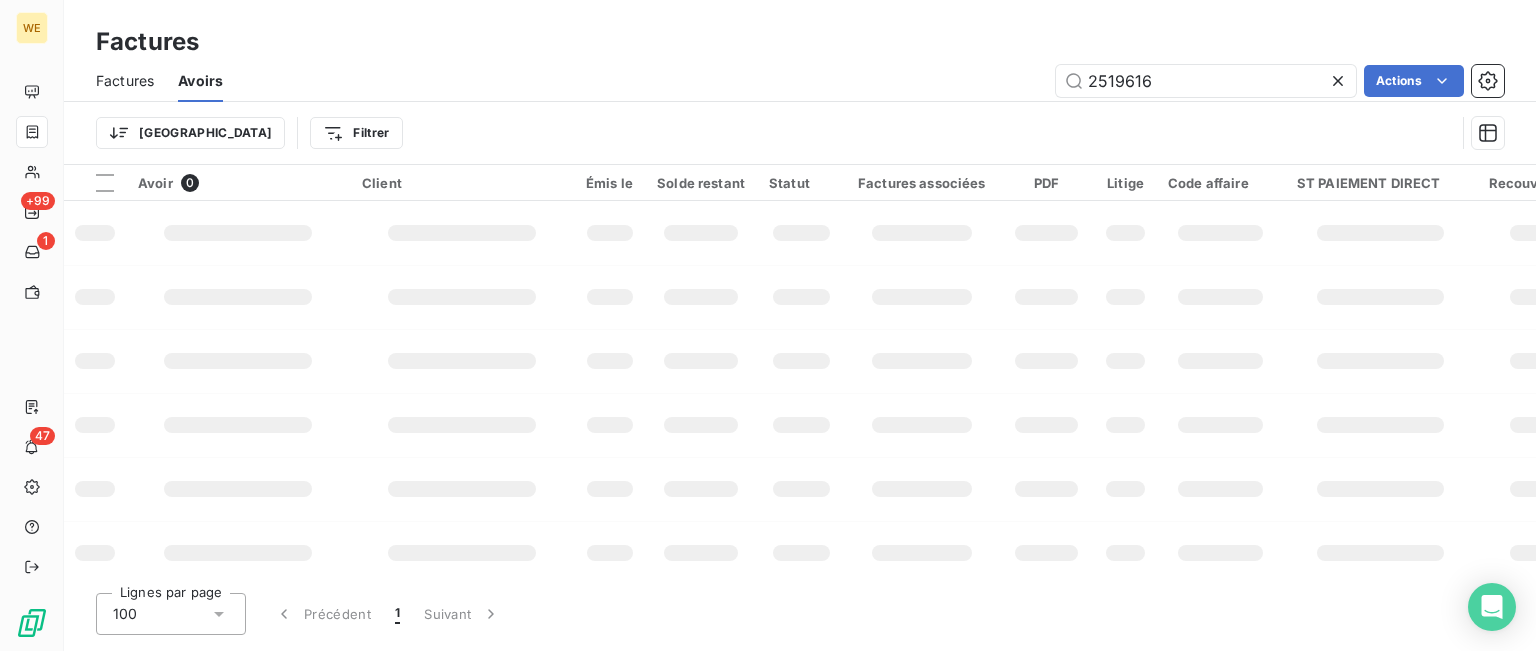drag, startPoint x: 1170, startPoint y: 75, endPoint x: 981, endPoint y: 71, distance: 189.04233 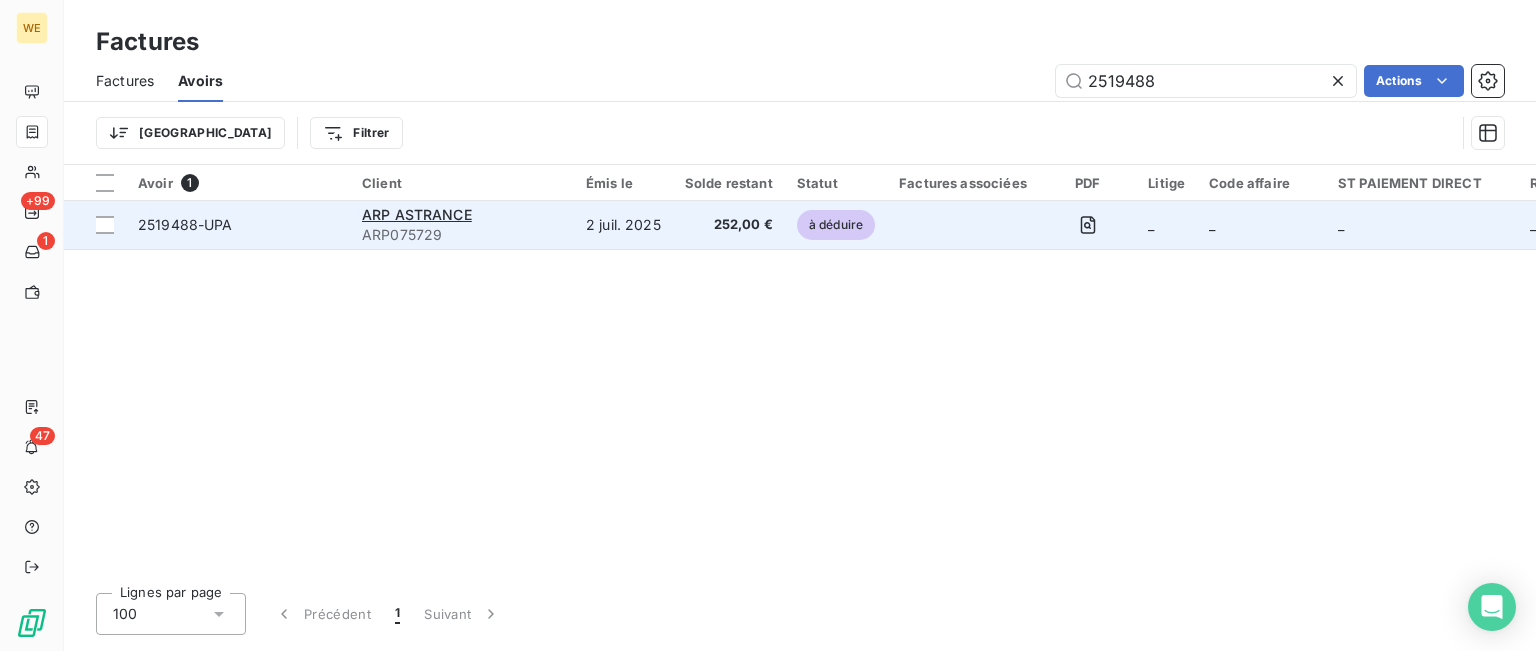 type on "2519488" 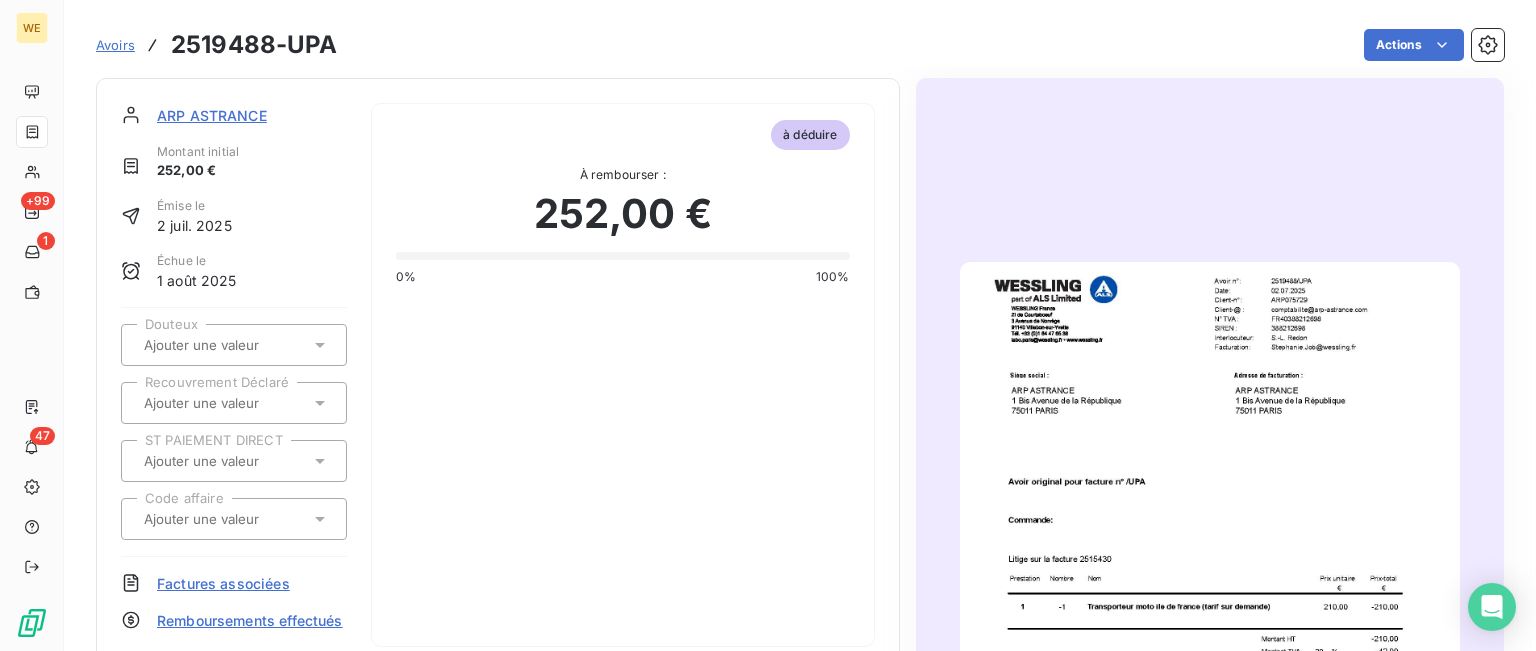 click at bounding box center [1210, 615] 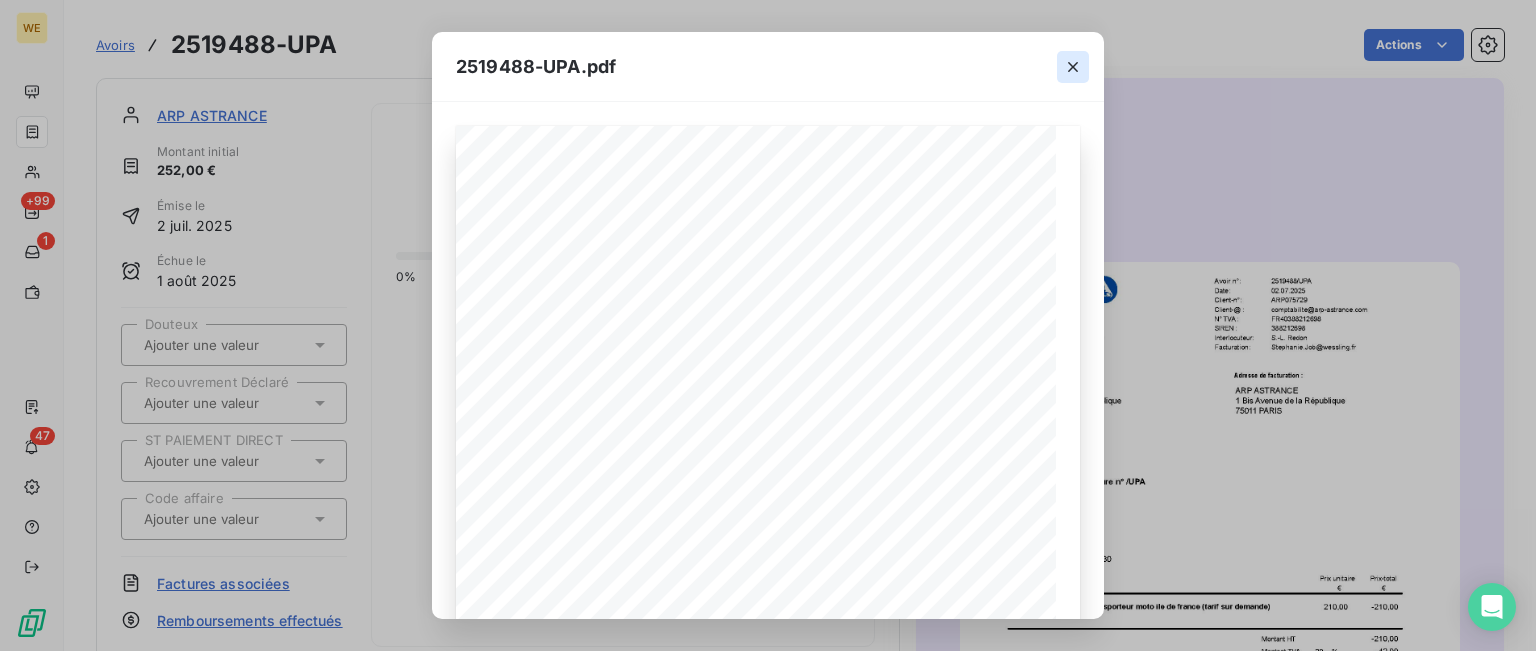 click 